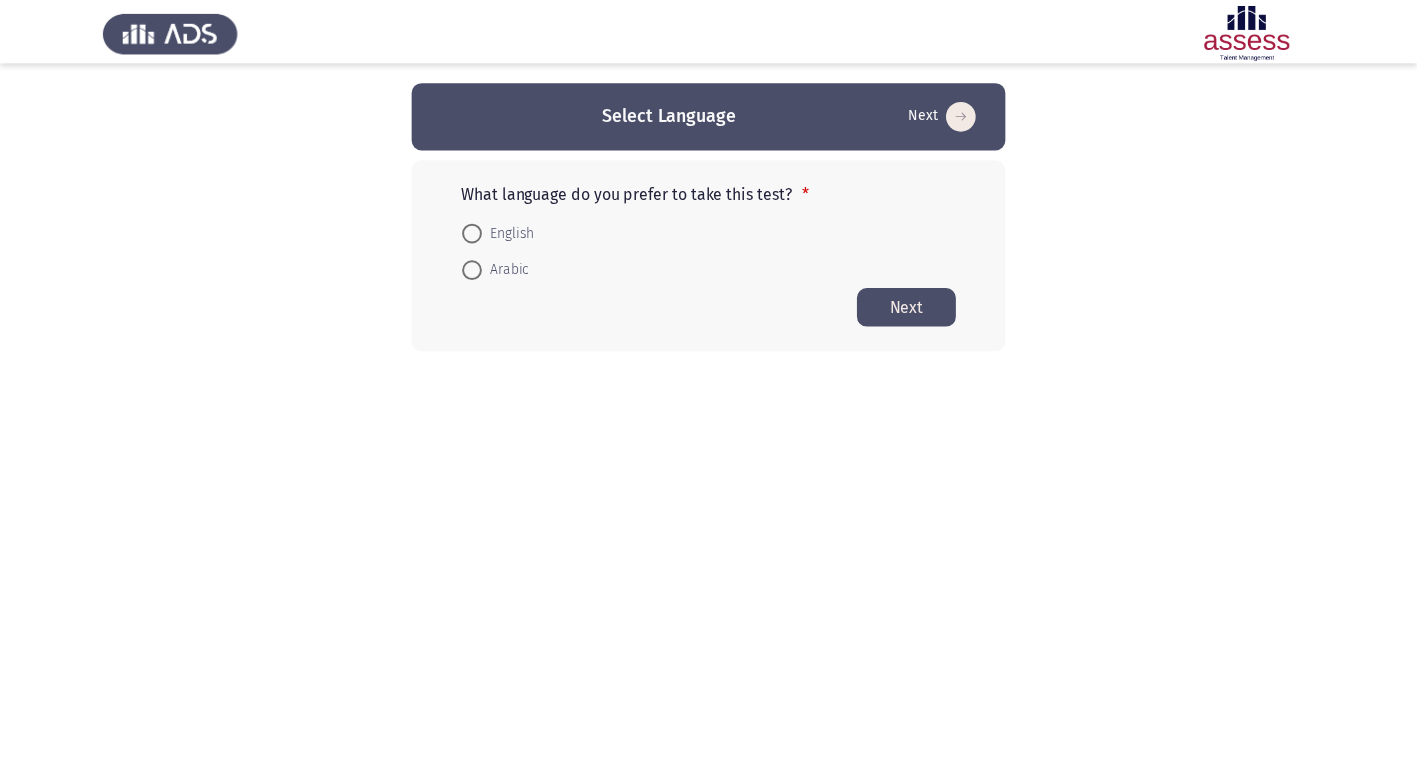 scroll, scrollTop: 0, scrollLeft: 0, axis: both 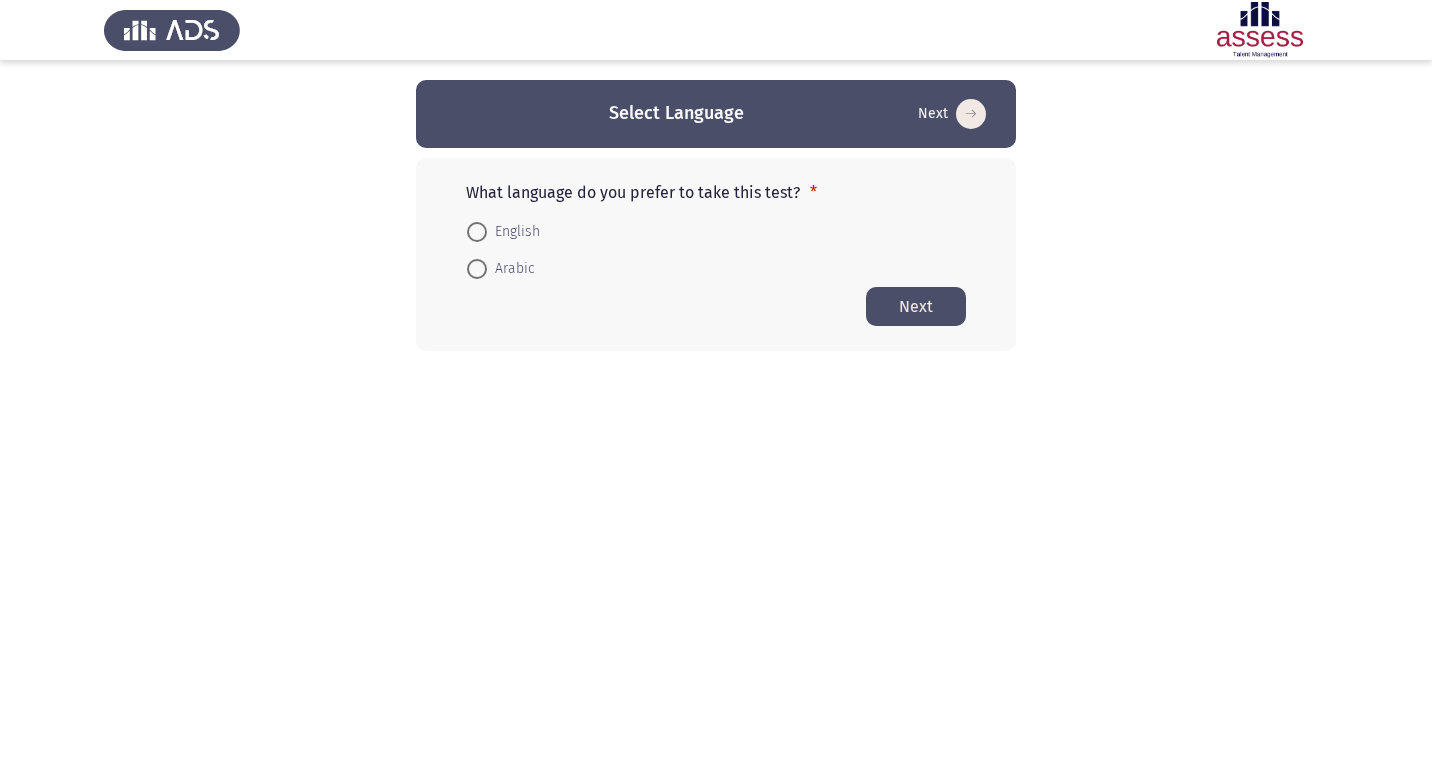 click on "Arabic" at bounding box center (511, 269) 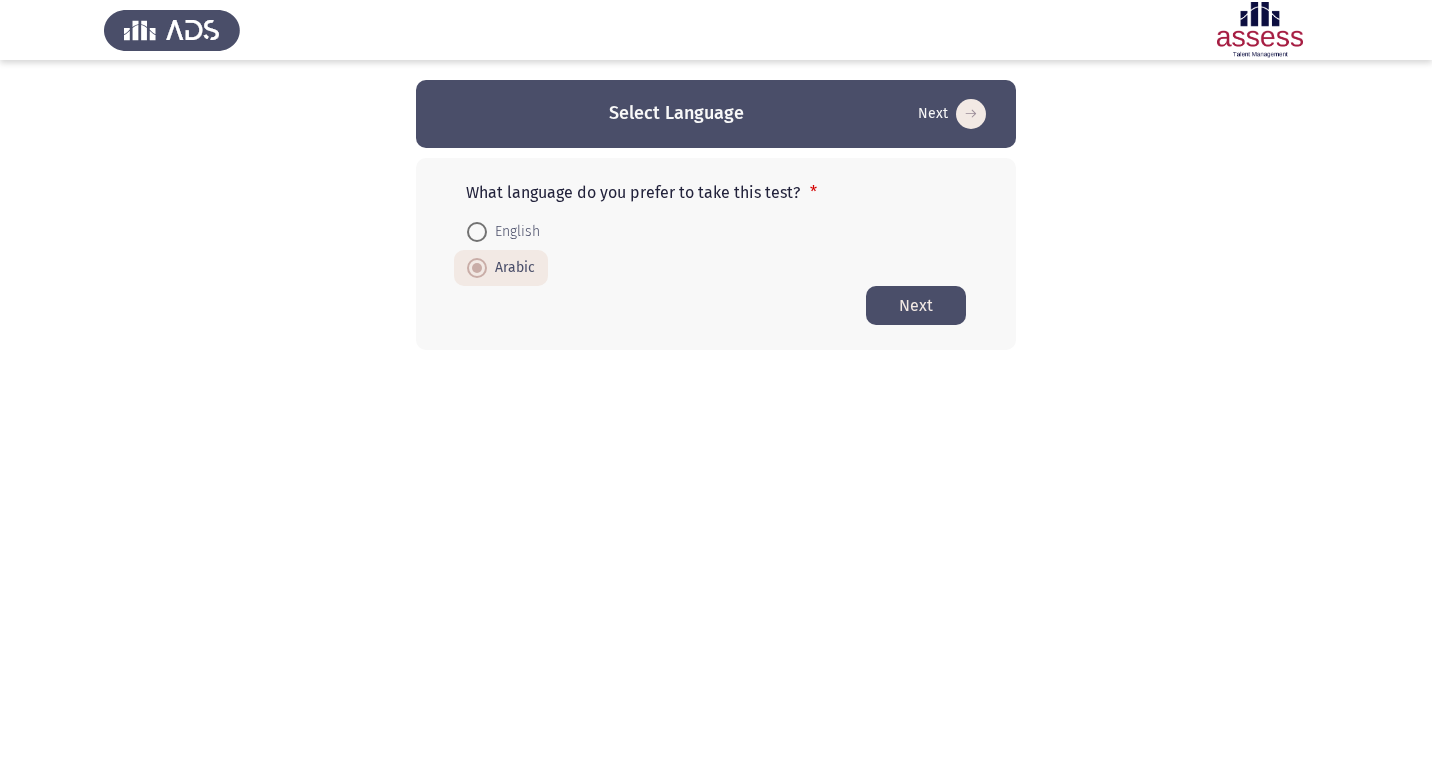 click on "Next" 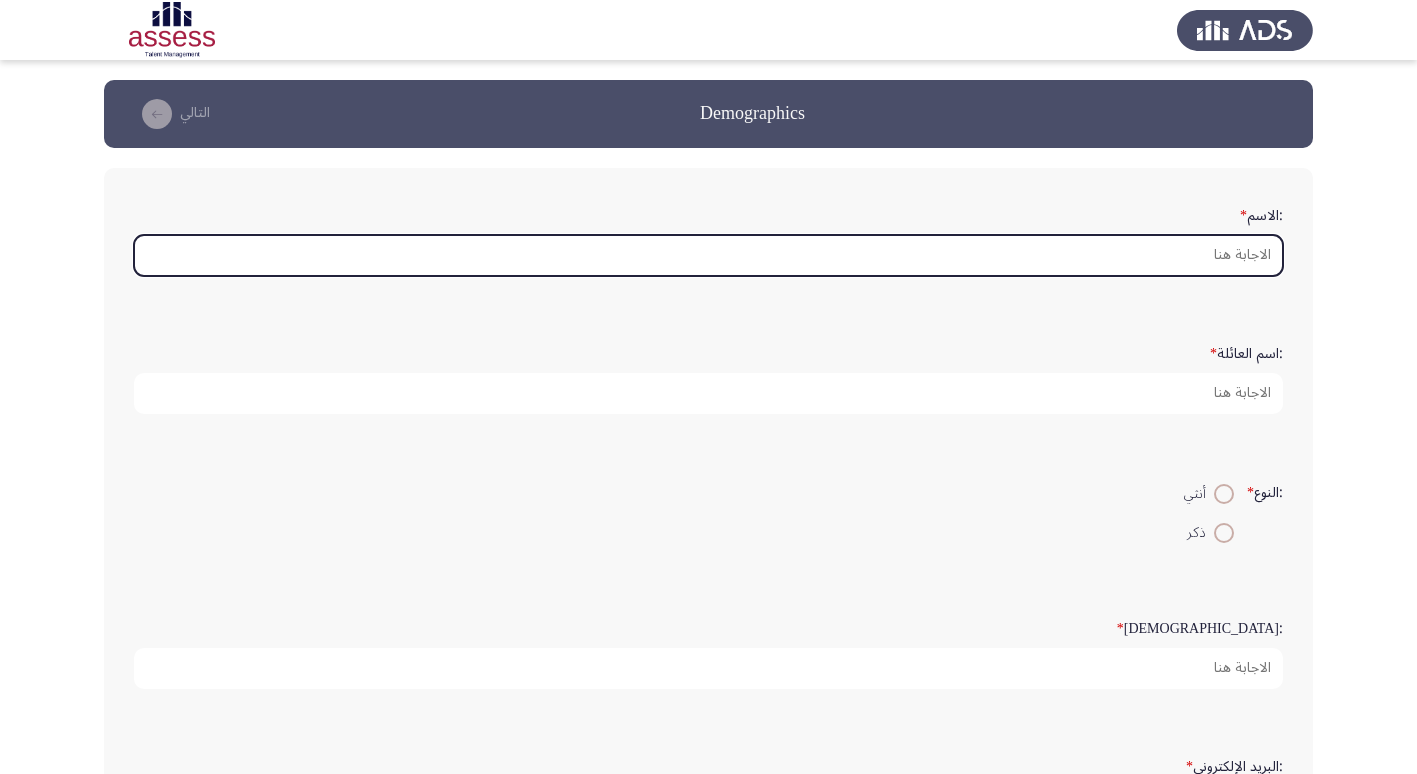 click on ":الاسم   *" at bounding box center [708, 255] 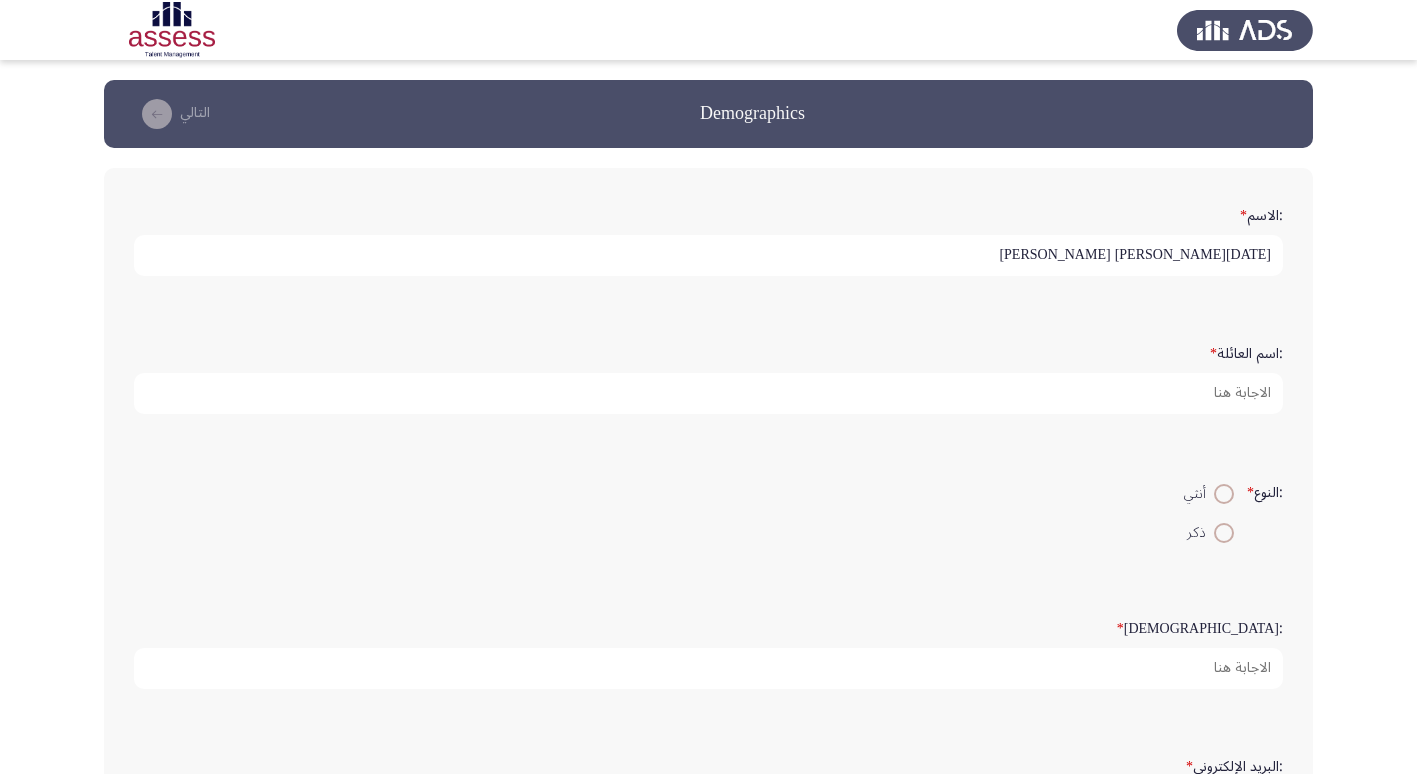 type on "[DATE][PERSON_NAME] [PERSON_NAME]" 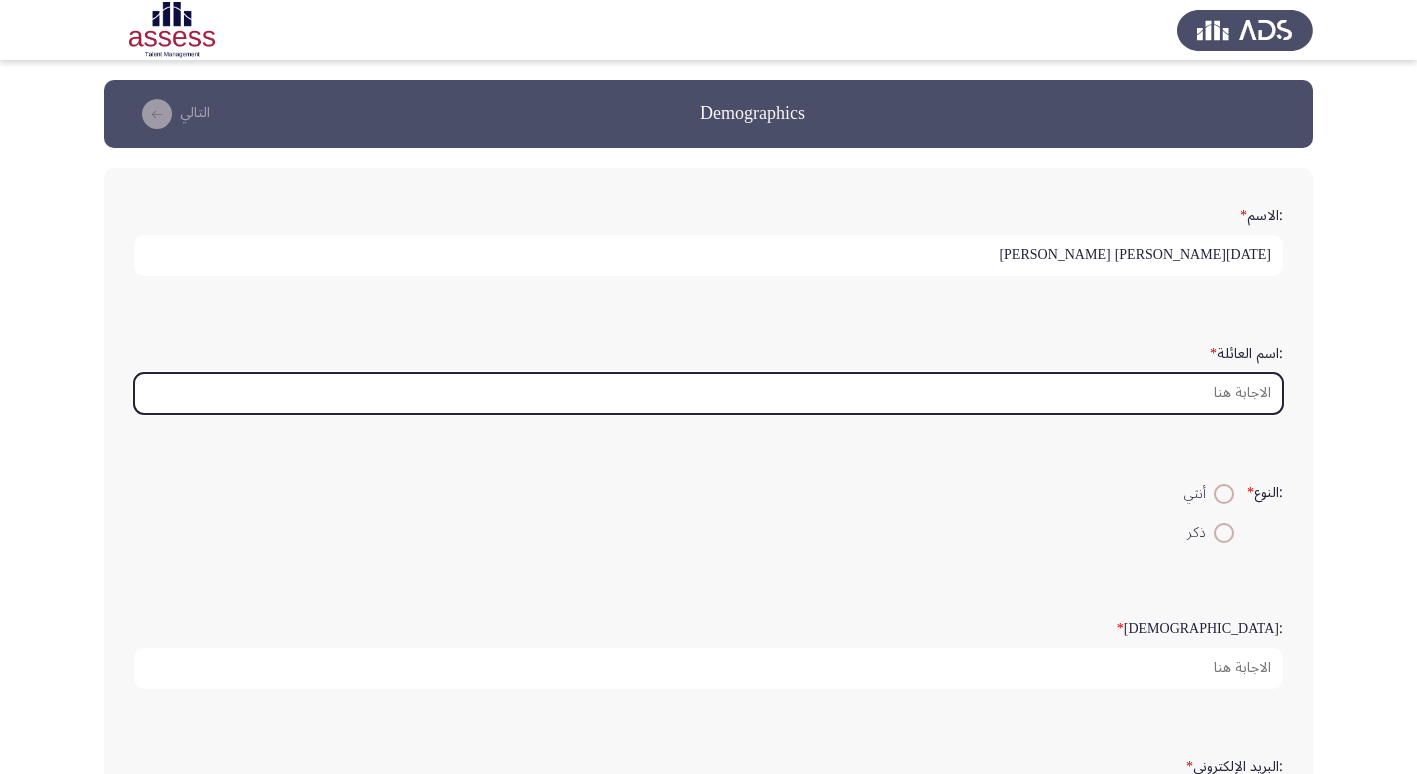 click on ":اسم العائلة   *" at bounding box center (708, 393) 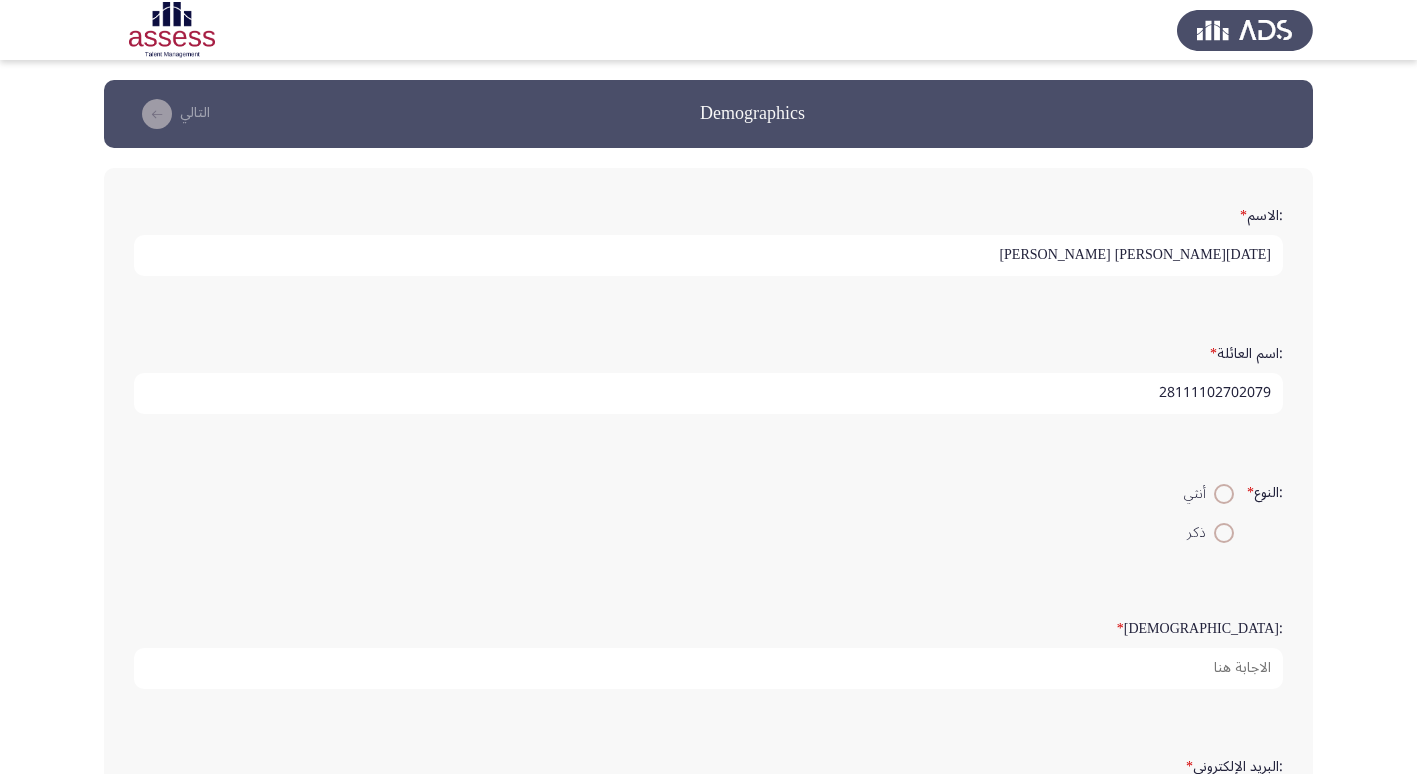 type on "28111102702079" 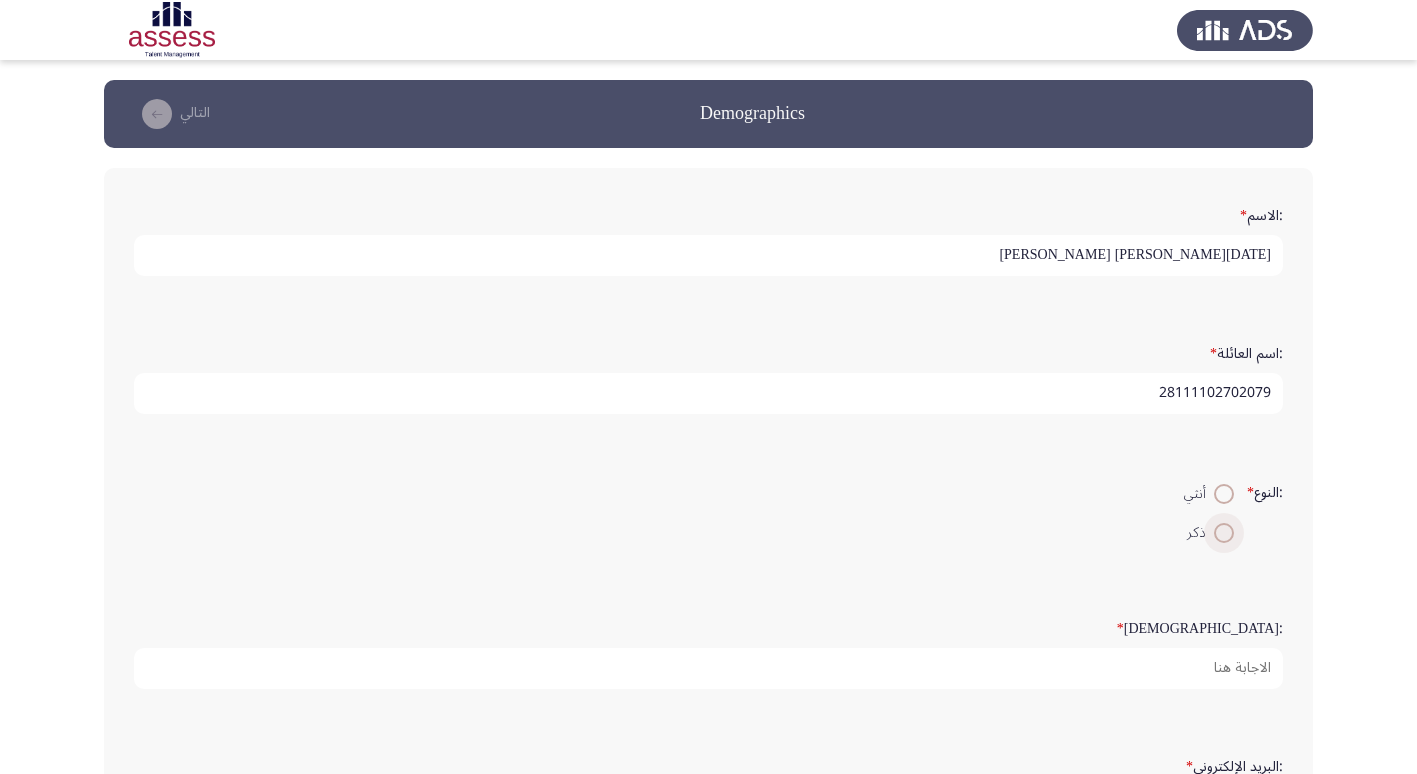 click on "ذكر" at bounding box center [1200, 533] 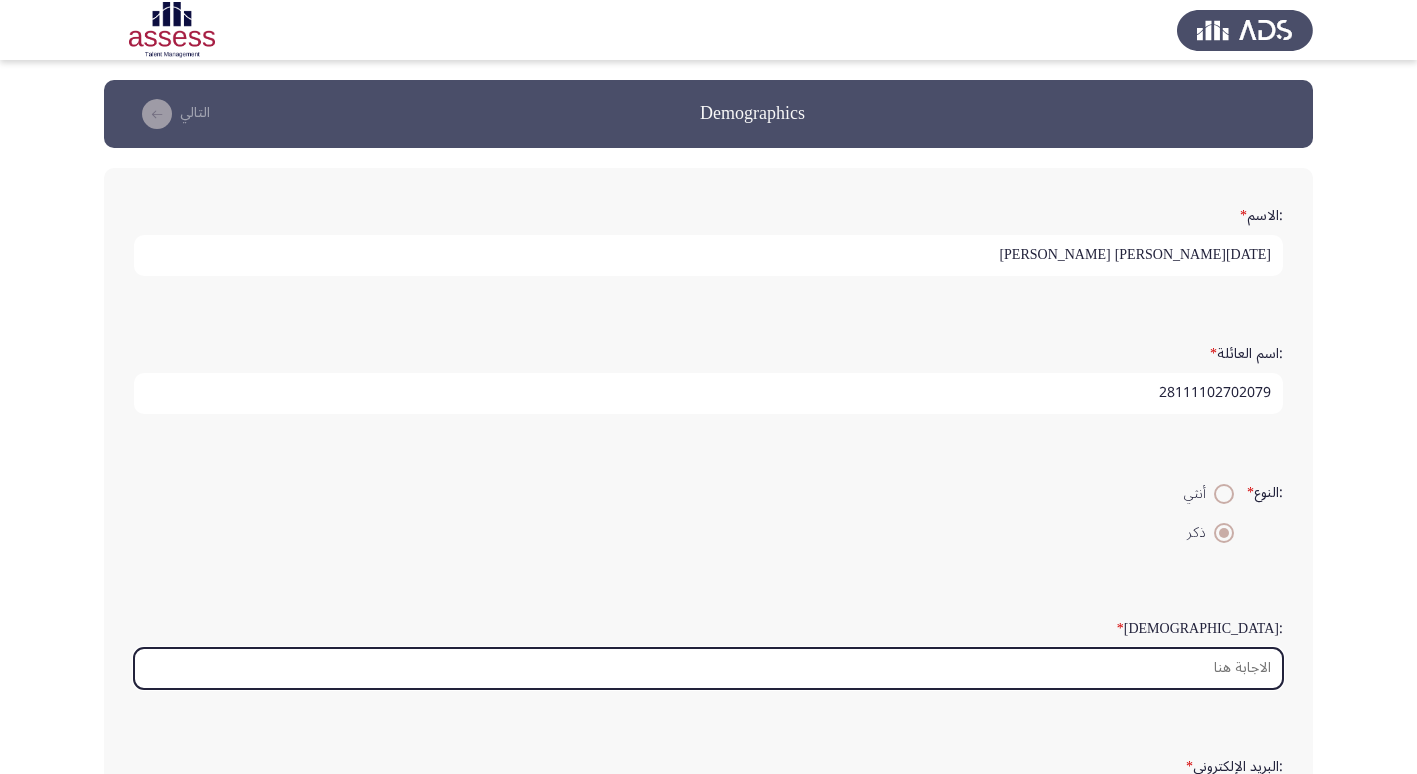 click on ":السن   *" at bounding box center (708, 668) 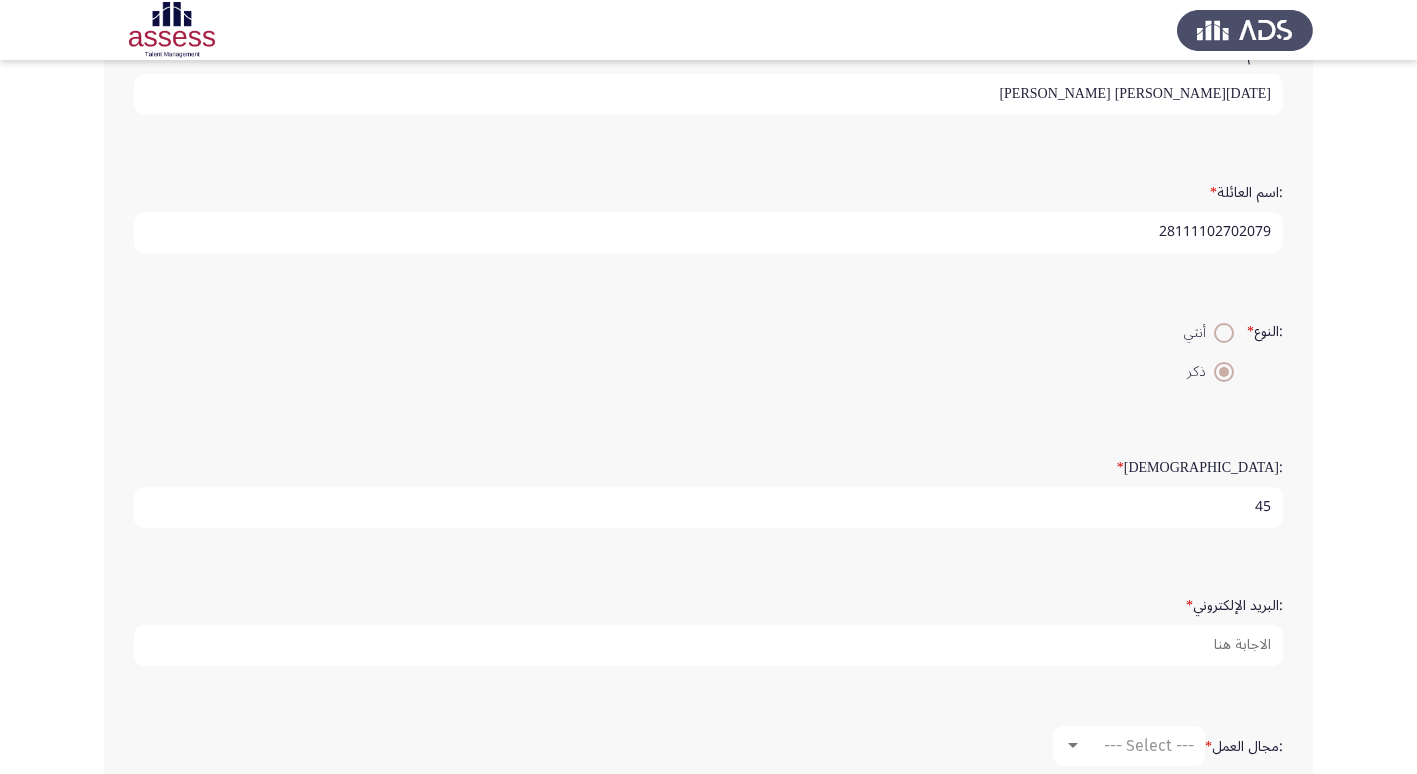 scroll, scrollTop: 200, scrollLeft: 0, axis: vertical 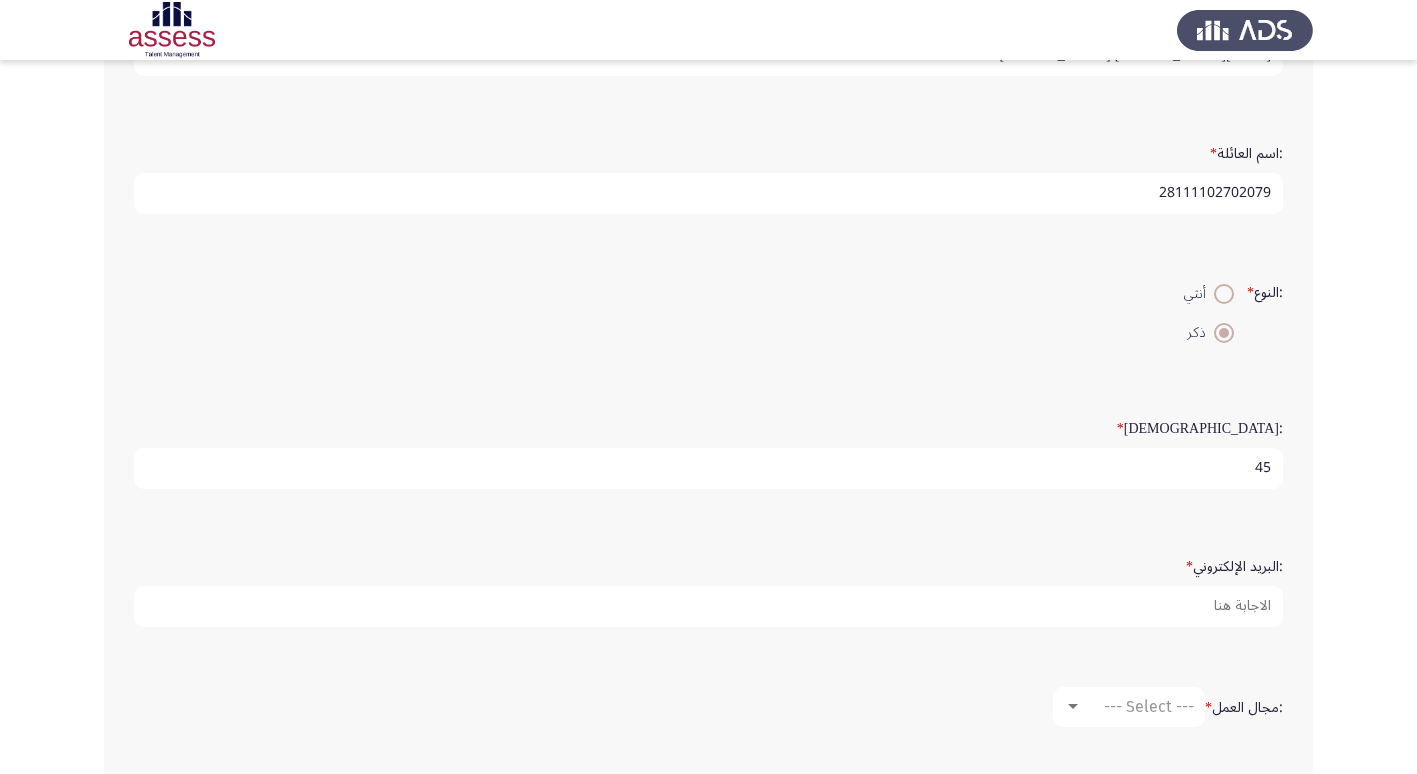 type on "45" 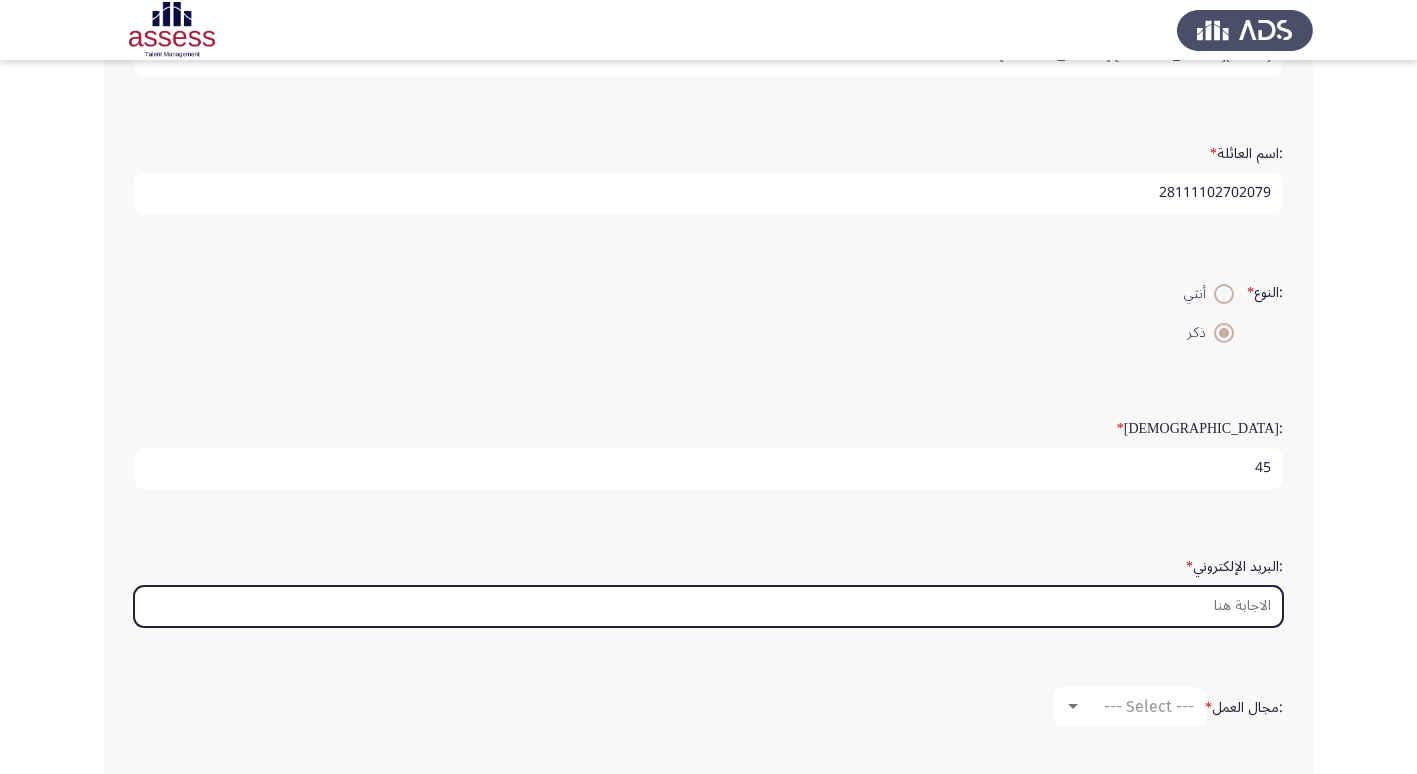 click on ":البريد الإلكتروني   *" at bounding box center (708, 606) 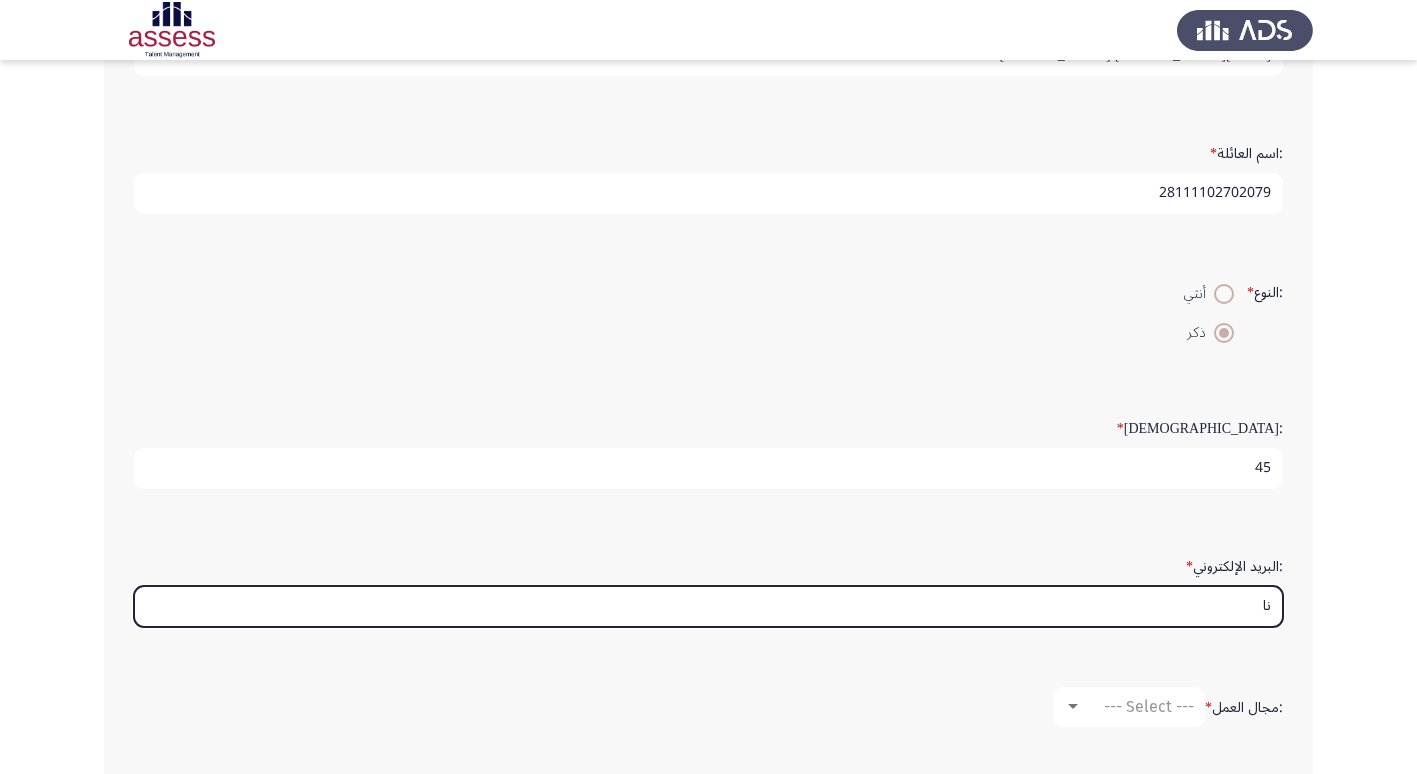 type on "ن" 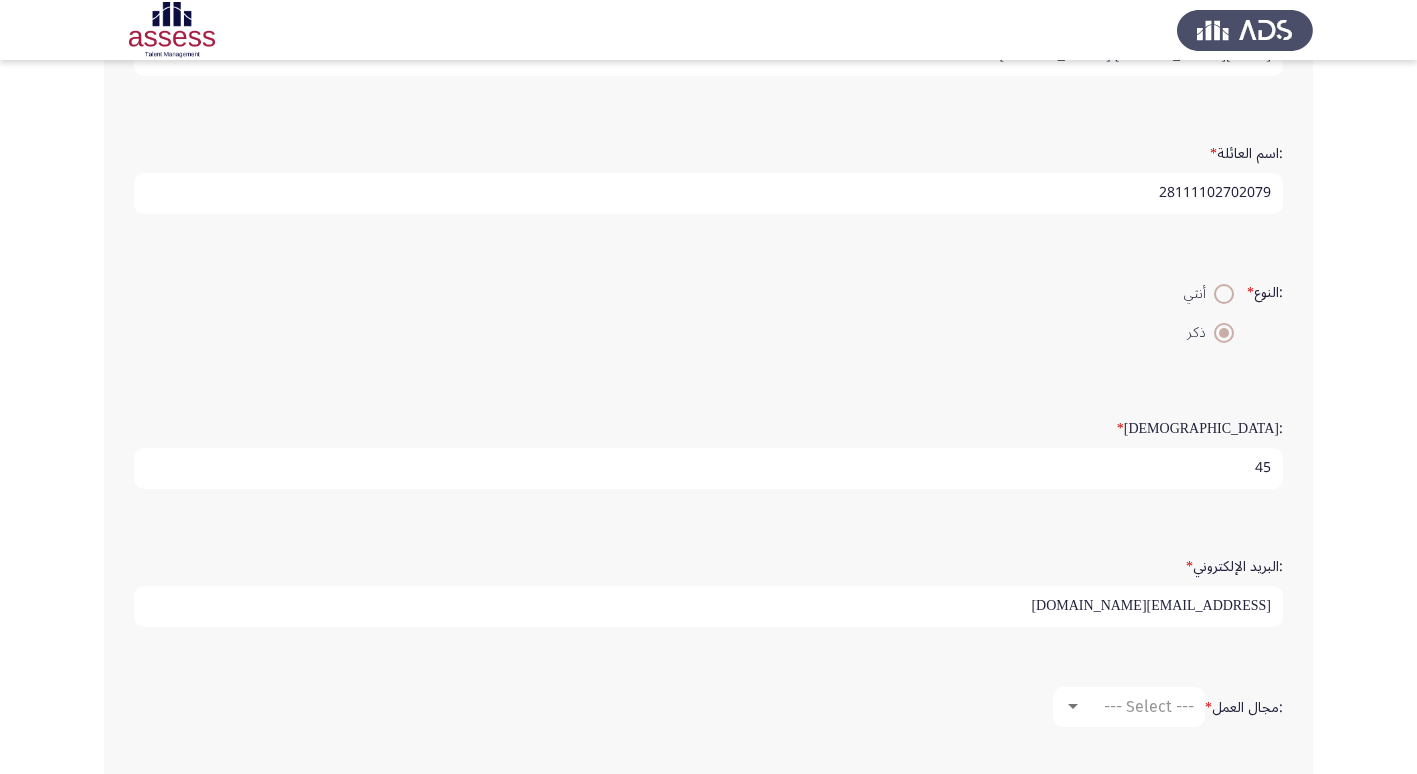 type on "[EMAIL_ADDRESS][DOMAIN_NAME]" 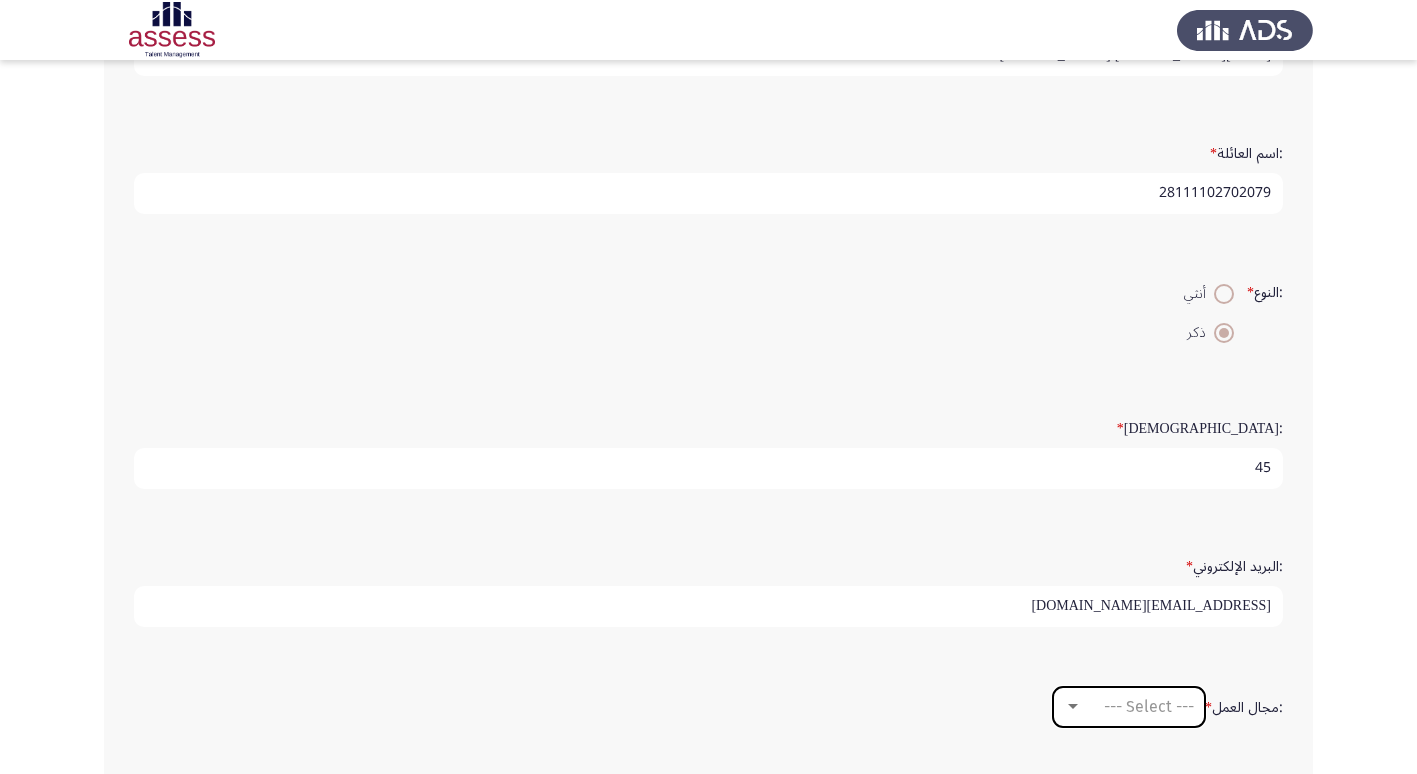 click on "--- Select ---" at bounding box center (1149, 706) 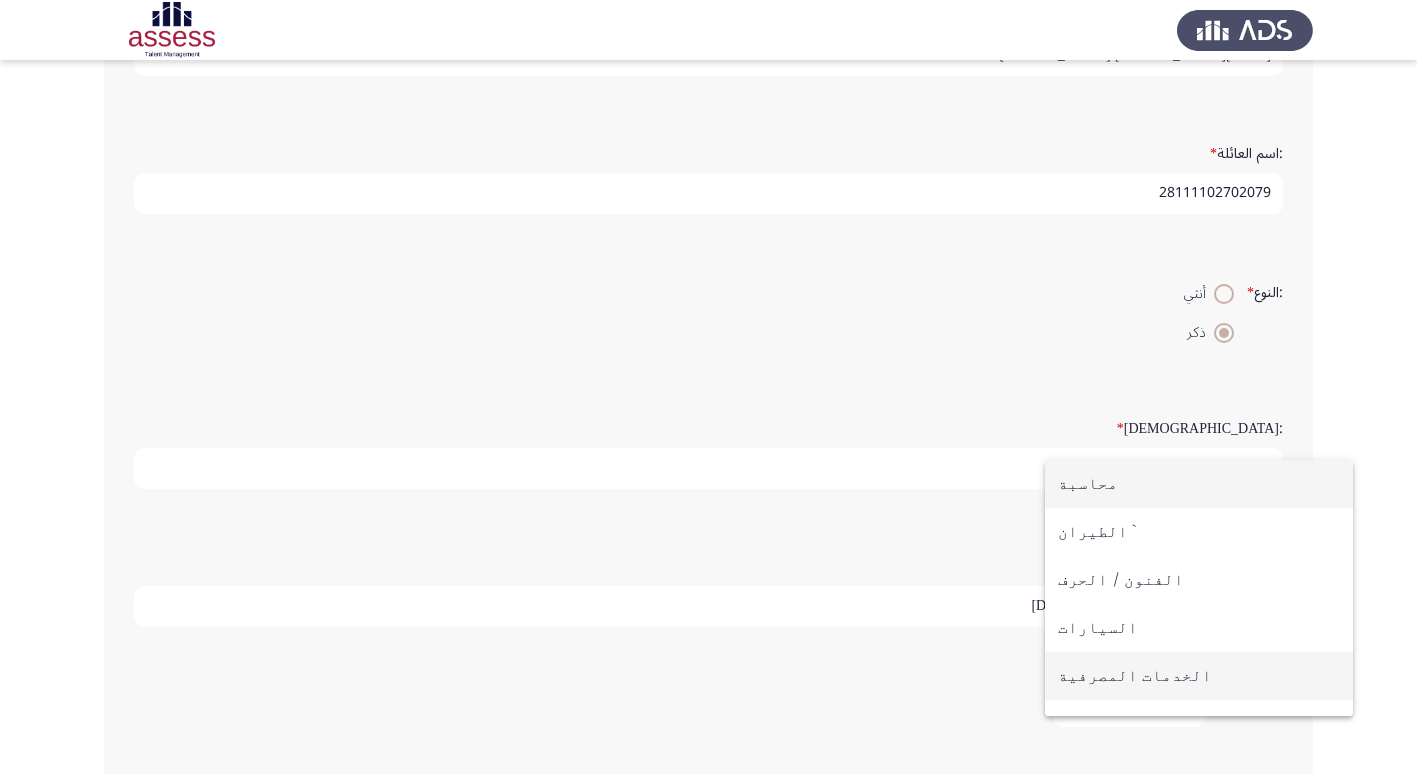 click on "الخدمات المصرفية" at bounding box center [1199, 676] 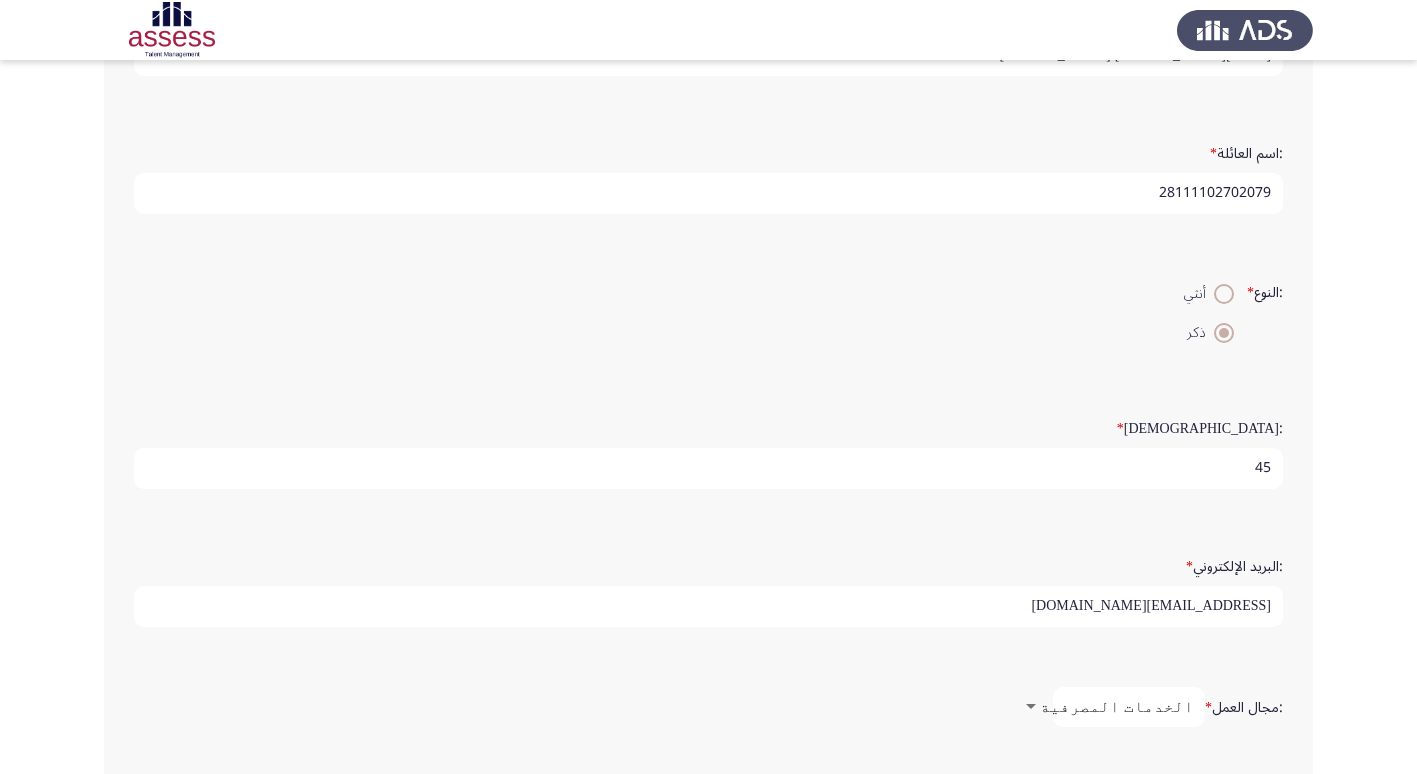 scroll, scrollTop: 421, scrollLeft: 0, axis: vertical 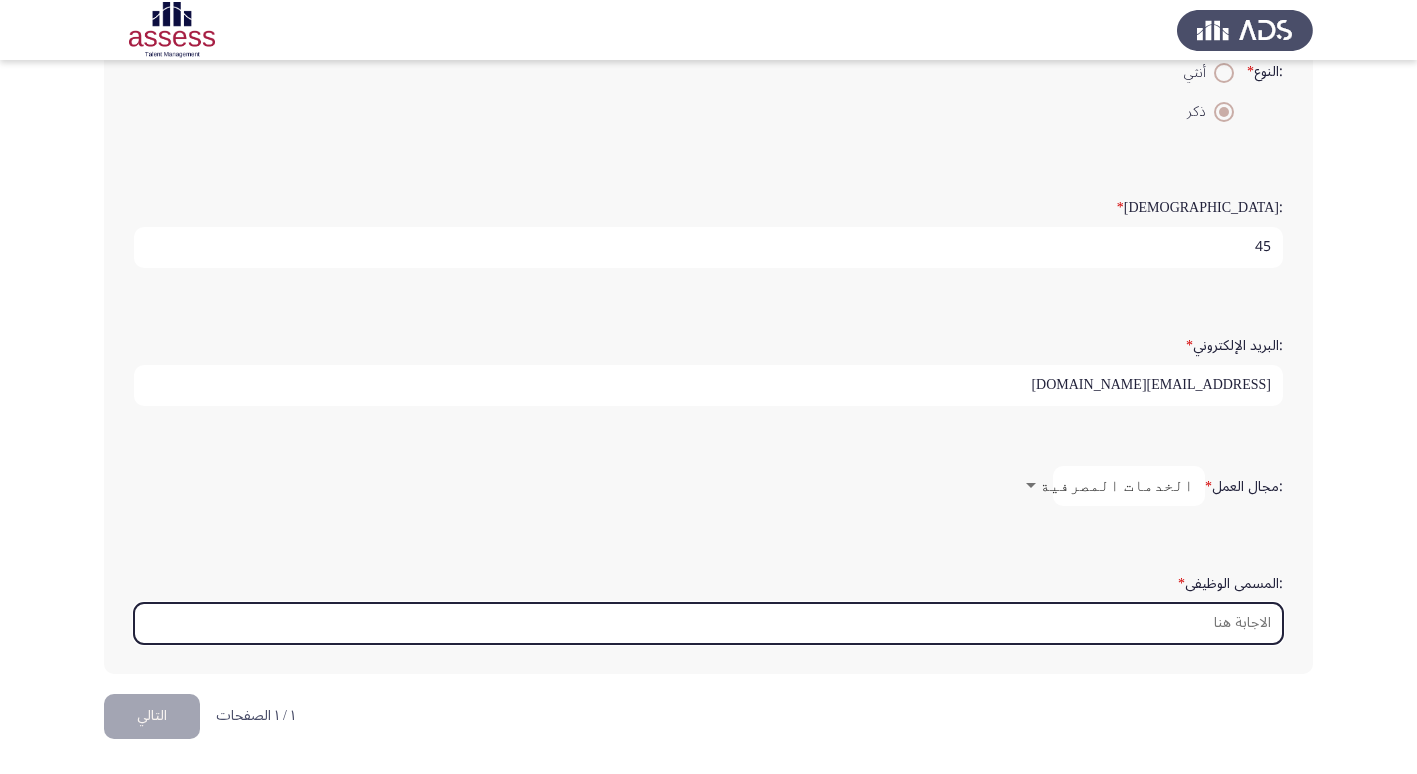 click on ":المسمى الوظيفى   *" at bounding box center (708, 623) 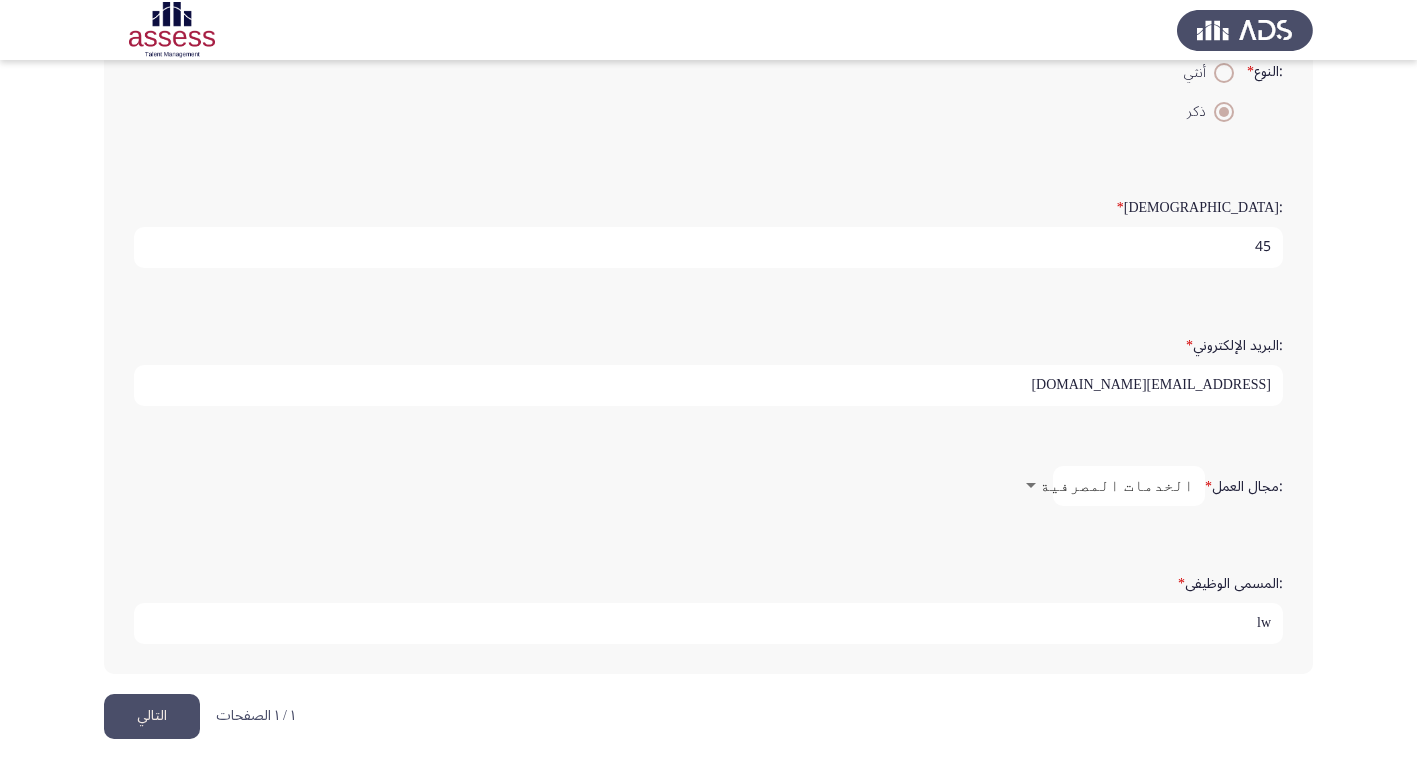 type on "l" 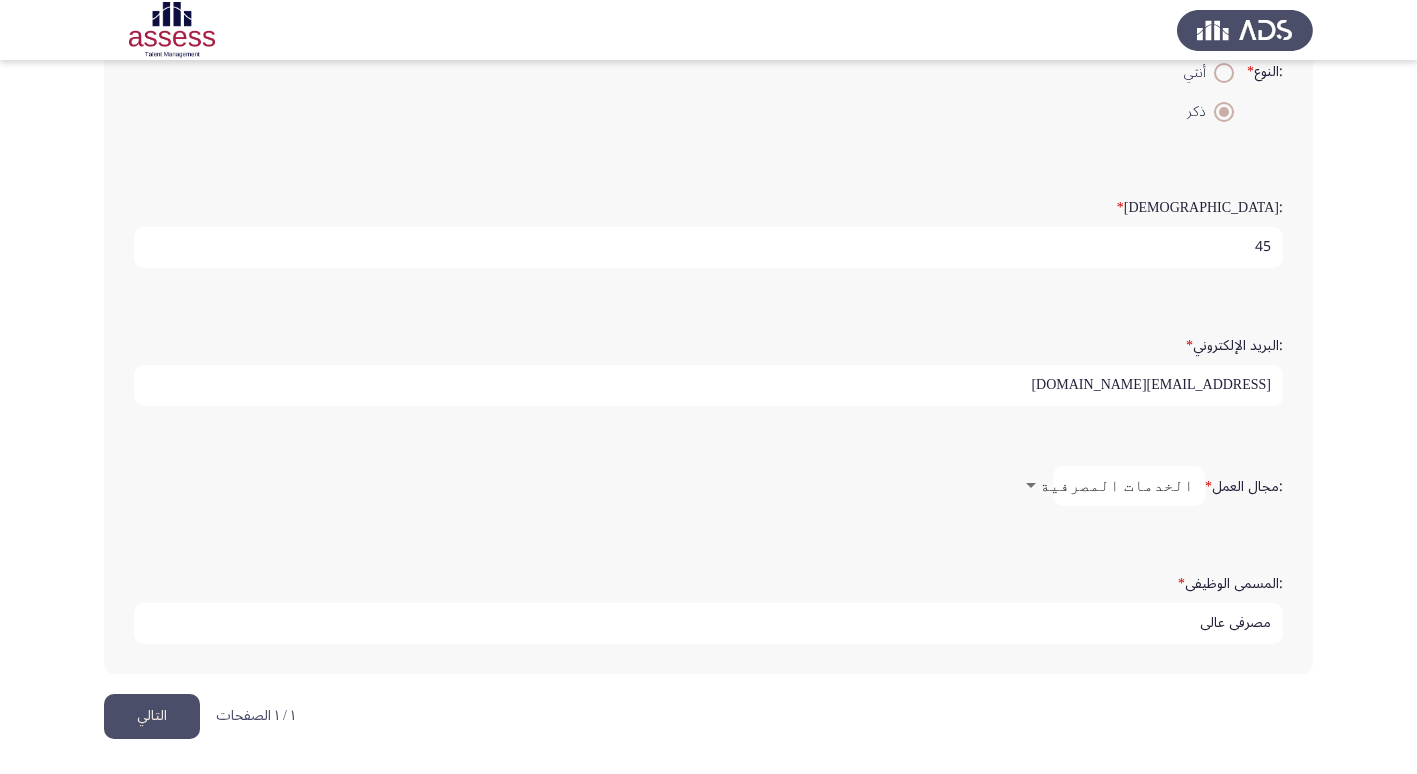 type on "مصرفي عالي" 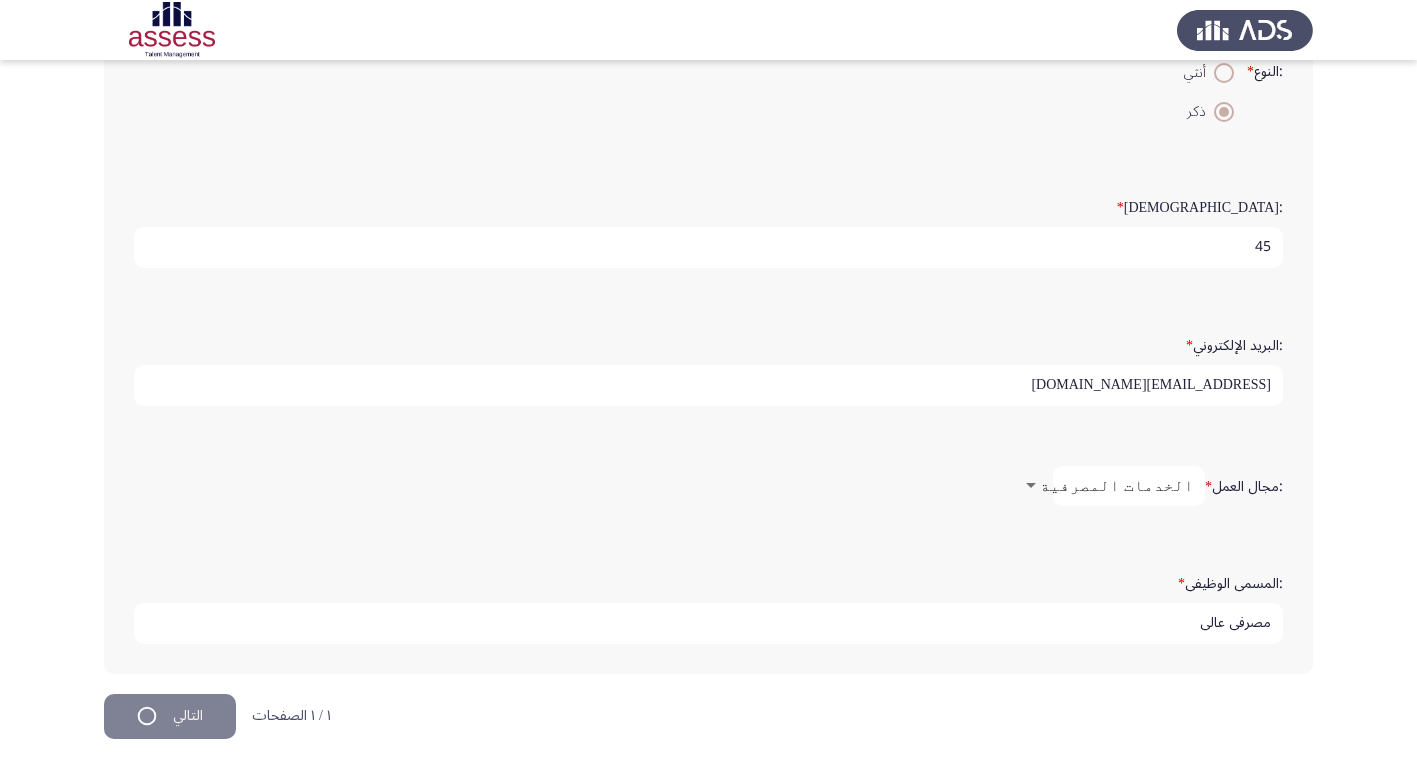 scroll, scrollTop: 0, scrollLeft: 0, axis: both 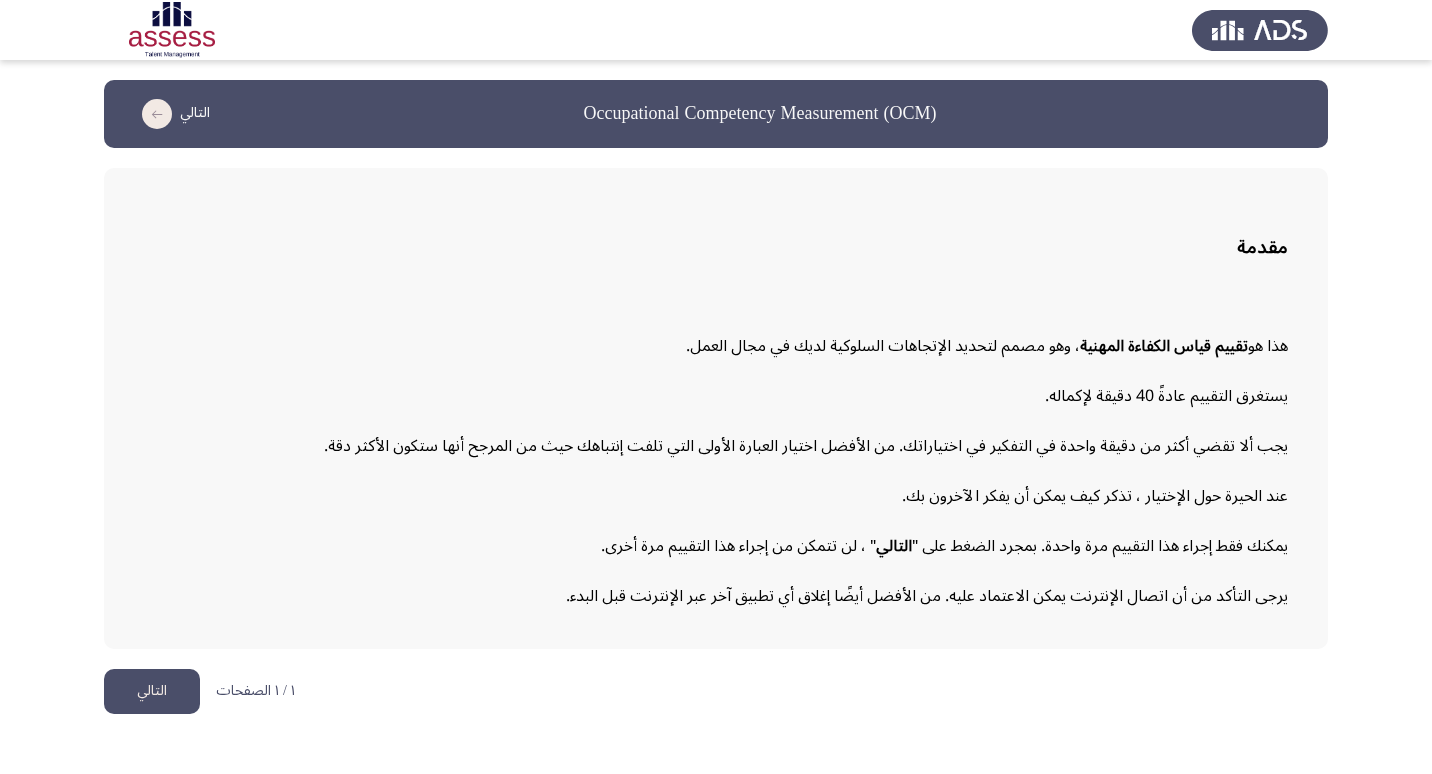 click on "التالي" 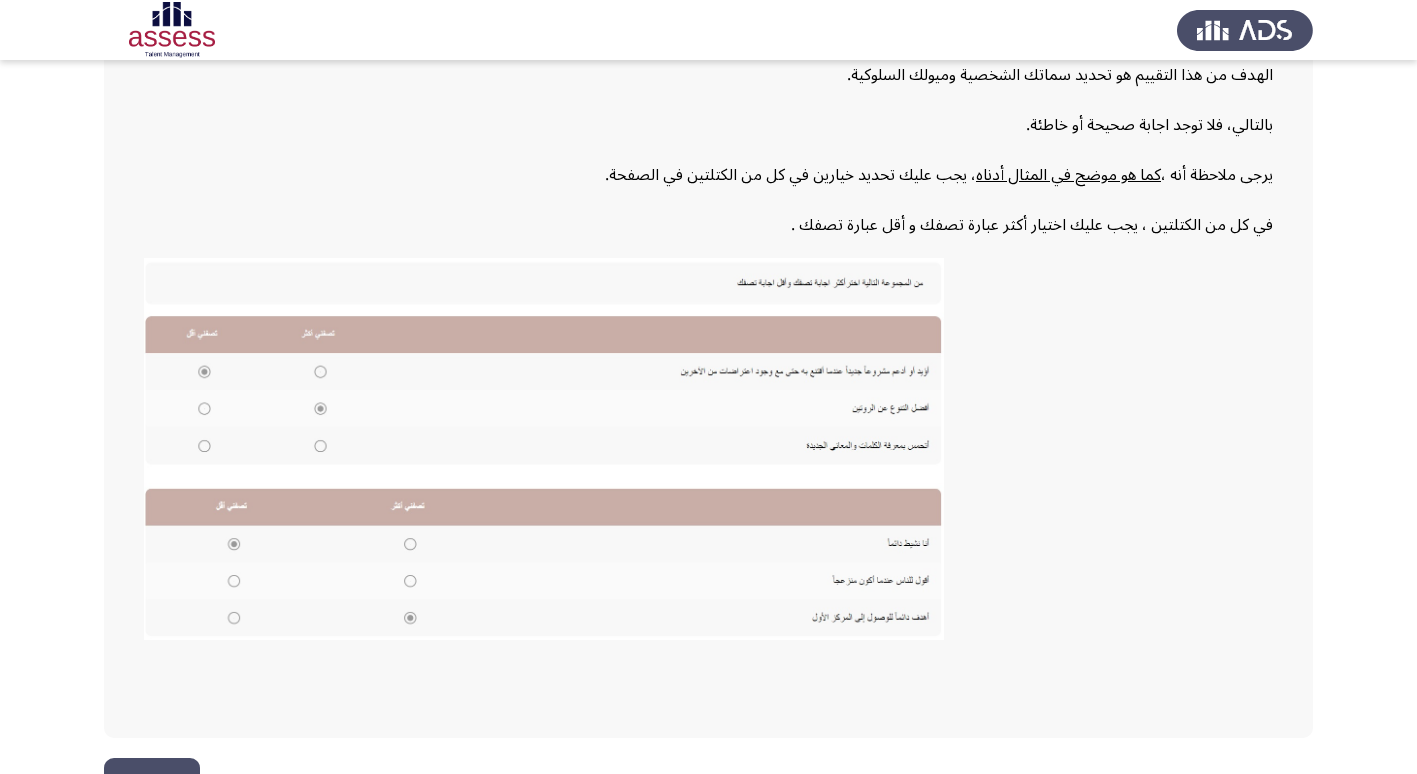 scroll, scrollTop: 302, scrollLeft: 0, axis: vertical 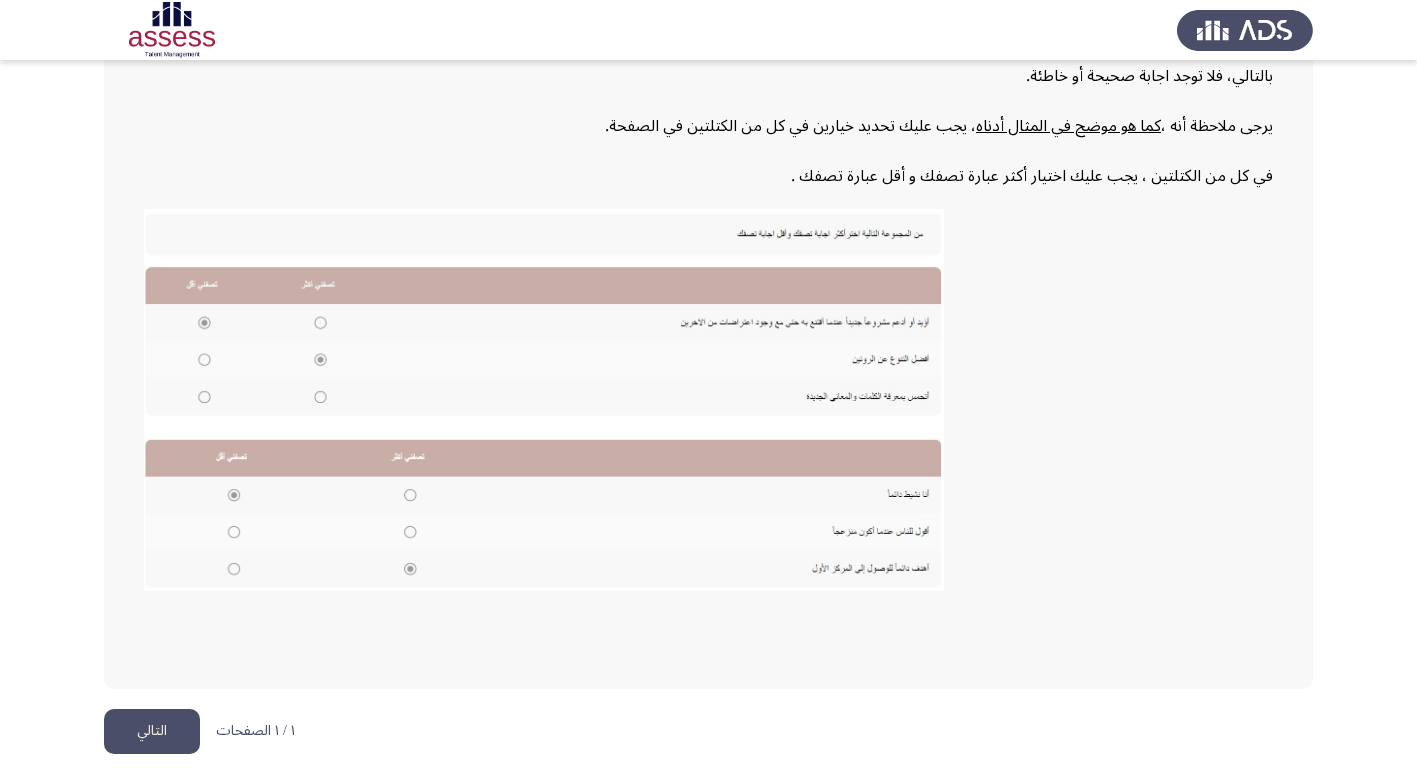 click on "التالي" 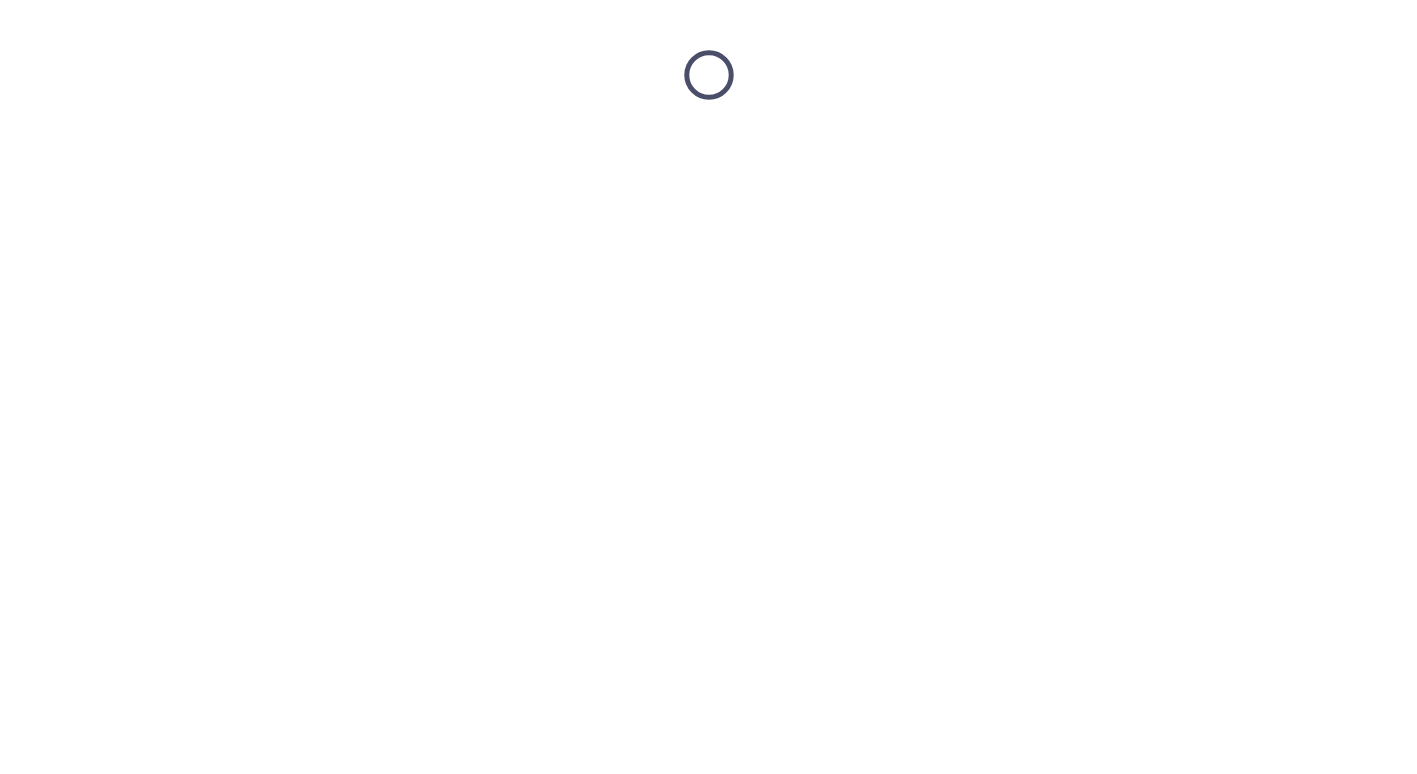 scroll, scrollTop: 0, scrollLeft: 0, axis: both 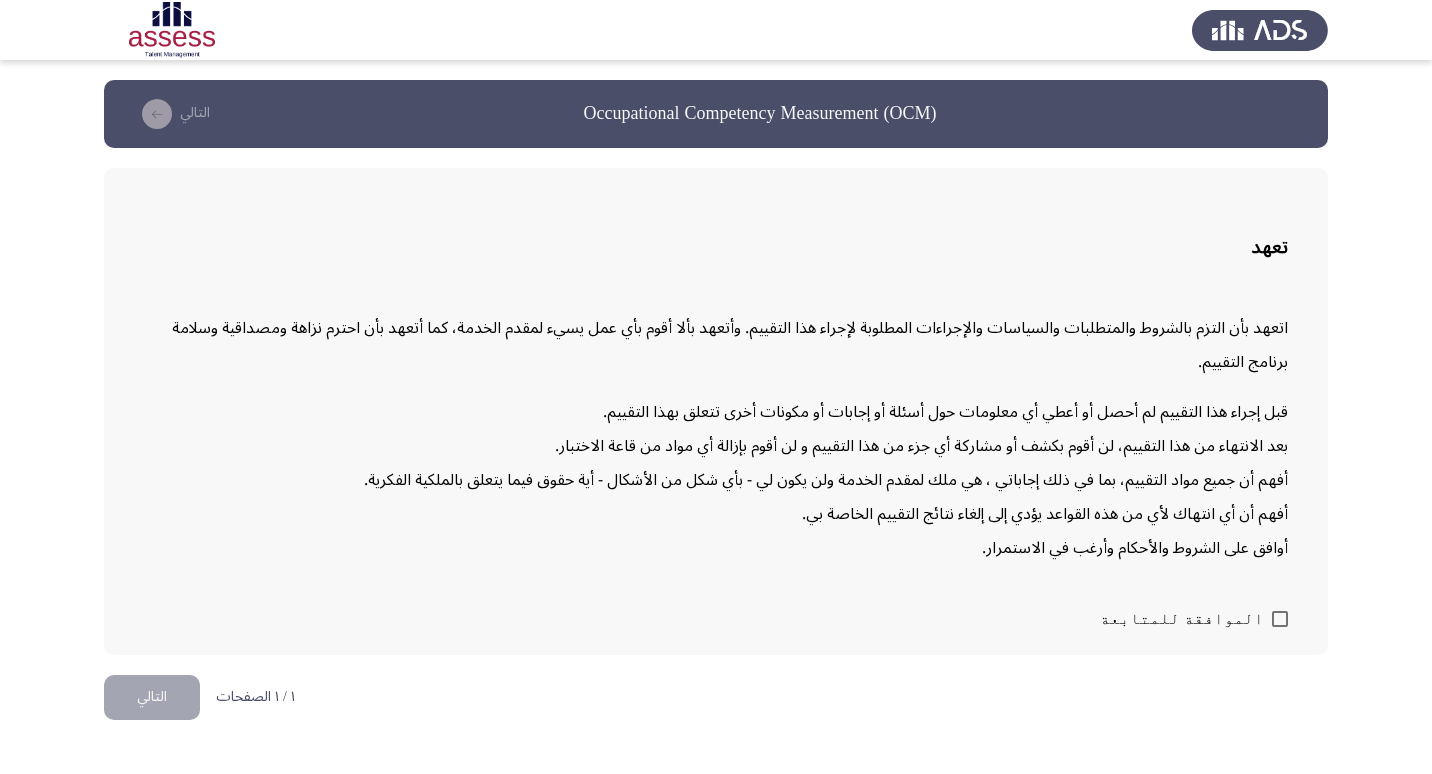 click on "الموافقة للمتابعة" at bounding box center (1182, 619) 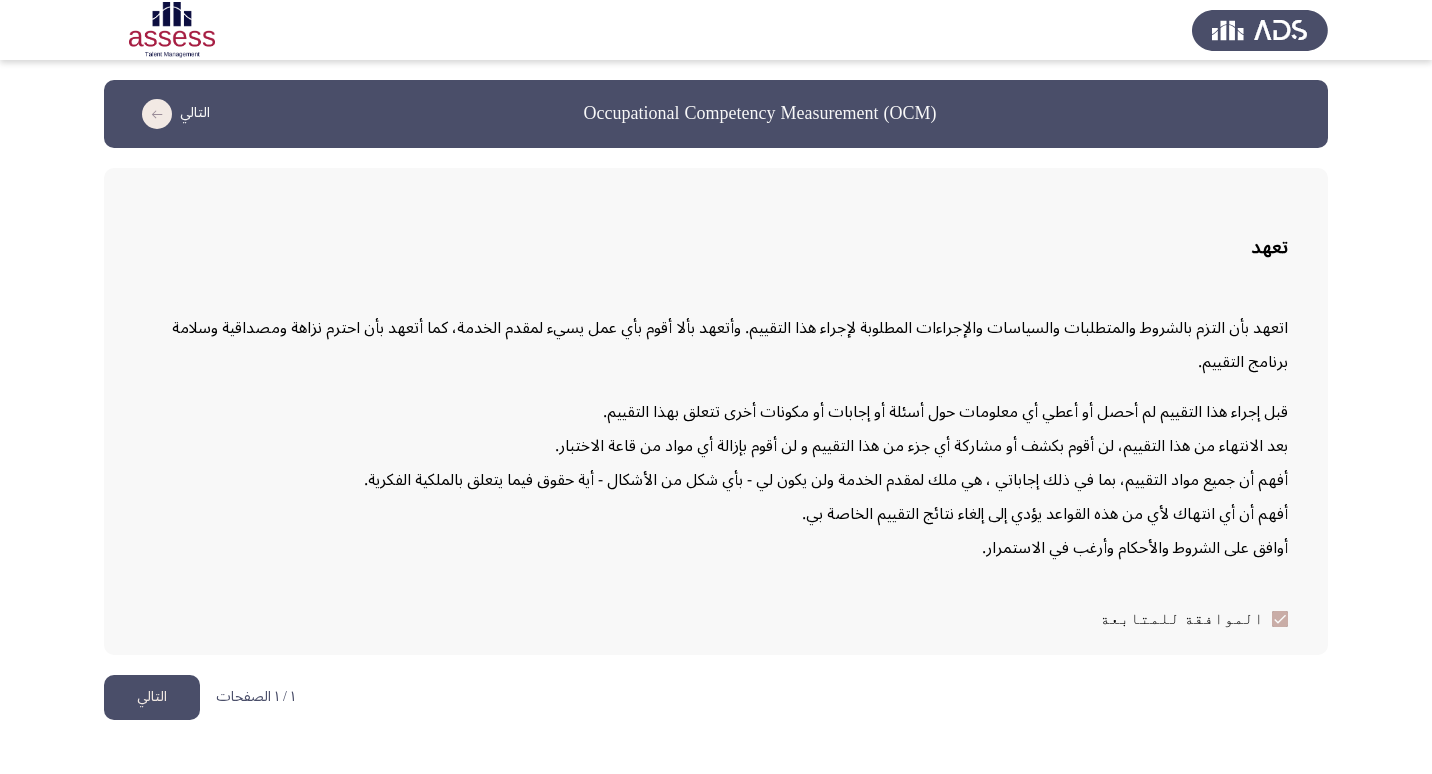 click on "التالي" 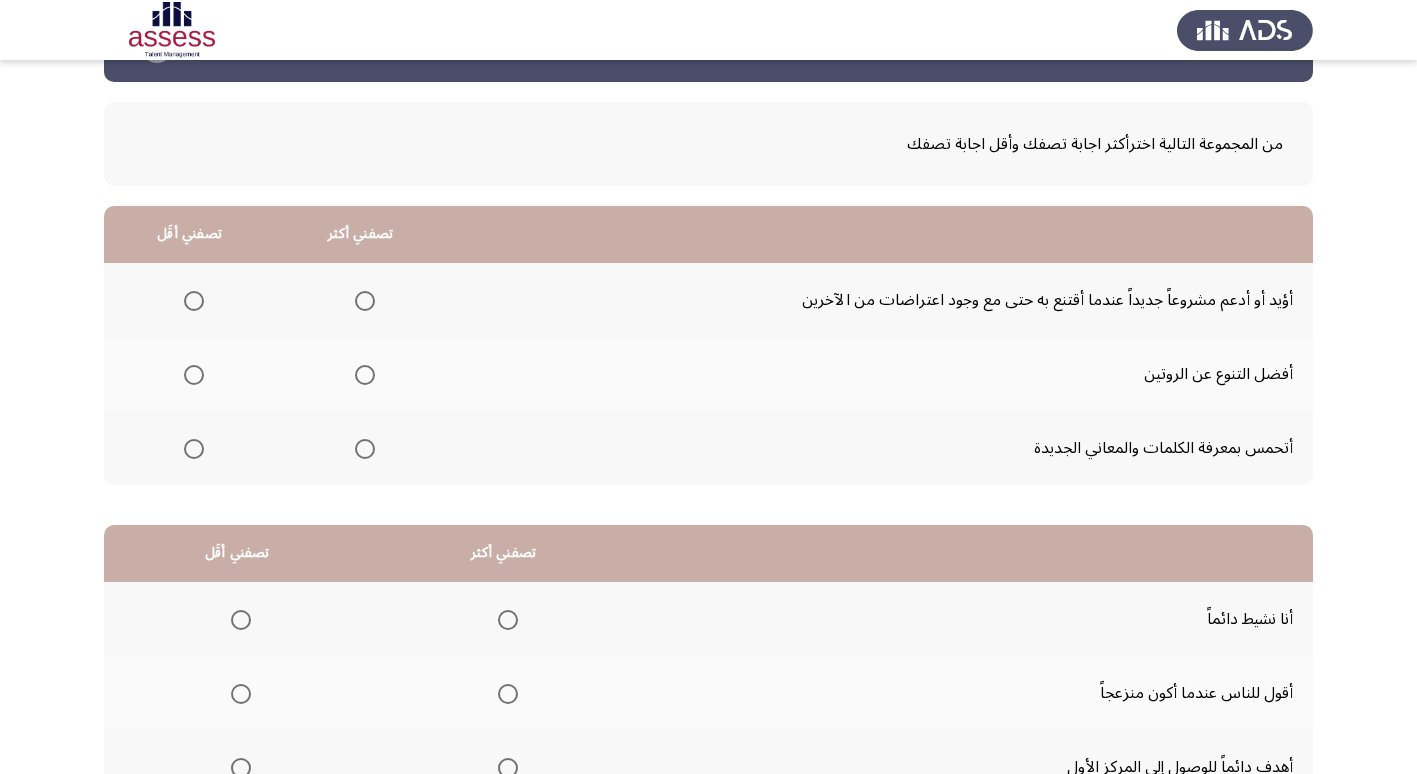 scroll, scrollTop: 100, scrollLeft: 0, axis: vertical 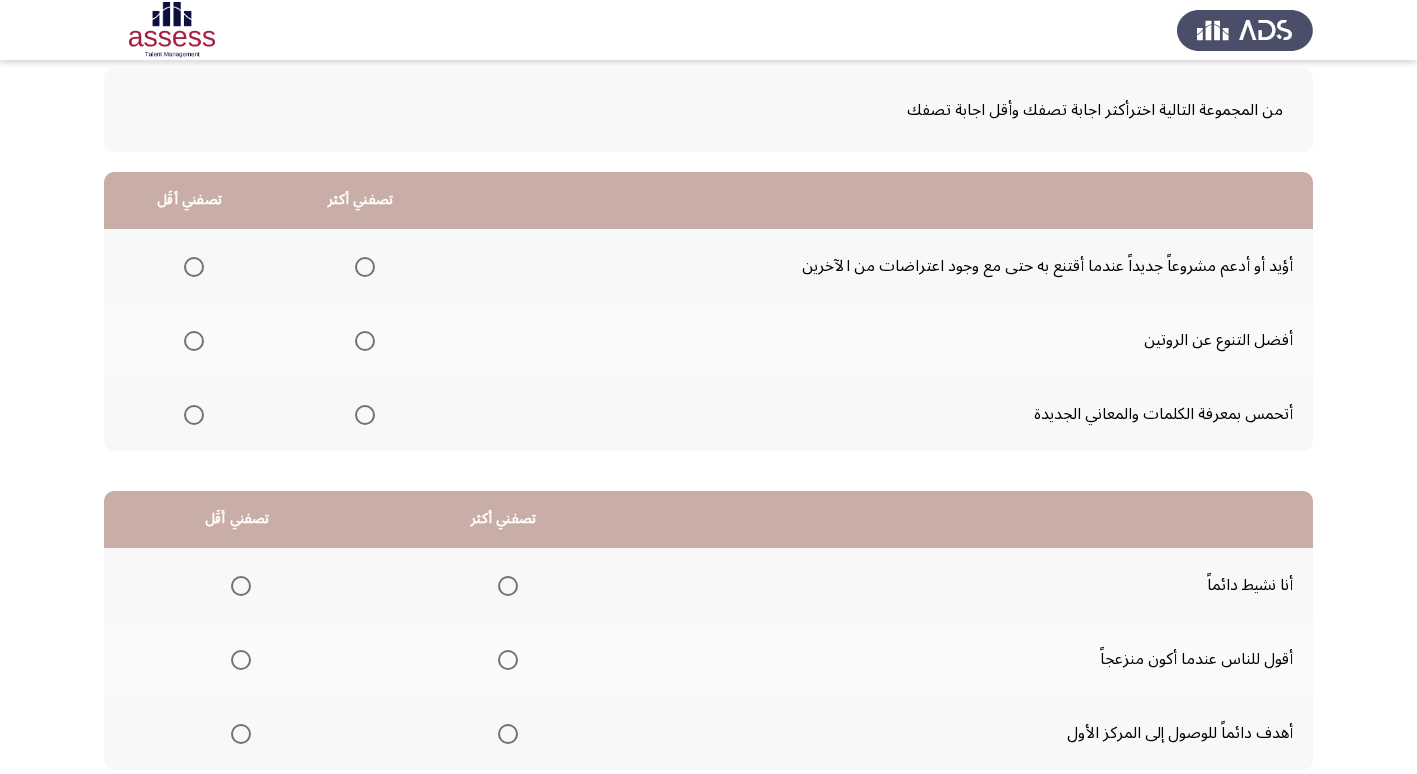 click at bounding box center [365, 267] 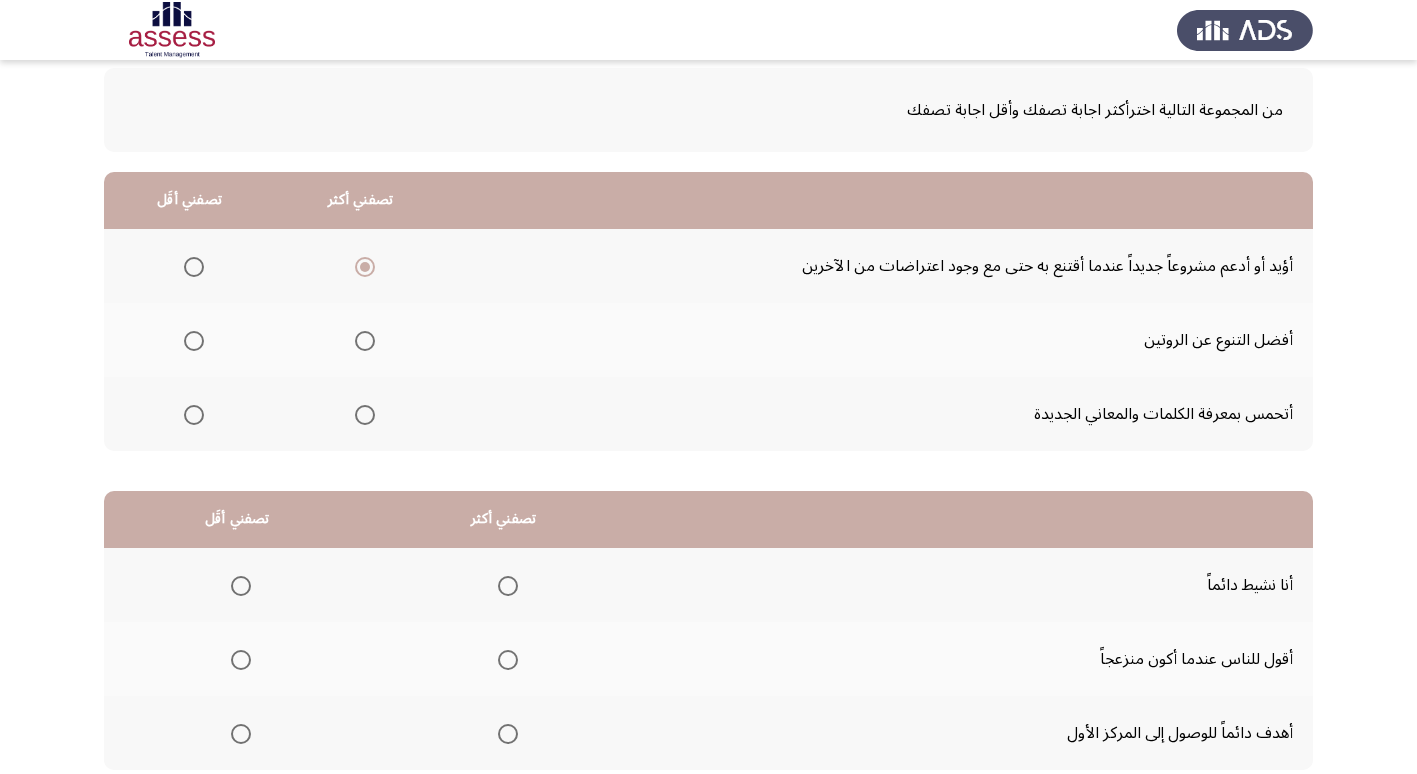 click at bounding box center (194, 415) 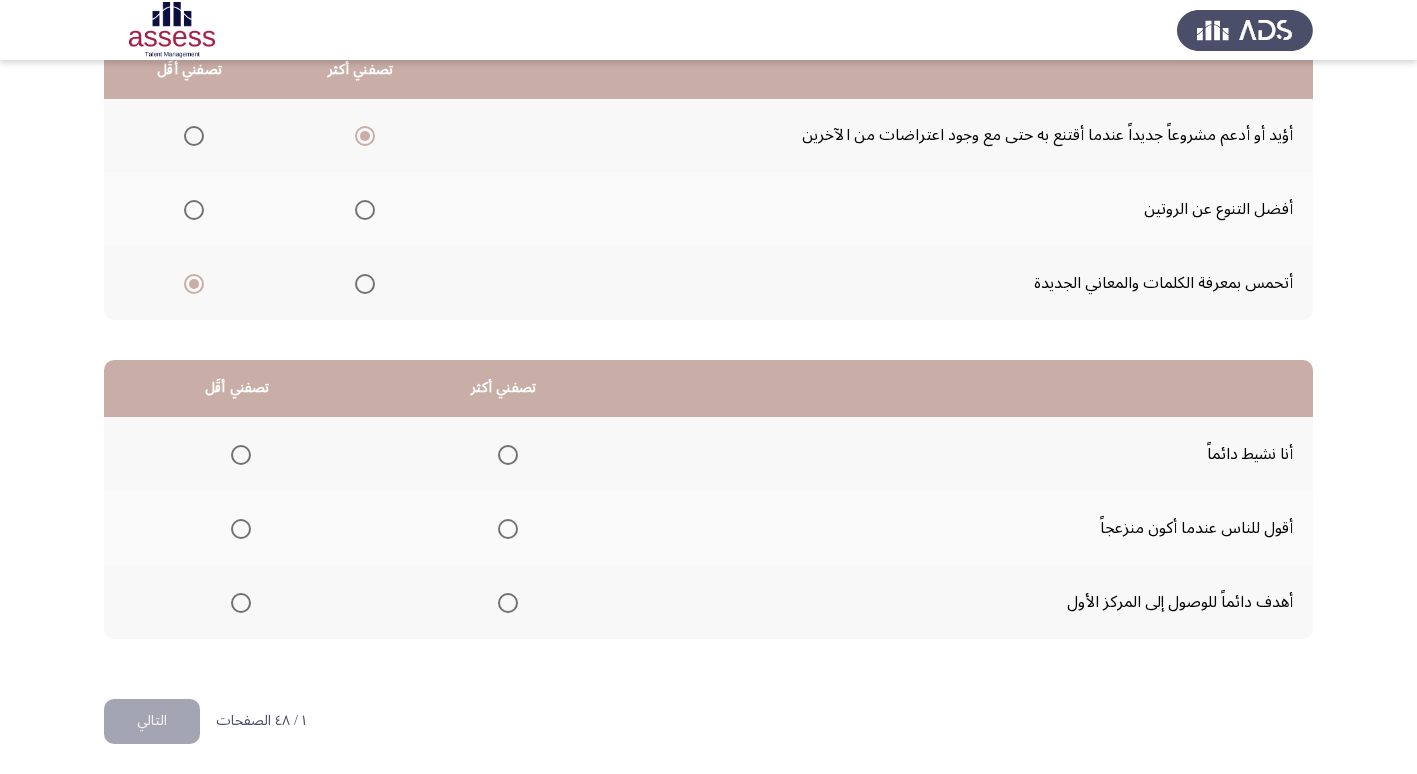 scroll, scrollTop: 236, scrollLeft: 0, axis: vertical 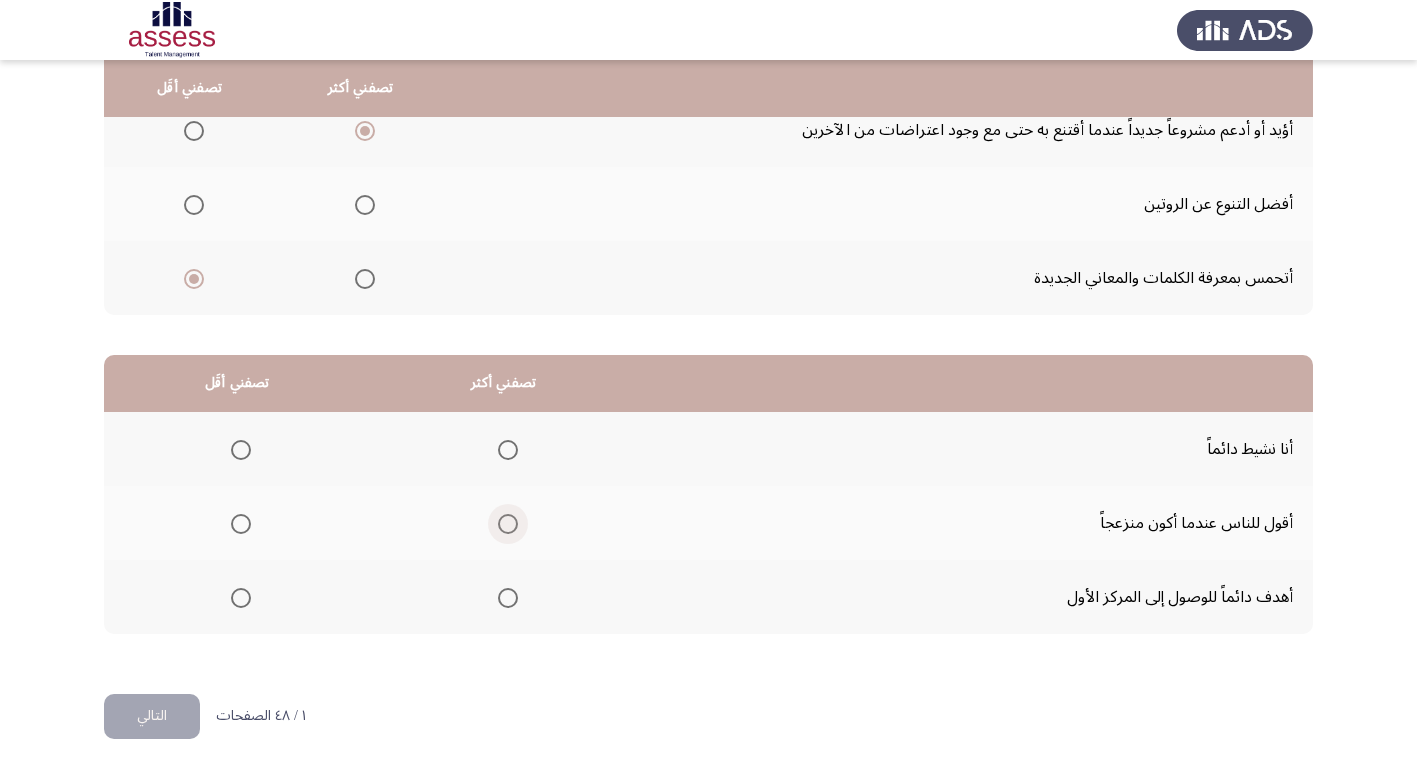 click at bounding box center (508, 524) 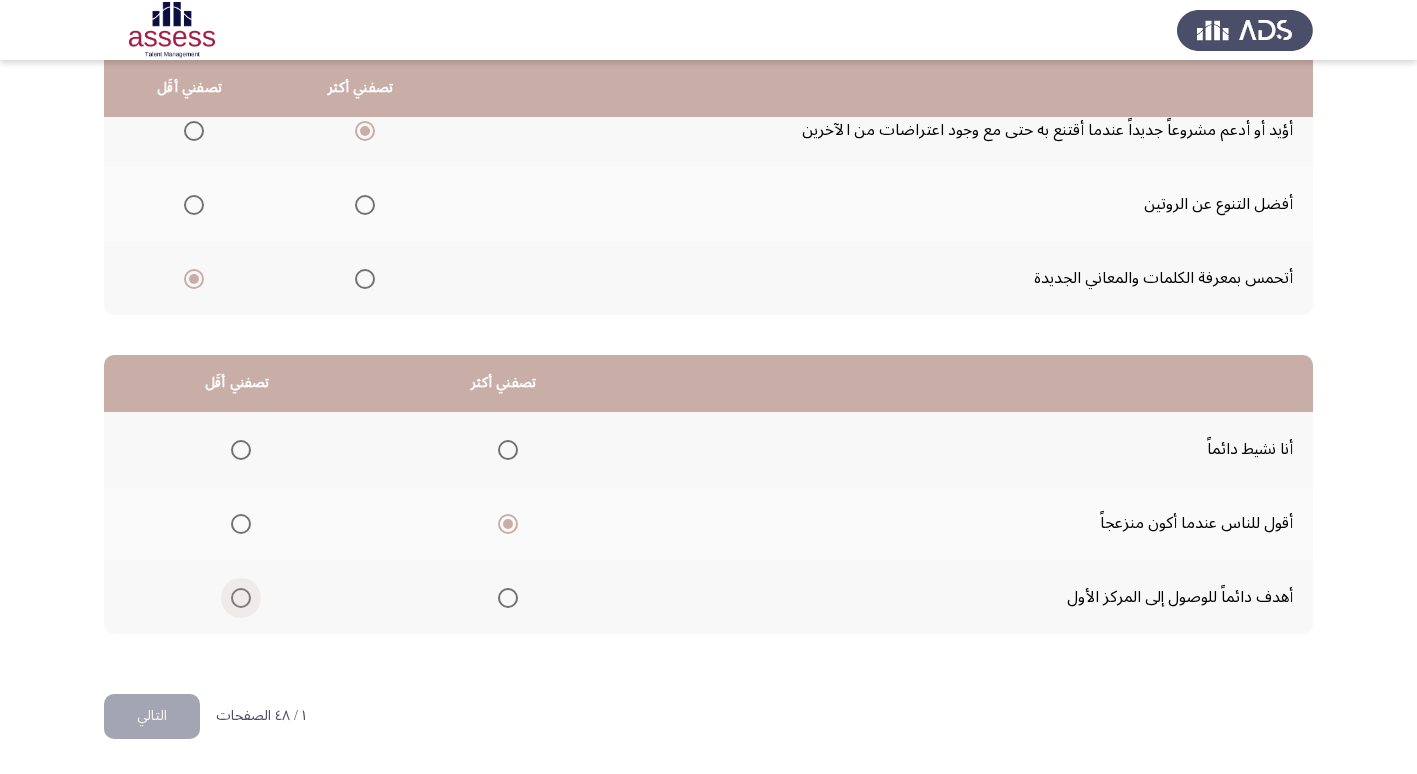 click at bounding box center [241, 598] 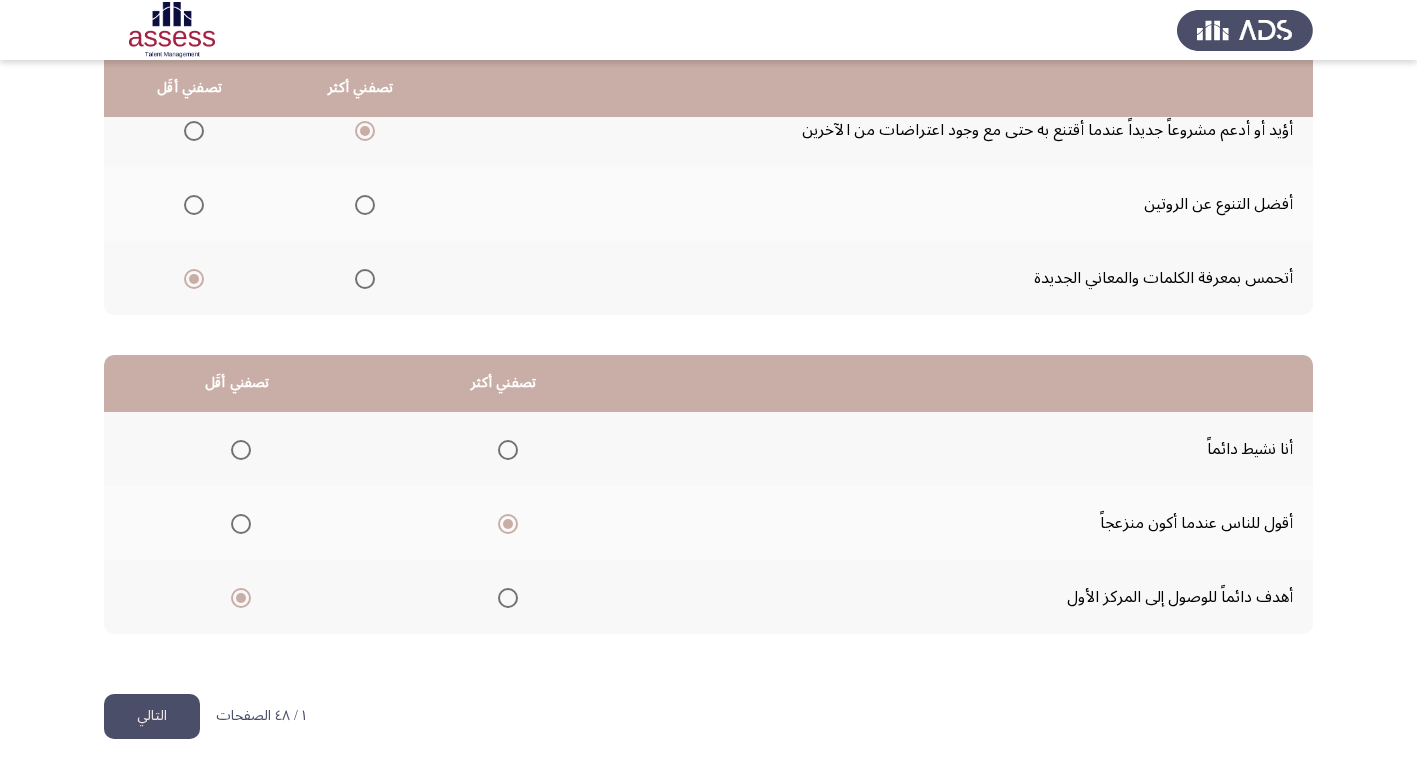 click on "التالي" 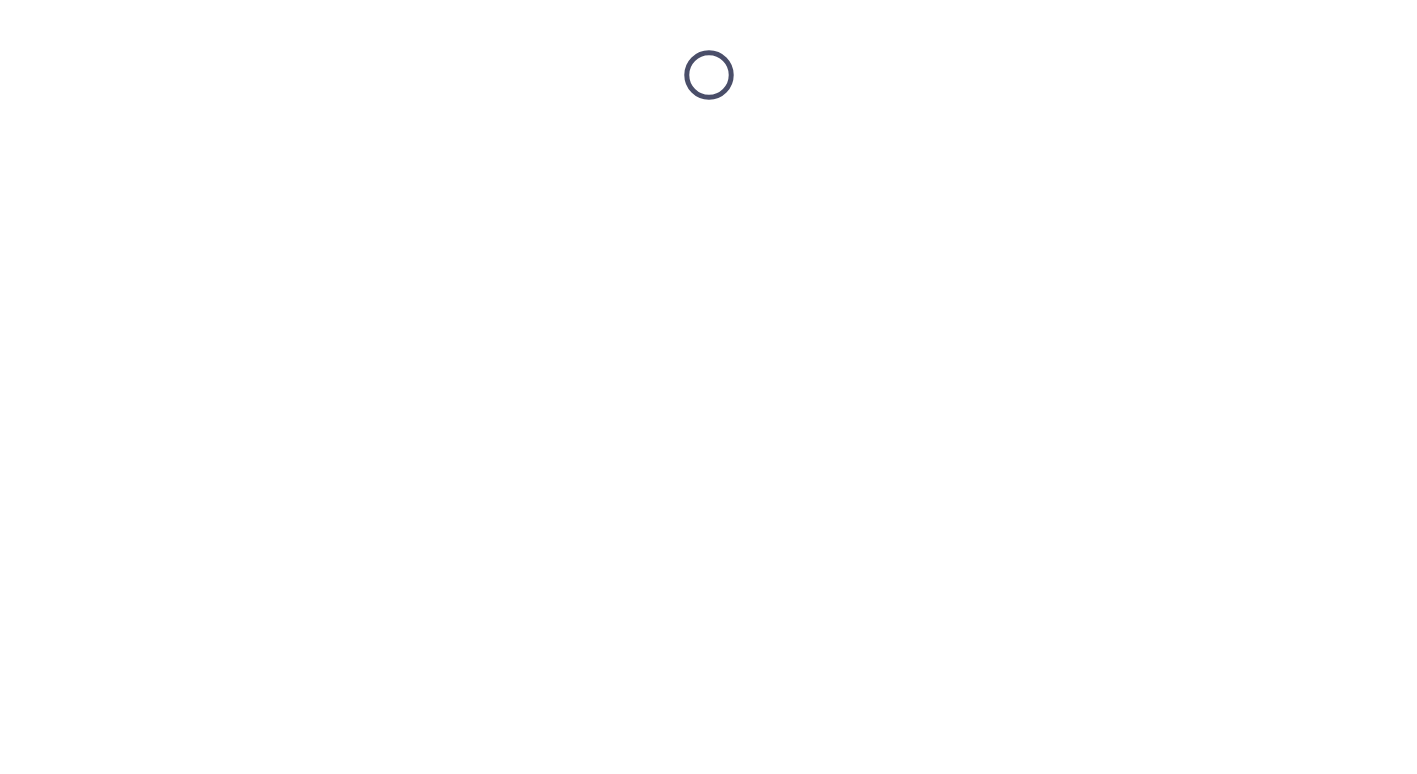 scroll, scrollTop: 0, scrollLeft: 0, axis: both 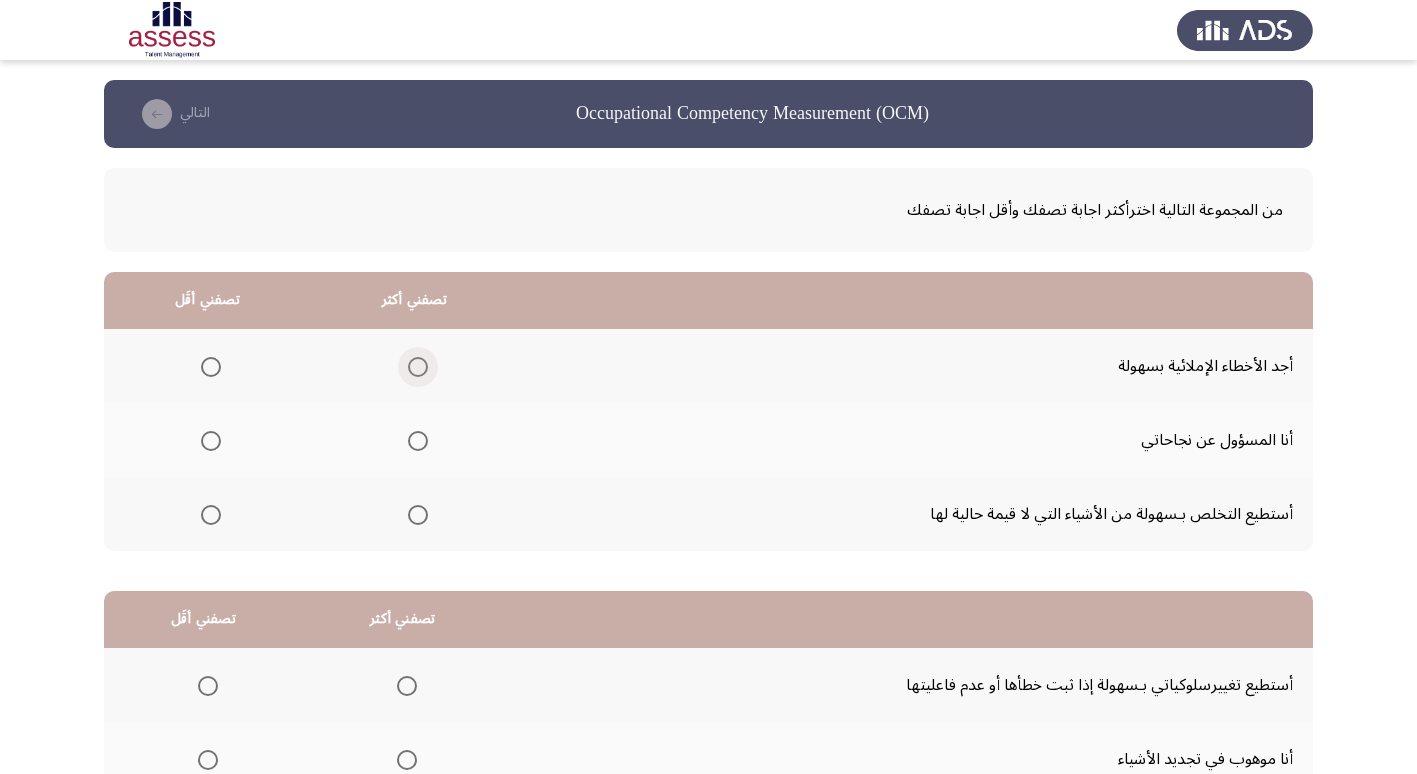 click at bounding box center (418, 367) 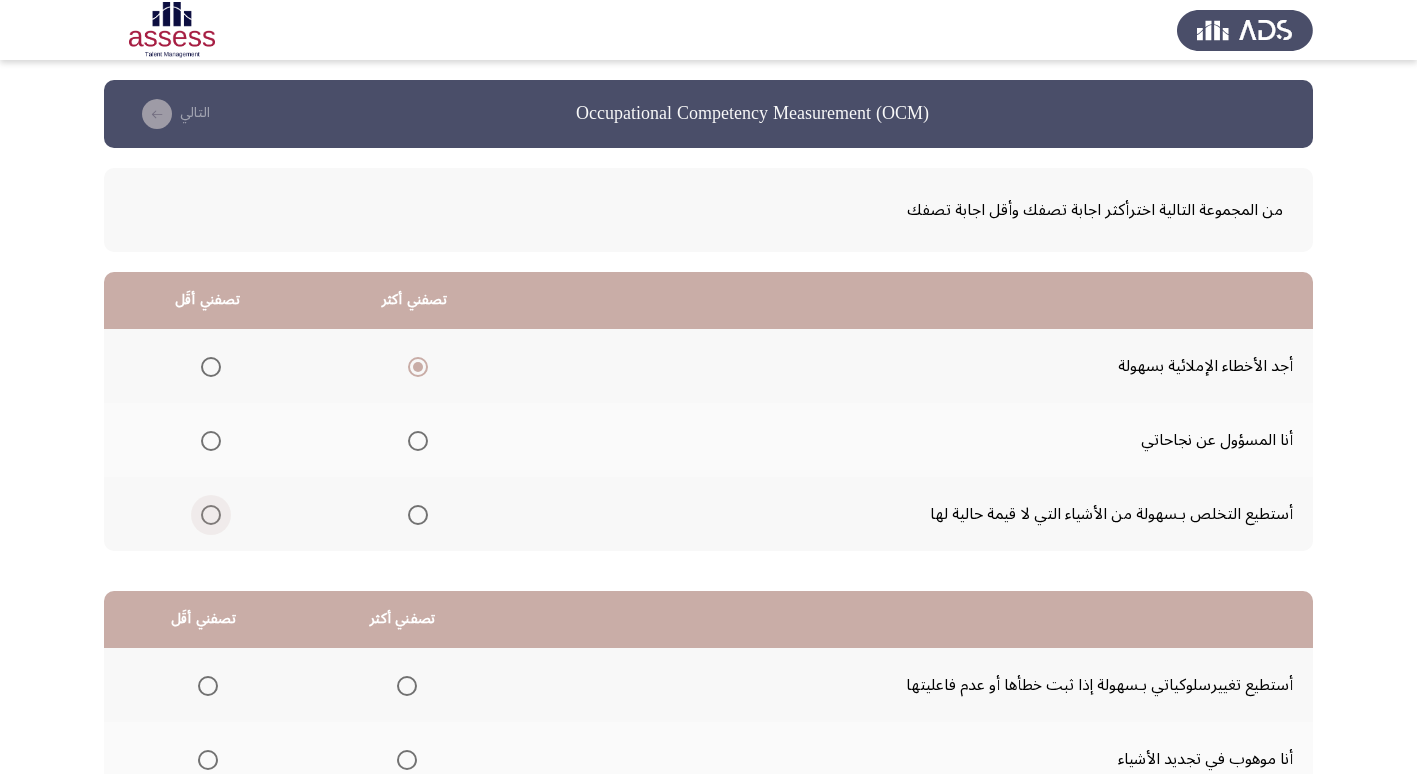 click at bounding box center (211, 515) 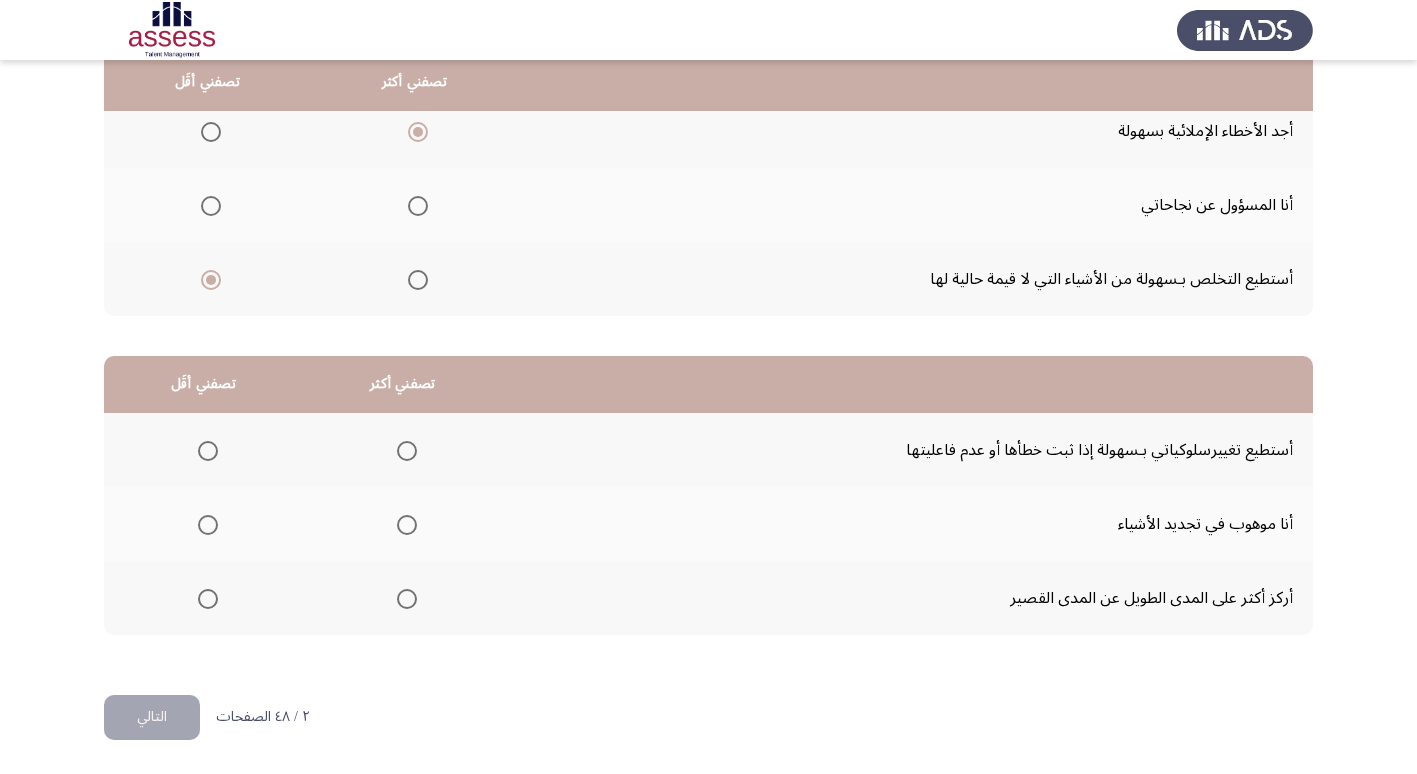scroll, scrollTop: 236, scrollLeft: 0, axis: vertical 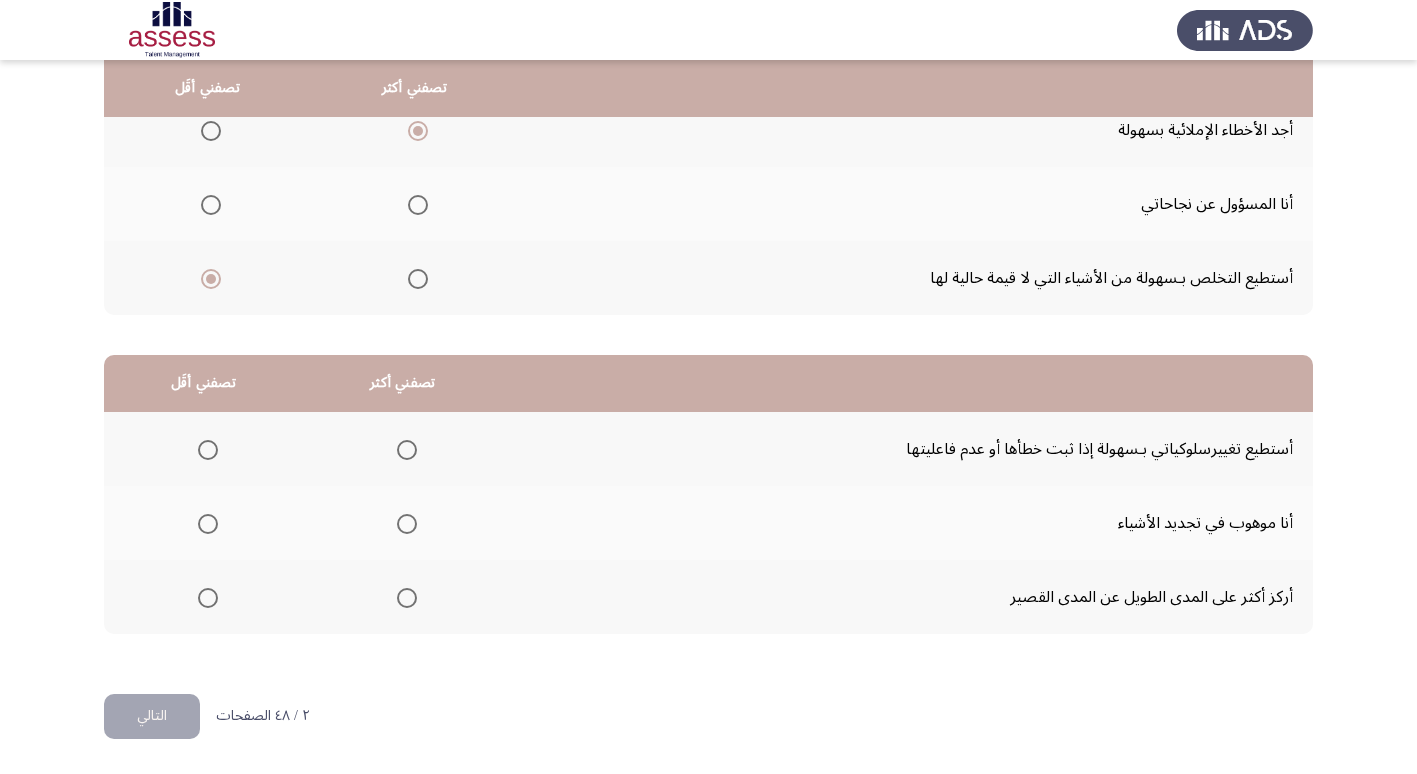 click at bounding box center [407, 450] 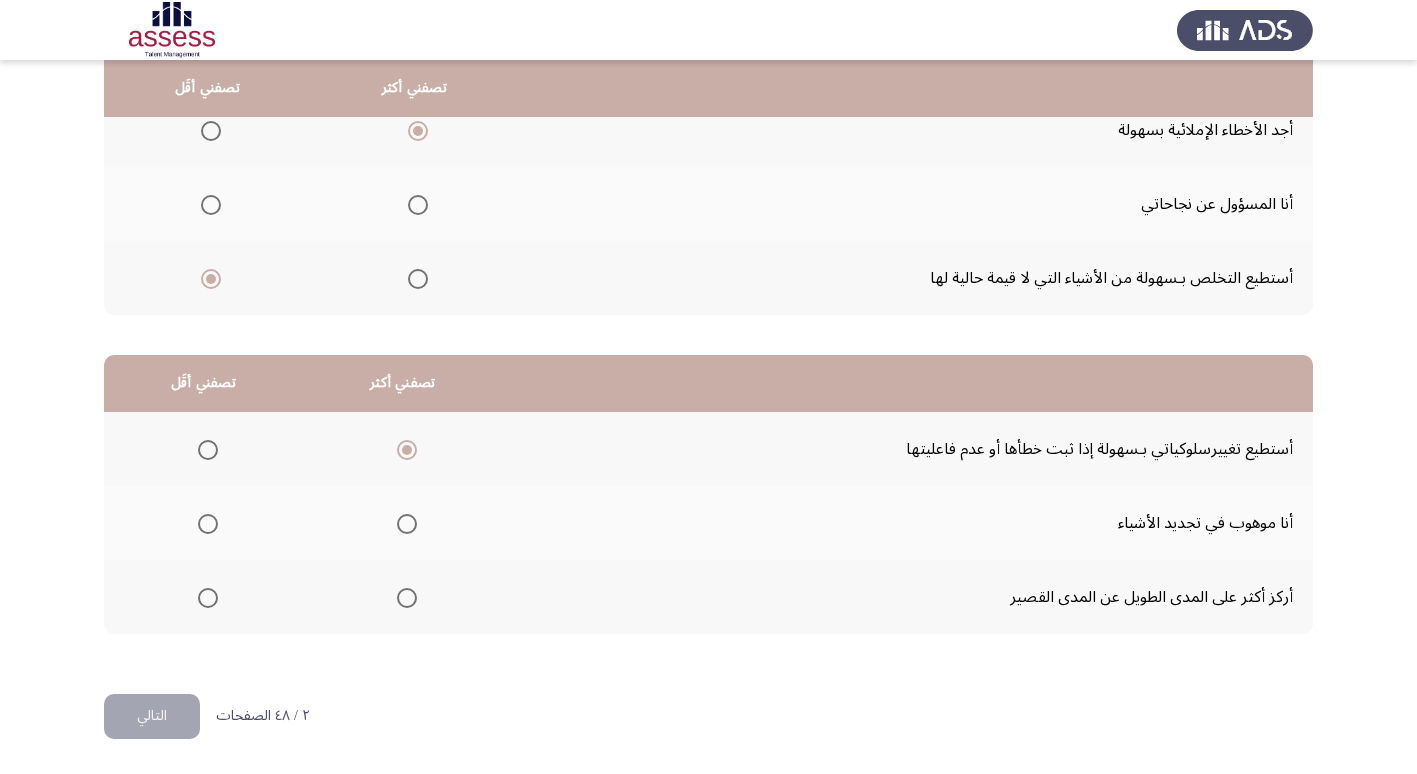 click at bounding box center [208, 598] 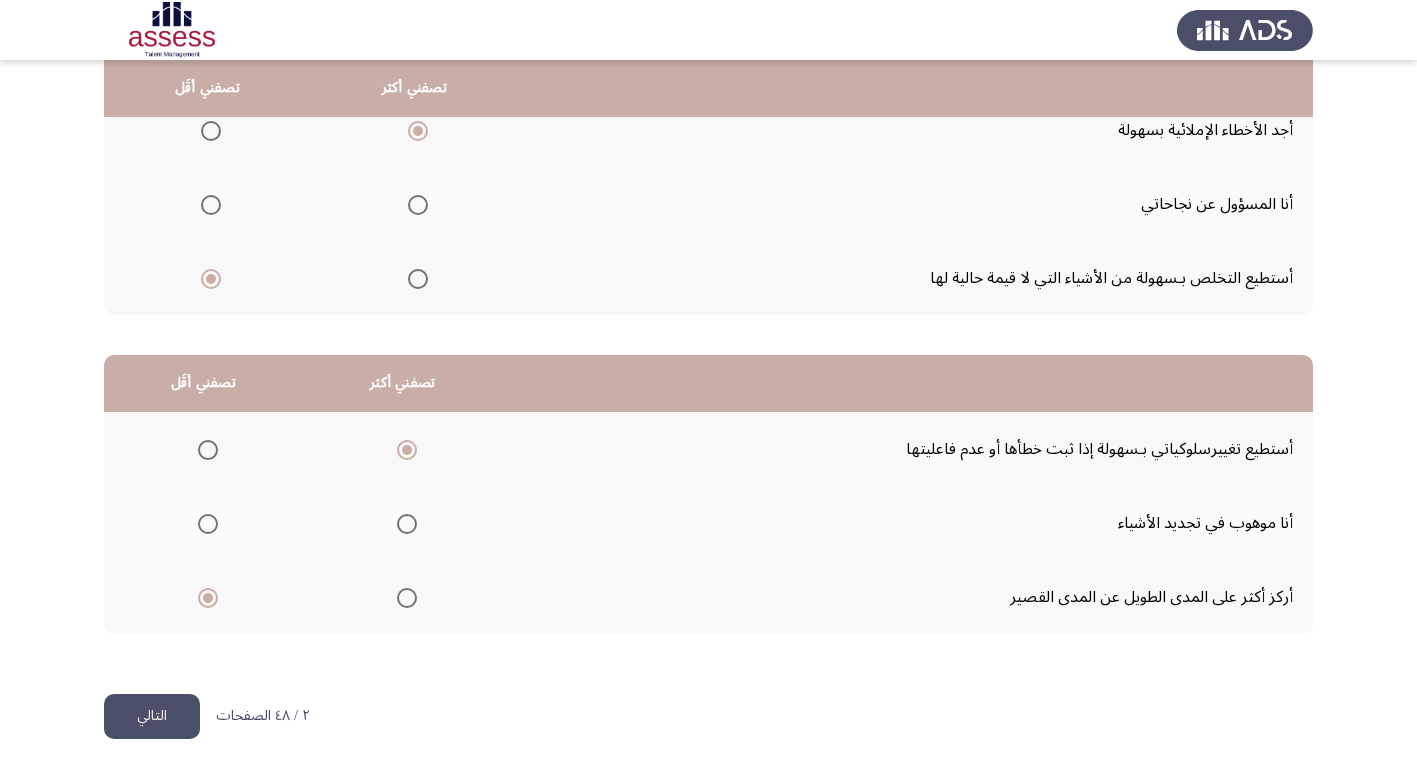 click on "التالي" 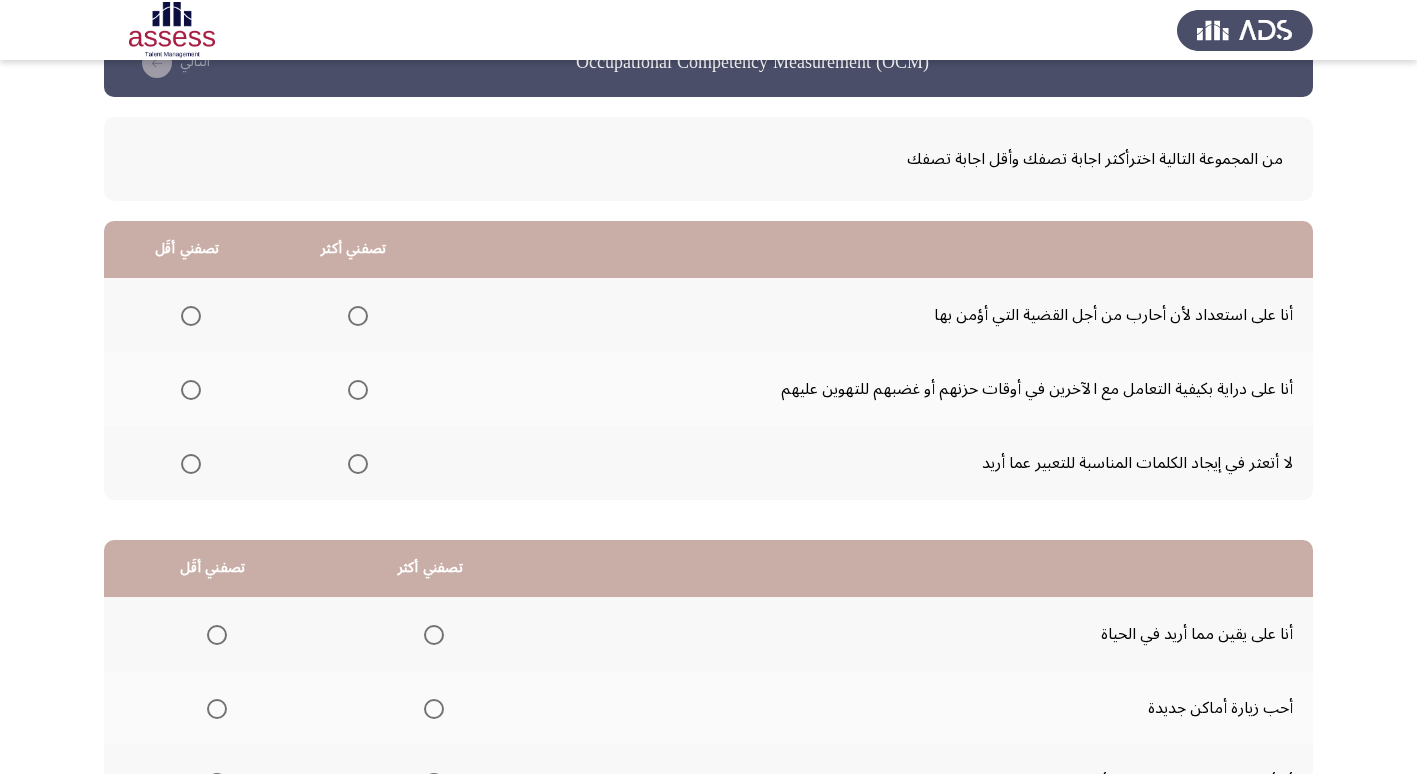 scroll, scrollTop: 100, scrollLeft: 0, axis: vertical 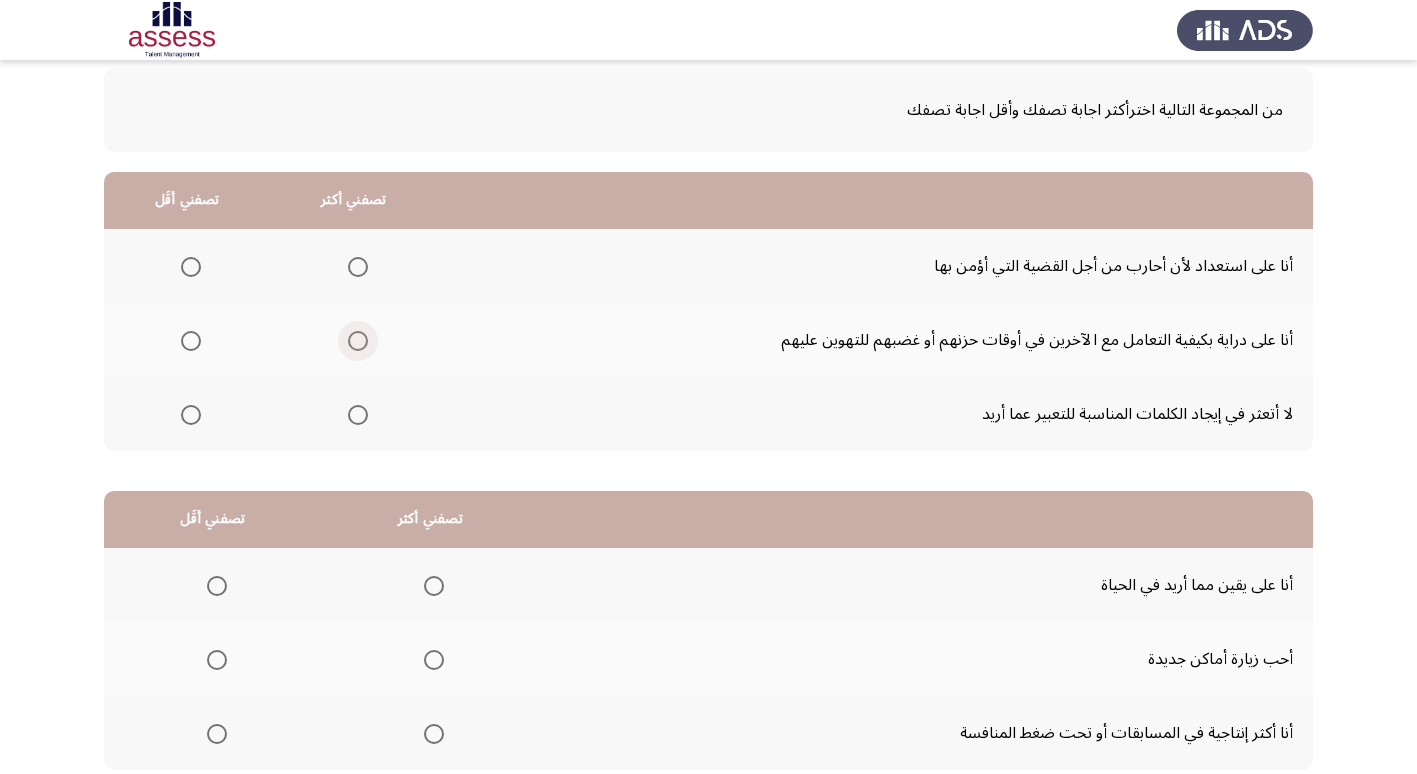 click at bounding box center [358, 341] 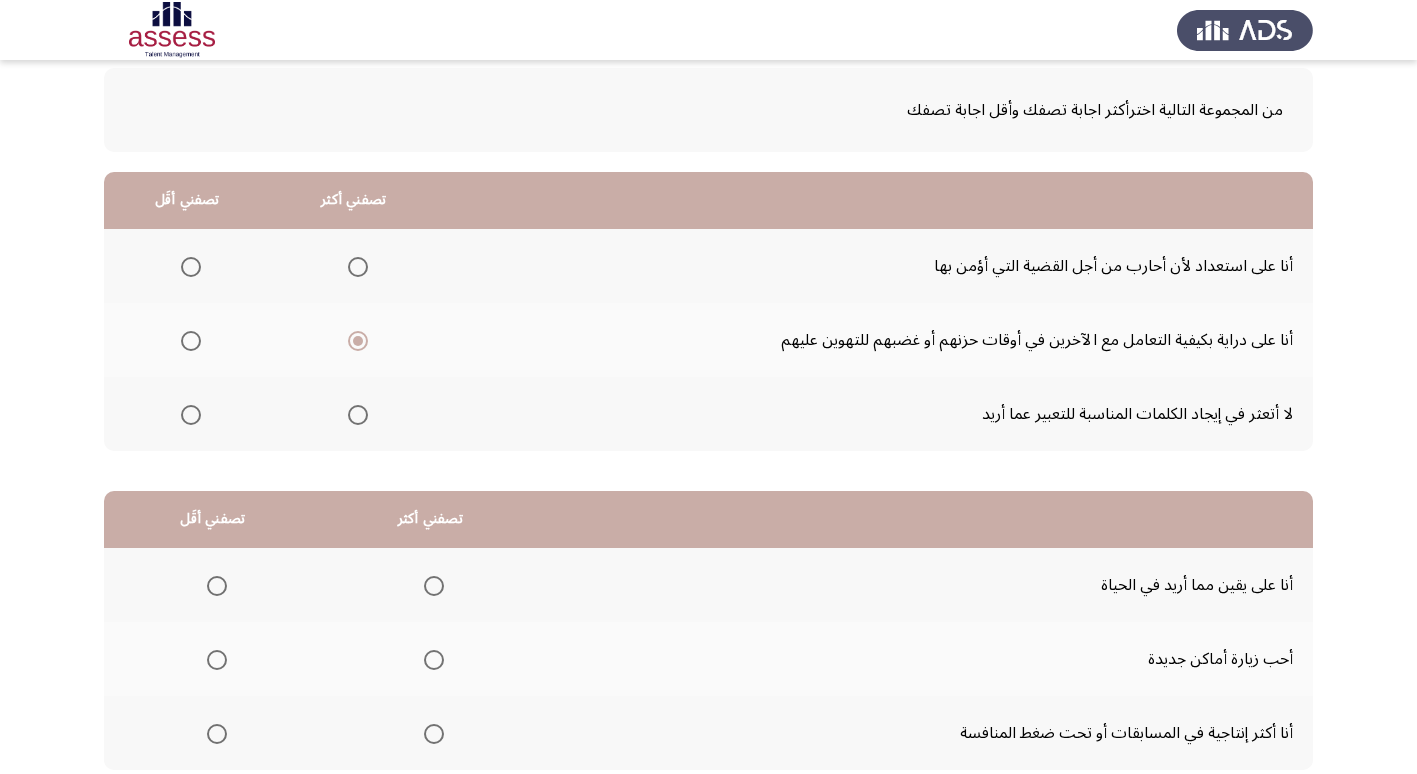 click at bounding box center (191, 415) 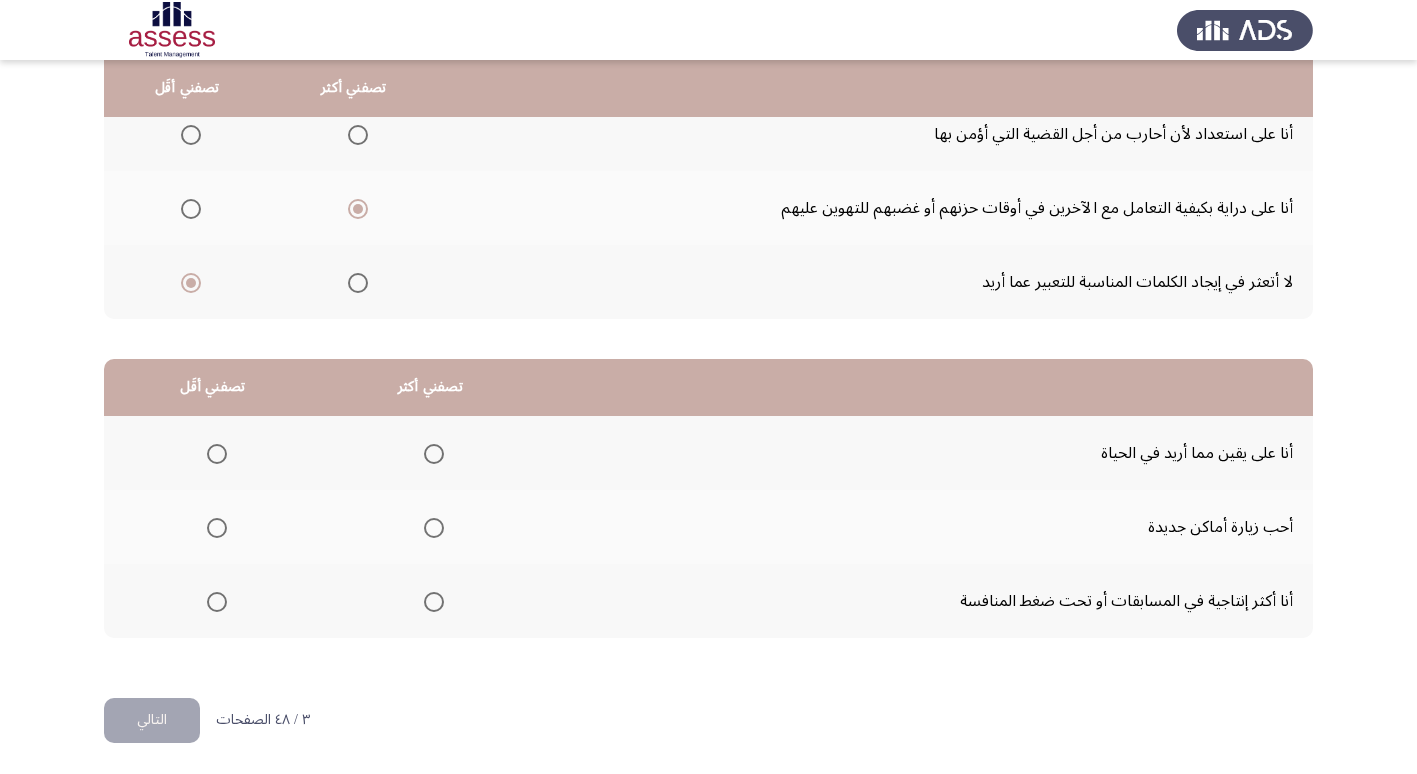 scroll, scrollTop: 236, scrollLeft: 0, axis: vertical 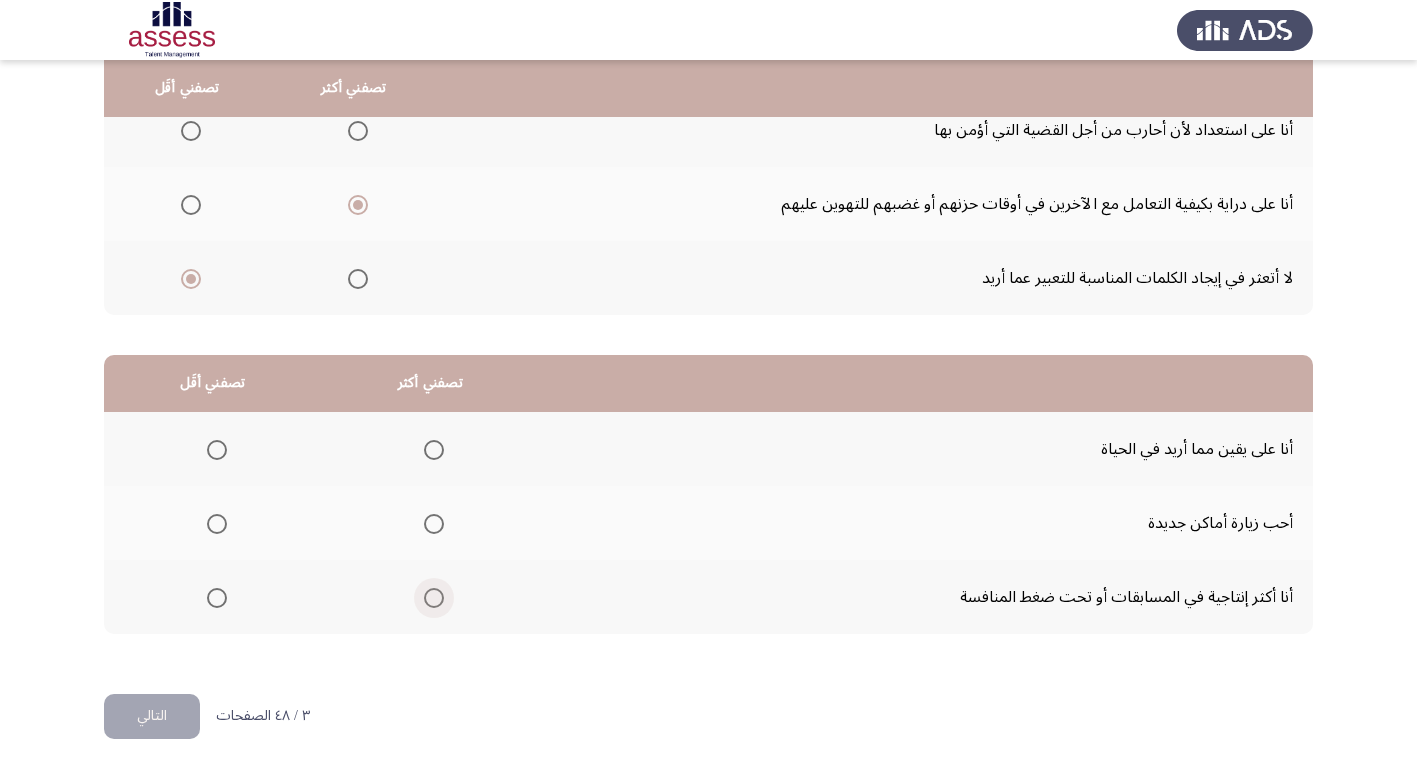 click at bounding box center [434, 598] 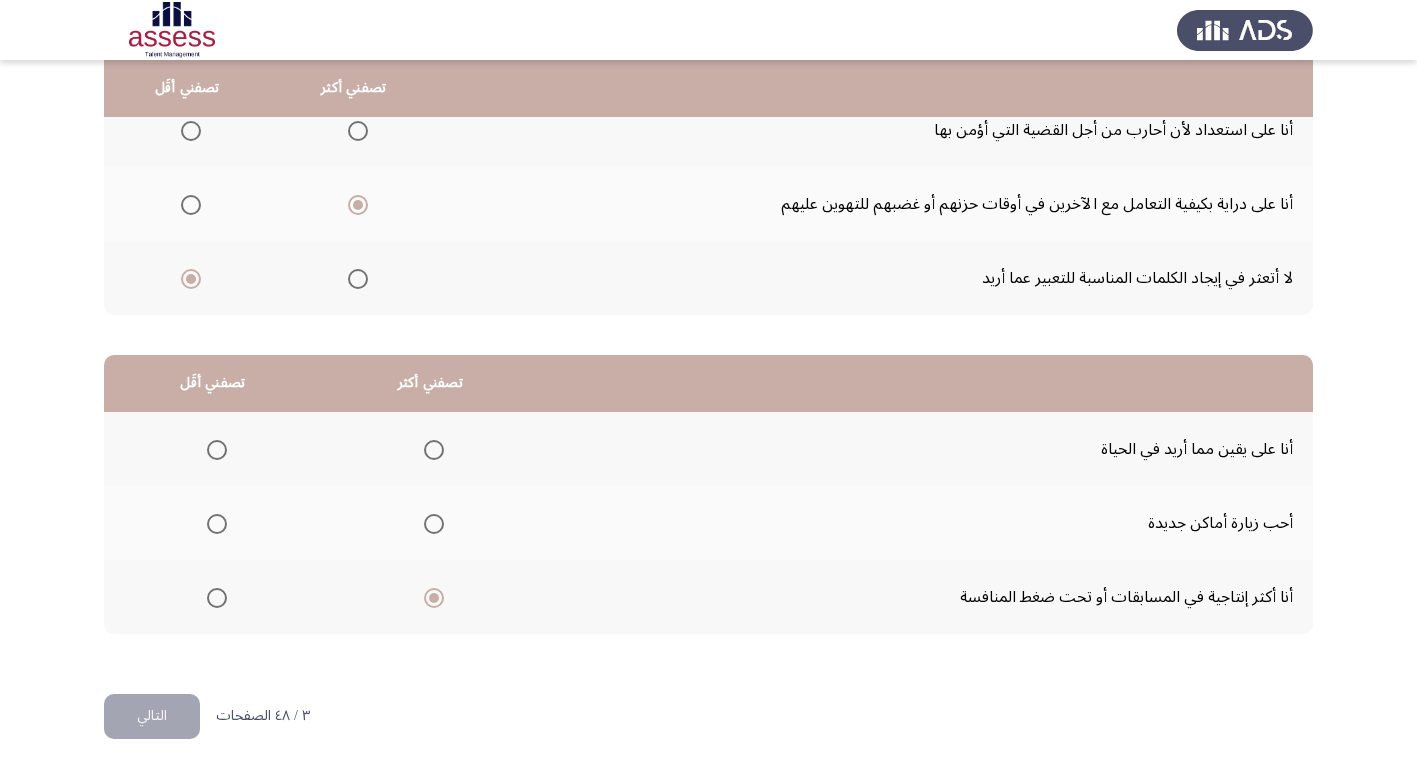 click at bounding box center (217, 524) 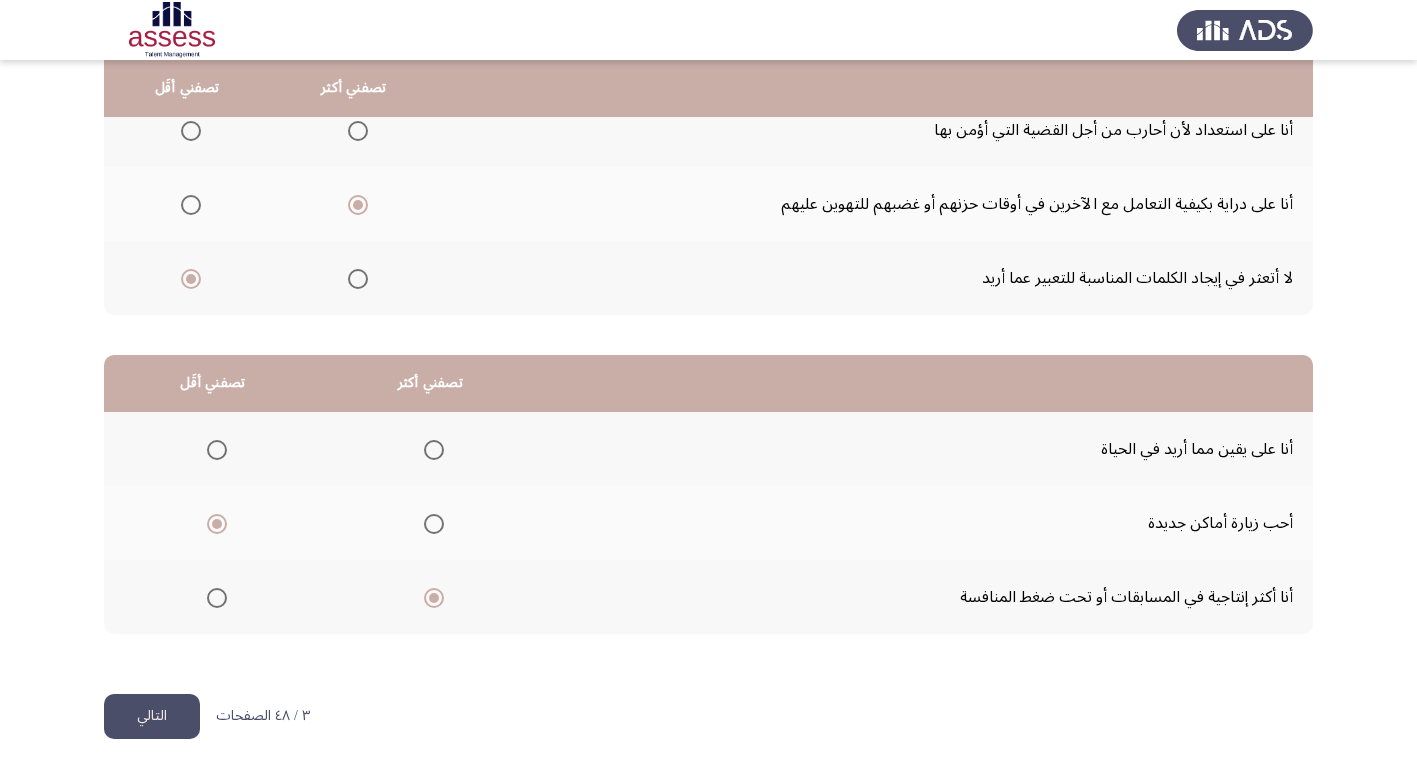 click on "التالي" 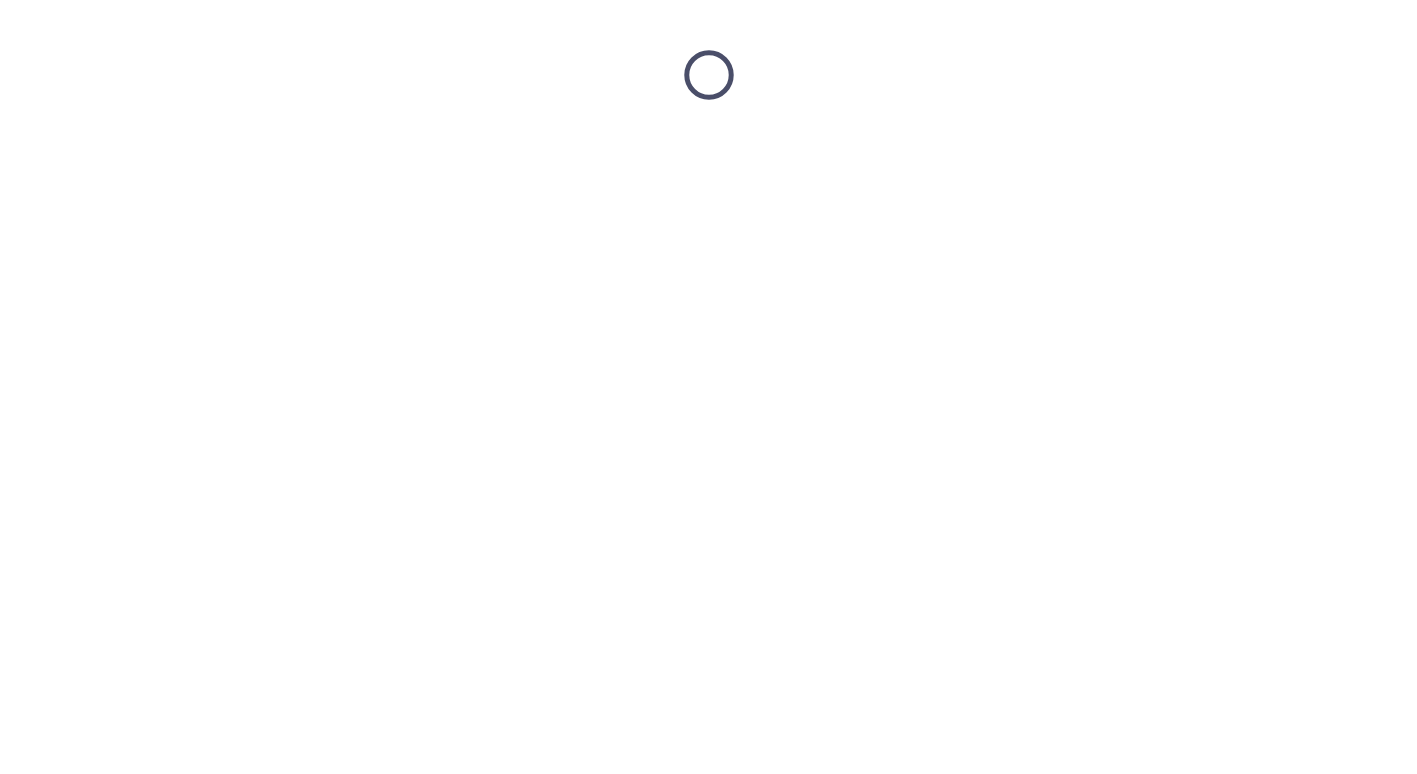 scroll, scrollTop: 0, scrollLeft: 0, axis: both 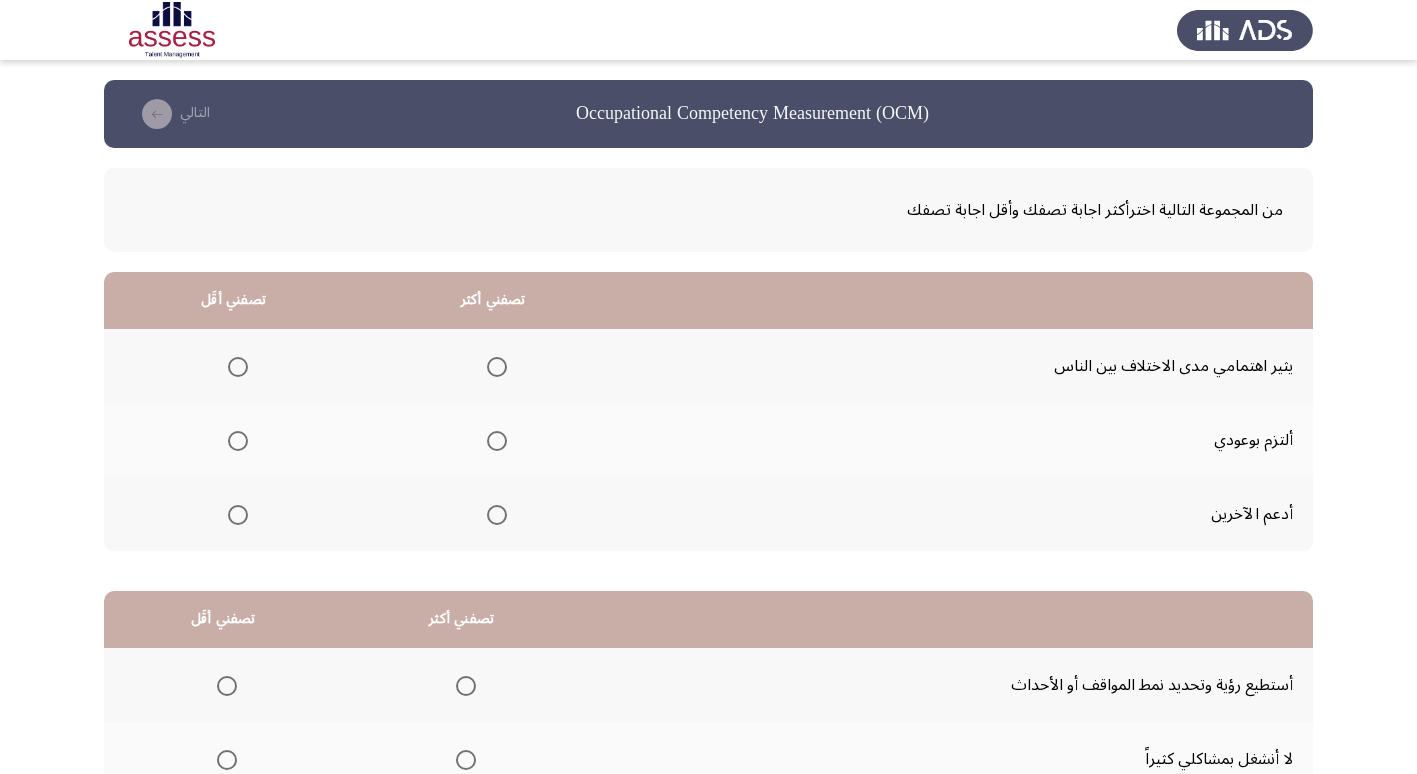 click at bounding box center (497, 515) 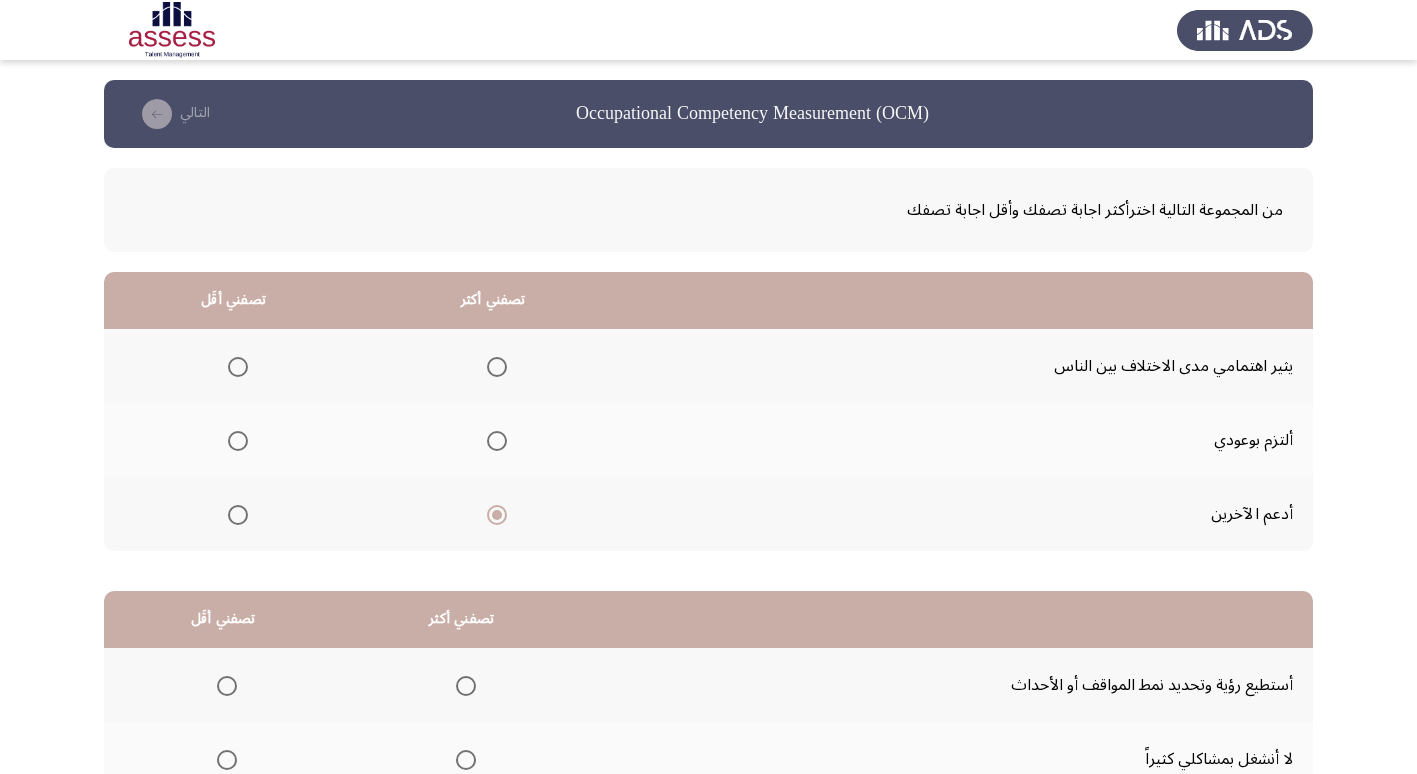 click at bounding box center (238, 367) 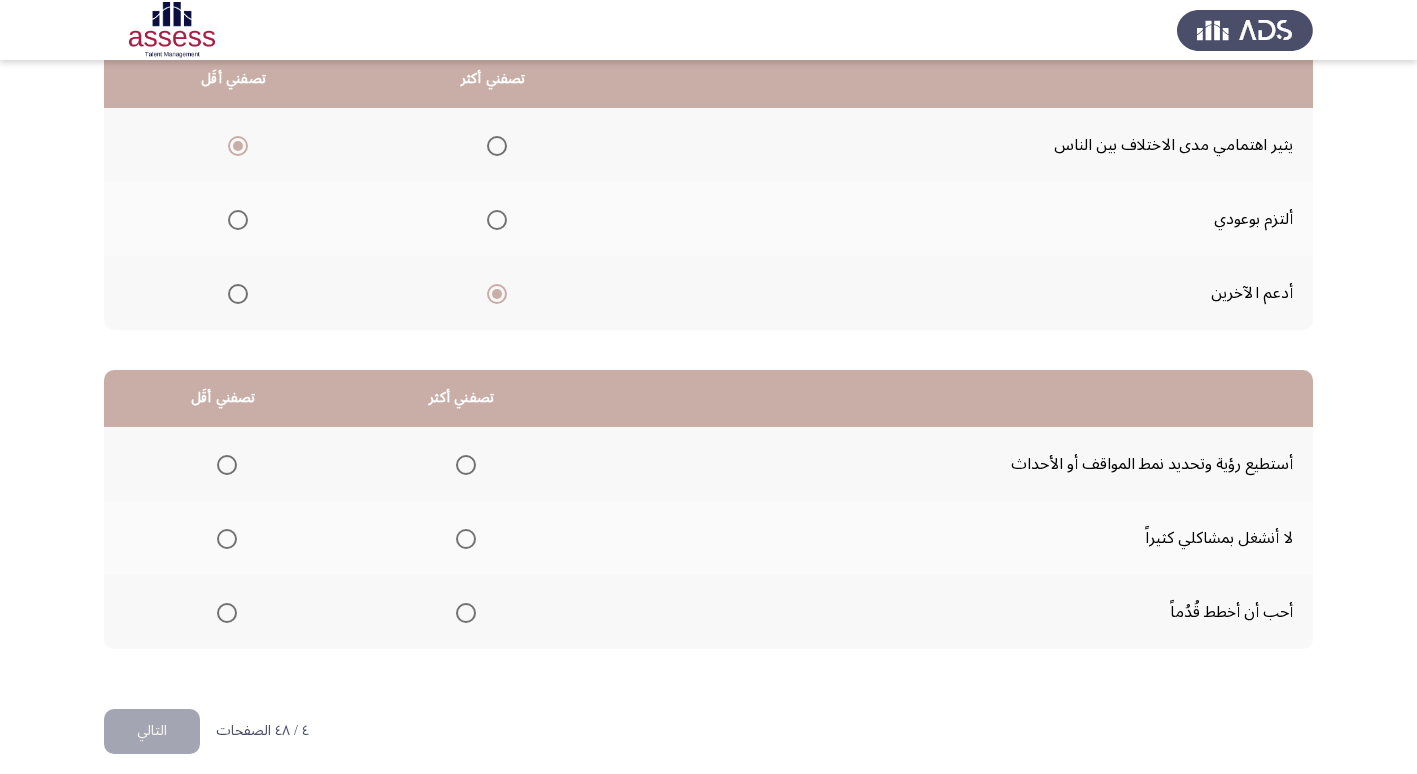 scroll, scrollTop: 236, scrollLeft: 0, axis: vertical 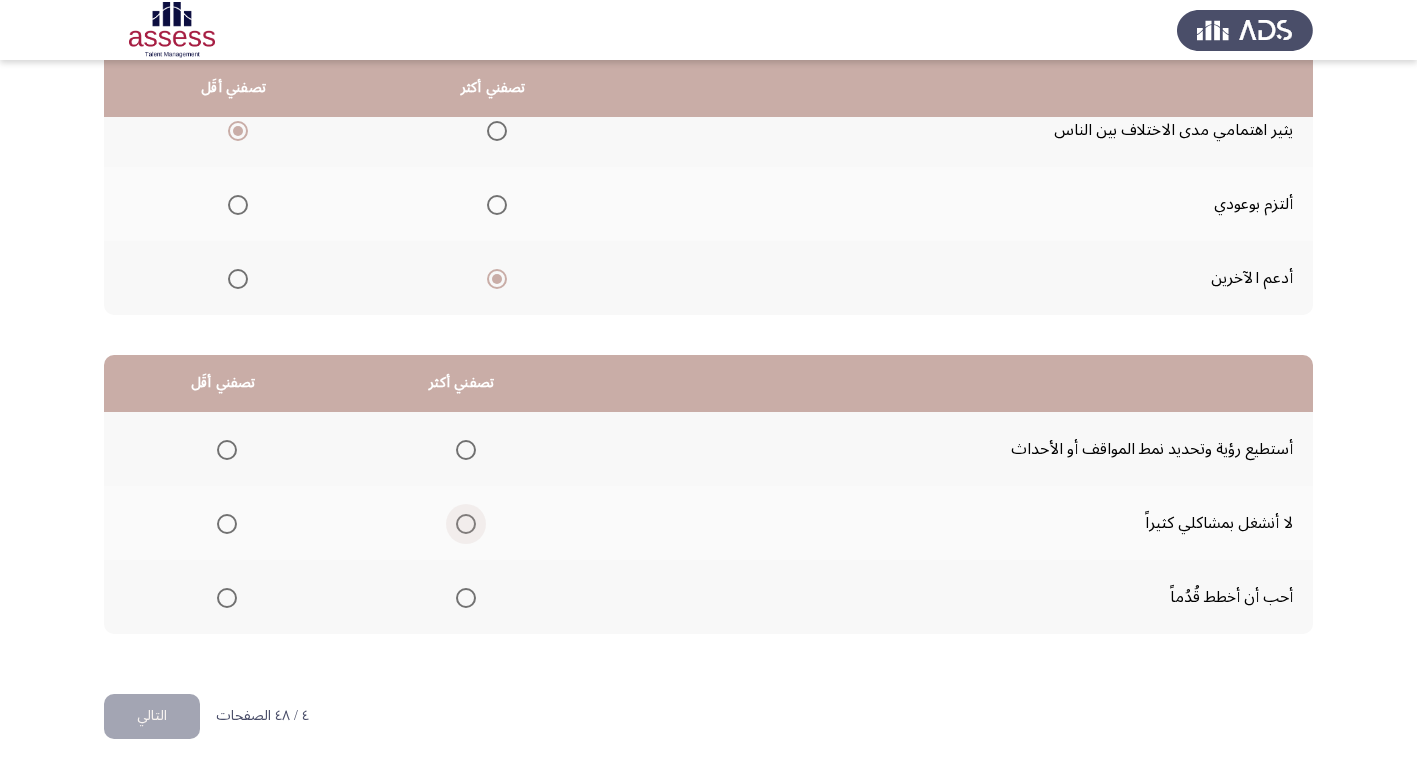 click at bounding box center (466, 524) 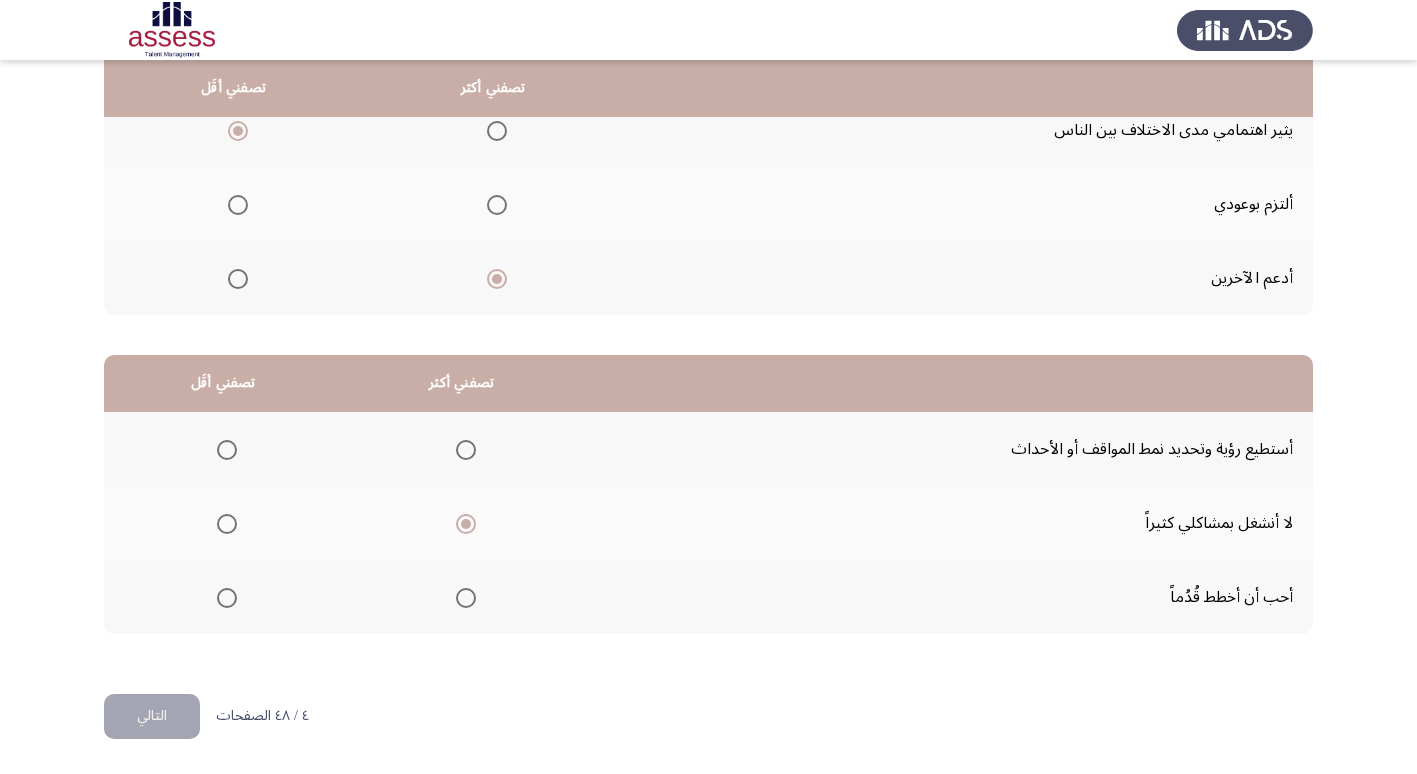 click at bounding box center (466, 598) 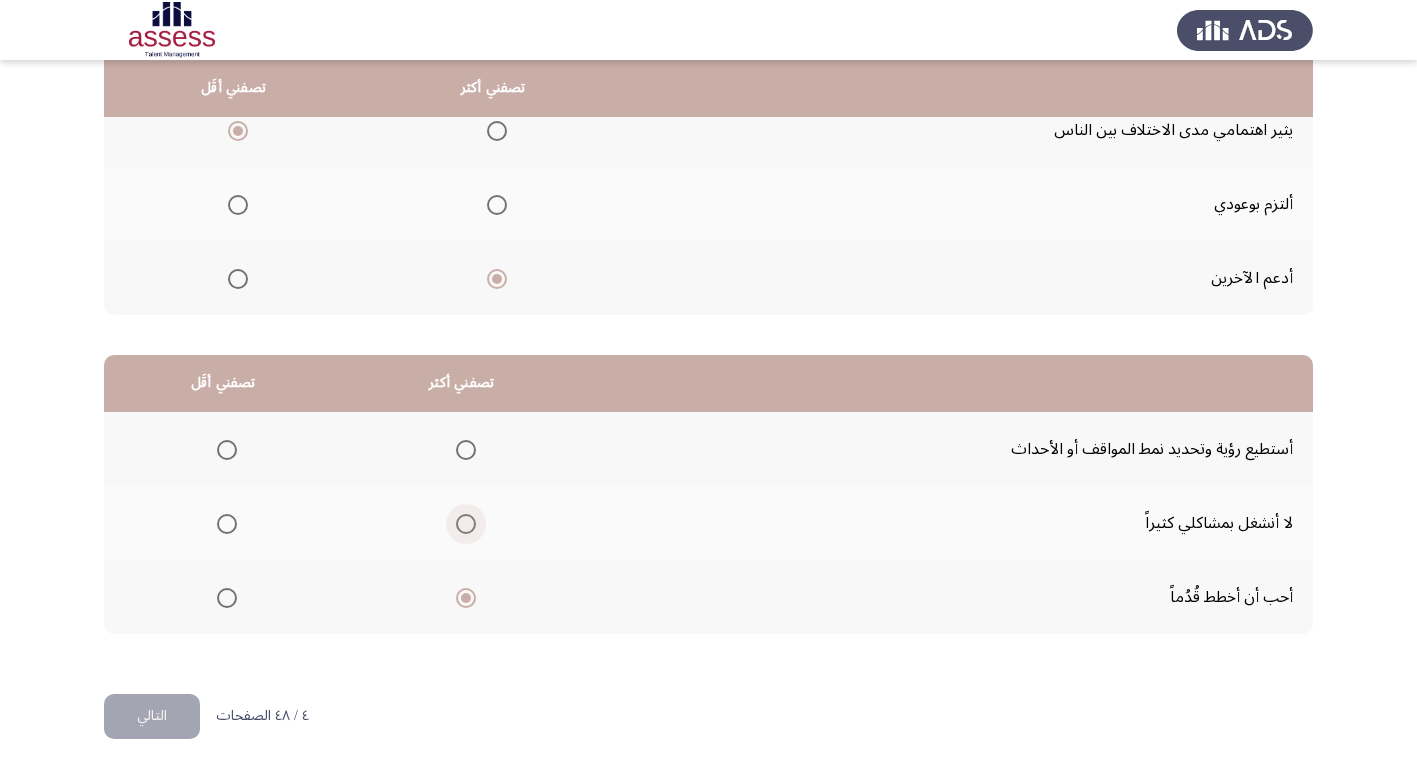 click at bounding box center [466, 524] 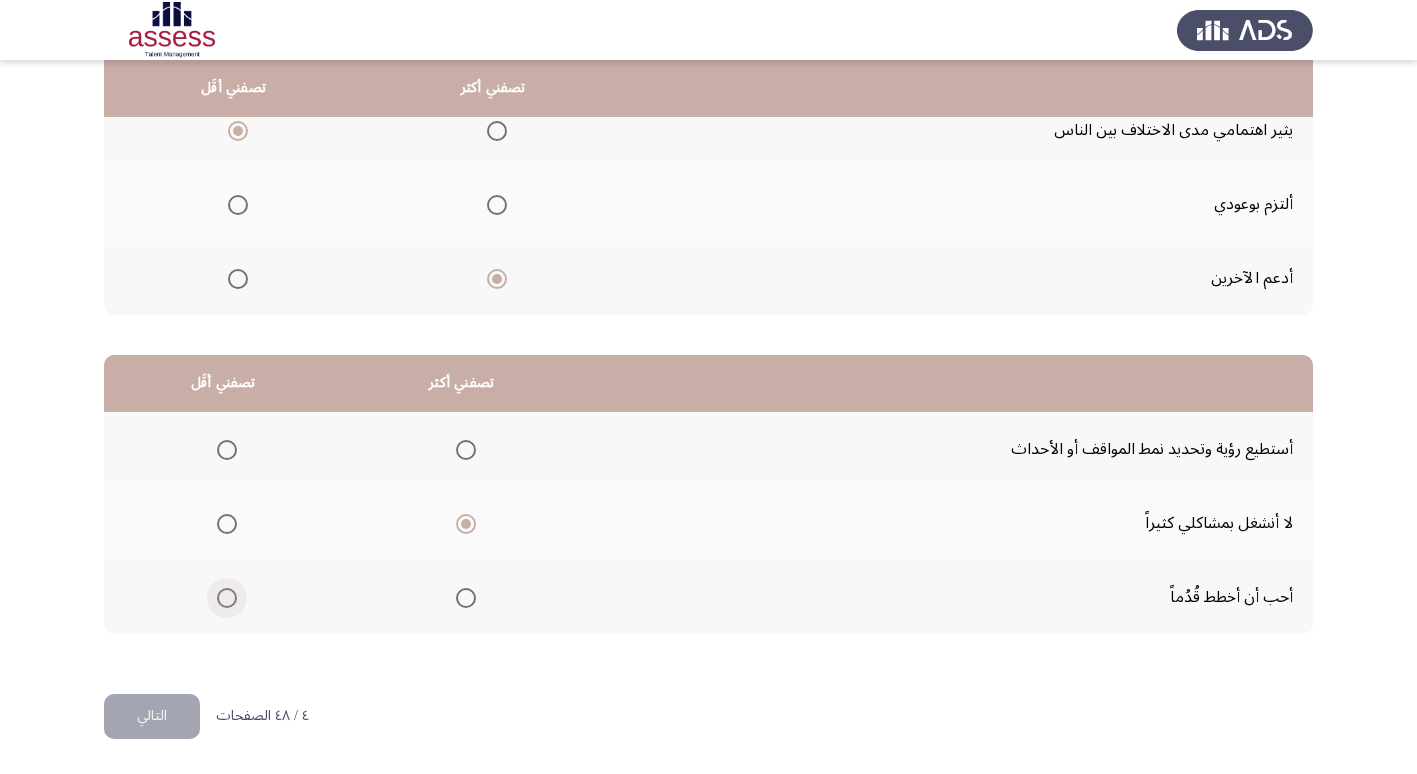 click at bounding box center (227, 598) 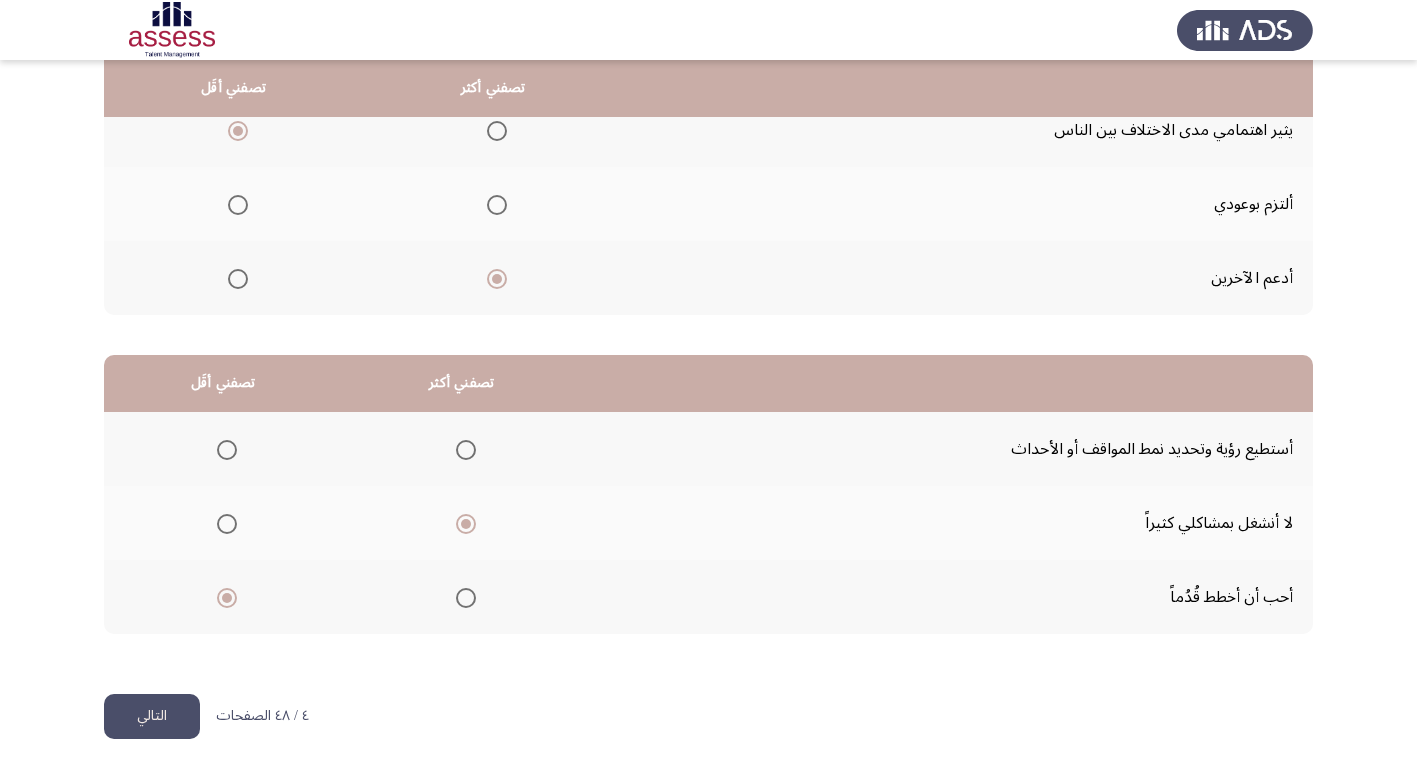 click on "التالي" 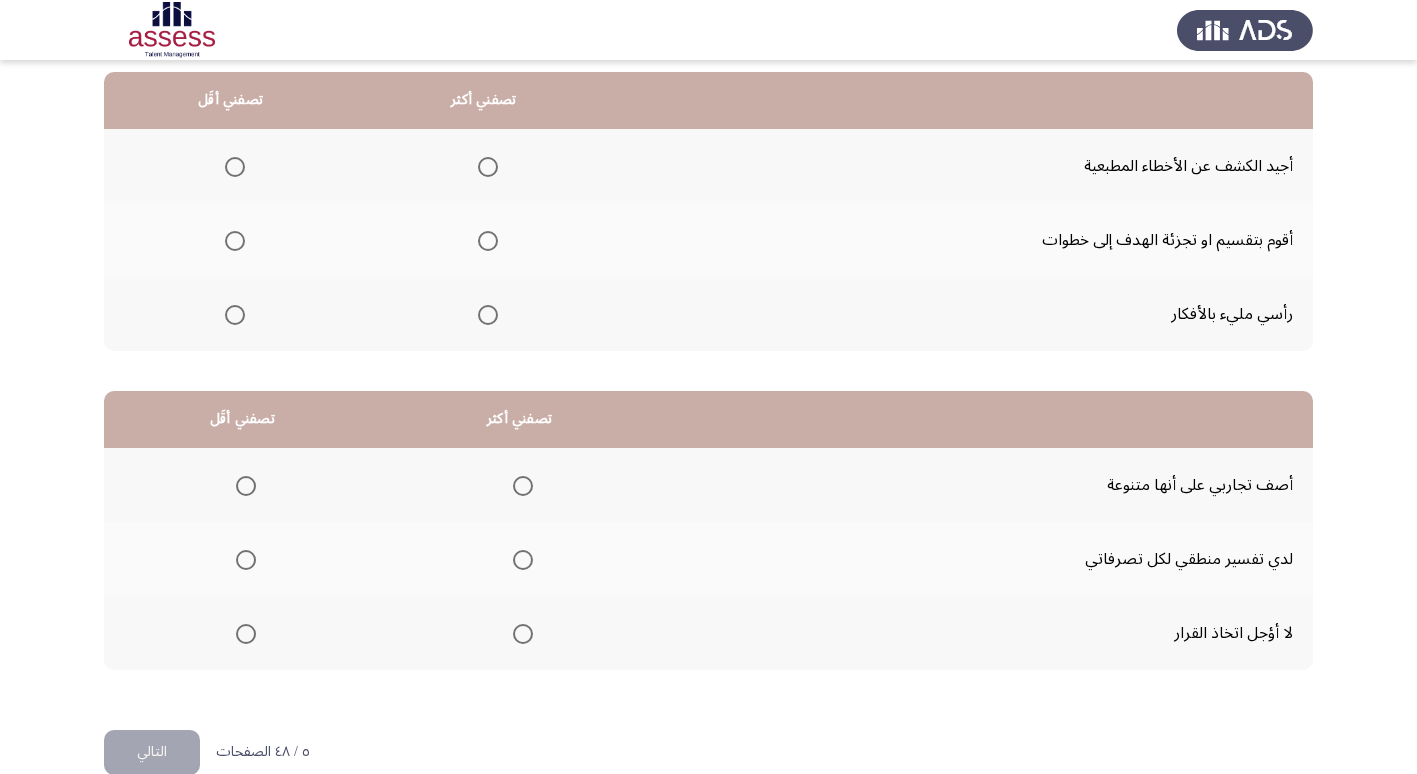 scroll, scrollTop: 0, scrollLeft: 0, axis: both 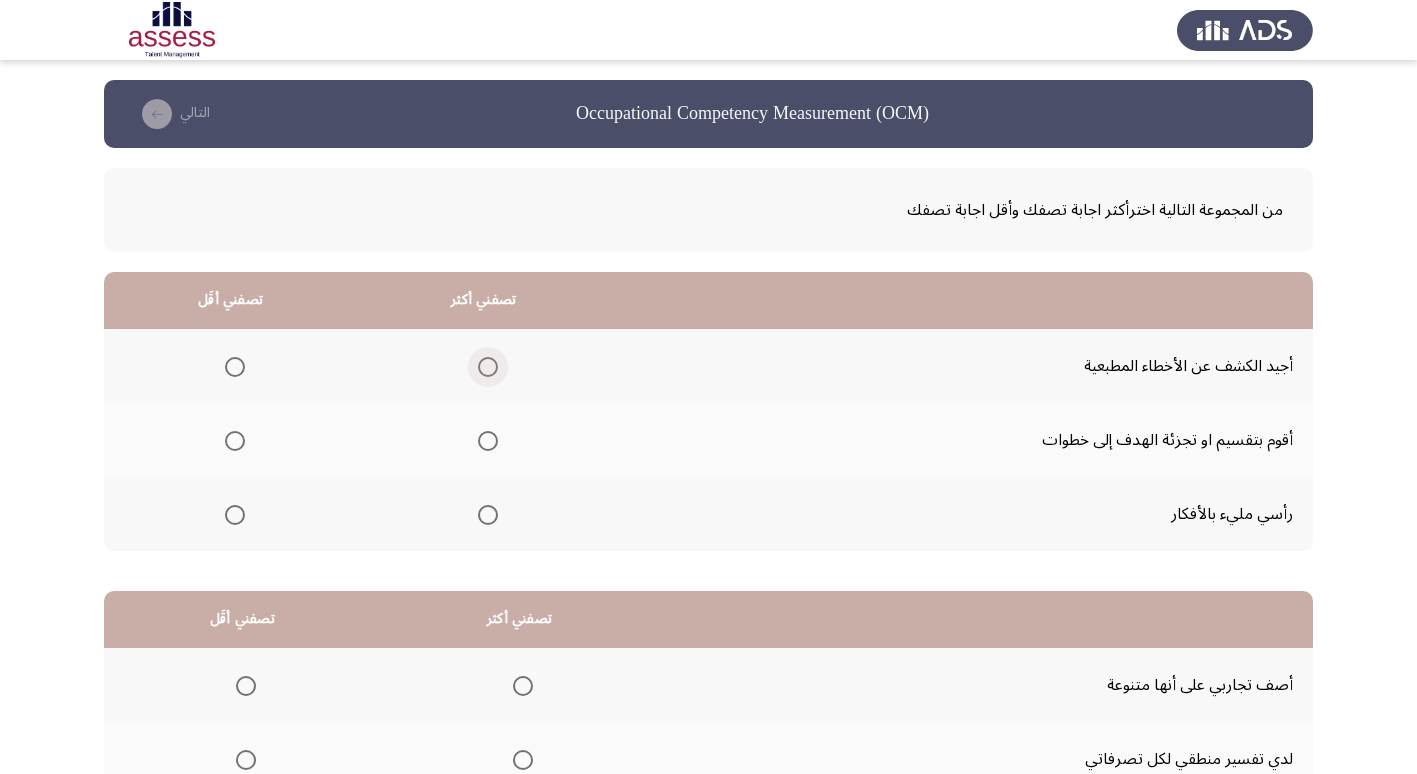 click at bounding box center [488, 367] 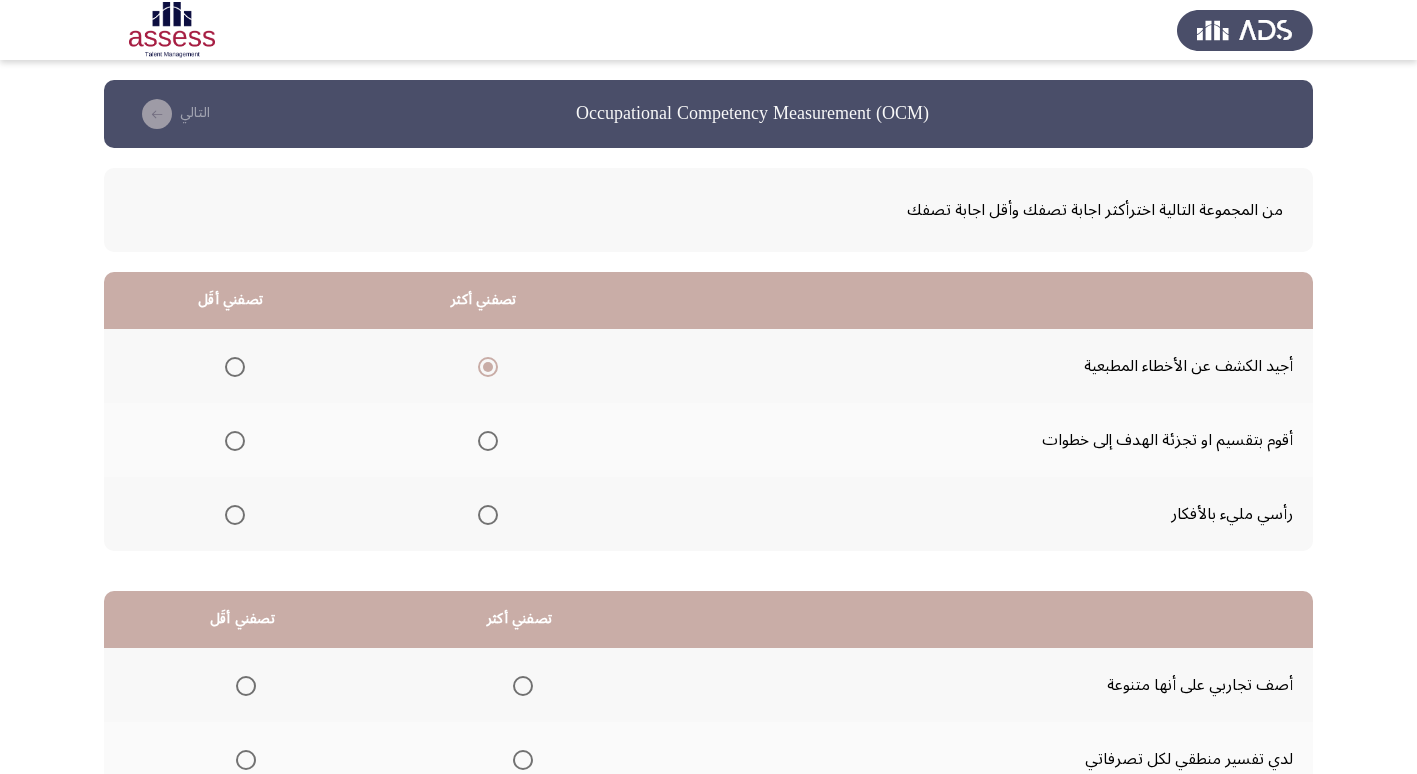 click at bounding box center (235, 515) 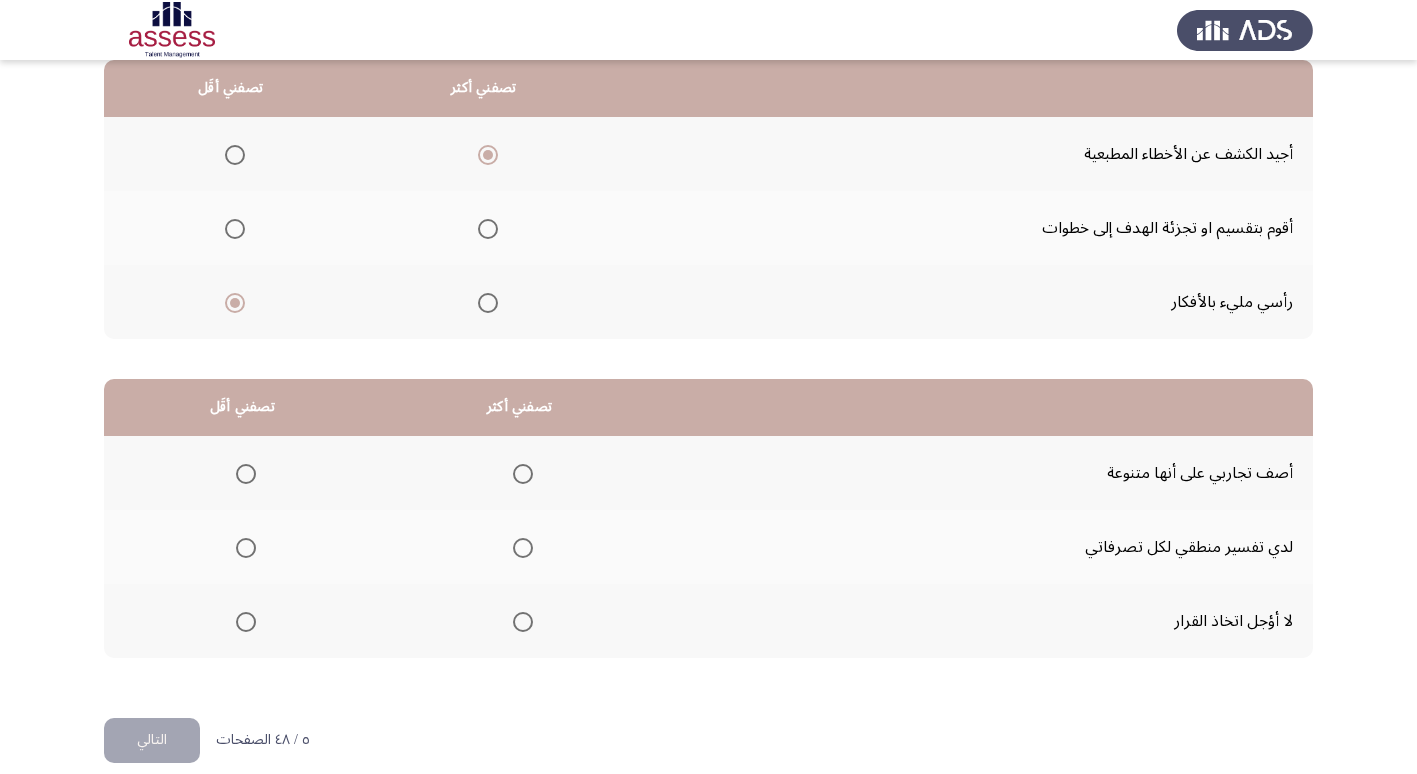 scroll, scrollTop: 236, scrollLeft: 0, axis: vertical 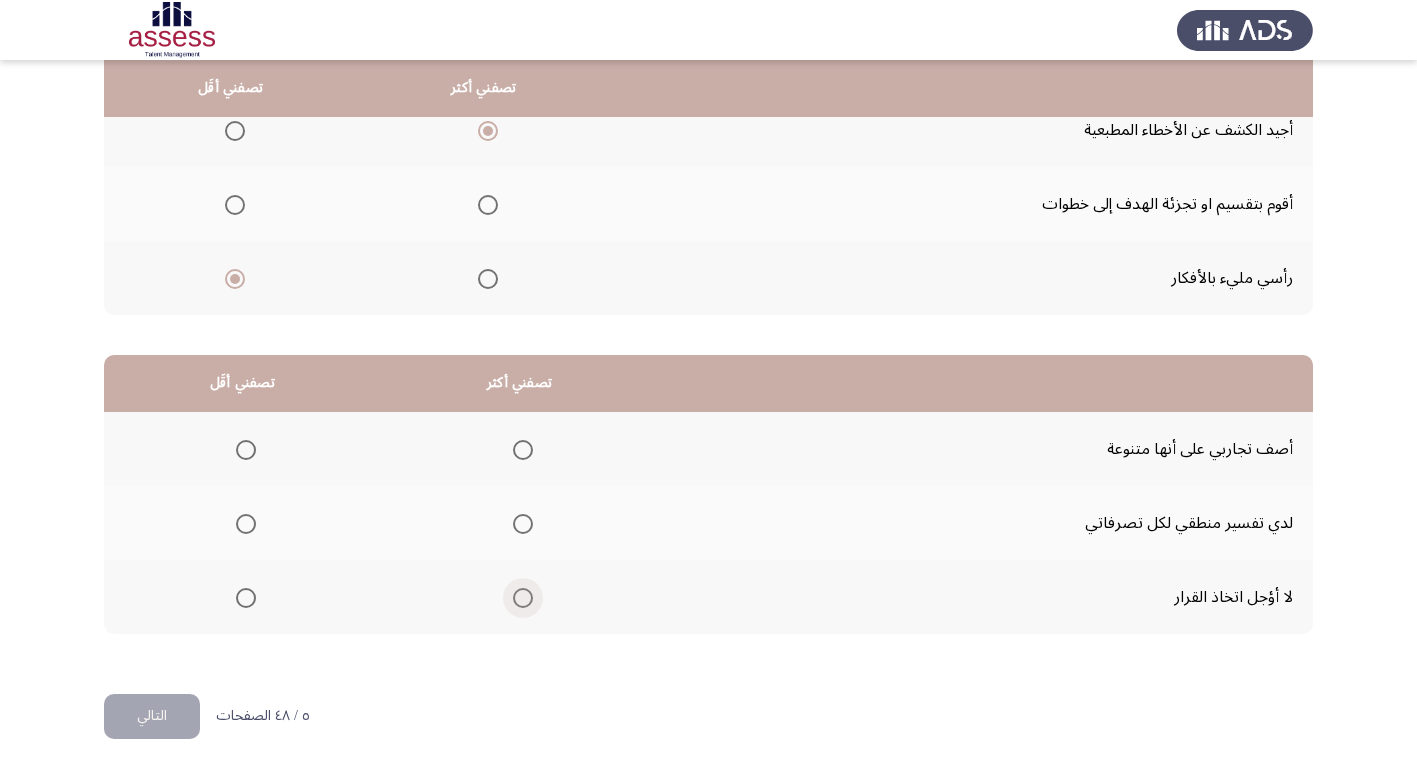 click at bounding box center (523, 598) 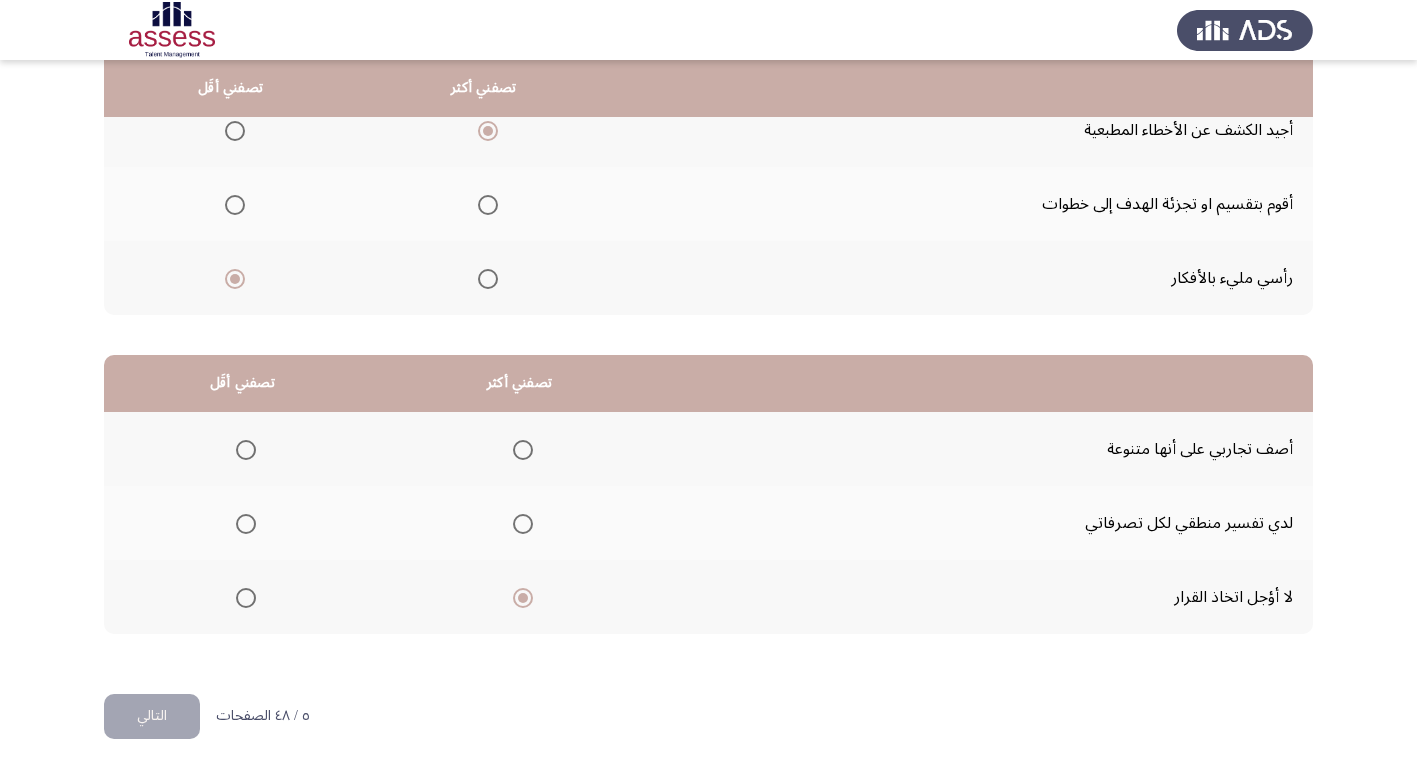 click at bounding box center (246, 450) 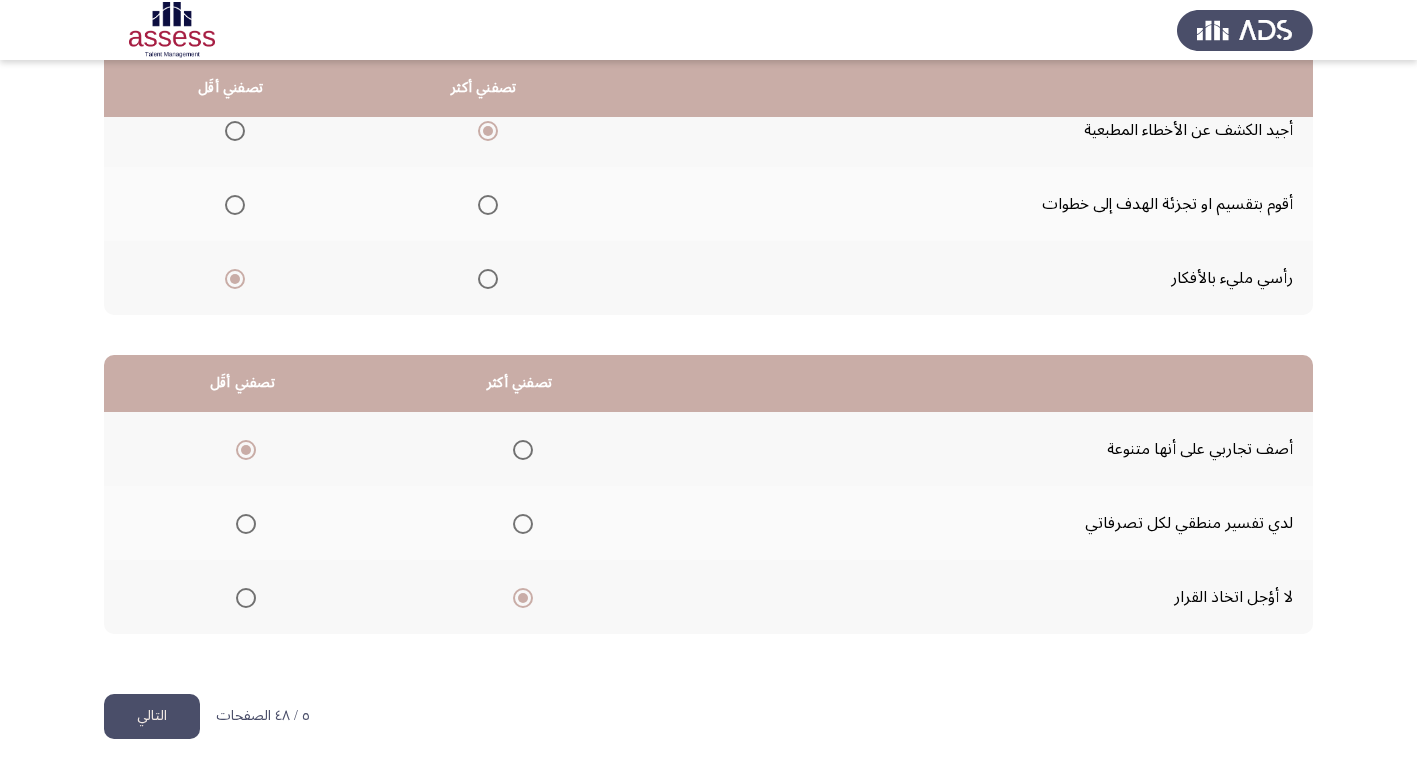 click on "التالي" 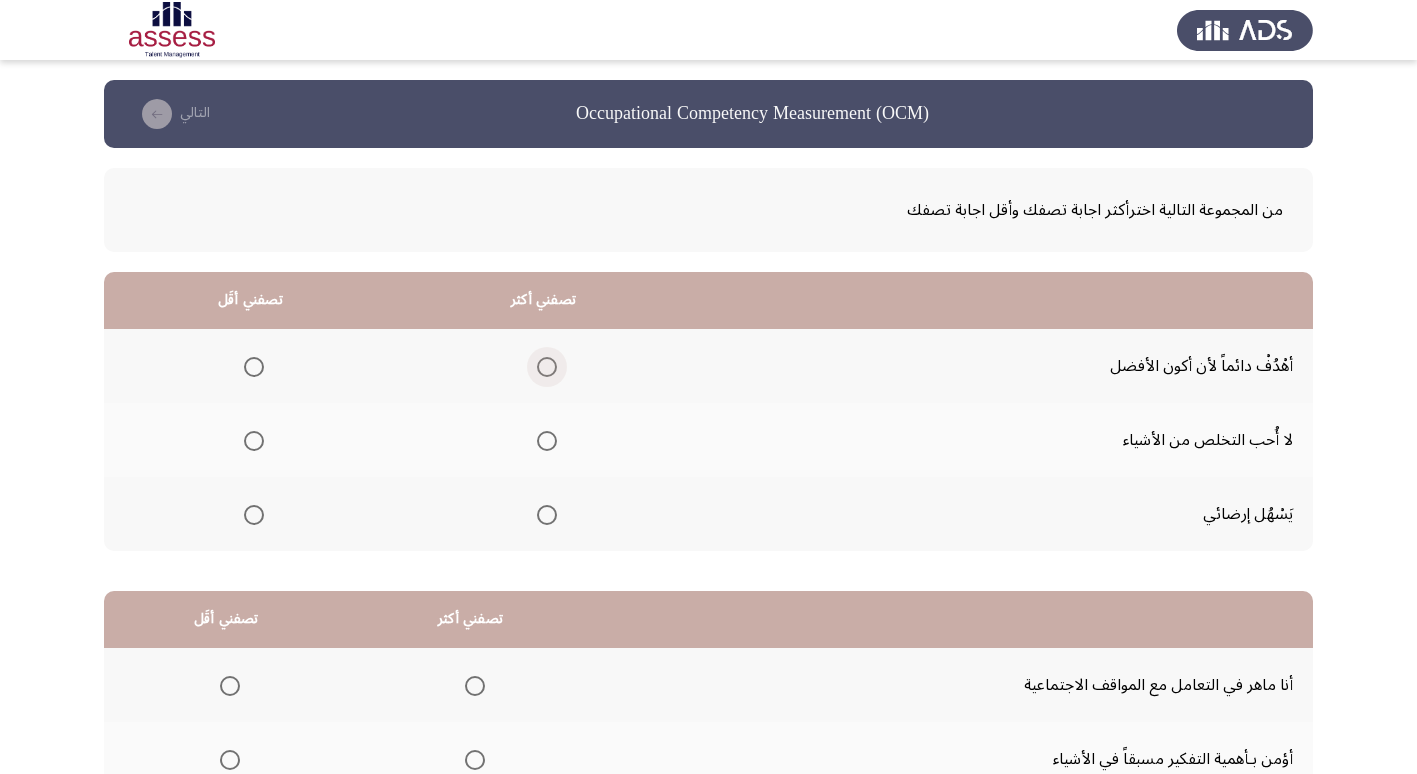 click at bounding box center [547, 367] 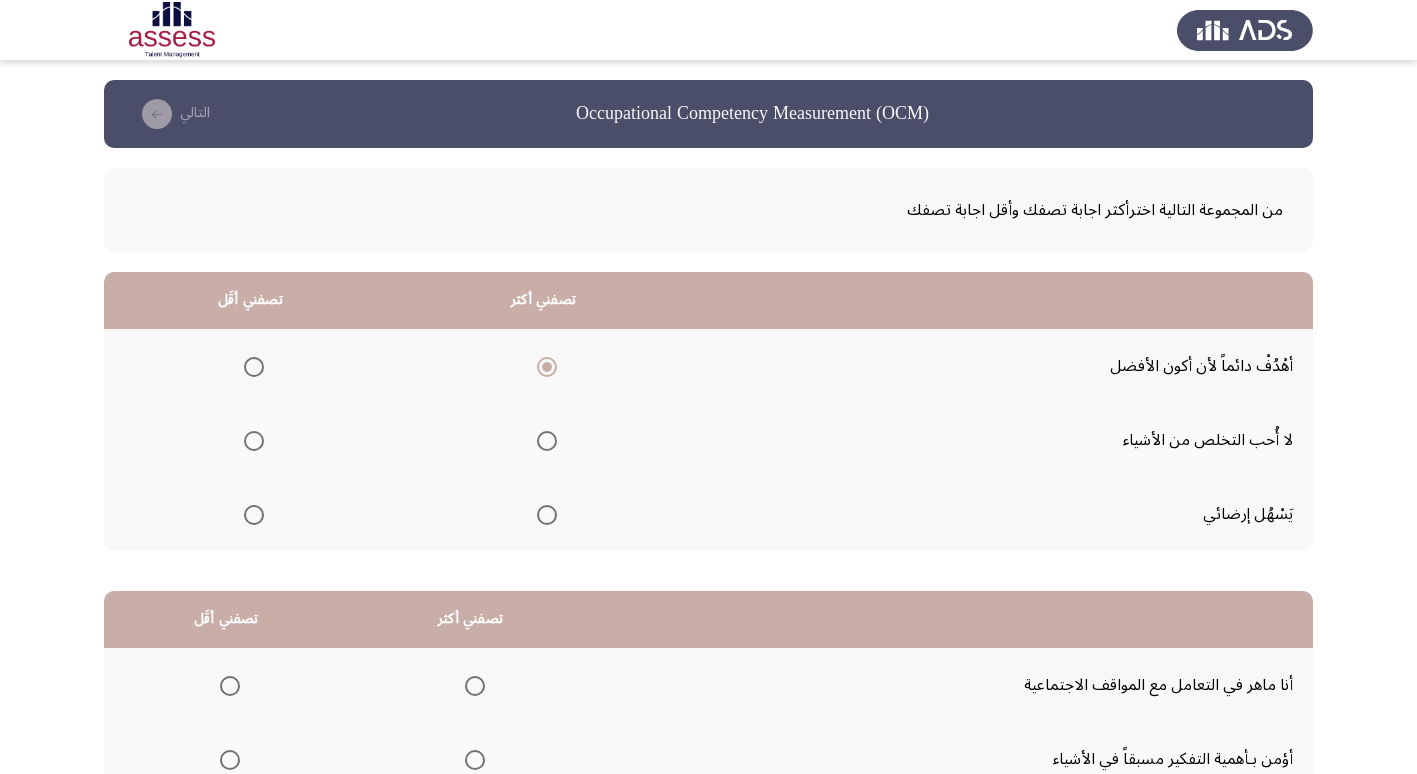 click at bounding box center [254, 515] 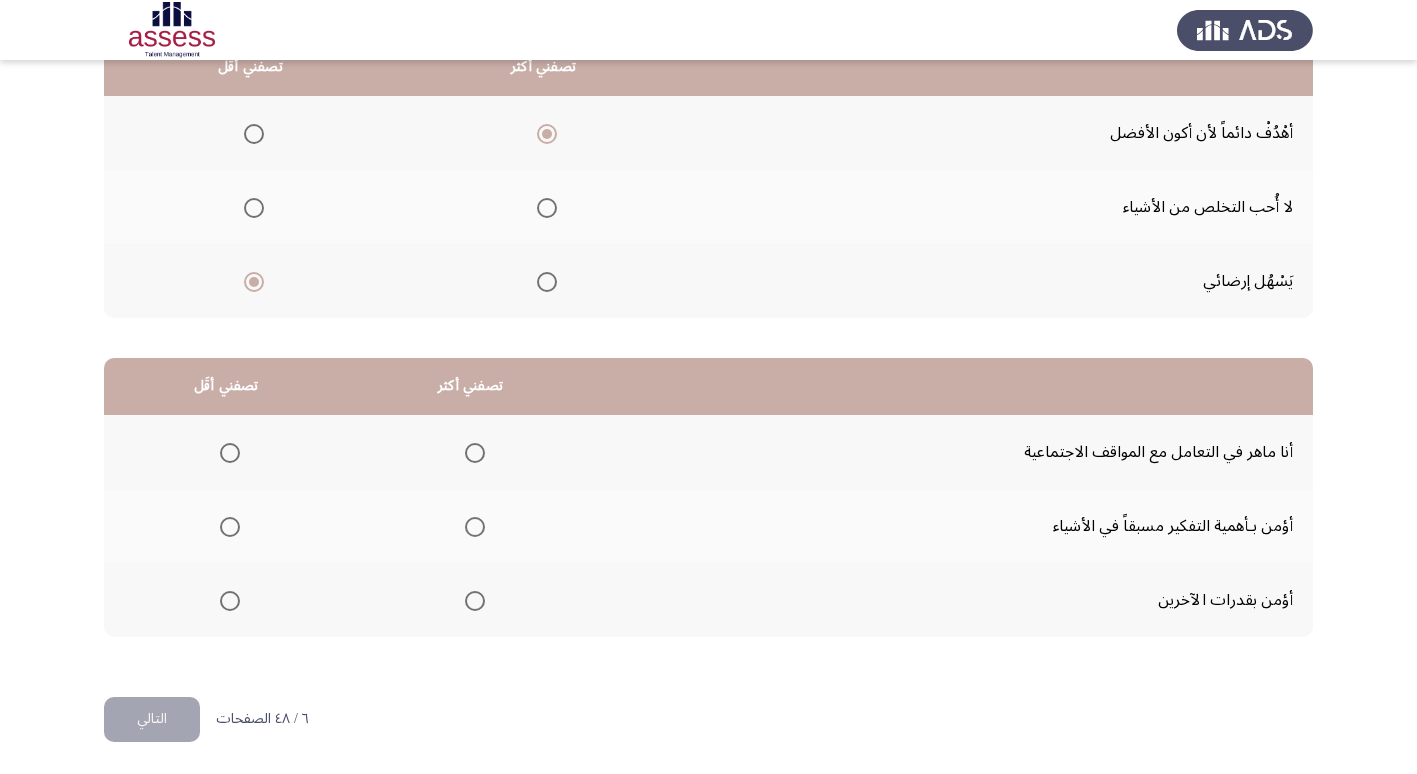scroll, scrollTop: 236, scrollLeft: 0, axis: vertical 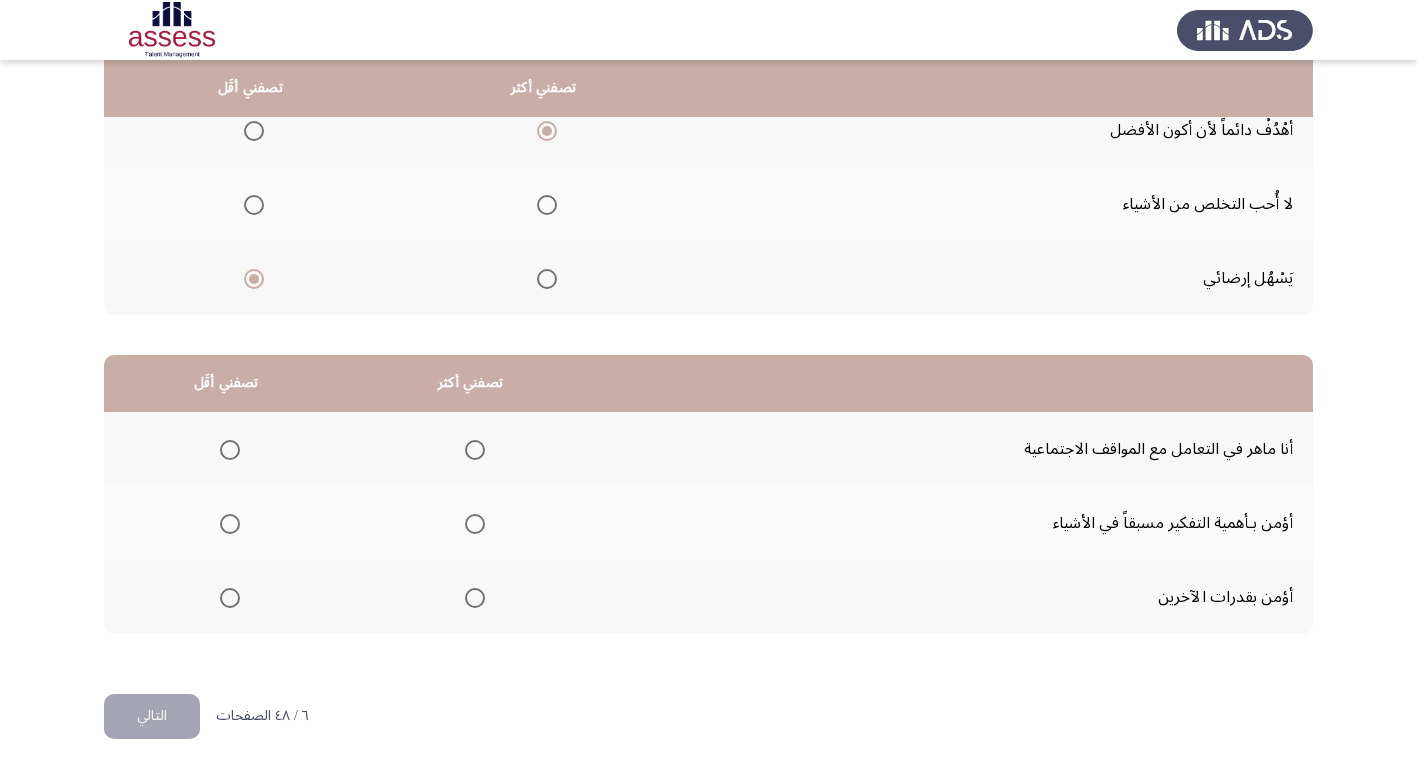 click at bounding box center (475, 524) 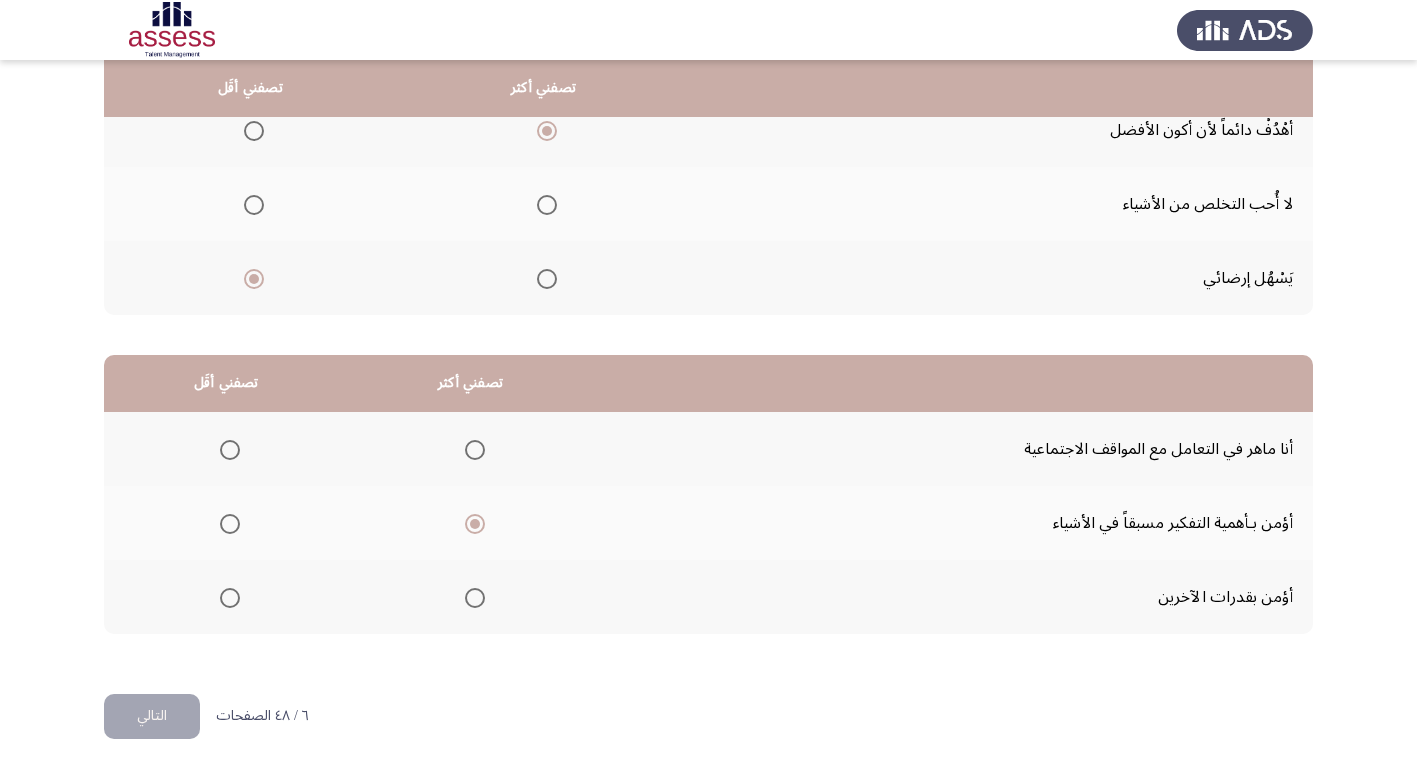 click at bounding box center (230, 598) 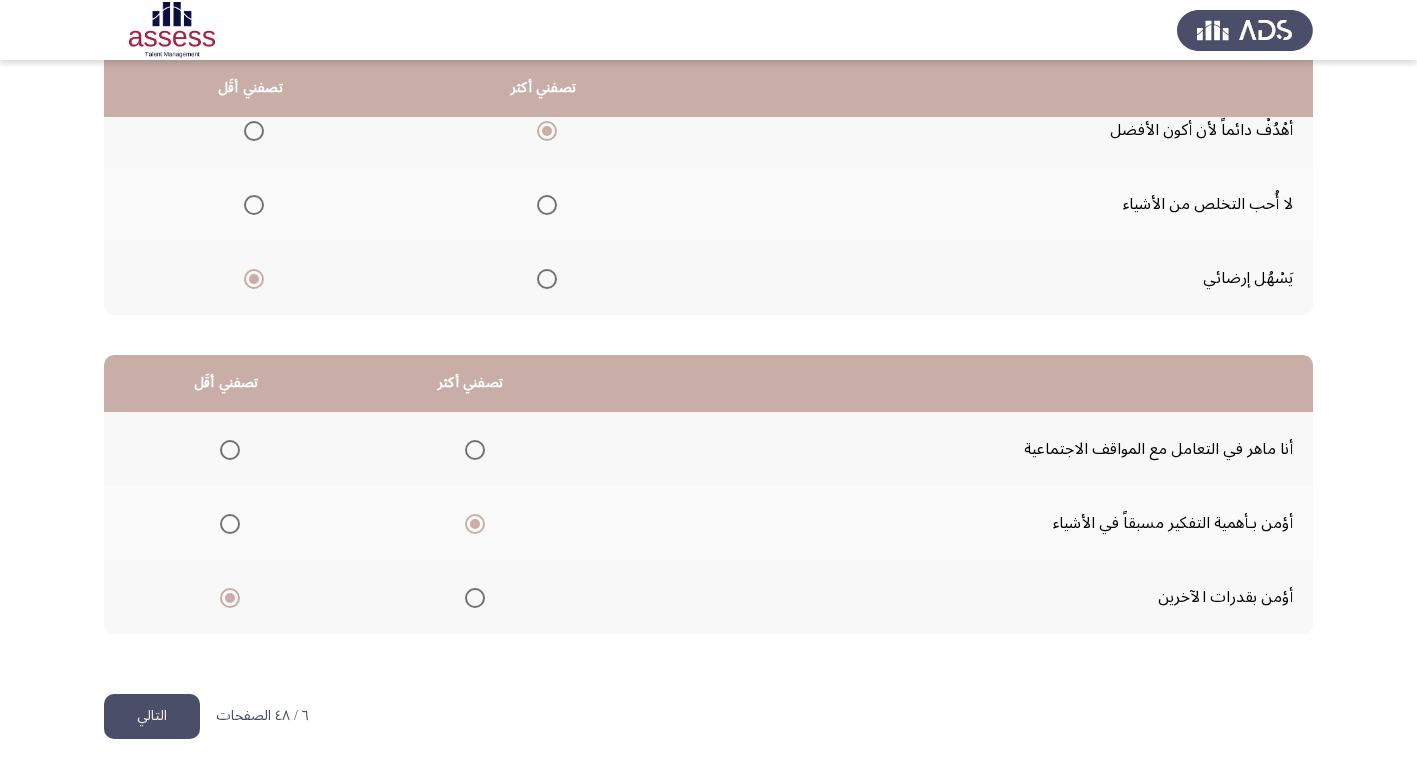click on "التالي" 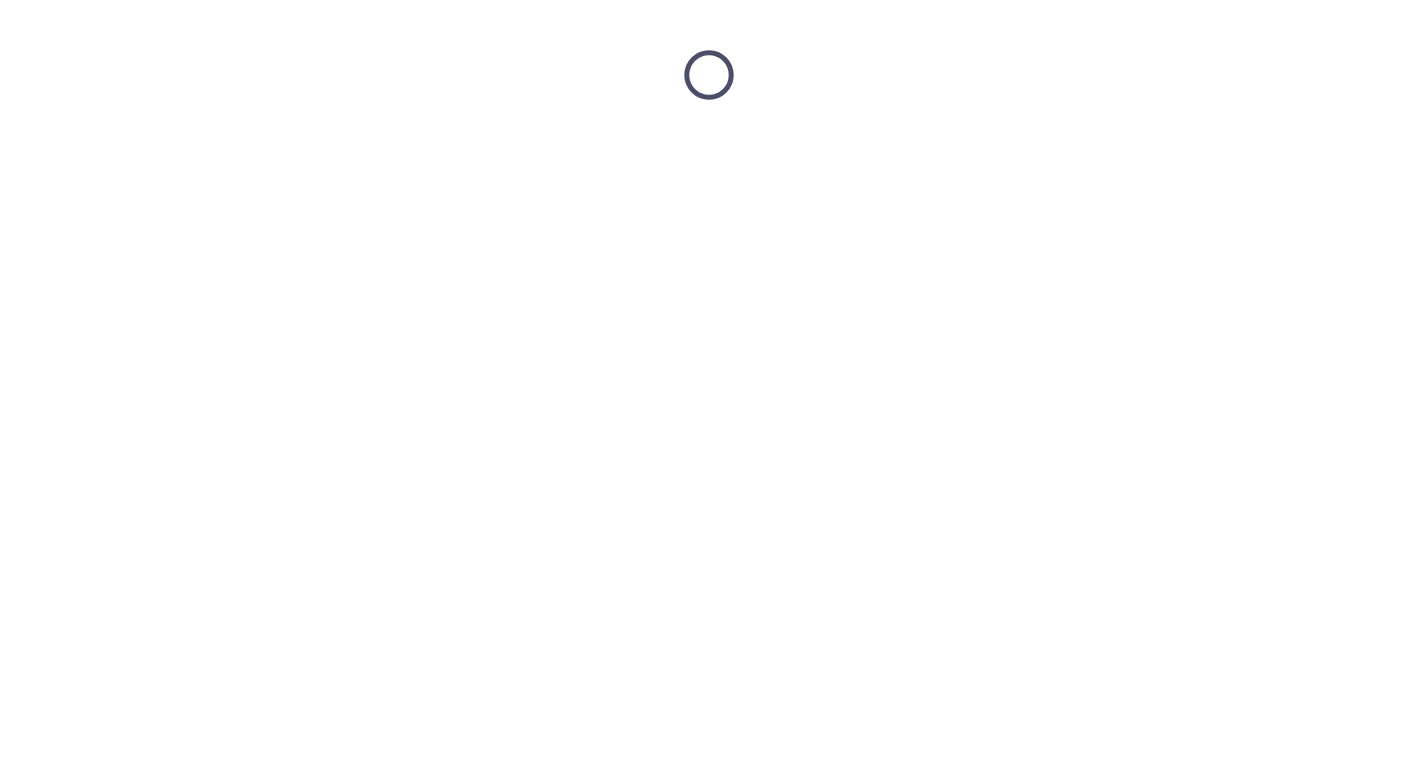 scroll, scrollTop: 0, scrollLeft: 0, axis: both 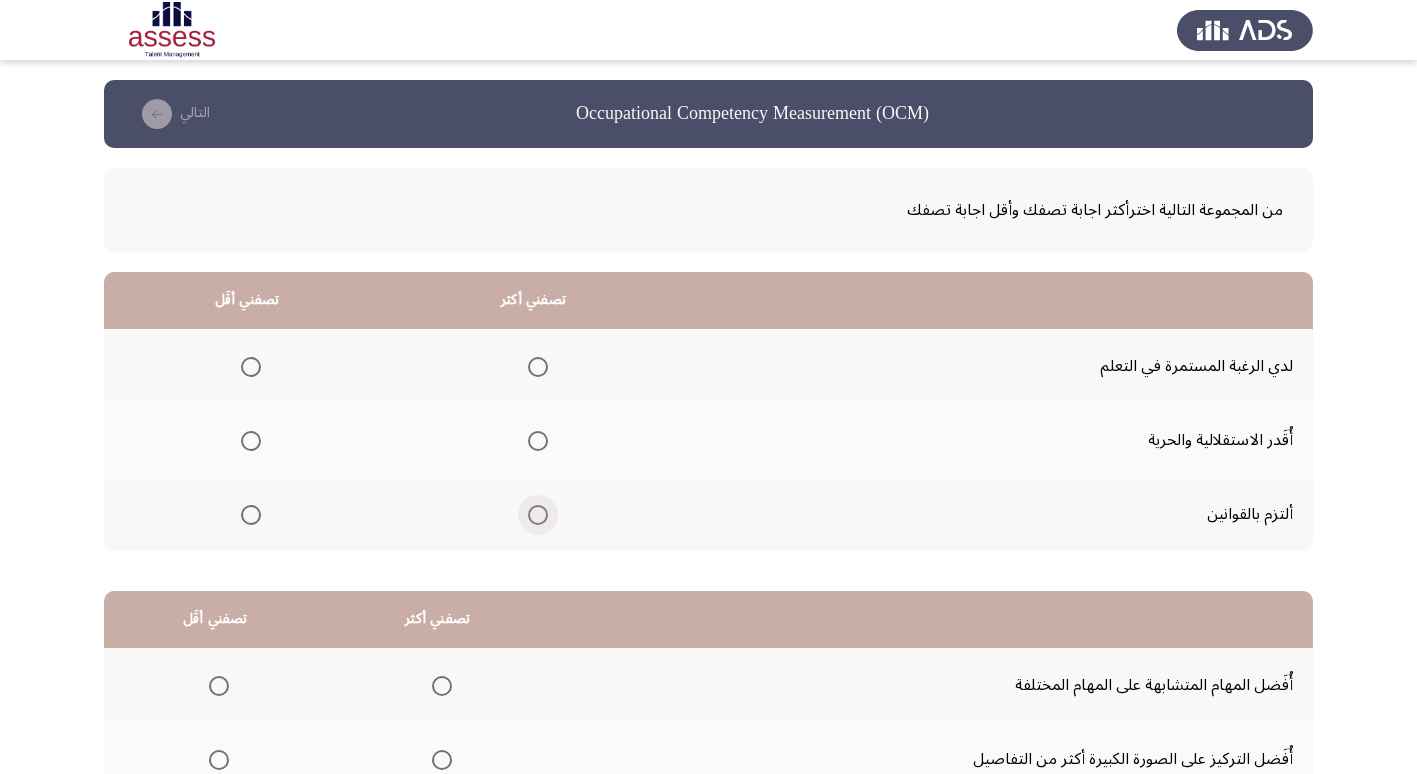 click at bounding box center (538, 515) 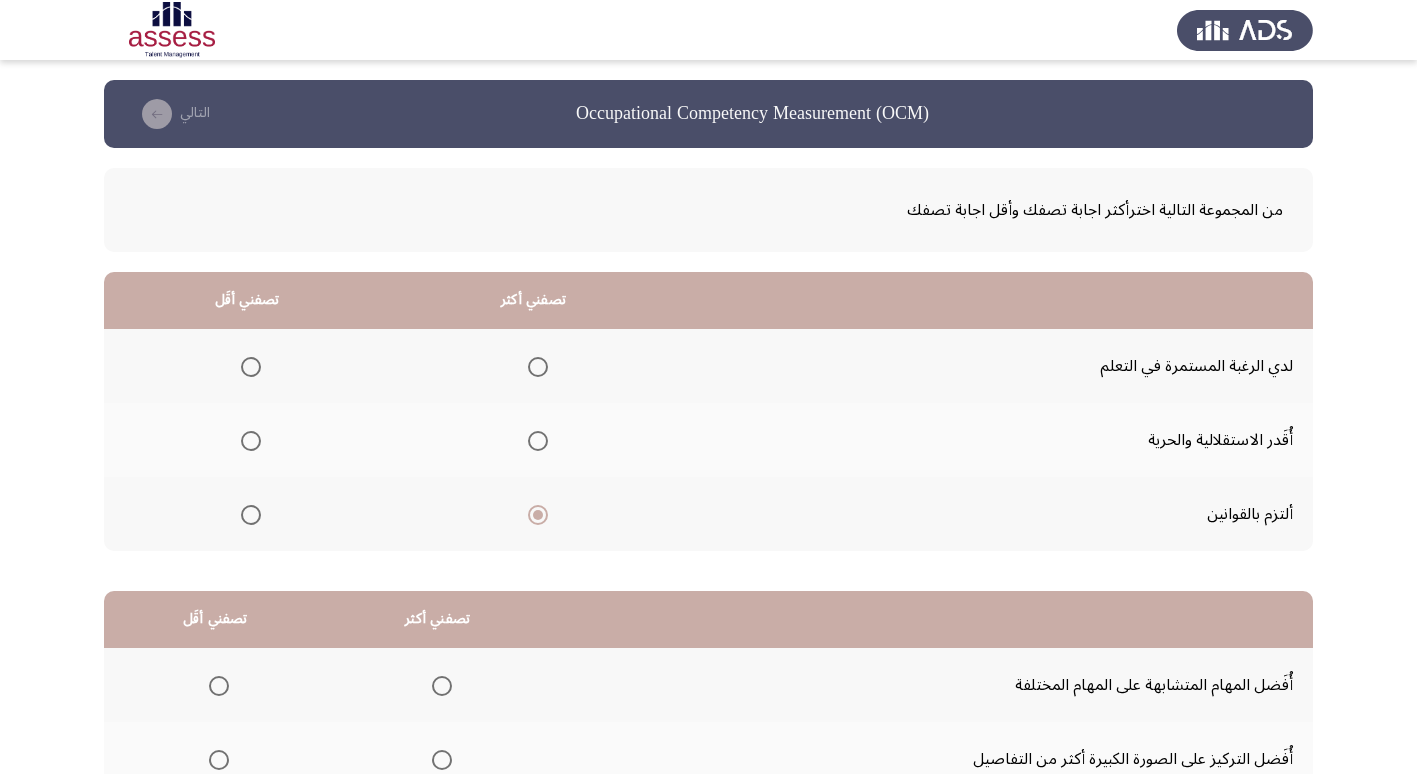 click at bounding box center (251, 441) 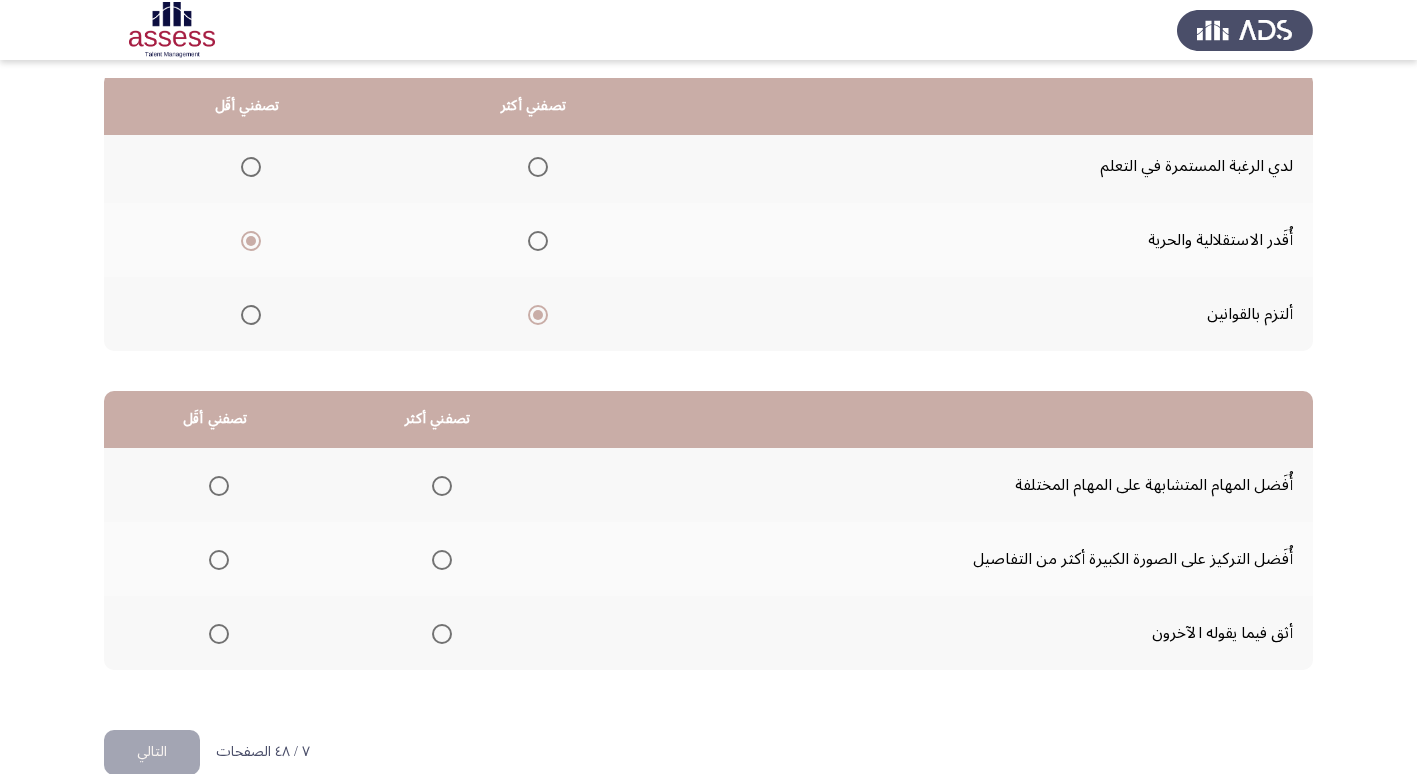scroll, scrollTop: 236, scrollLeft: 0, axis: vertical 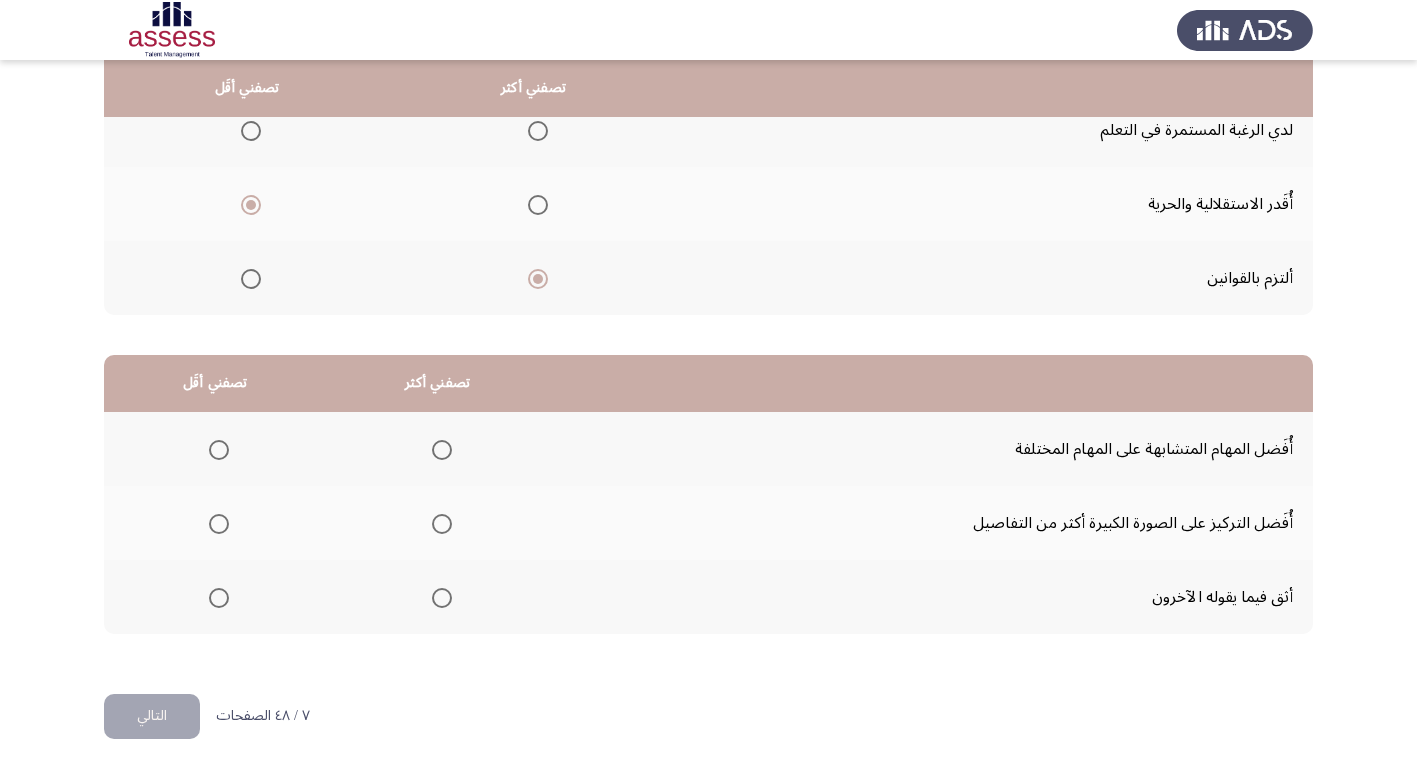 click at bounding box center (442, 450) 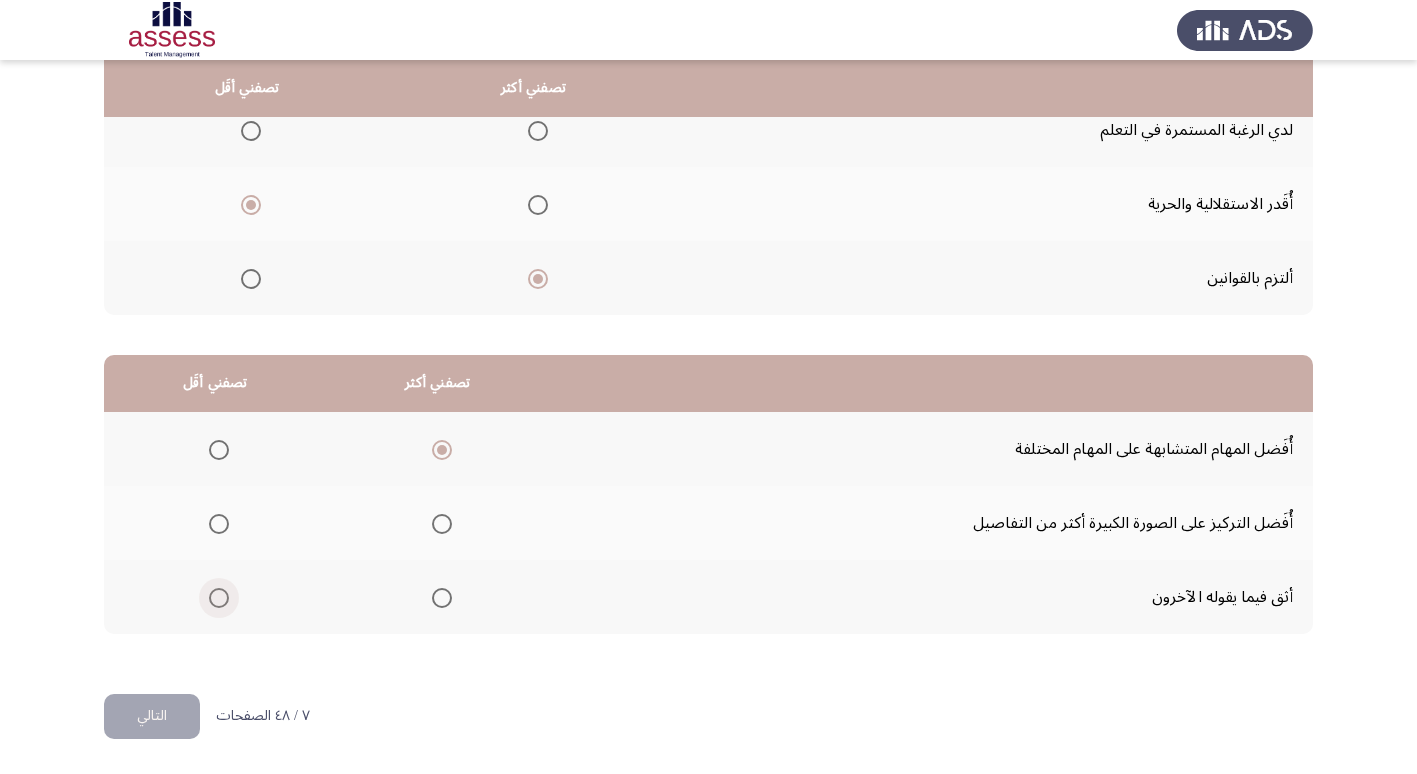 click at bounding box center (219, 598) 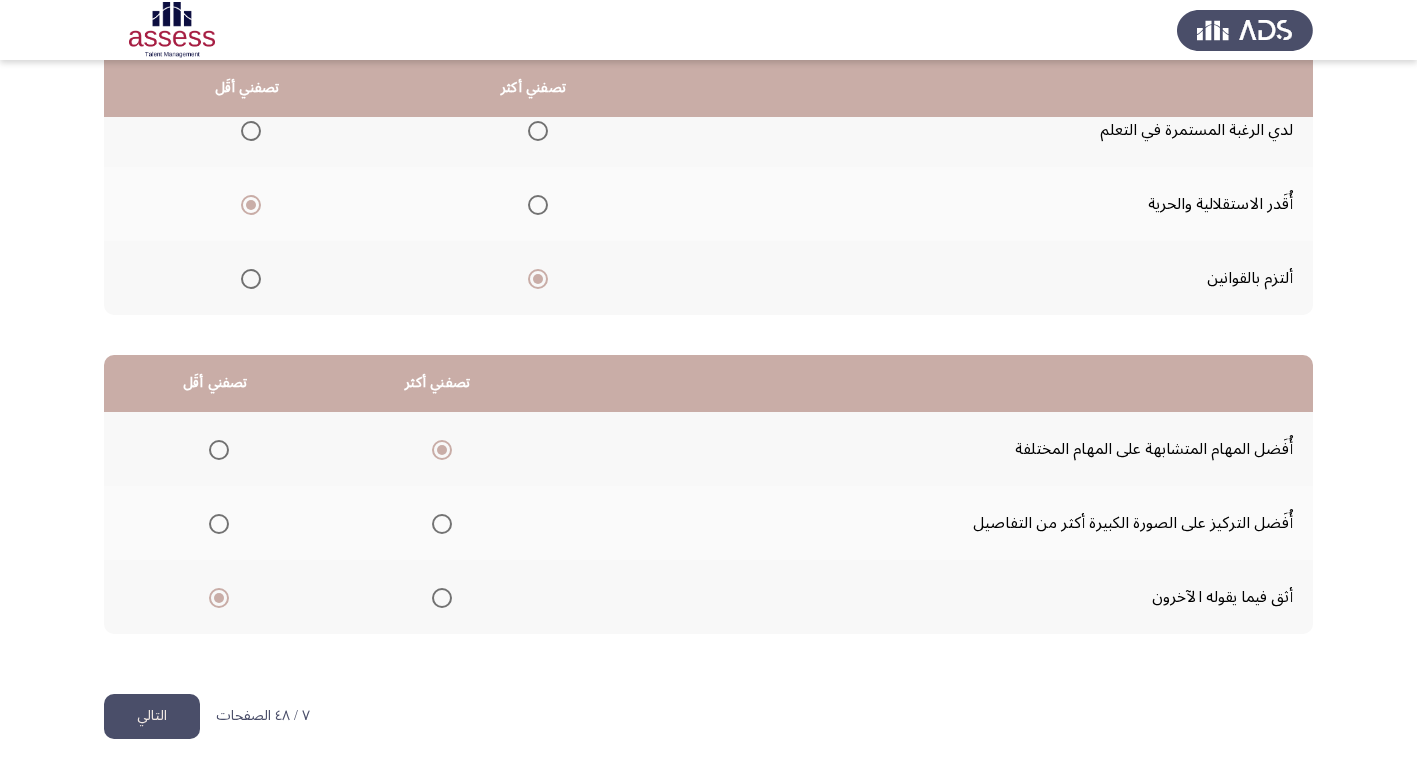click on "التالي" 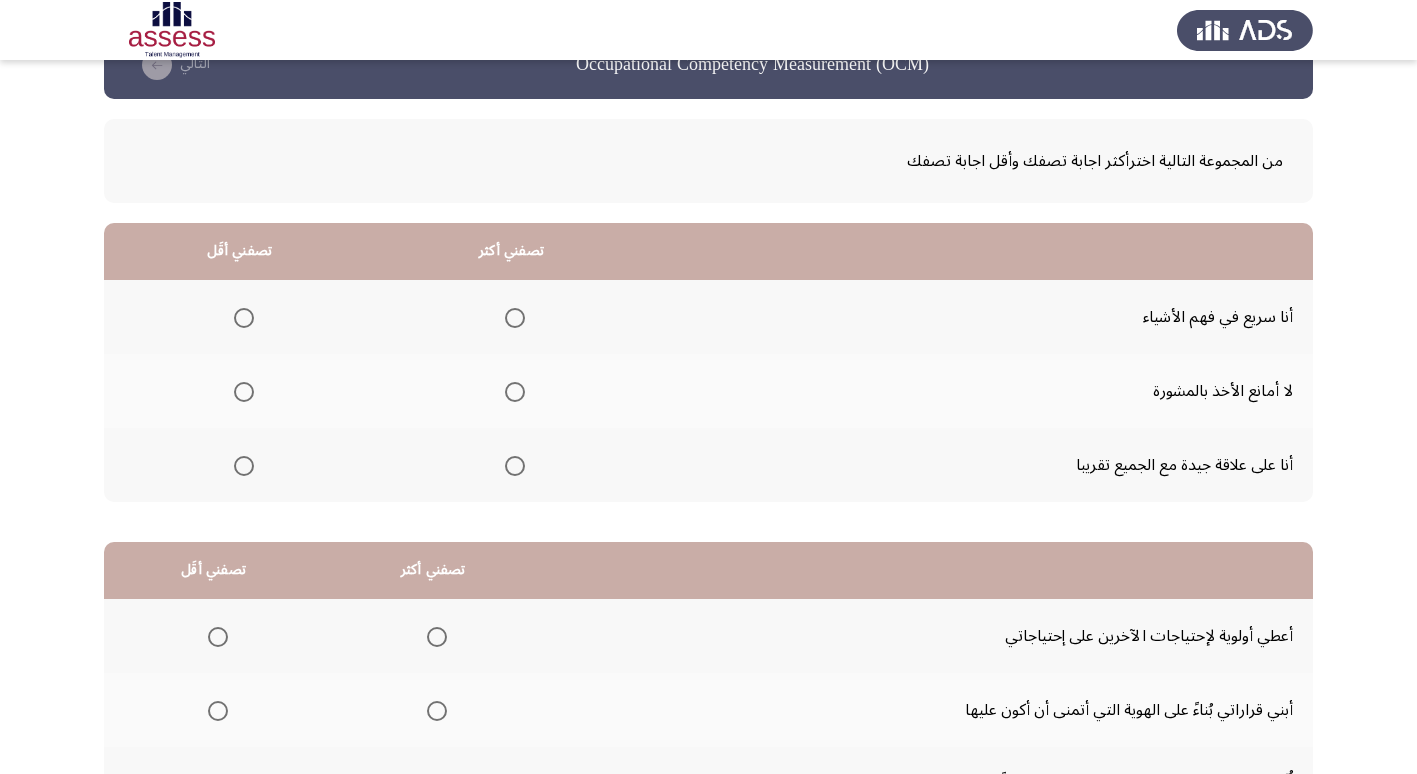 scroll, scrollTop: 0, scrollLeft: 0, axis: both 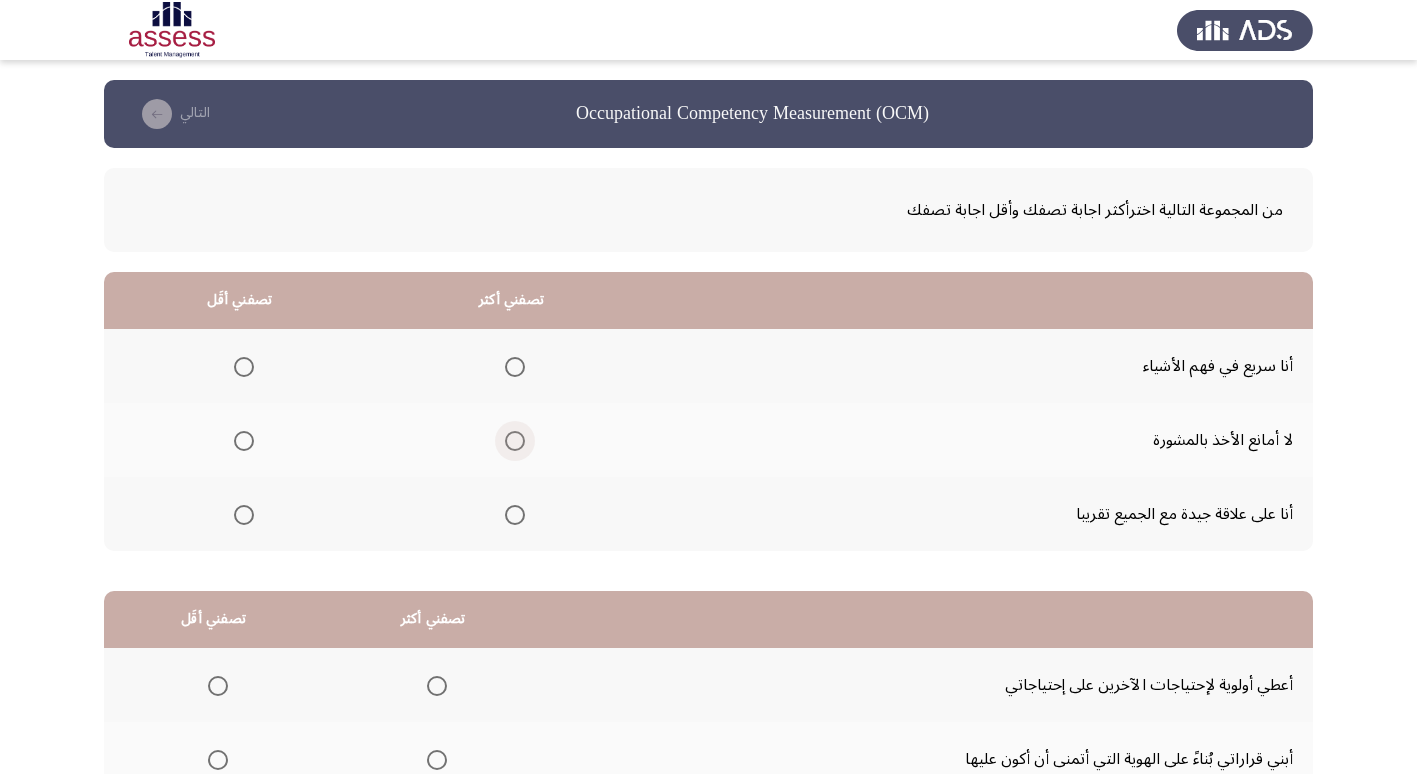 click at bounding box center [515, 441] 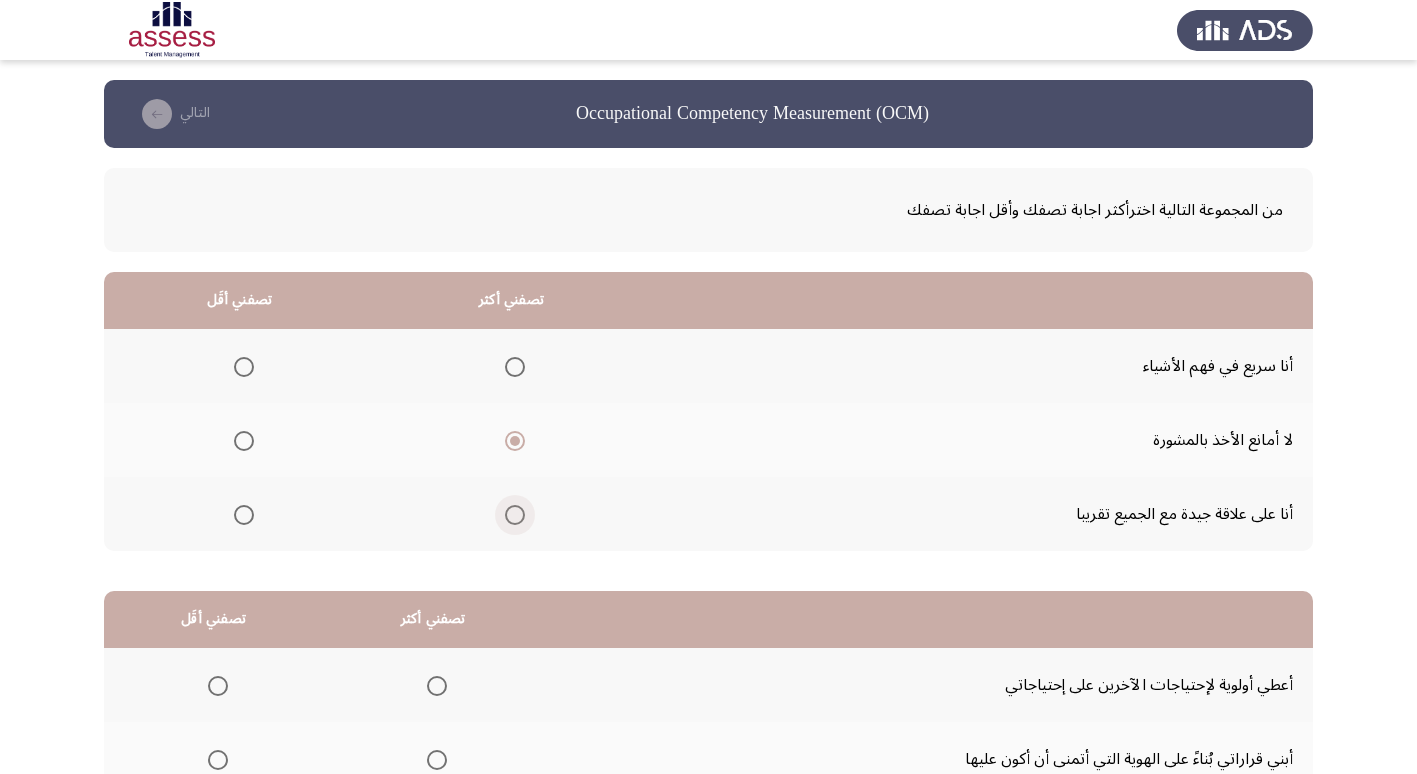 click at bounding box center (515, 515) 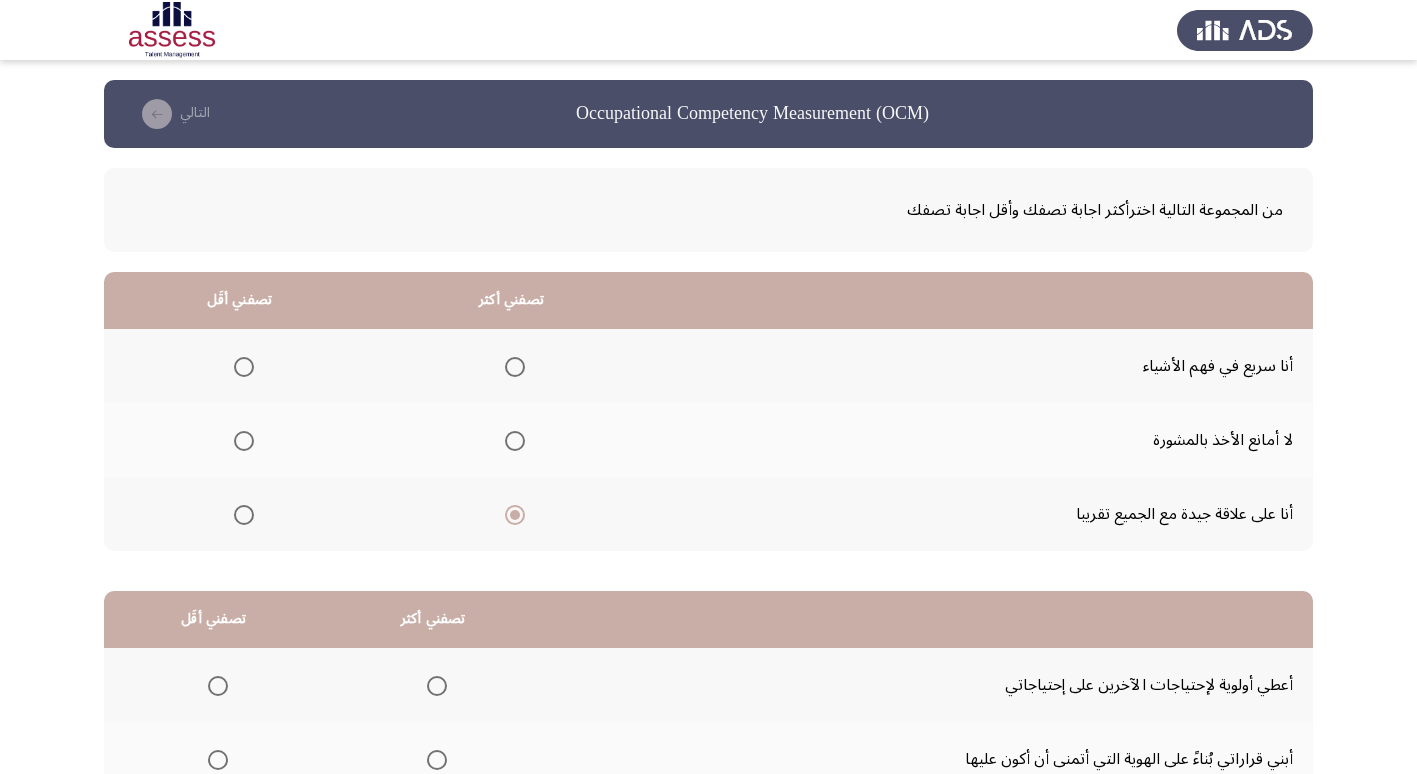 click at bounding box center [244, 441] 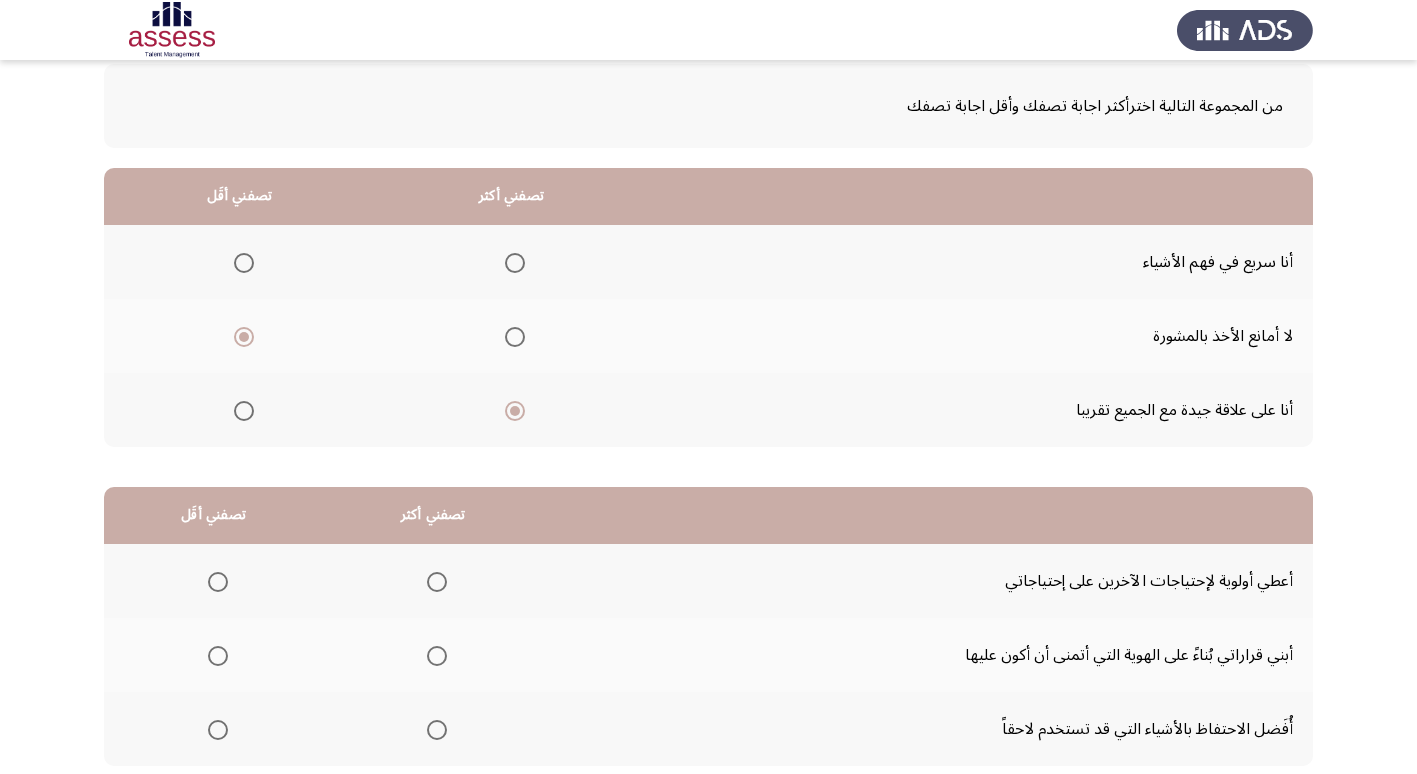 scroll, scrollTop: 236, scrollLeft: 0, axis: vertical 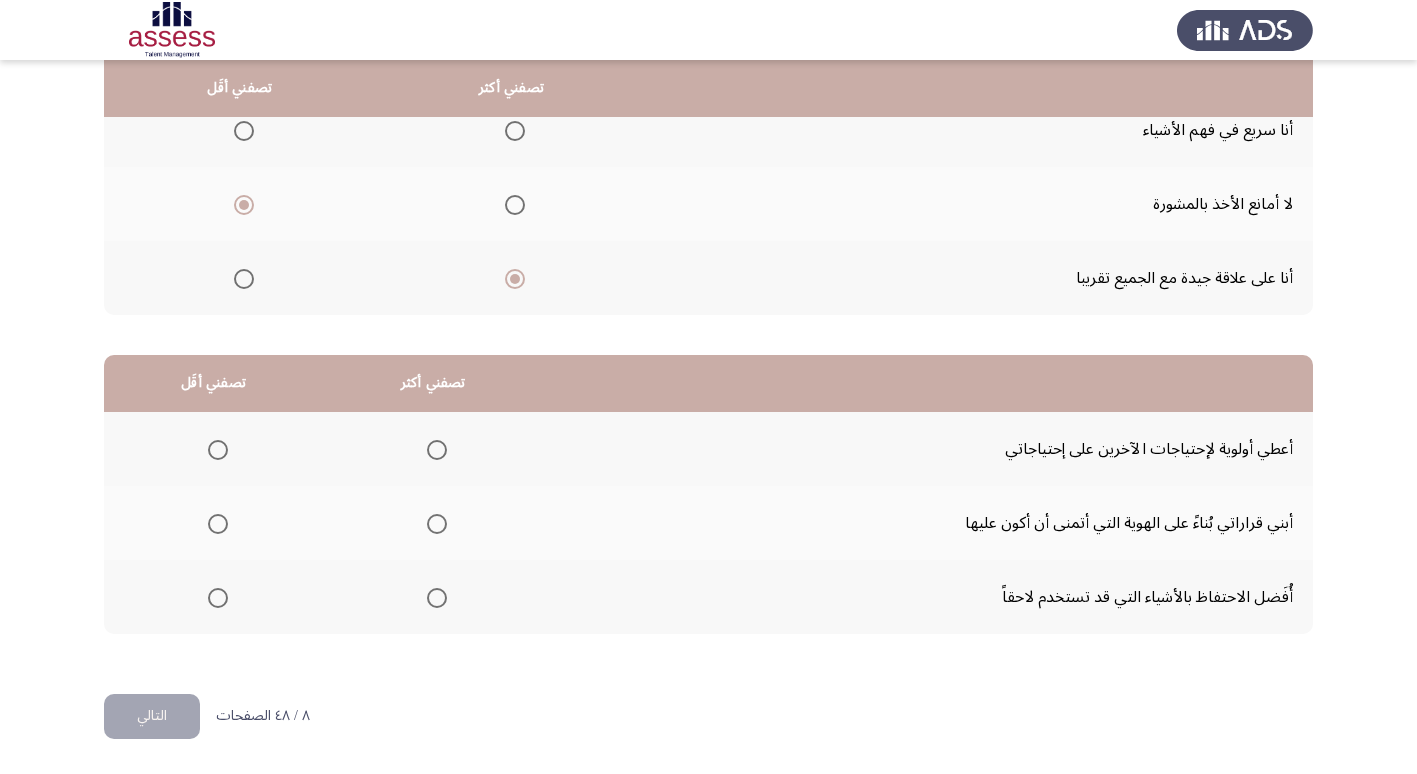 click at bounding box center [437, 450] 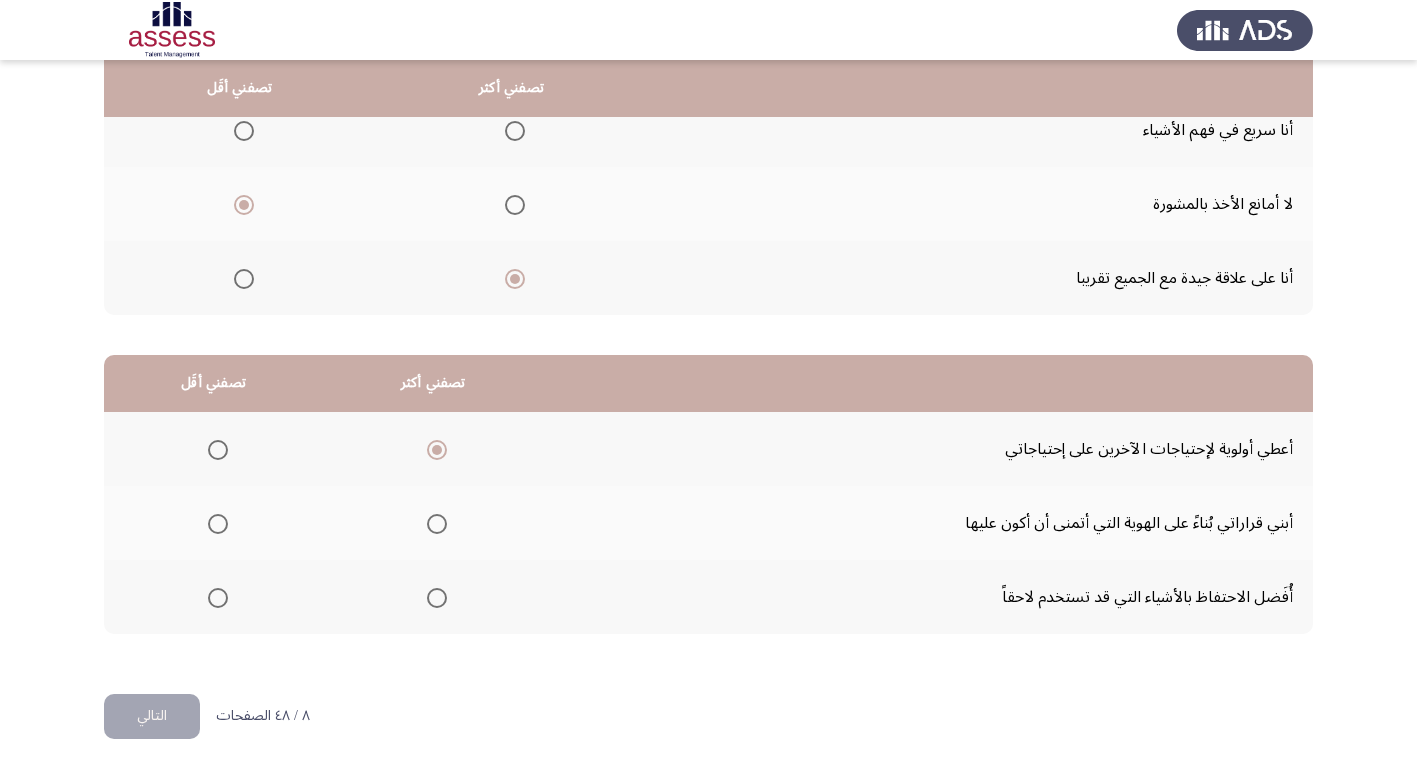 click at bounding box center (218, 598) 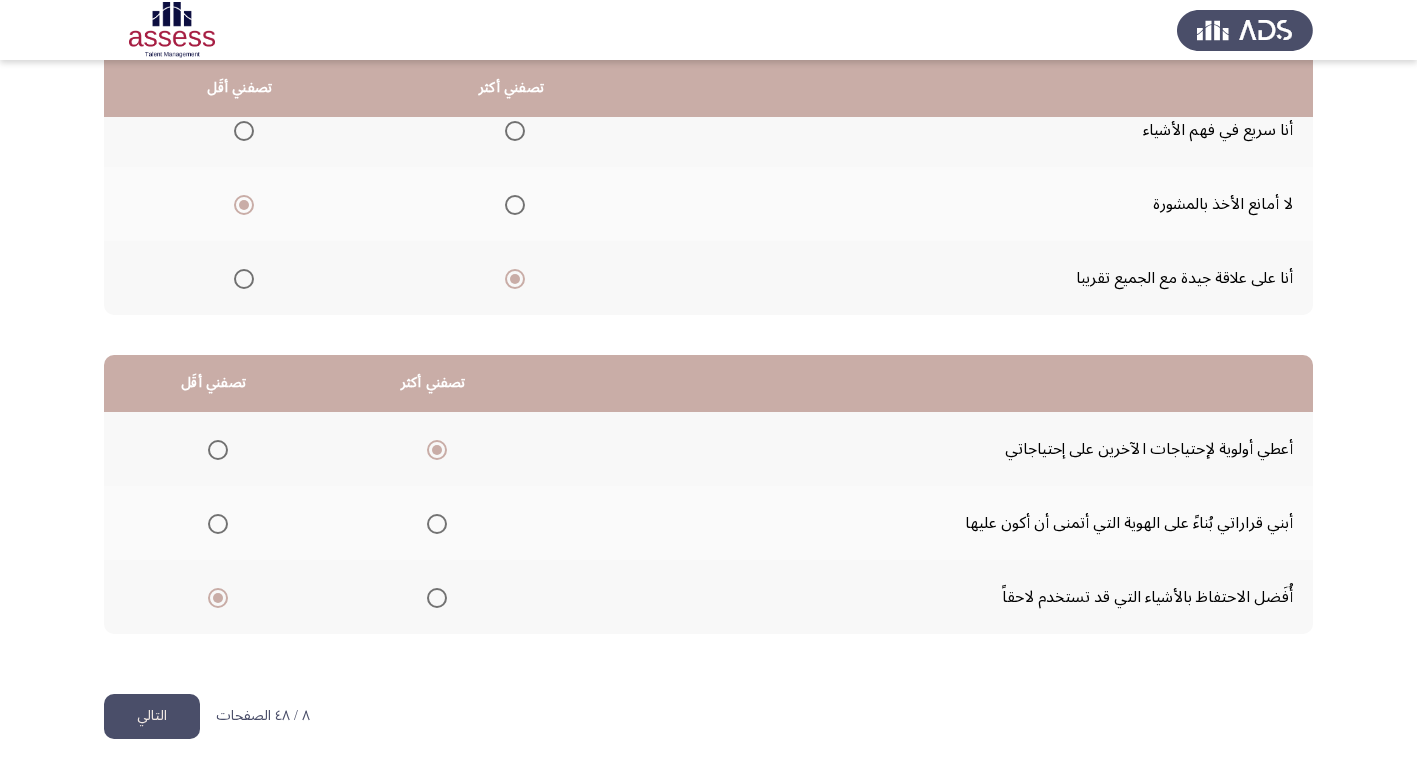 click on "التالي" 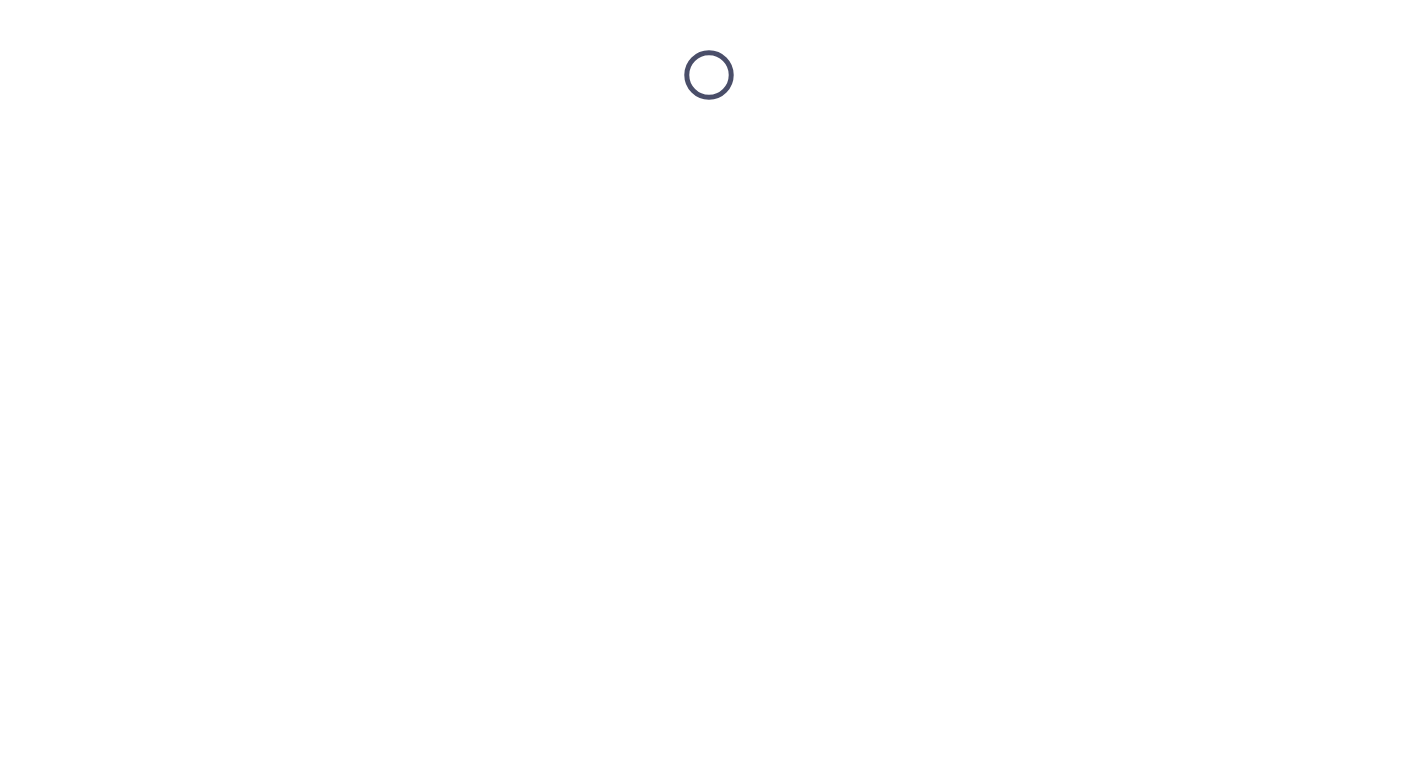 scroll, scrollTop: 0, scrollLeft: 0, axis: both 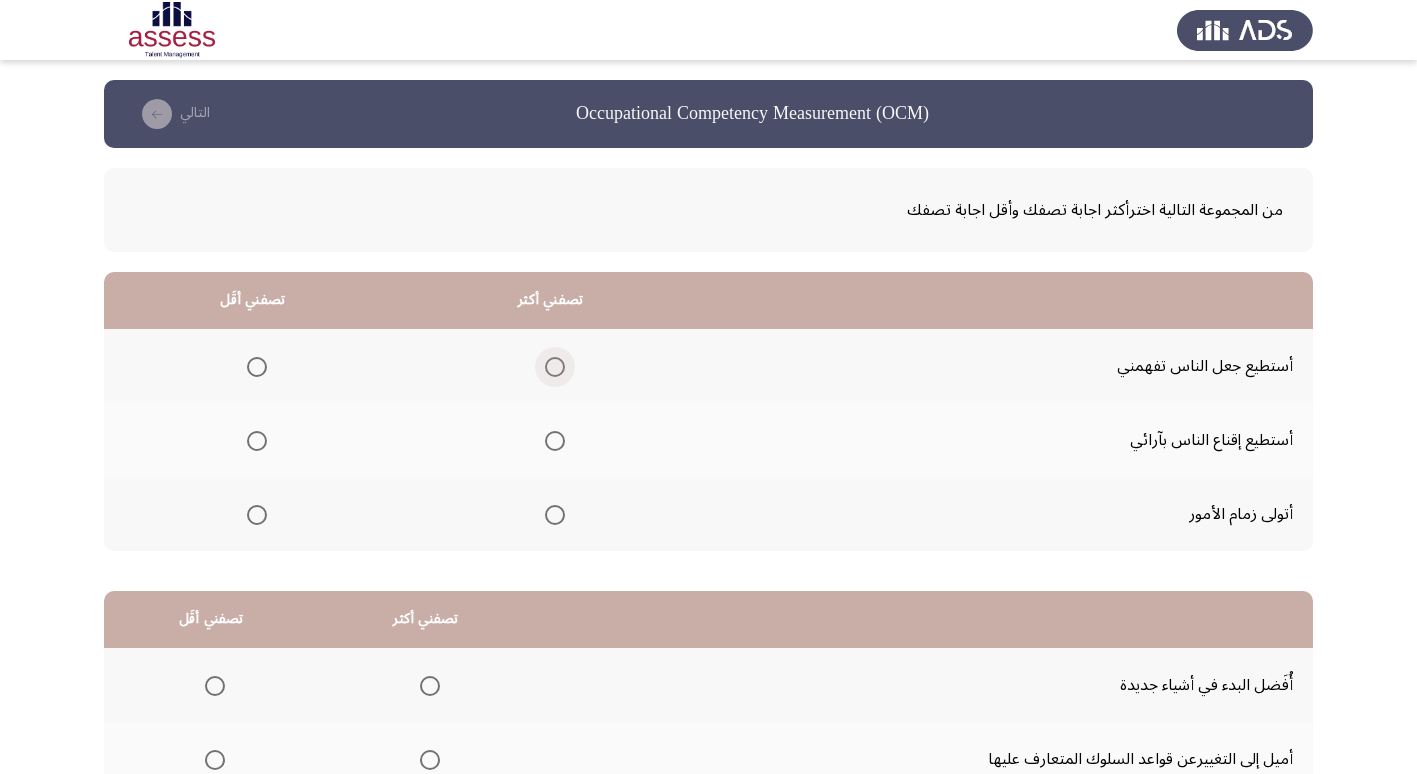 click at bounding box center (555, 367) 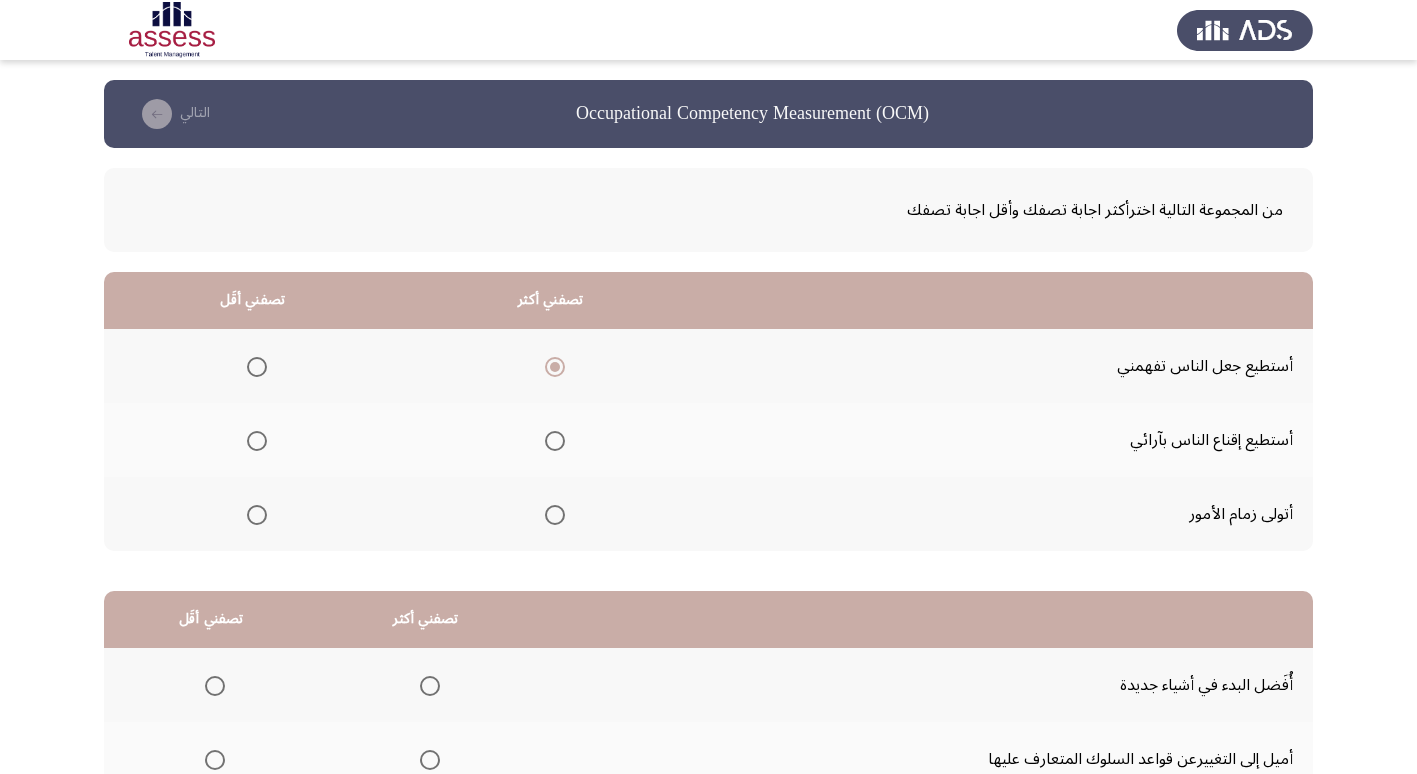 click at bounding box center [257, 441] 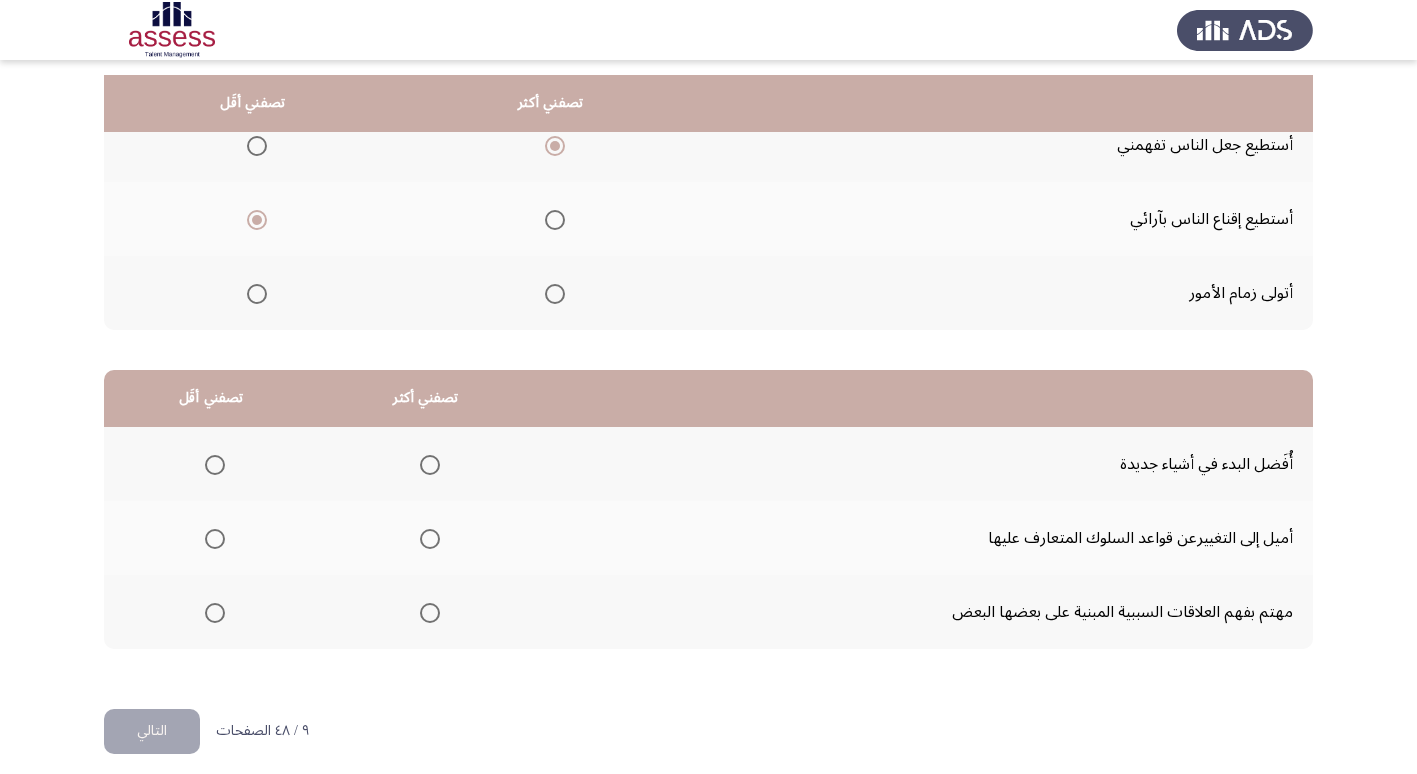 scroll, scrollTop: 236, scrollLeft: 0, axis: vertical 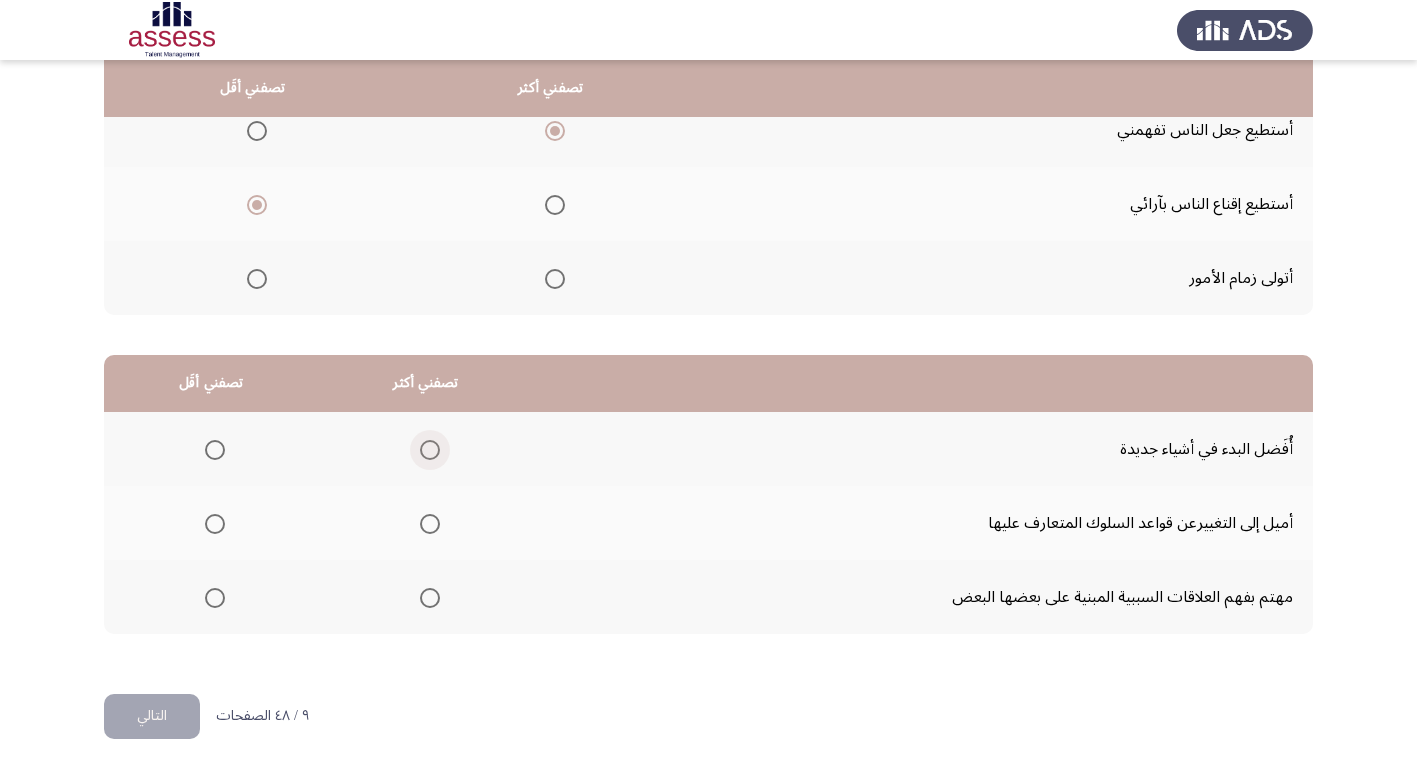 click at bounding box center (430, 450) 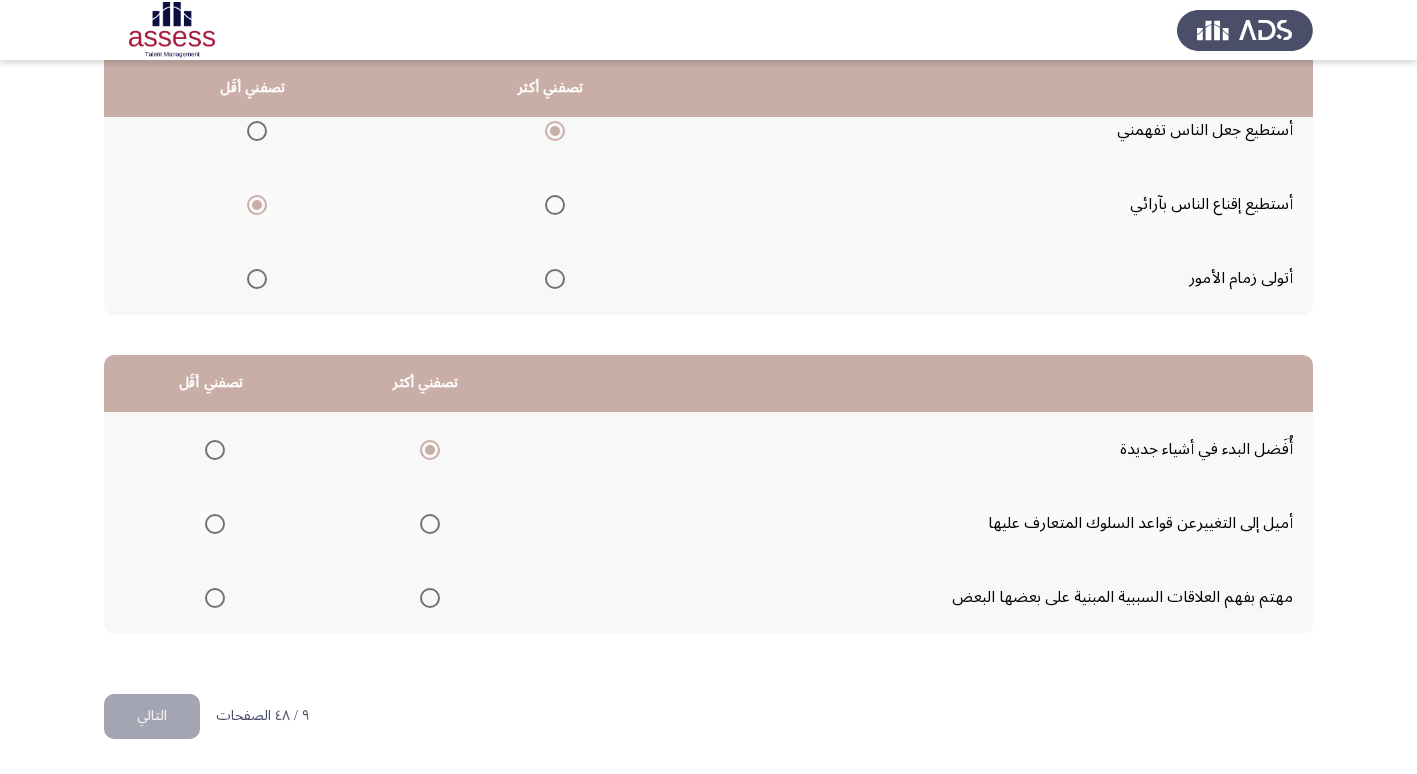 click at bounding box center (215, 524) 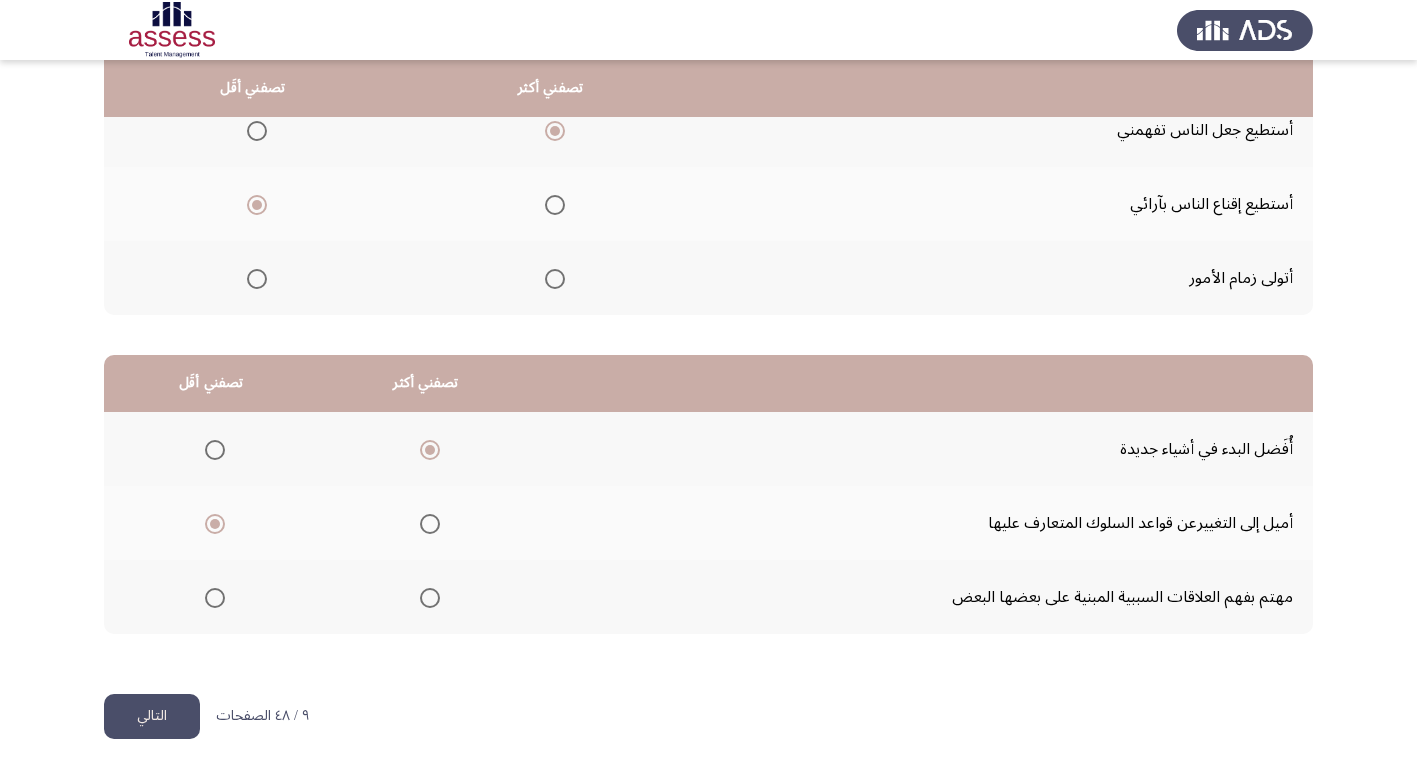 click on "التالي" 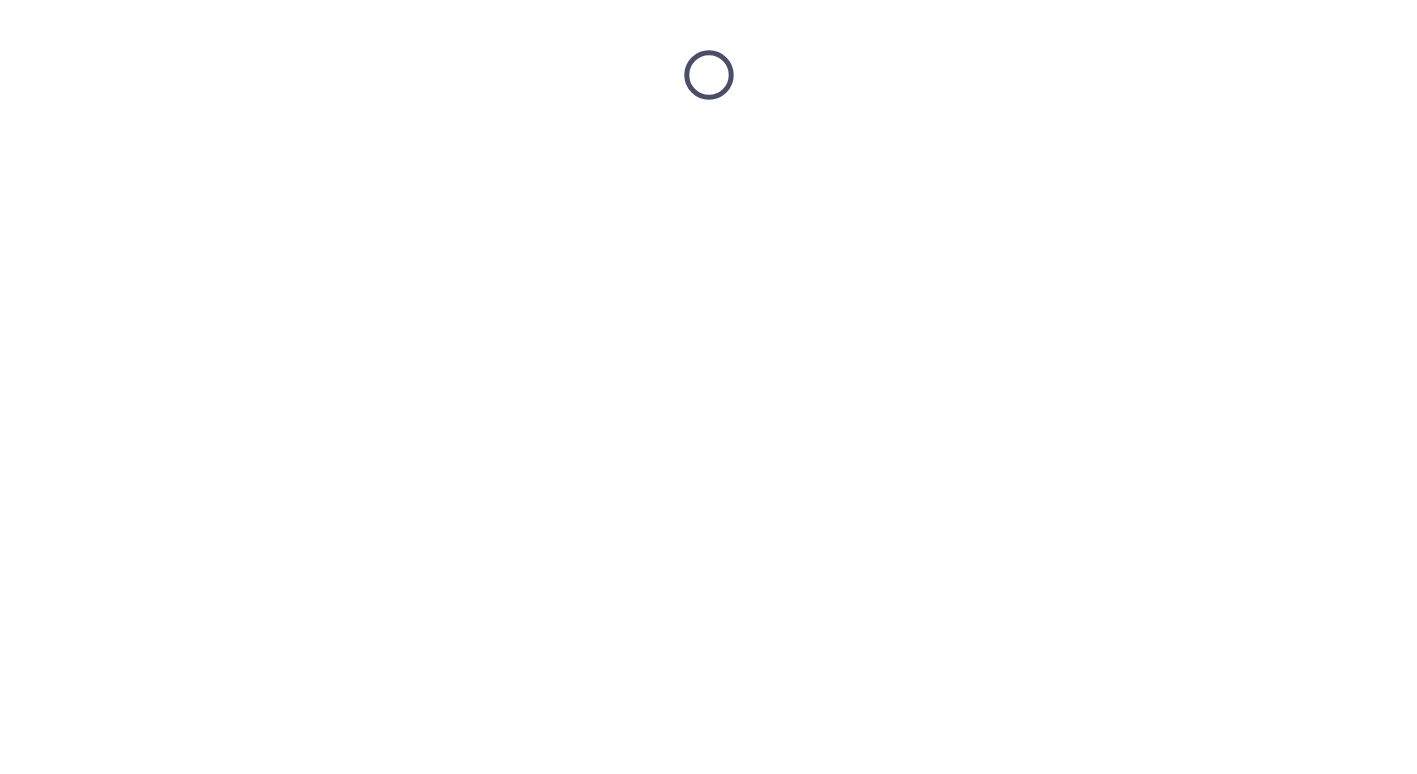 scroll, scrollTop: 0, scrollLeft: 0, axis: both 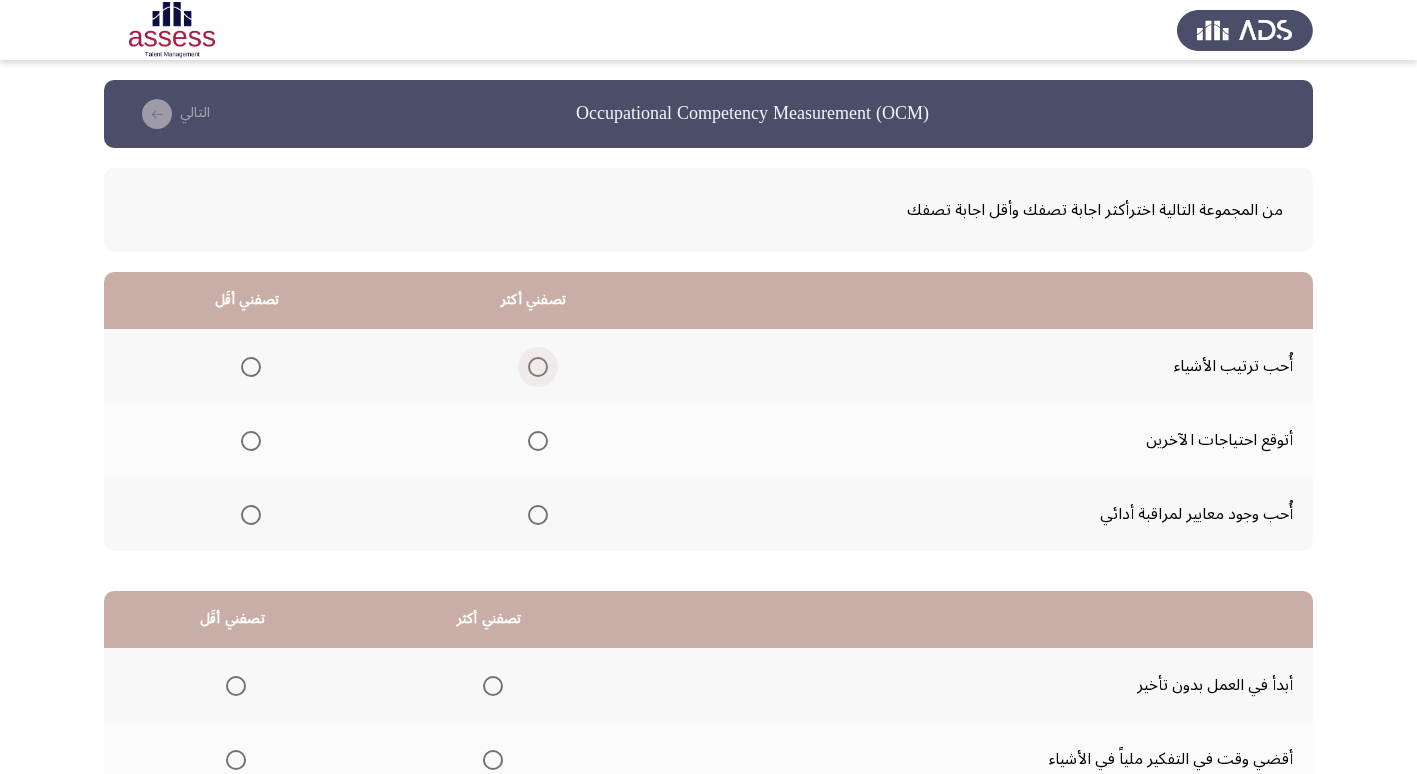 click at bounding box center (538, 367) 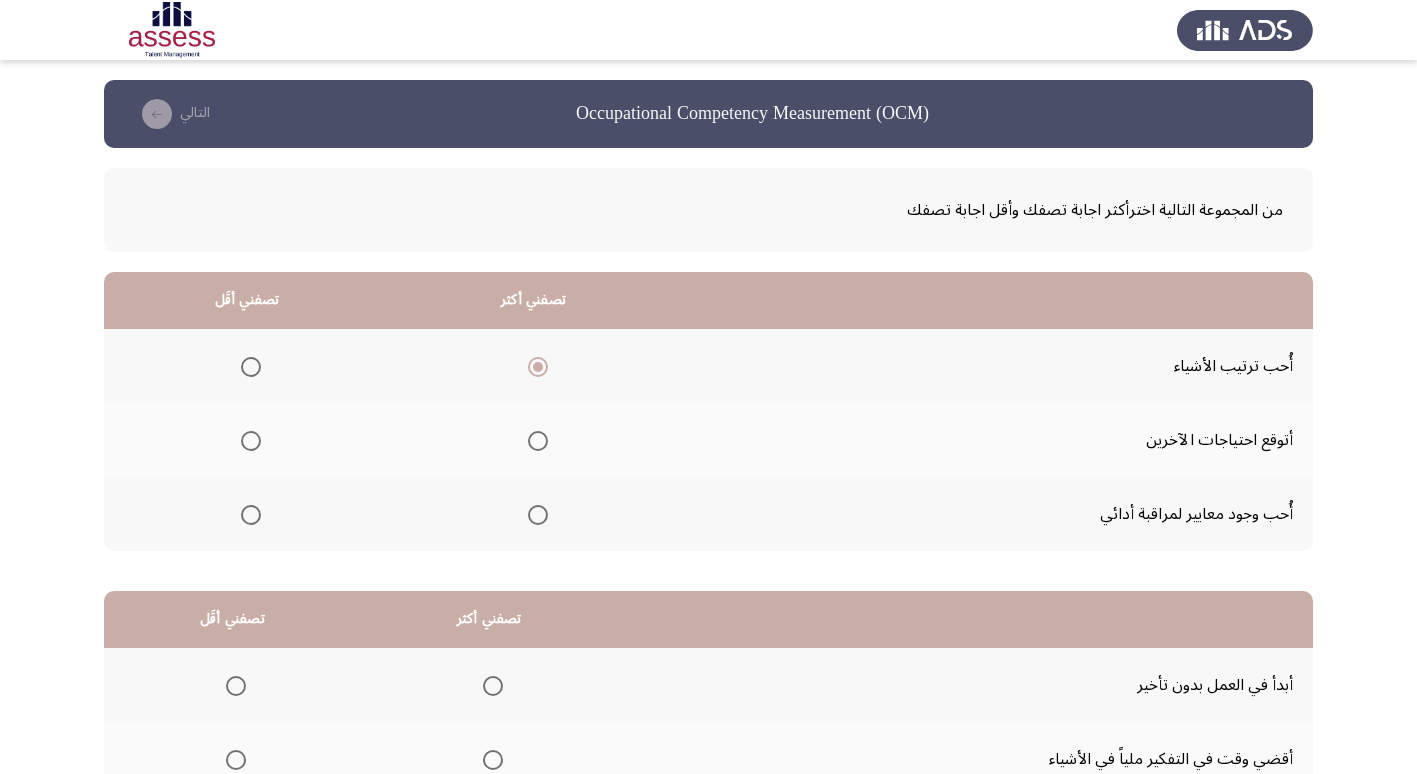 click at bounding box center (251, 515) 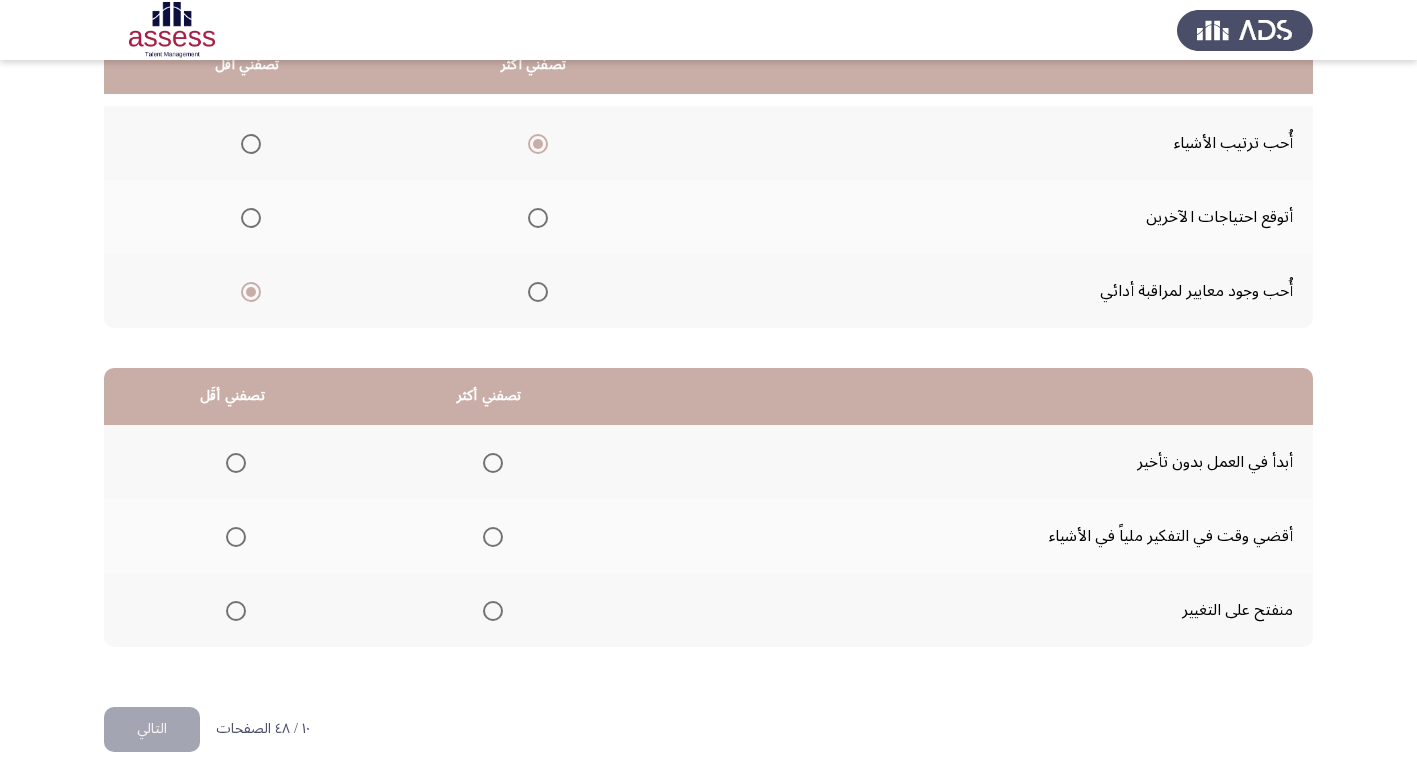 scroll, scrollTop: 236, scrollLeft: 0, axis: vertical 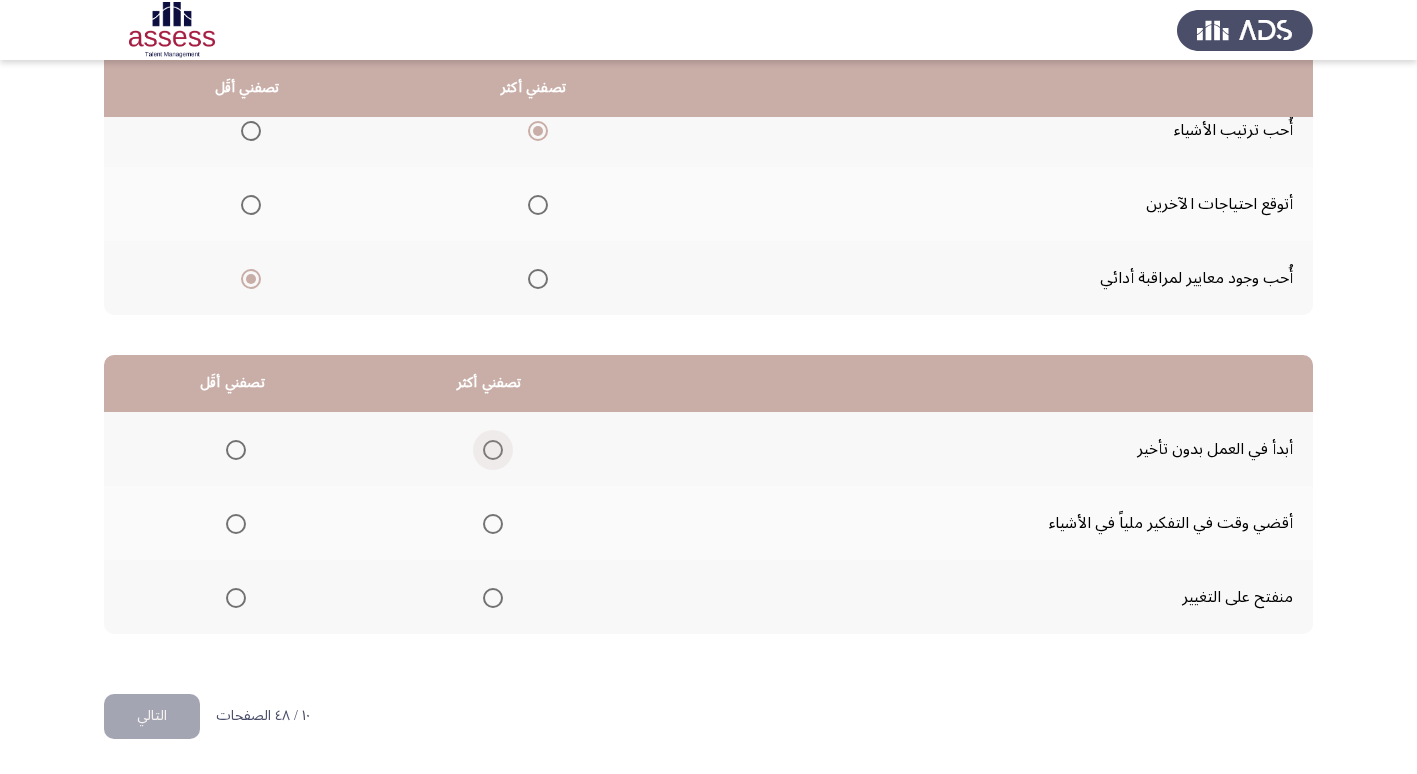 click at bounding box center (493, 450) 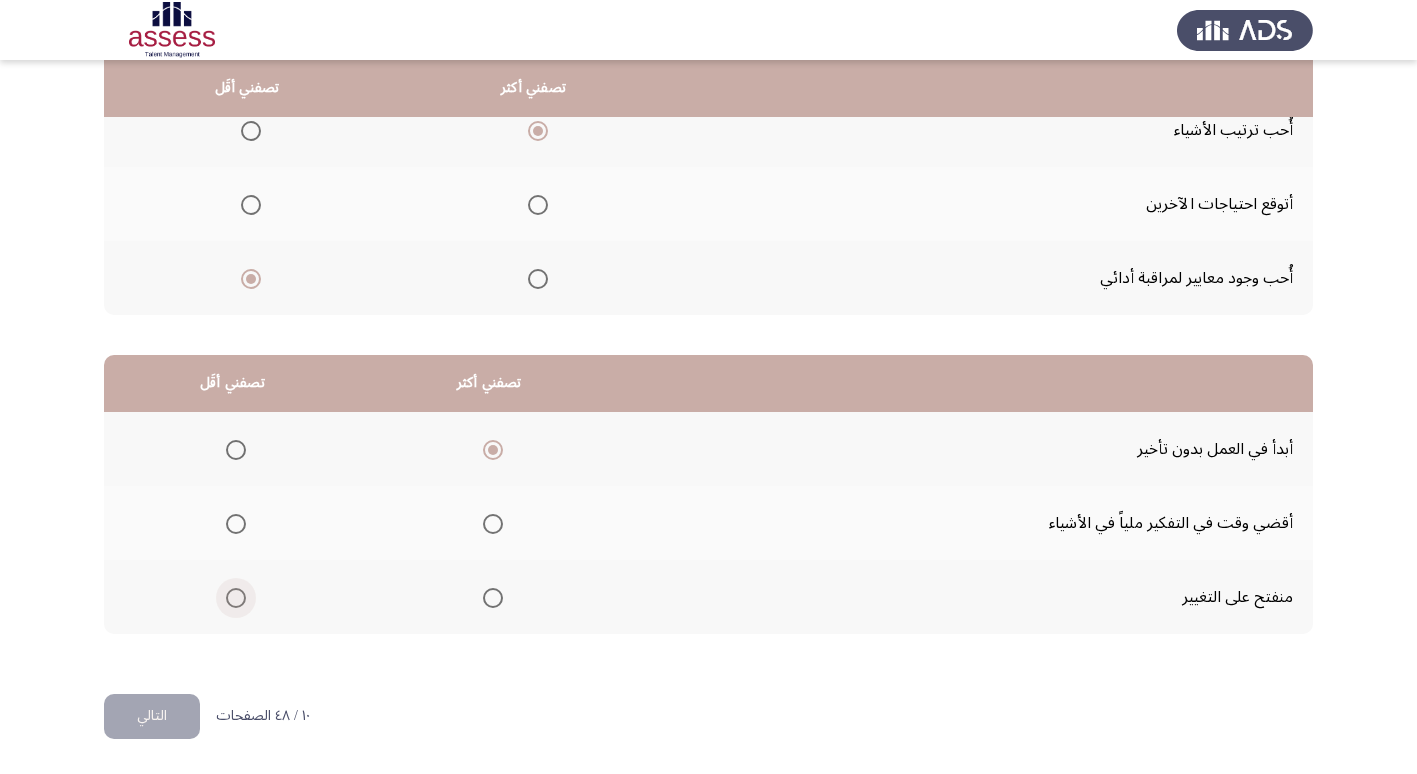 click at bounding box center [236, 598] 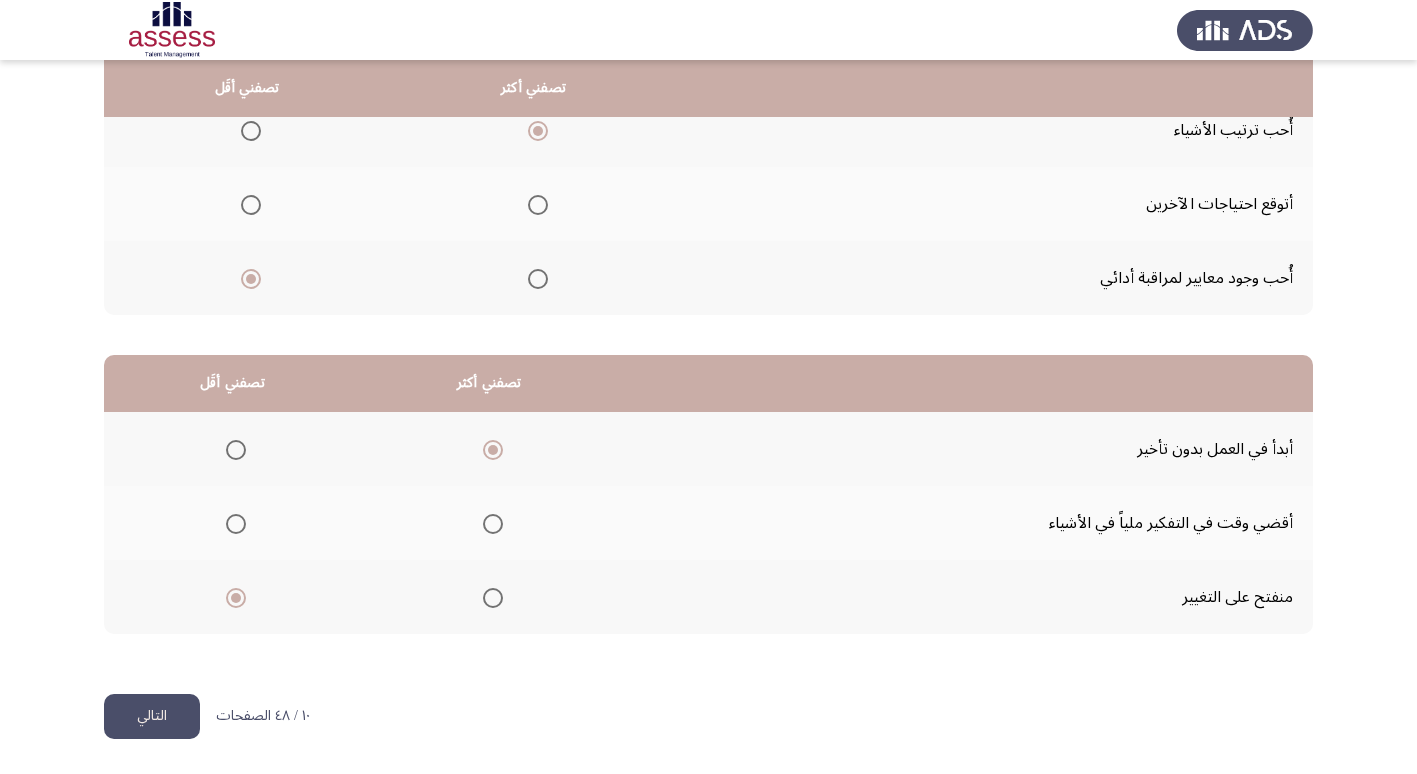 click on "التالي" 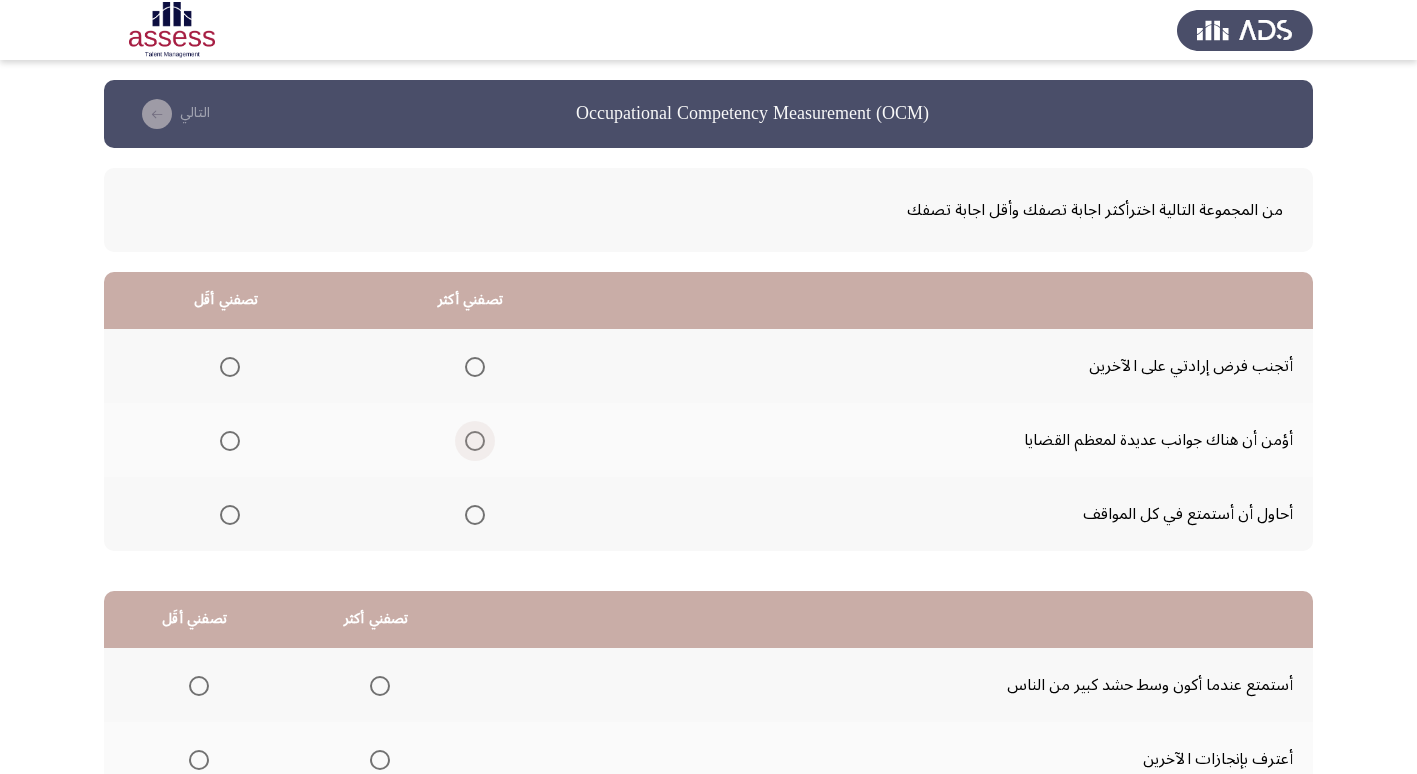 click at bounding box center (475, 441) 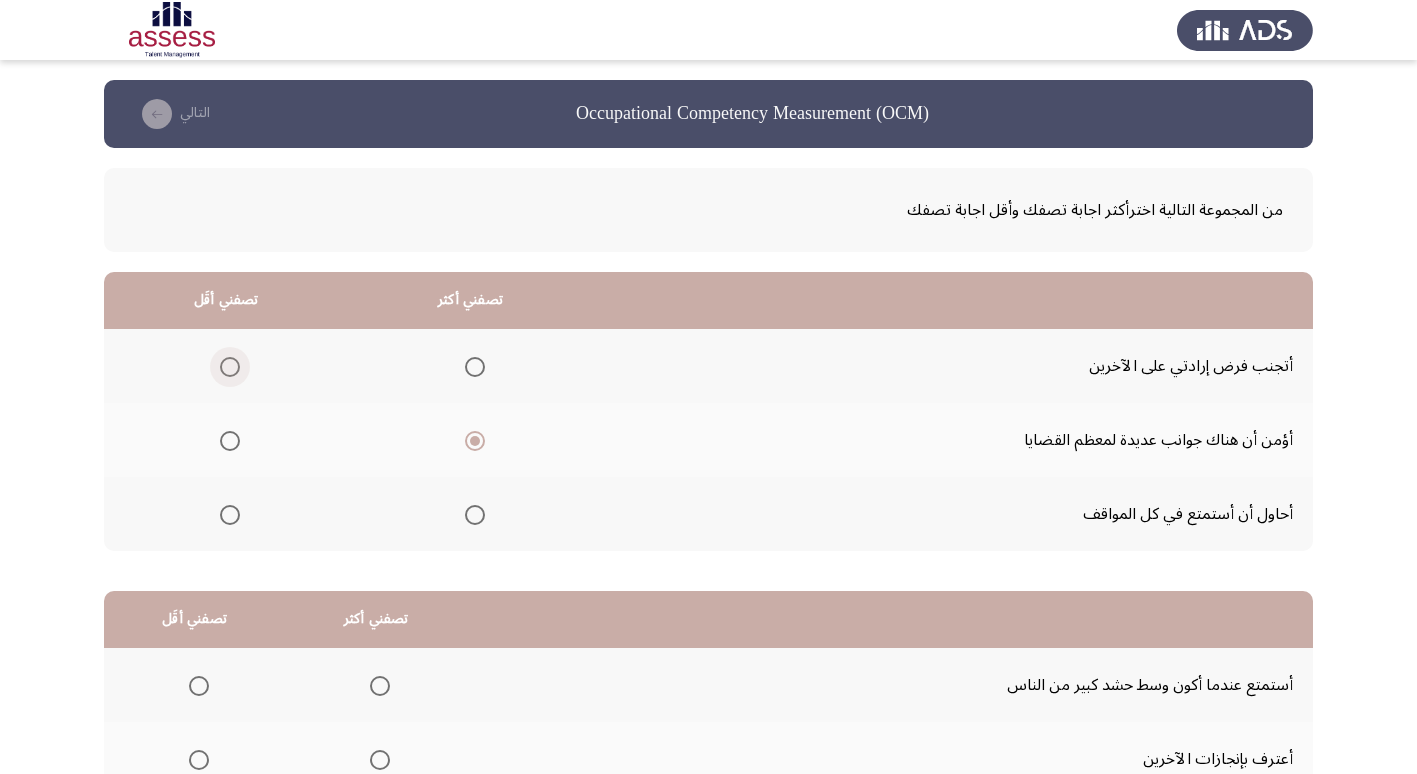 click at bounding box center [230, 367] 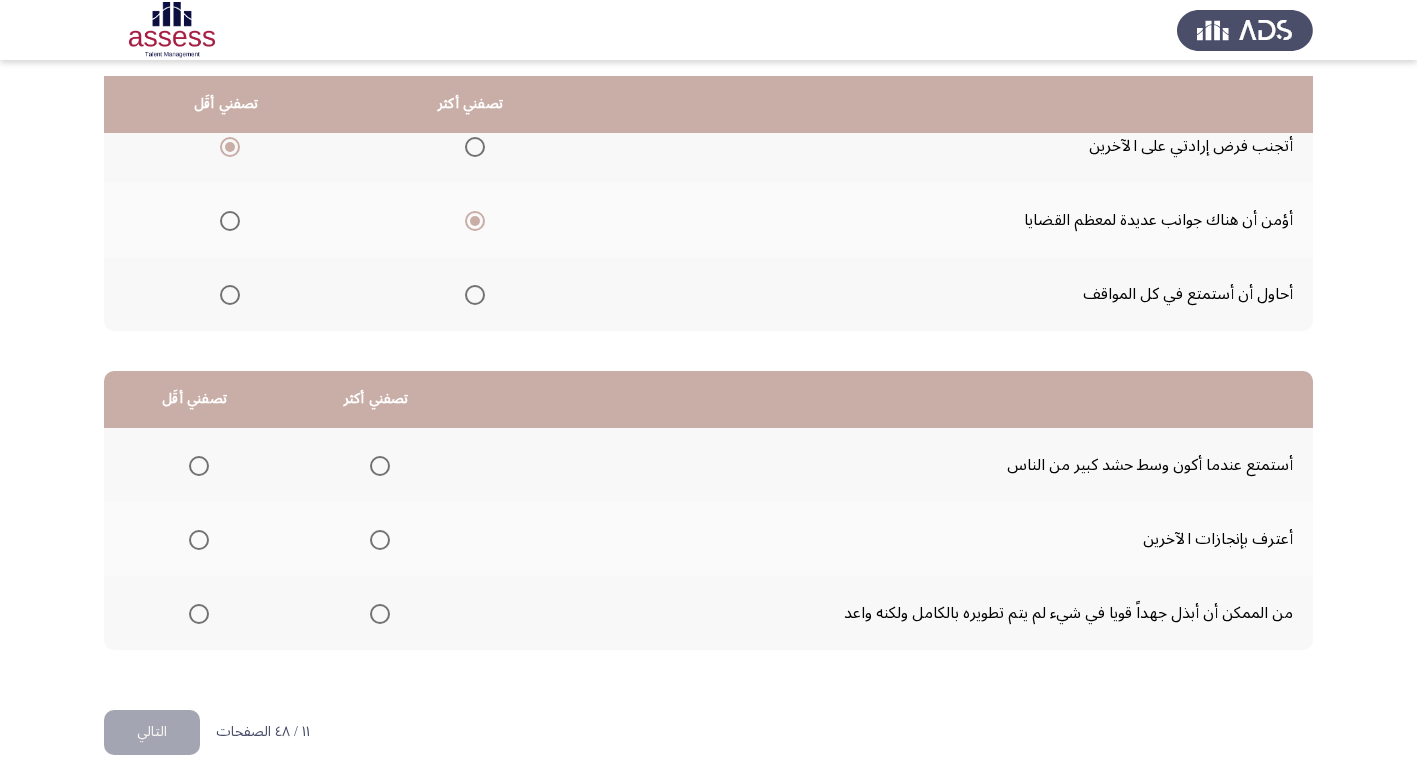 scroll, scrollTop: 236, scrollLeft: 0, axis: vertical 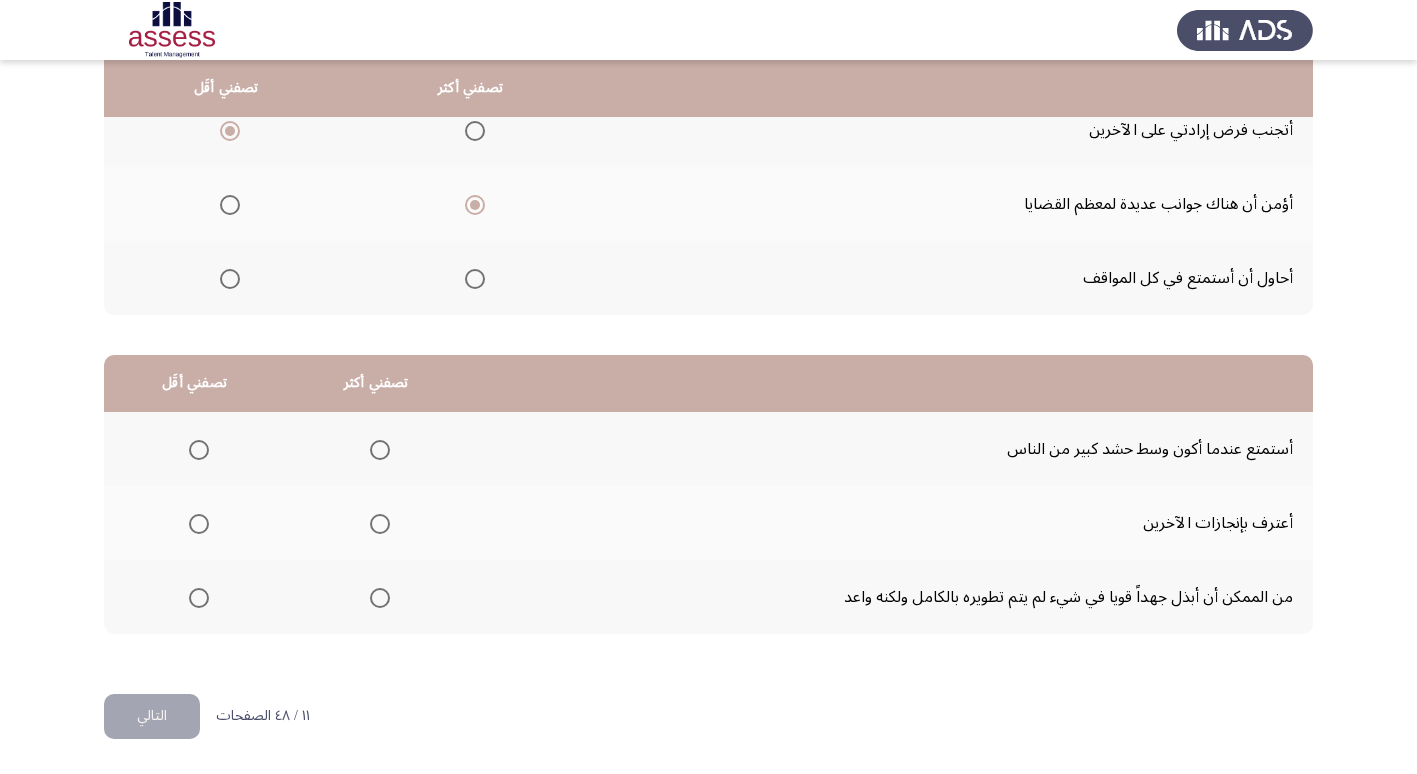 click at bounding box center [380, 450] 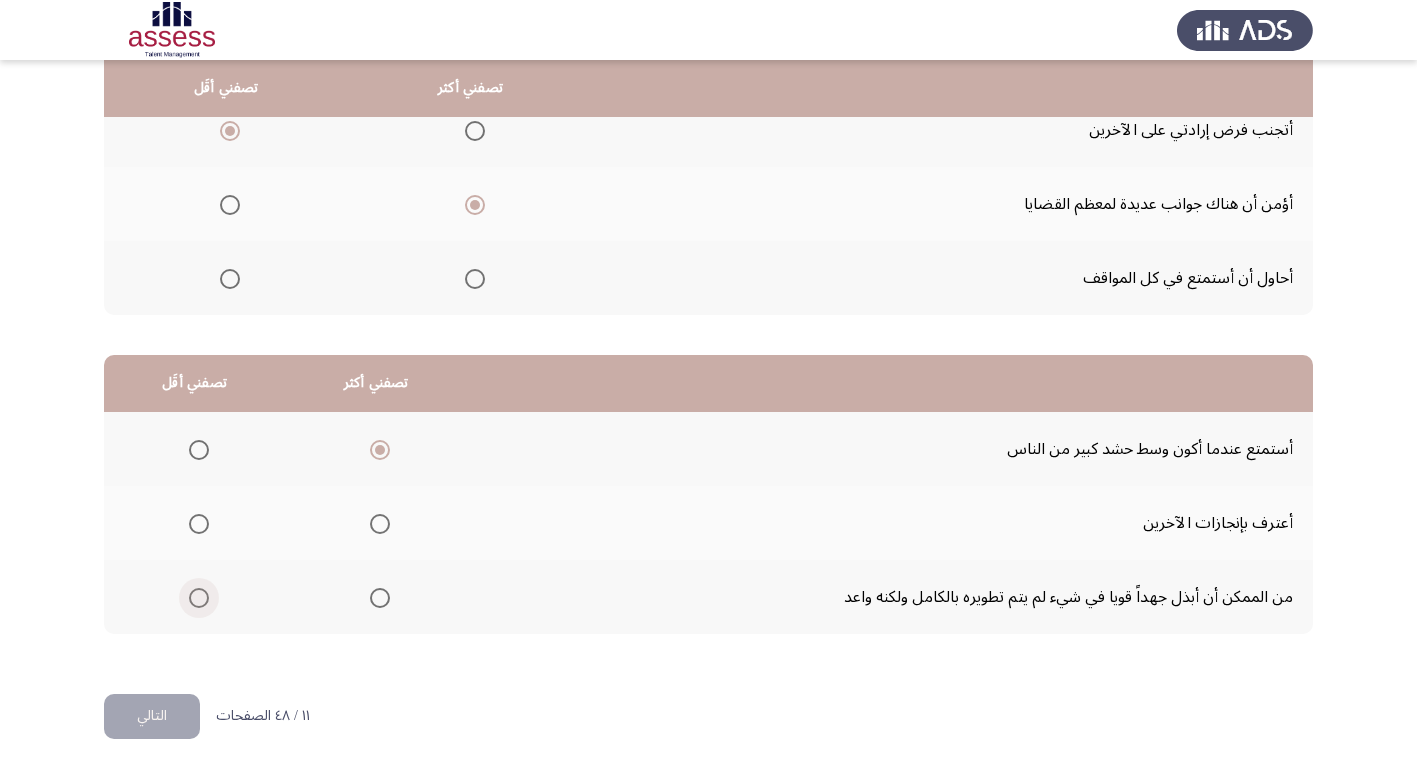 click at bounding box center [195, 597] 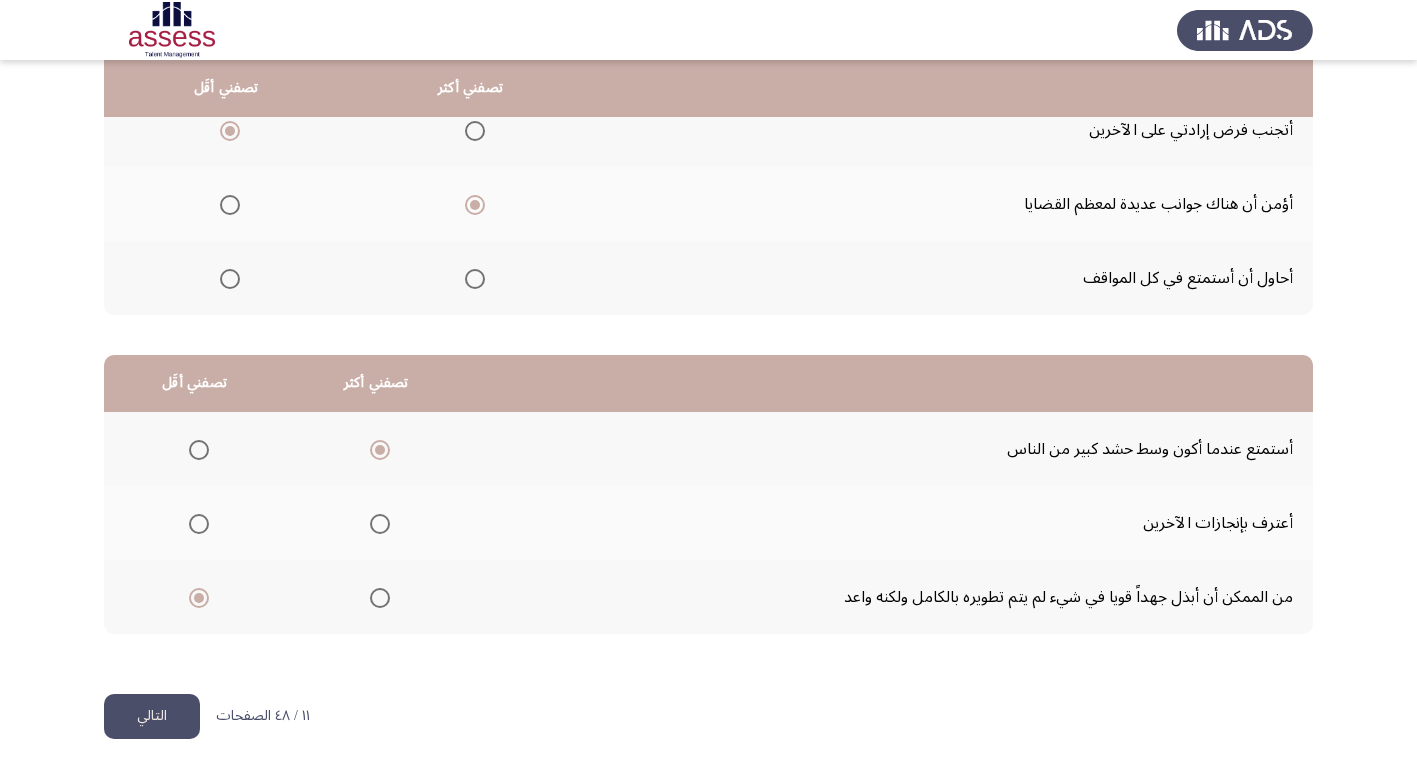 click on "التالي" 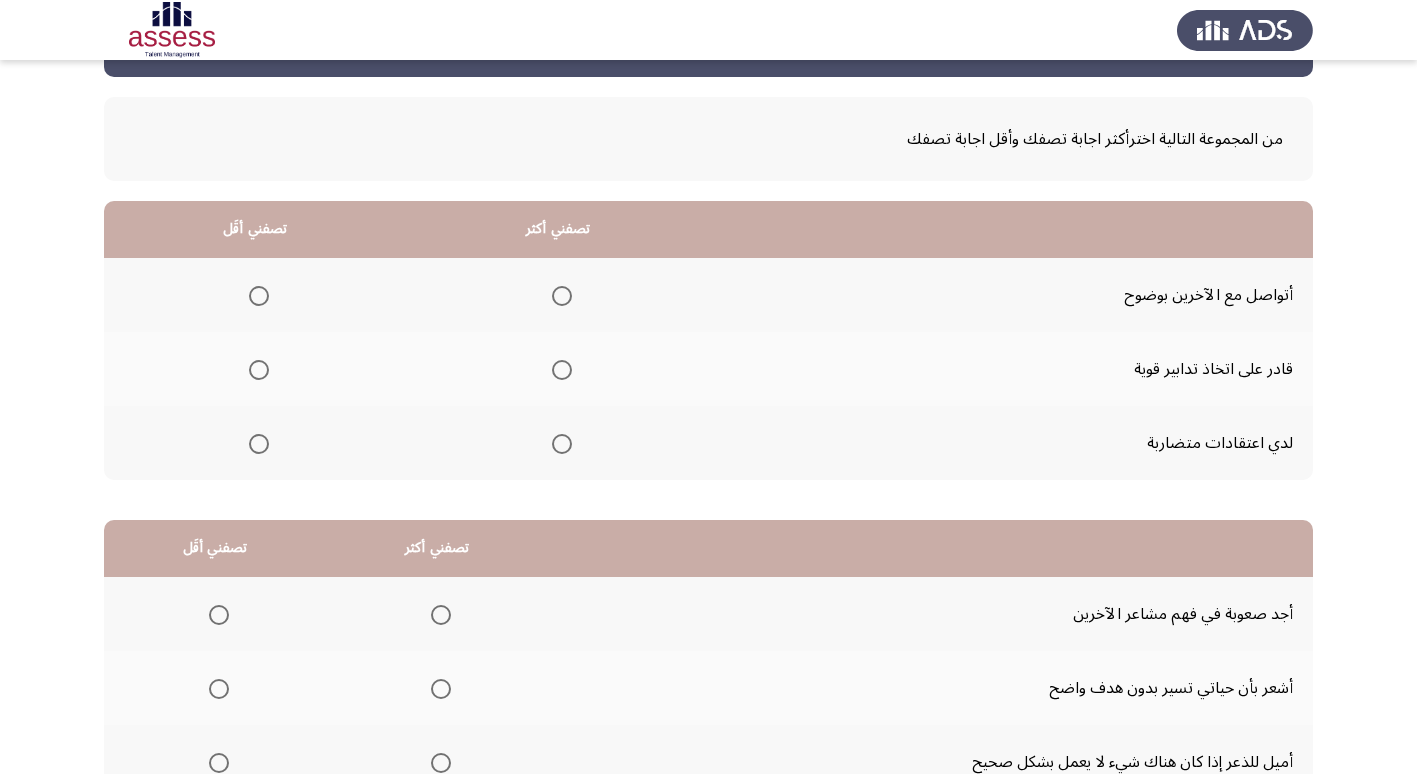scroll, scrollTop: 100, scrollLeft: 0, axis: vertical 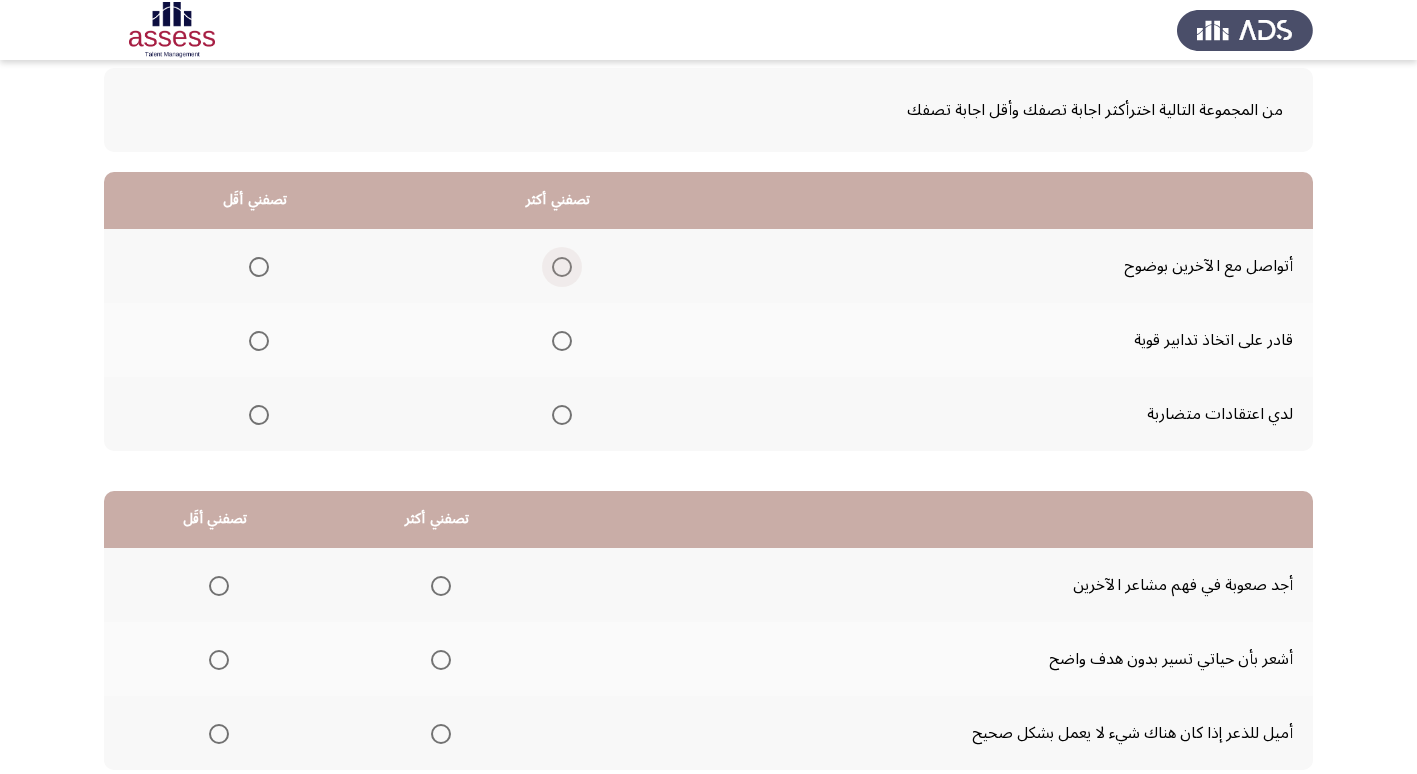 click at bounding box center [562, 267] 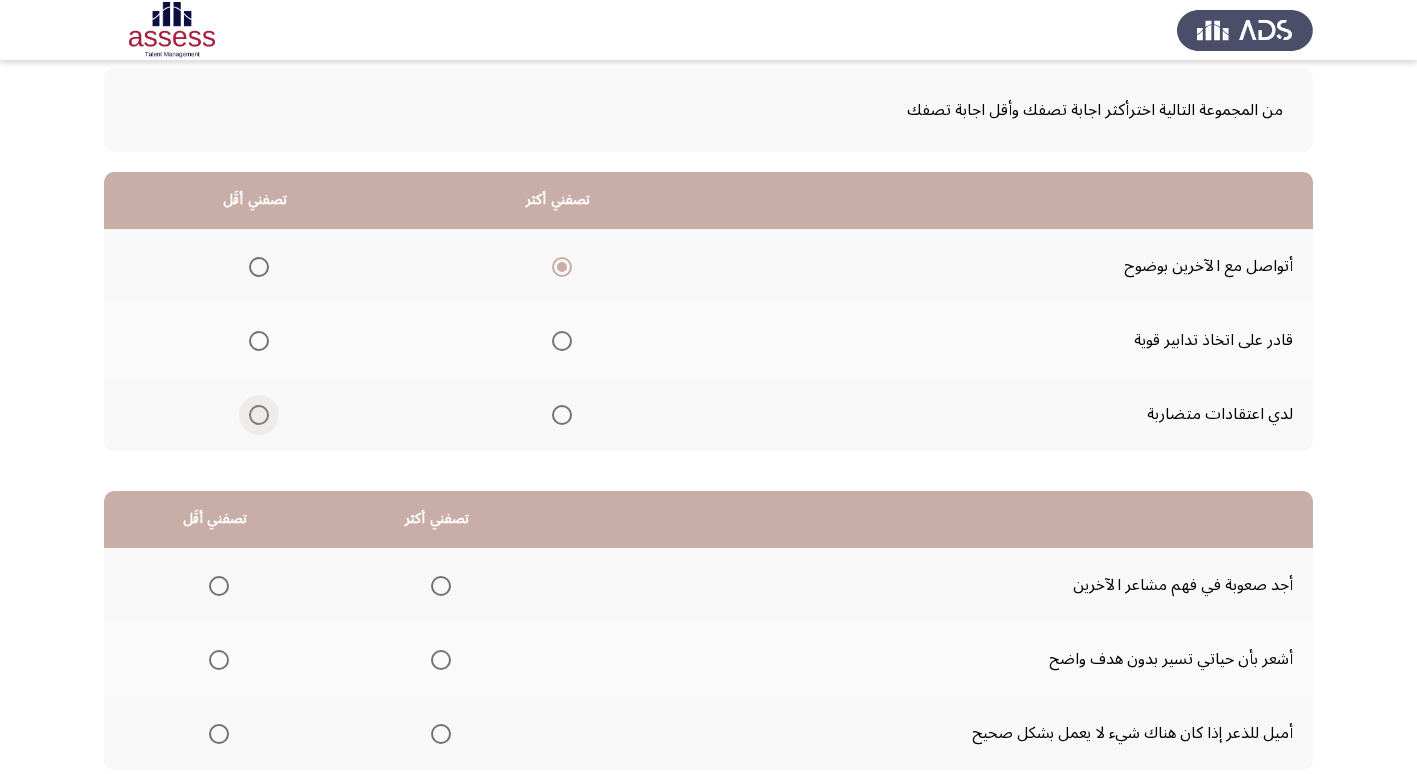click at bounding box center (259, 415) 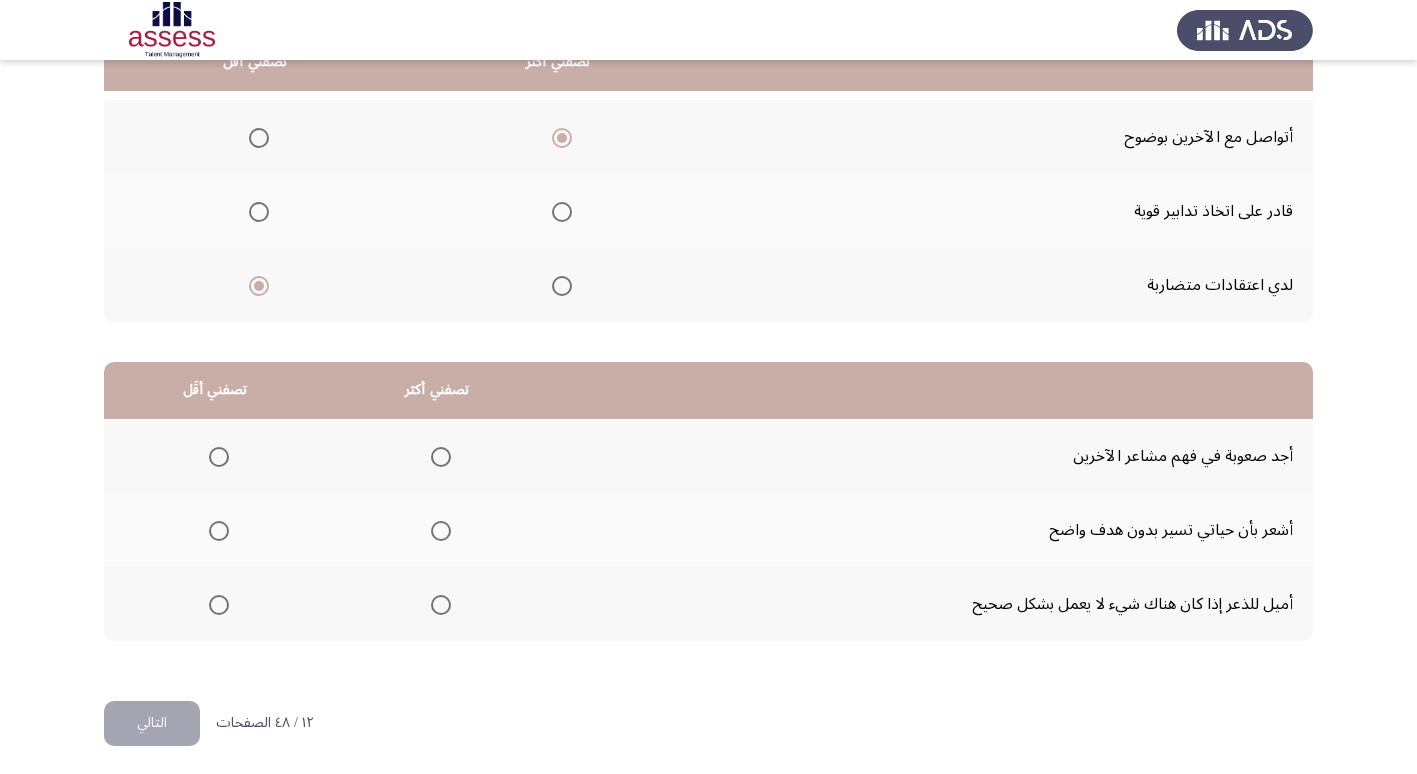 scroll, scrollTop: 236, scrollLeft: 0, axis: vertical 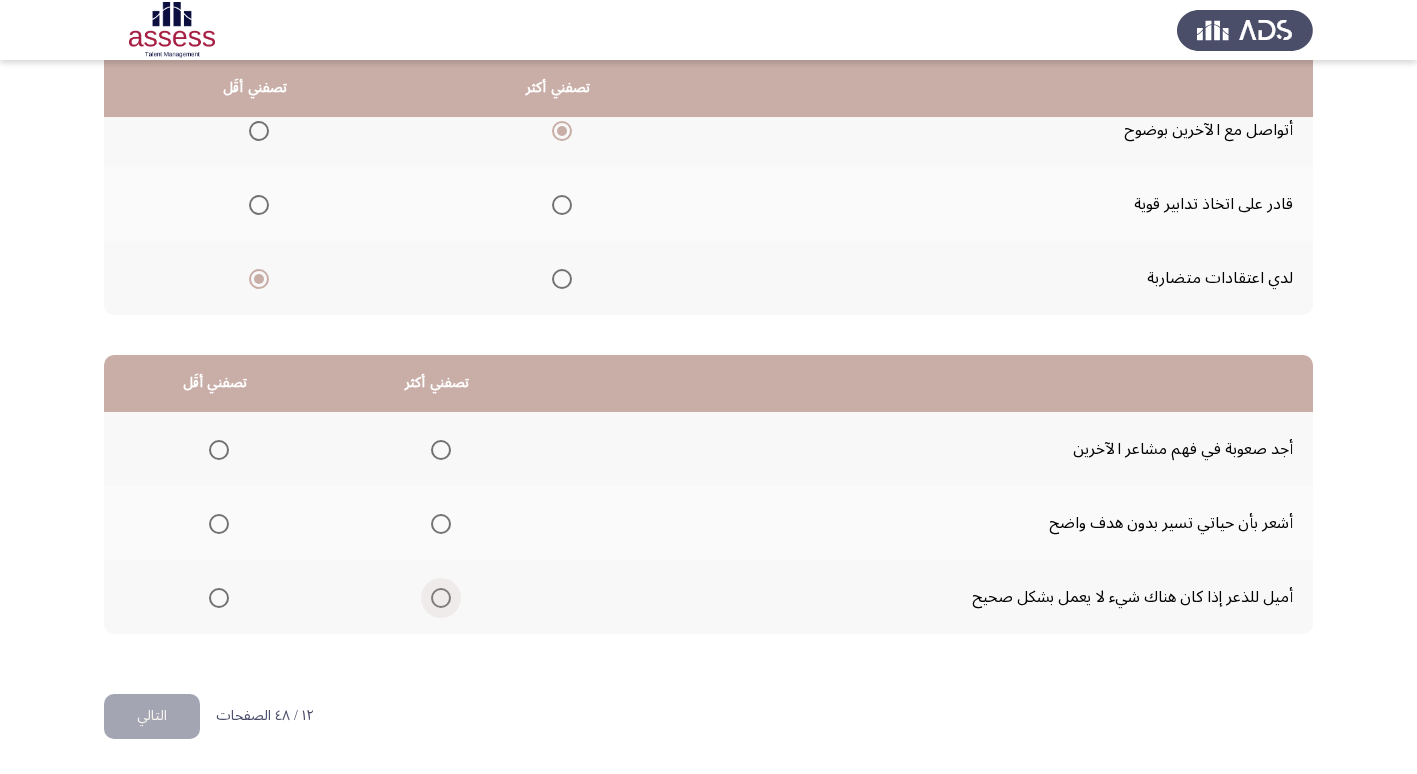 click at bounding box center (441, 598) 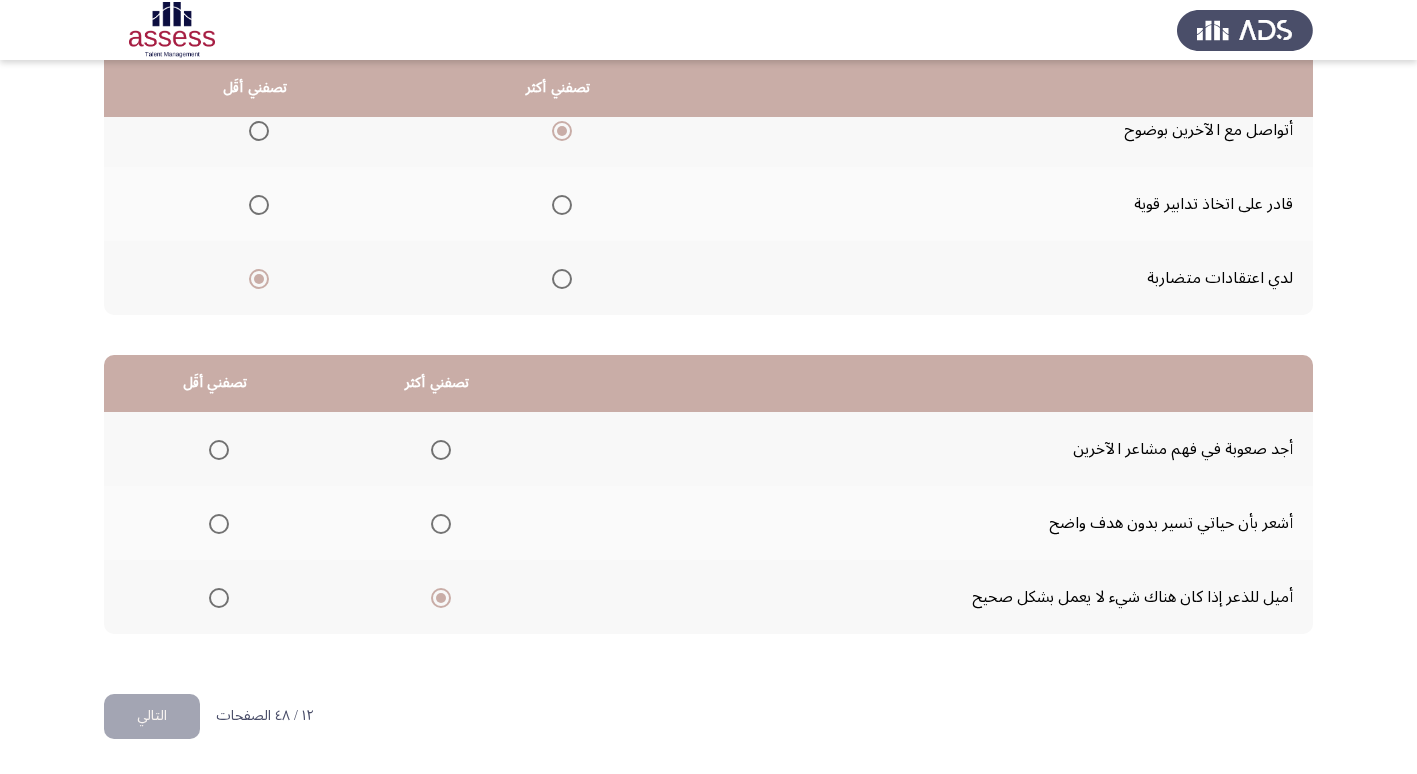 click at bounding box center (219, 524) 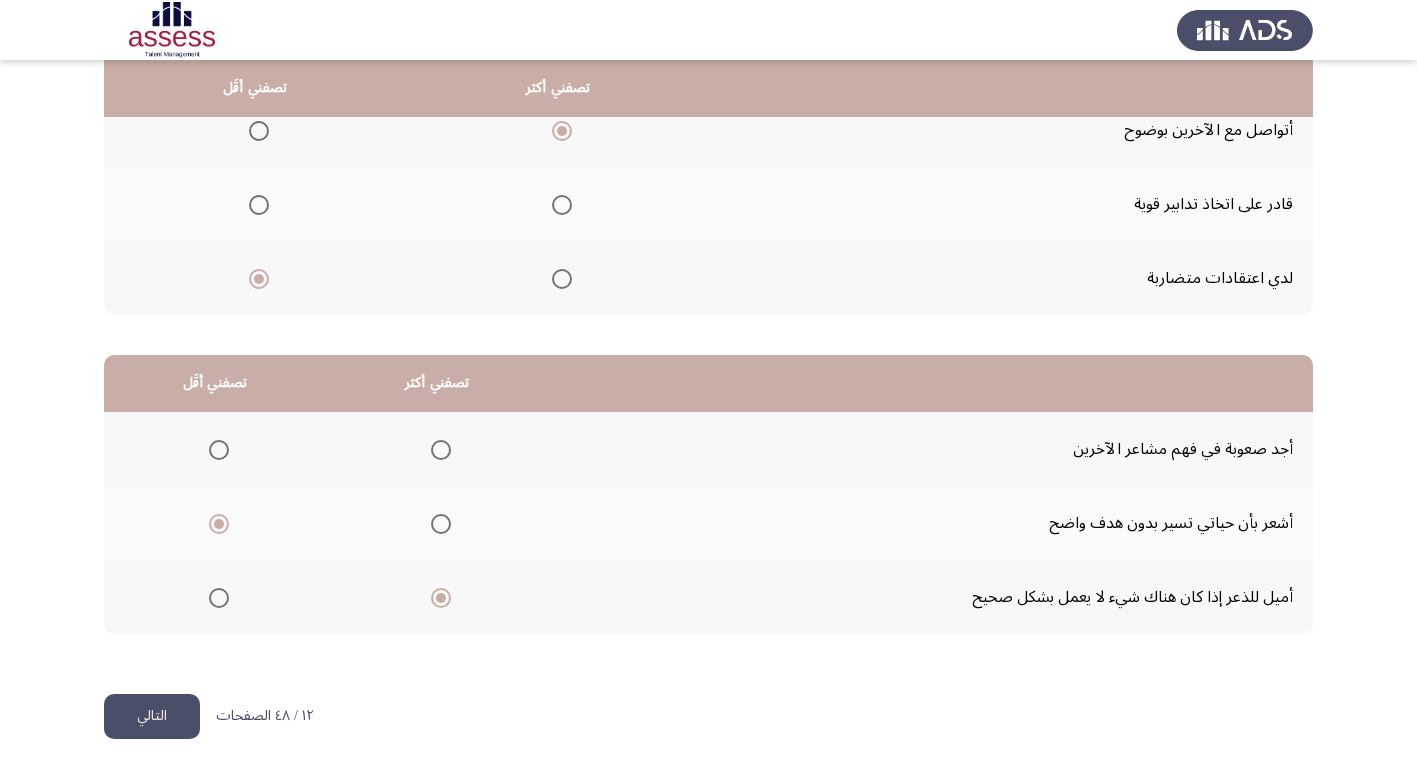 click on "التالي" 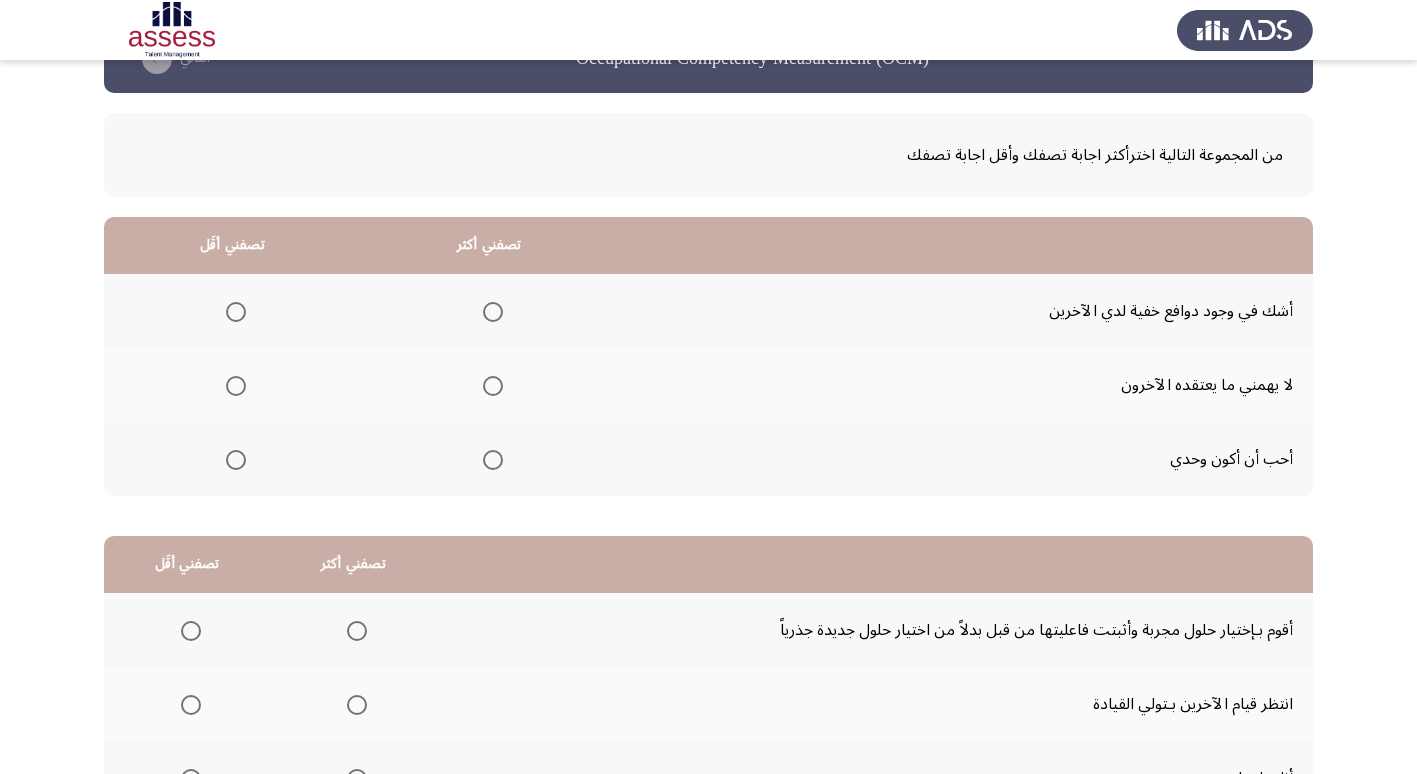 scroll, scrollTop: 100, scrollLeft: 0, axis: vertical 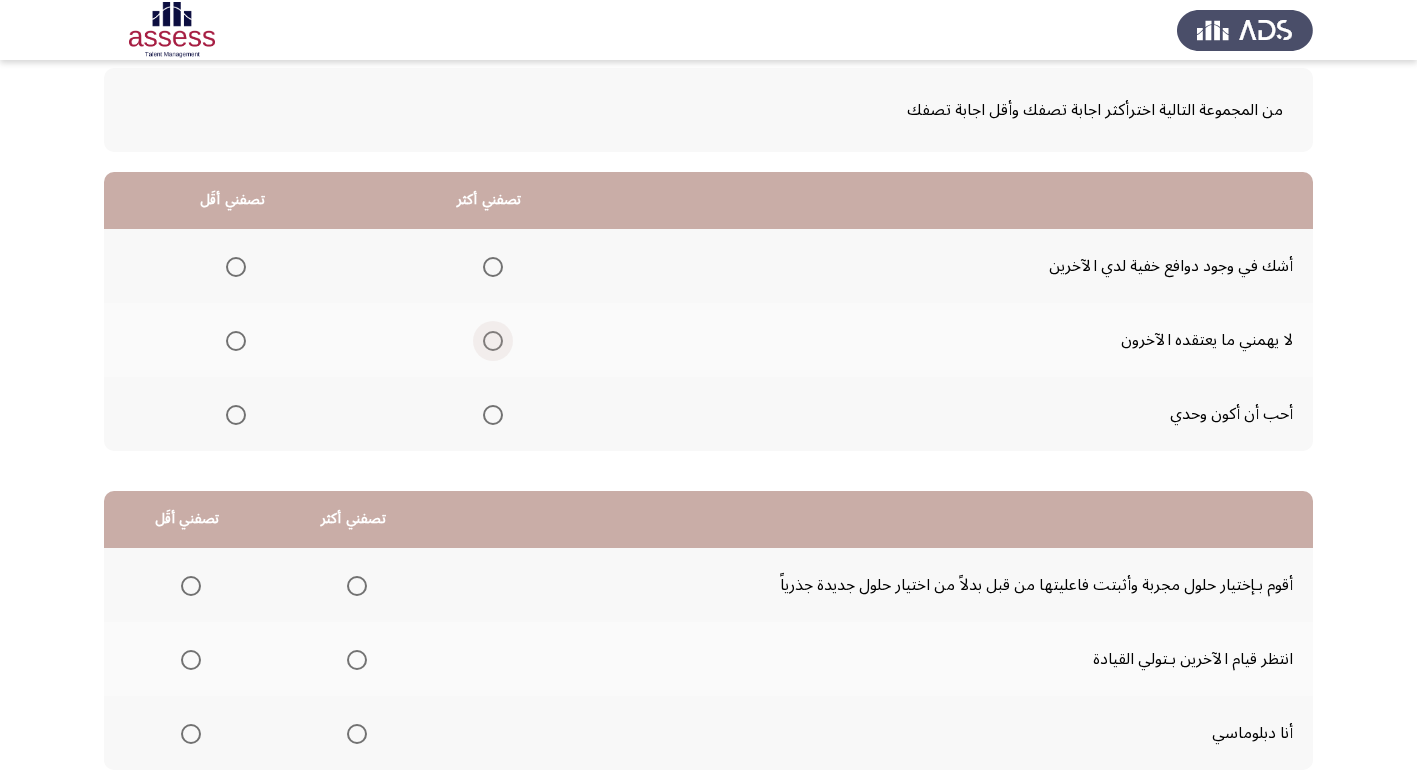 click at bounding box center (493, 341) 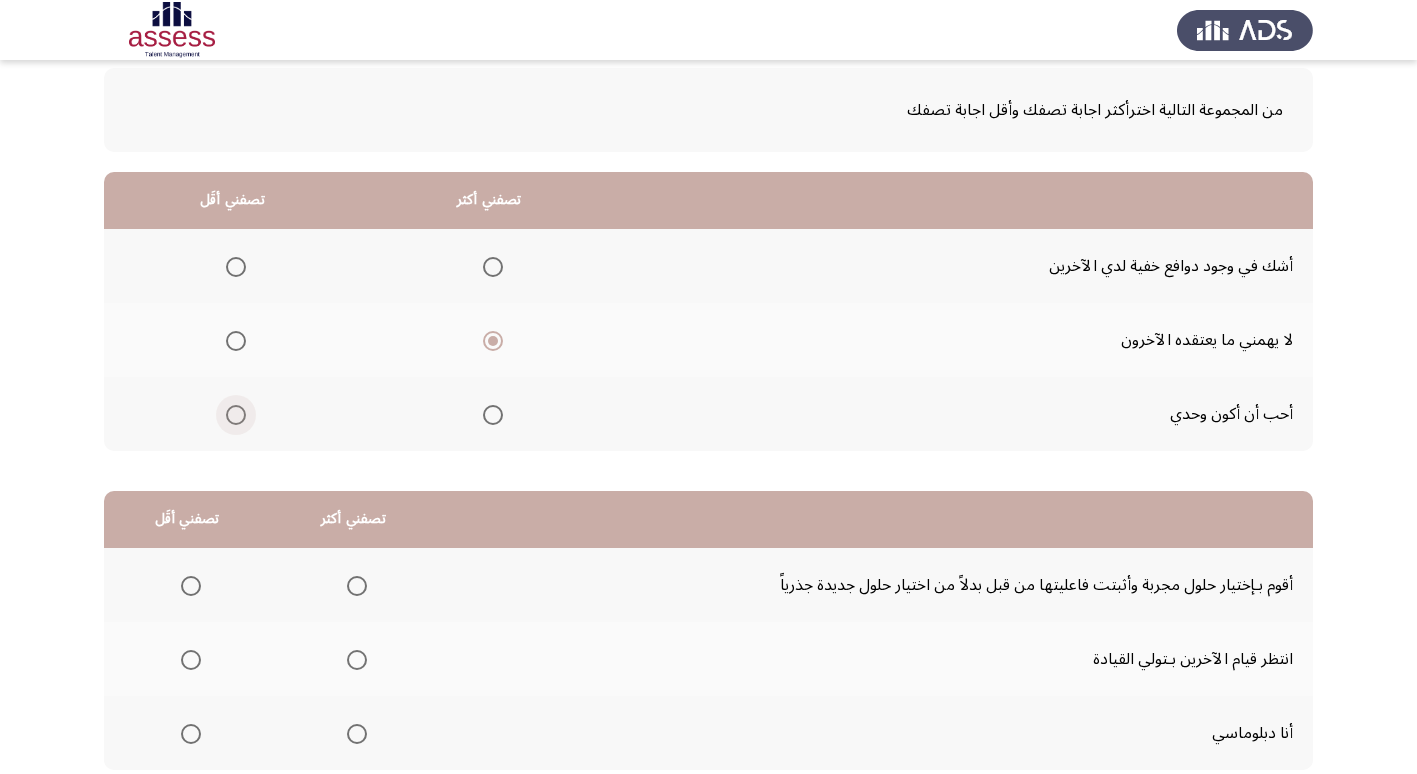 click at bounding box center (236, 415) 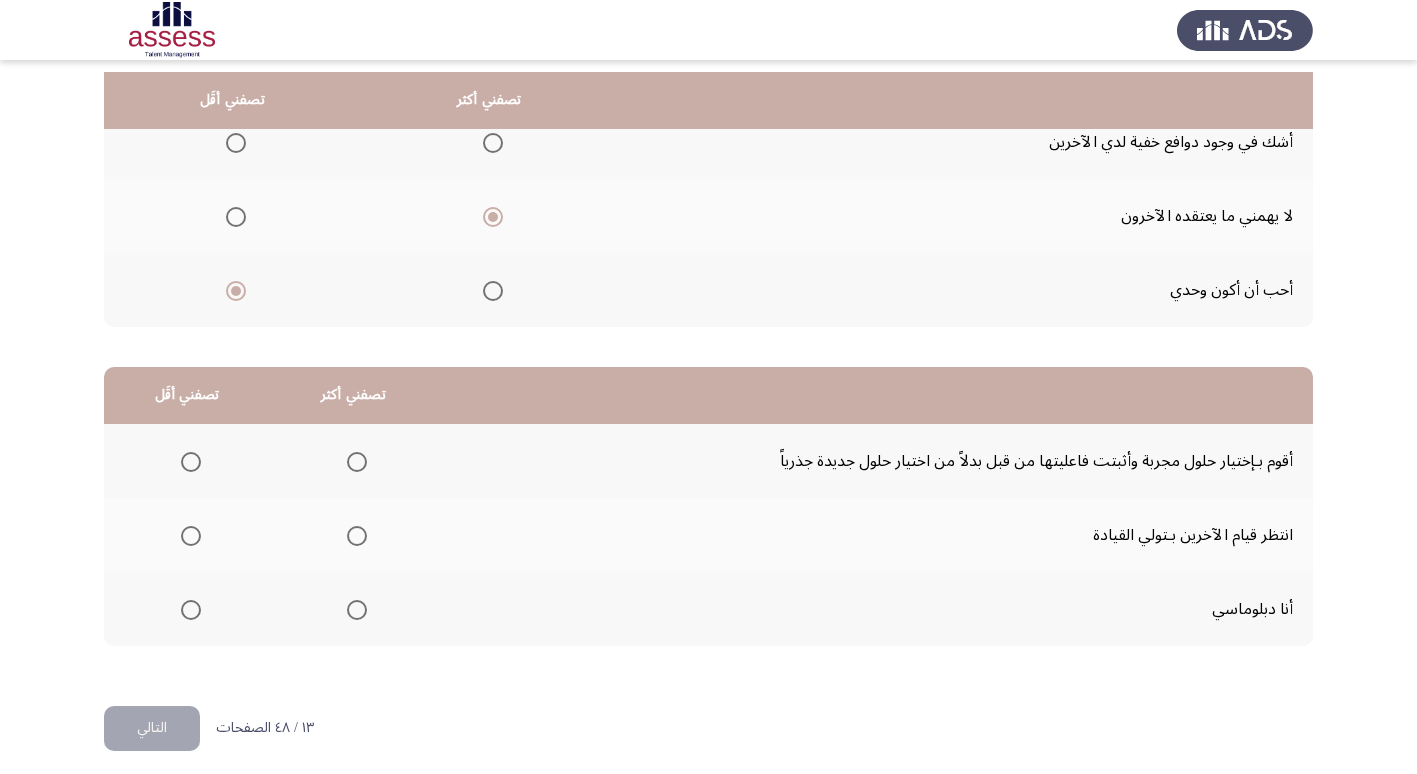 scroll, scrollTop: 236, scrollLeft: 0, axis: vertical 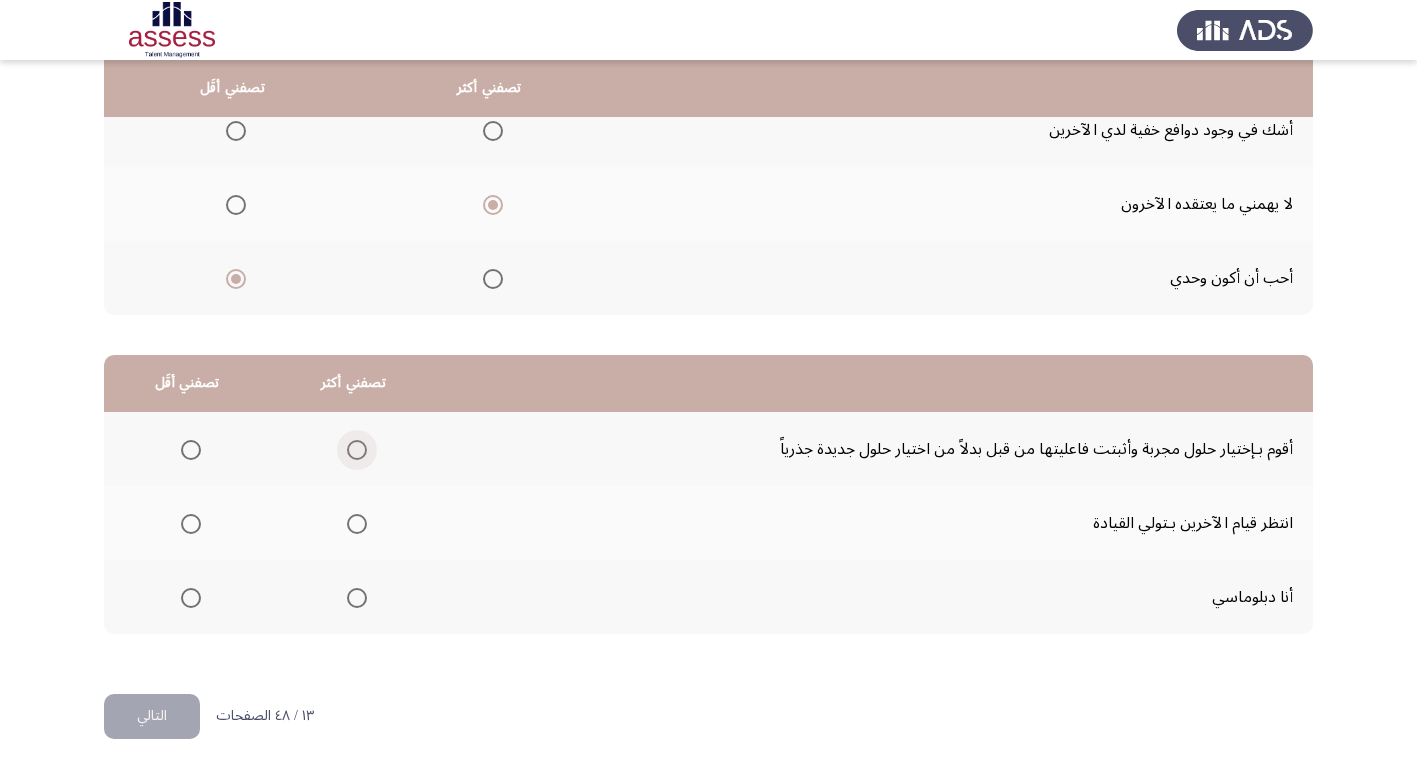 click at bounding box center (357, 450) 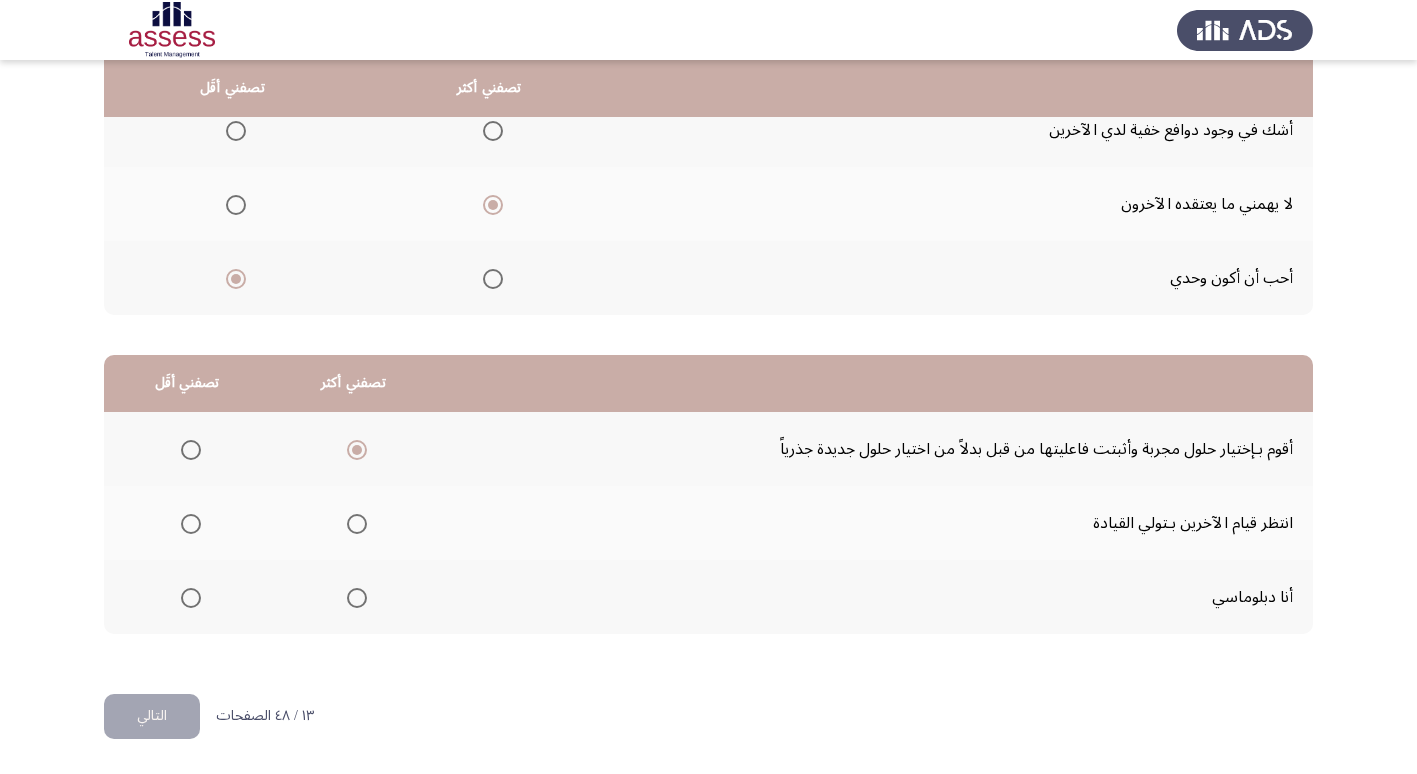 click at bounding box center (191, 524) 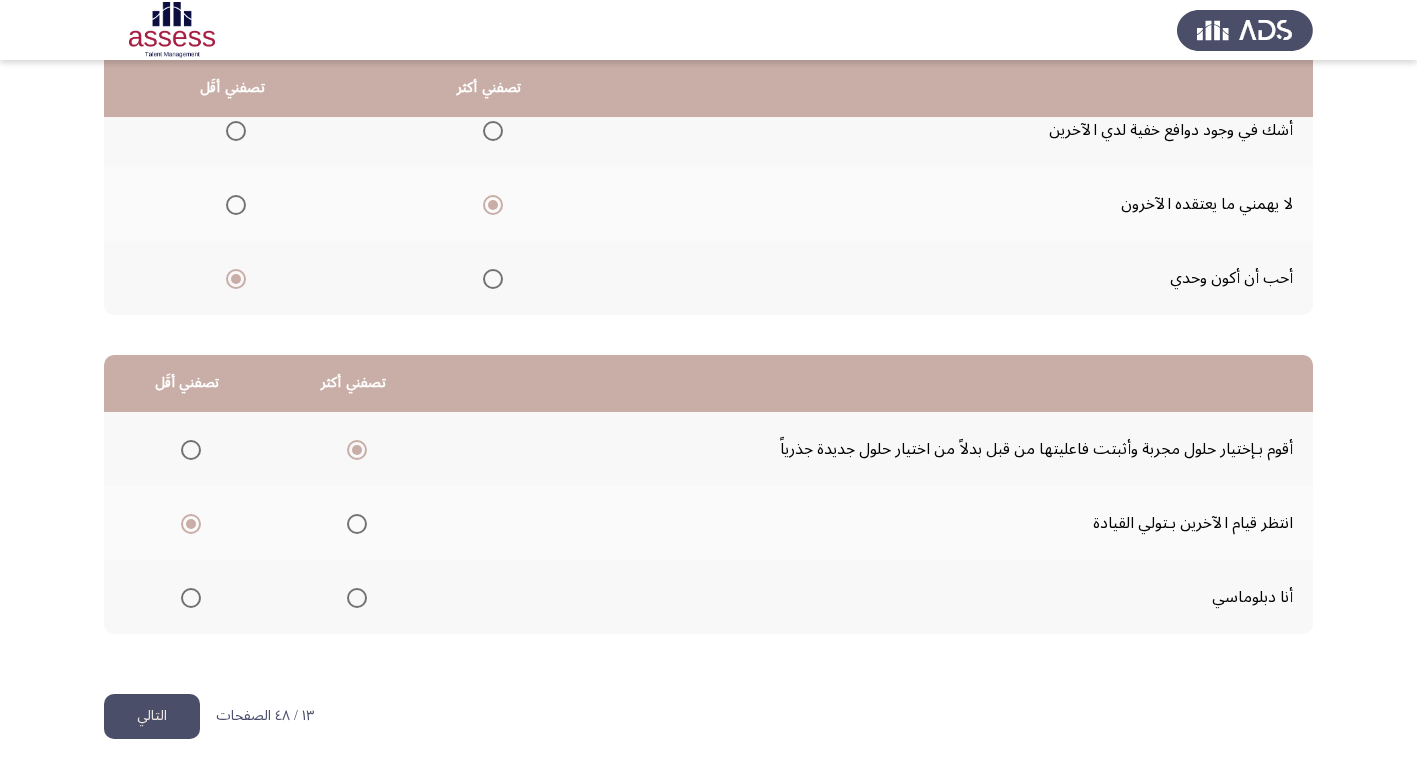 click on "التالي" 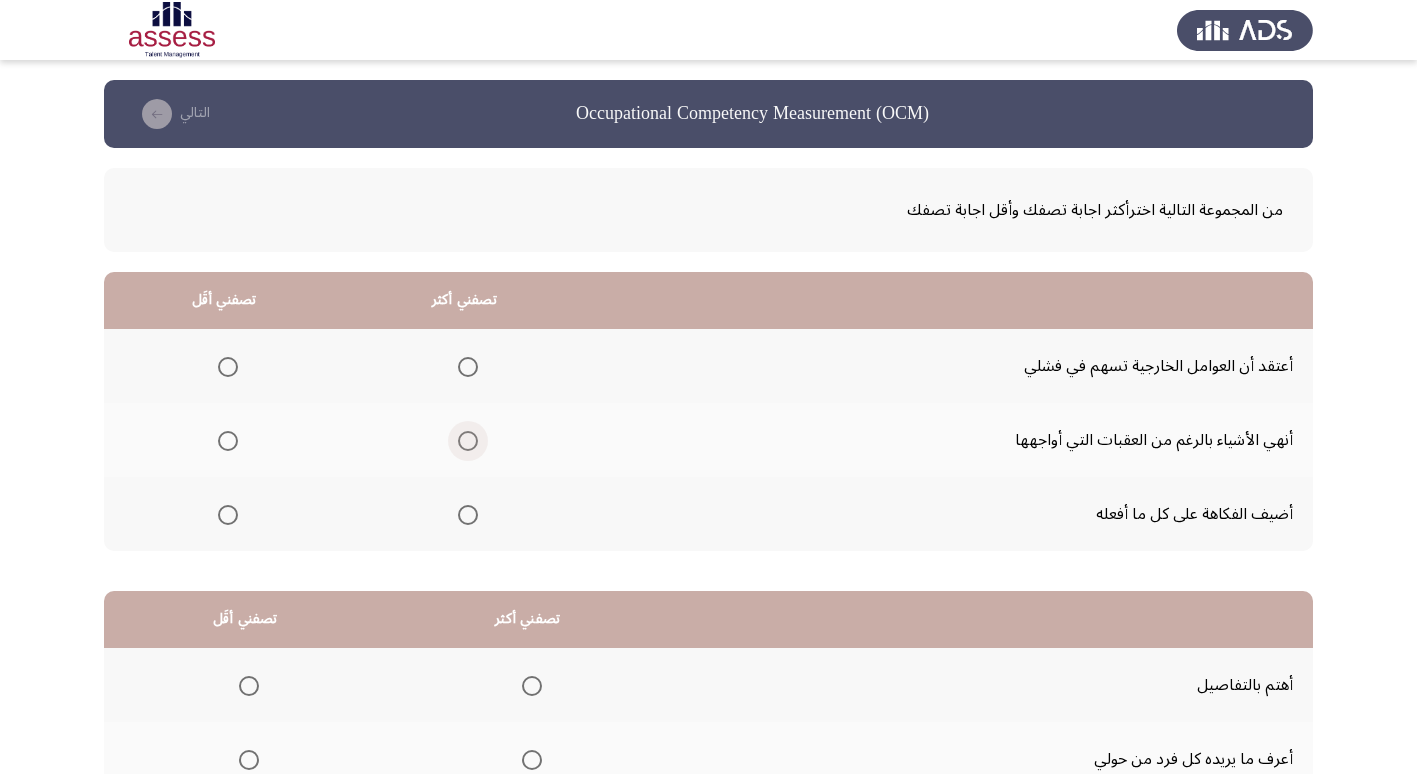 click at bounding box center [468, 441] 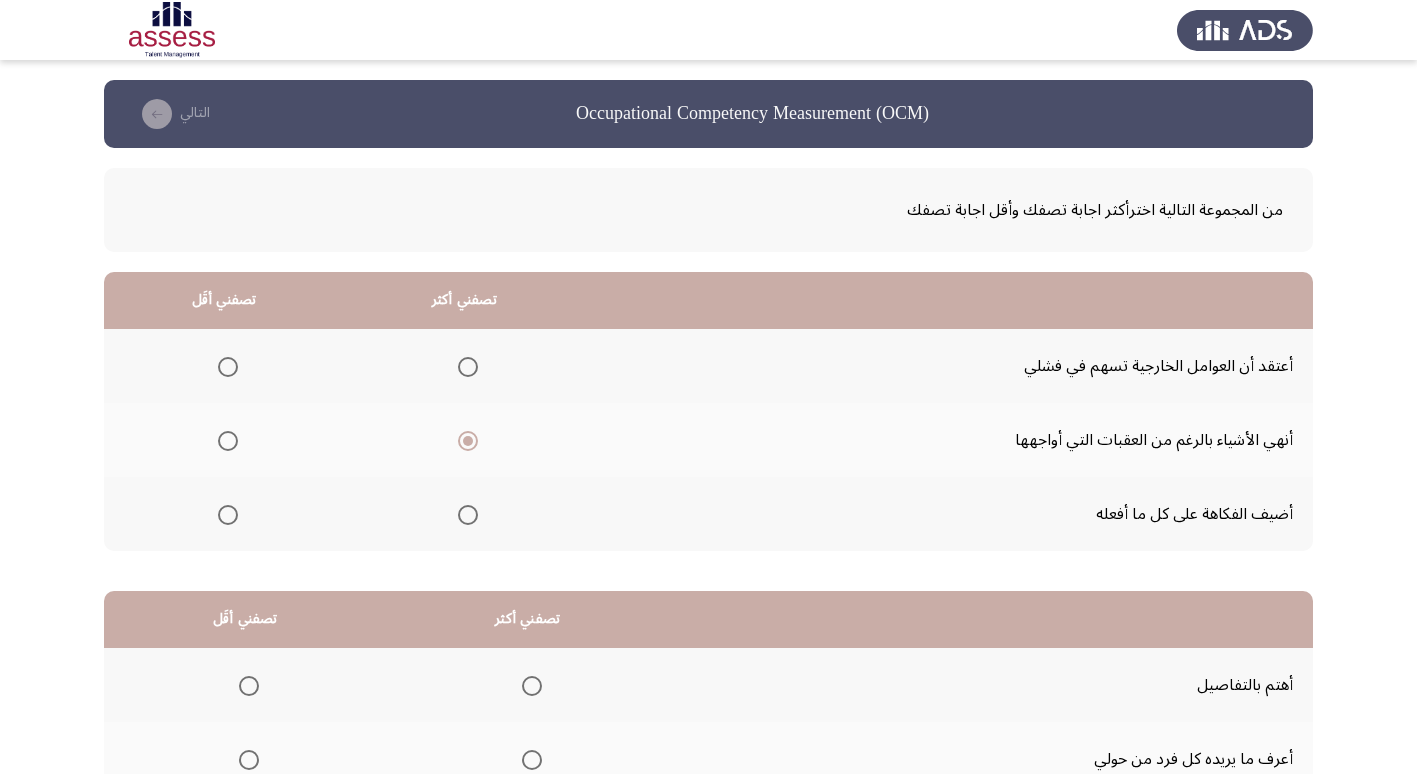 click at bounding box center [228, 515] 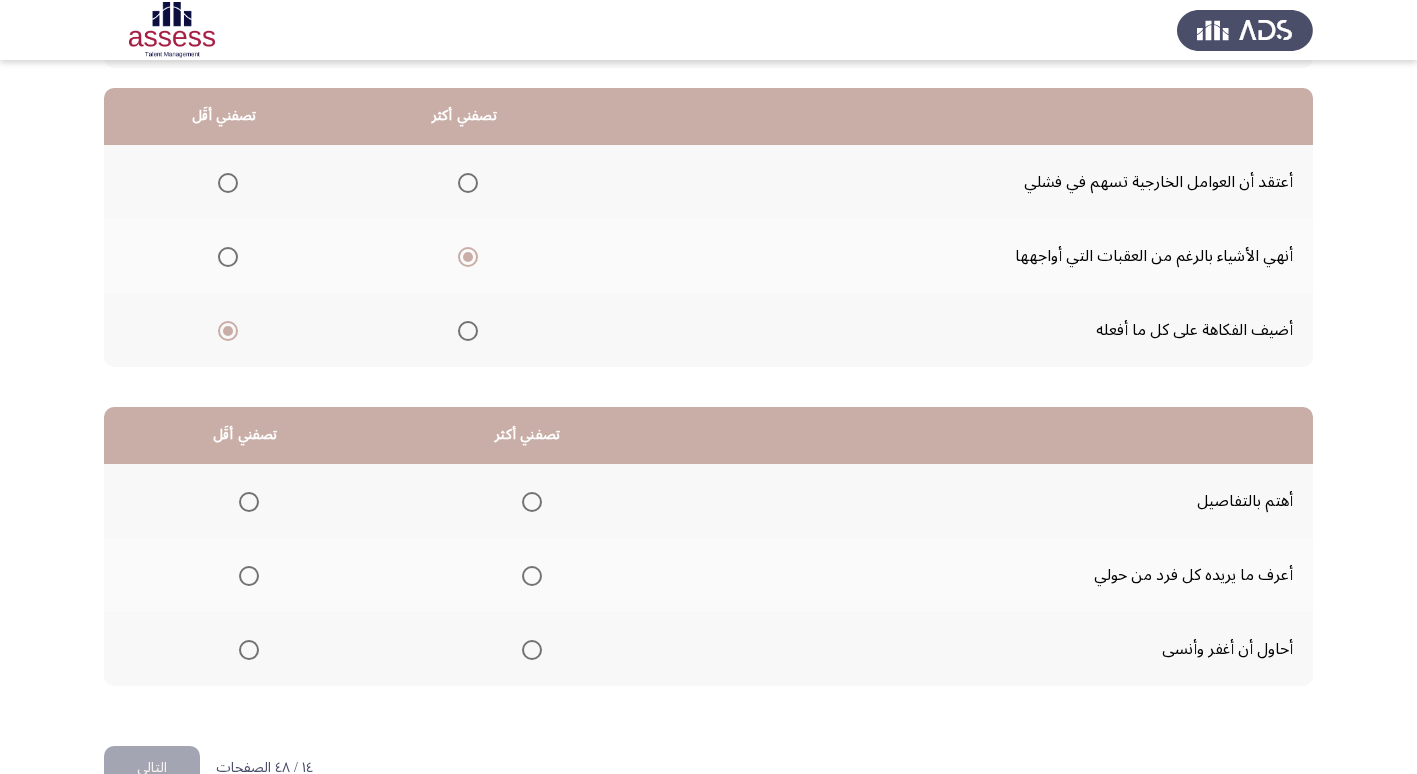 scroll, scrollTop: 236, scrollLeft: 0, axis: vertical 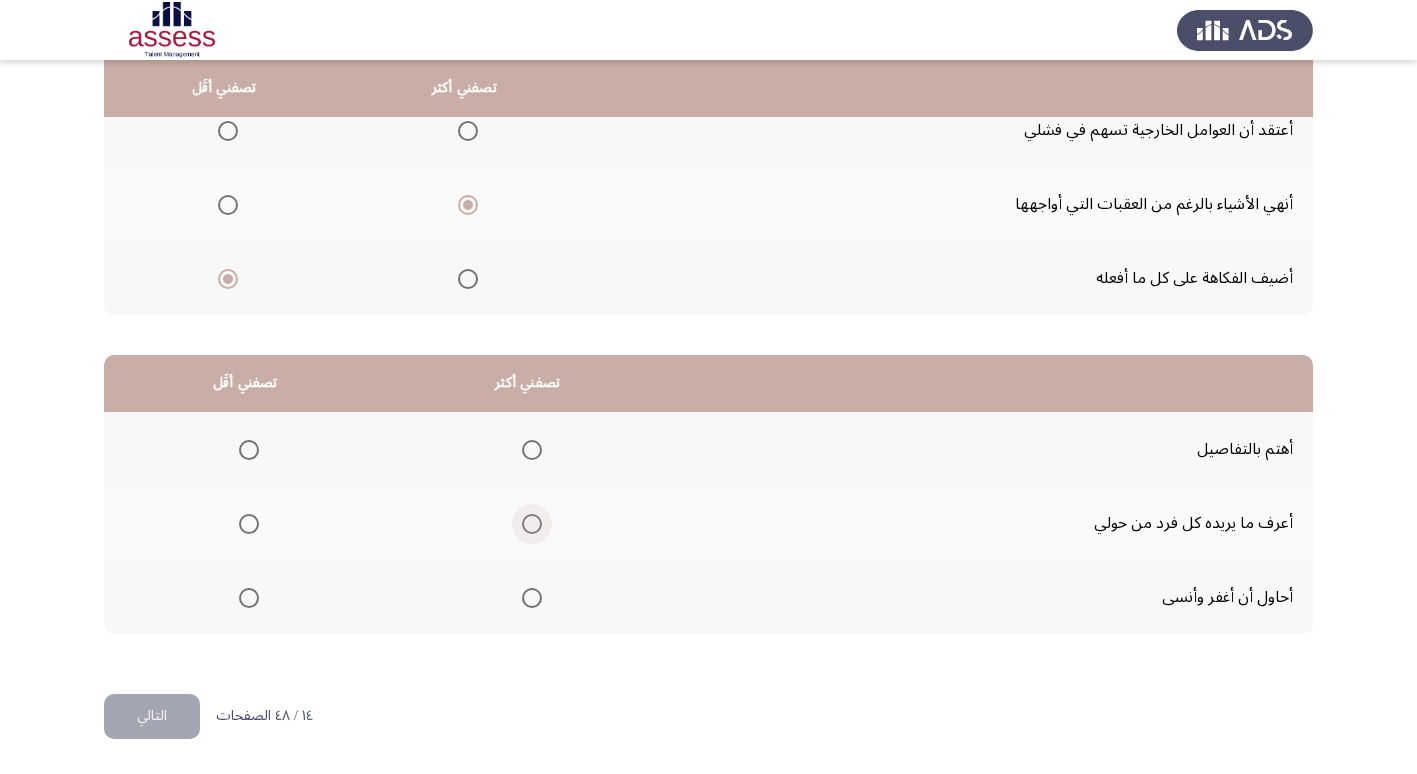 click at bounding box center (532, 524) 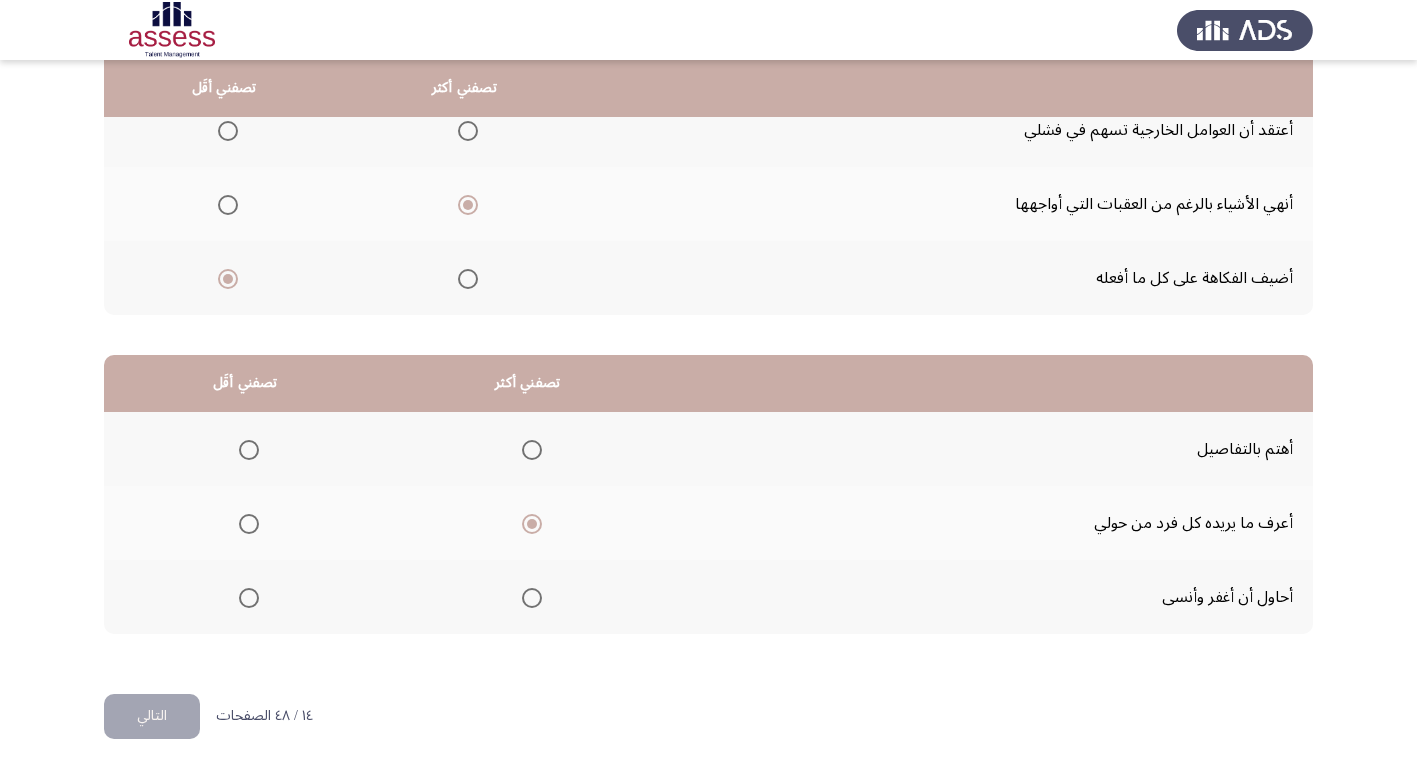 click at bounding box center (249, 598) 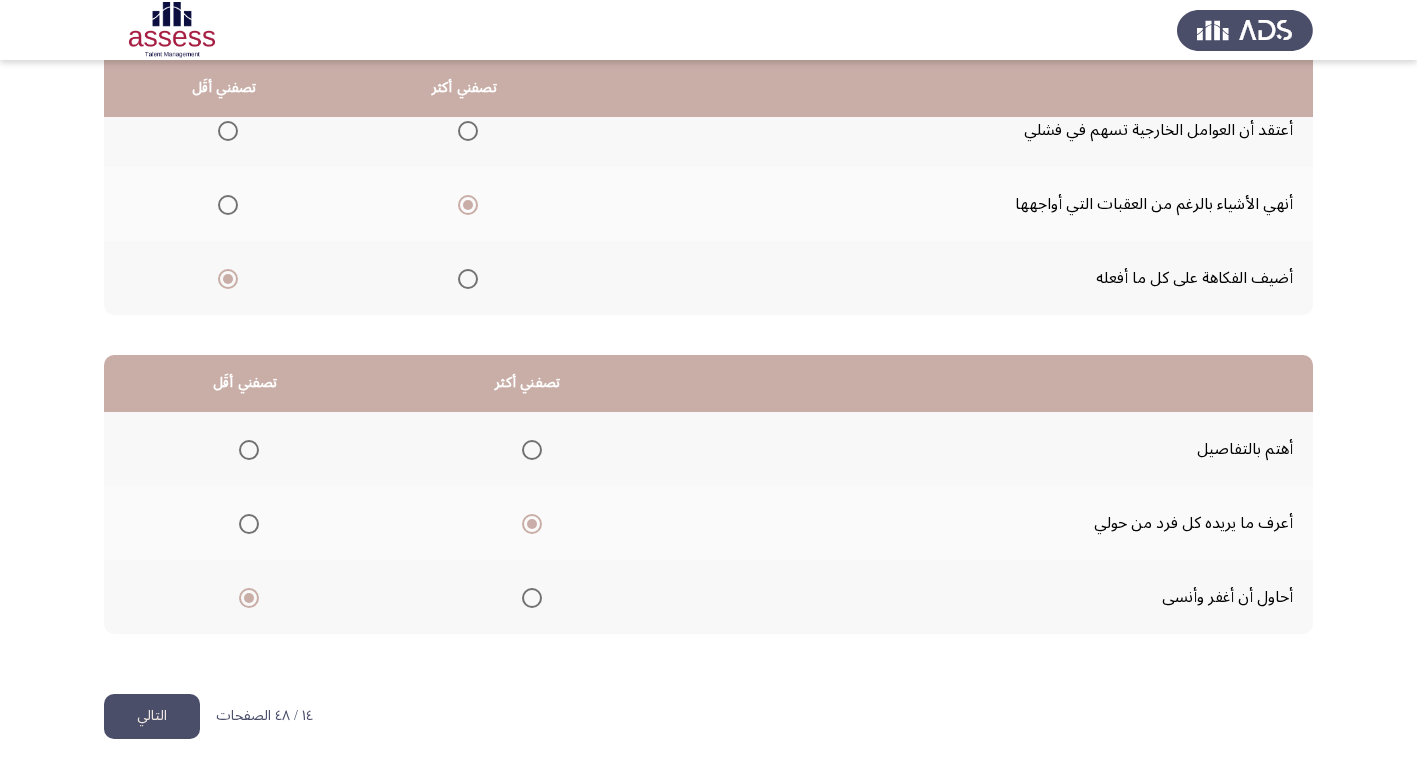 click on "التالي" 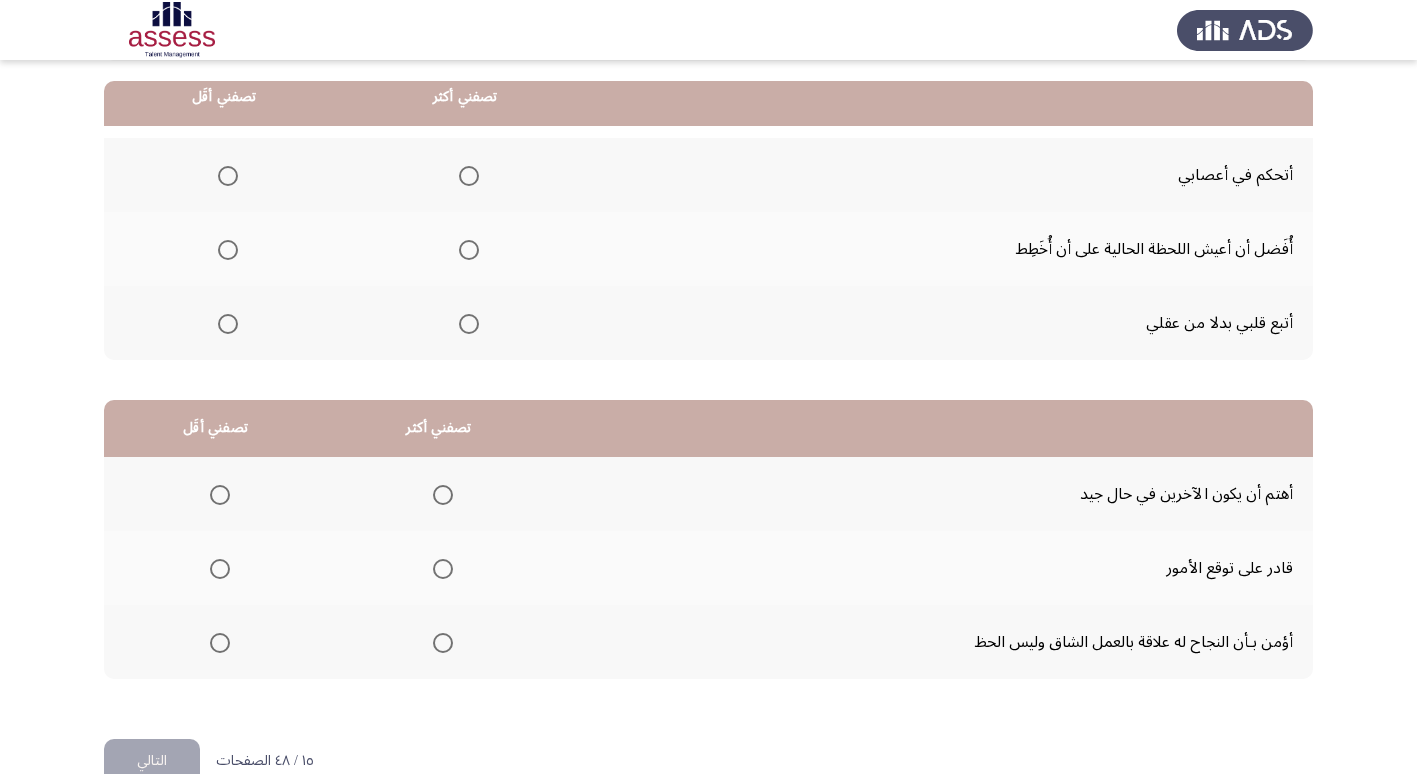 scroll, scrollTop: 200, scrollLeft: 0, axis: vertical 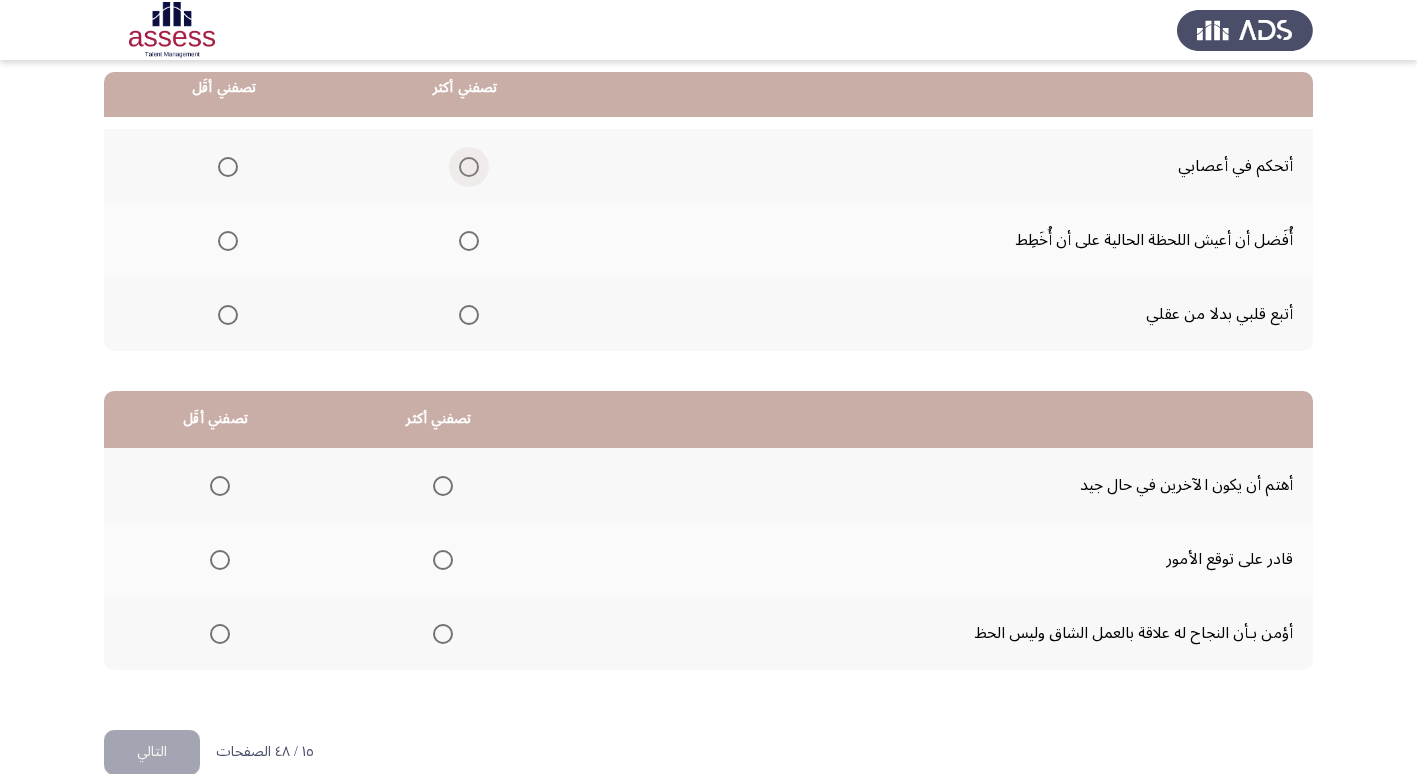 click at bounding box center (469, 167) 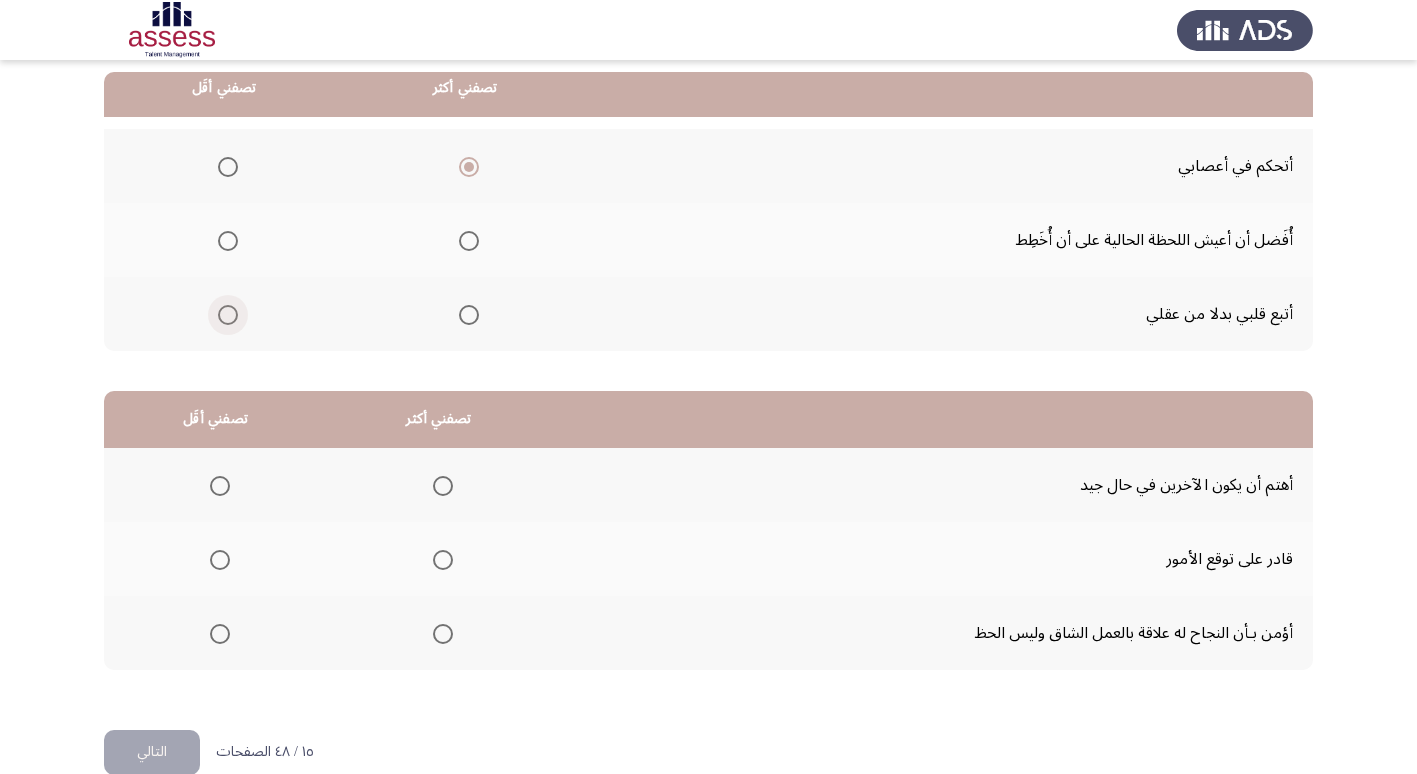 click at bounding box center (228, 315) 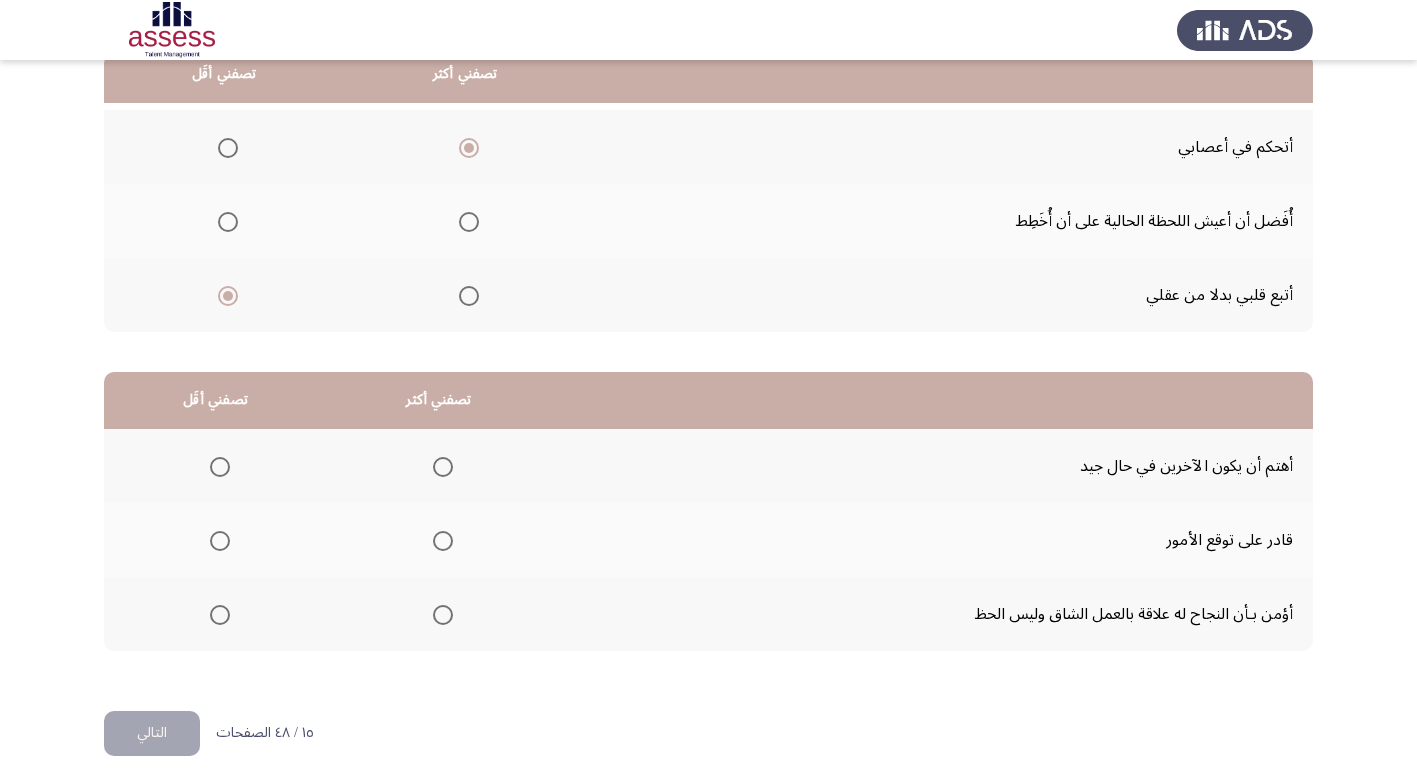 scroll, scrollTop: 236, scrollLeft: 0, axis: vertical 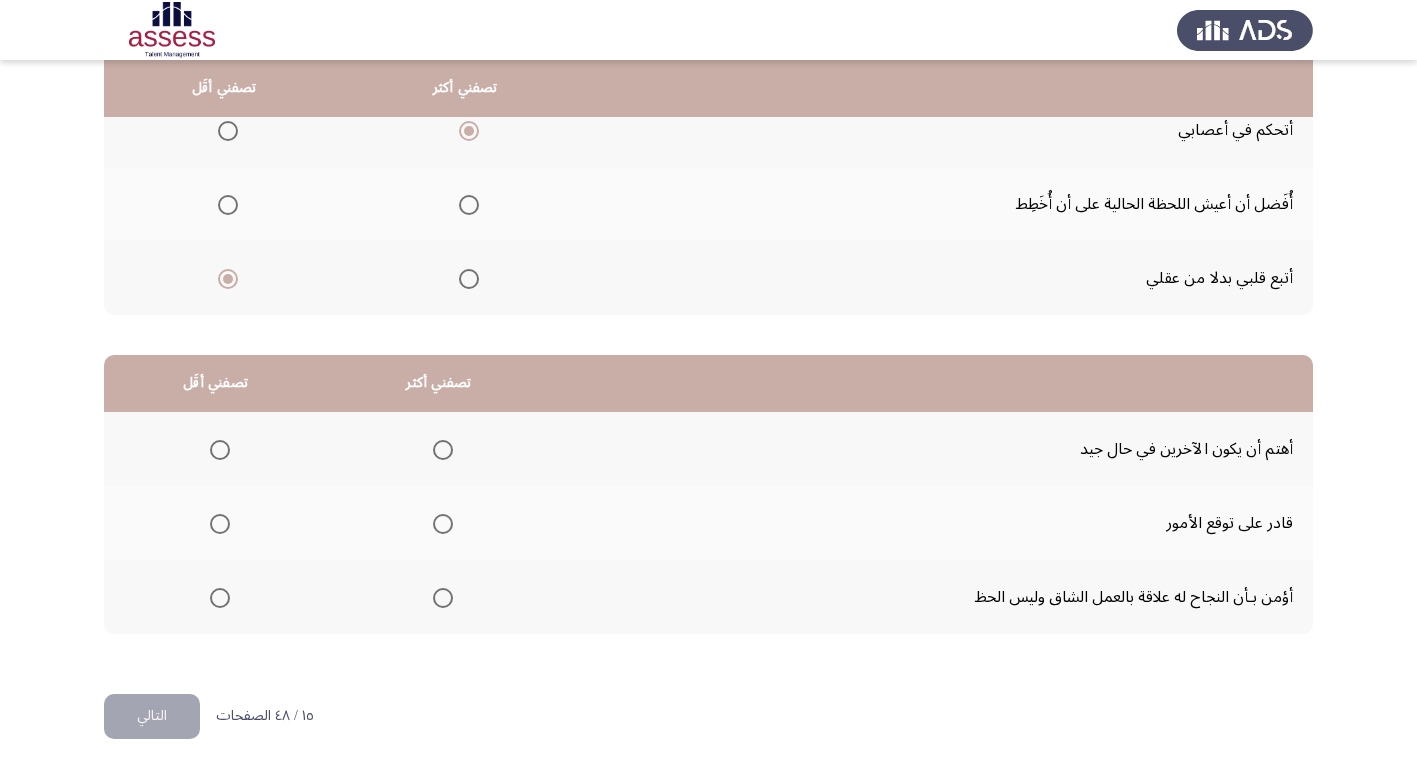click at bounding box center (443, 598) 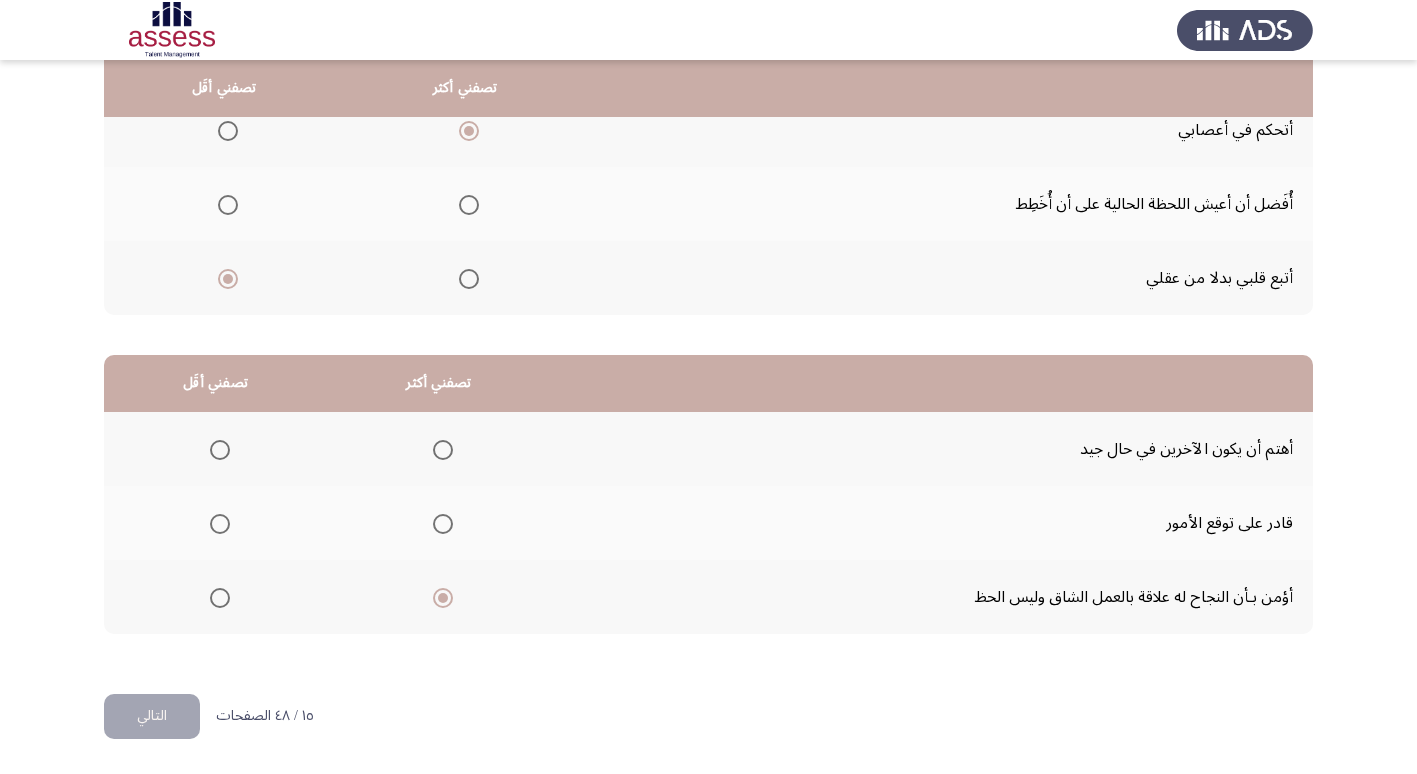 click at bounding box center (220, 450) 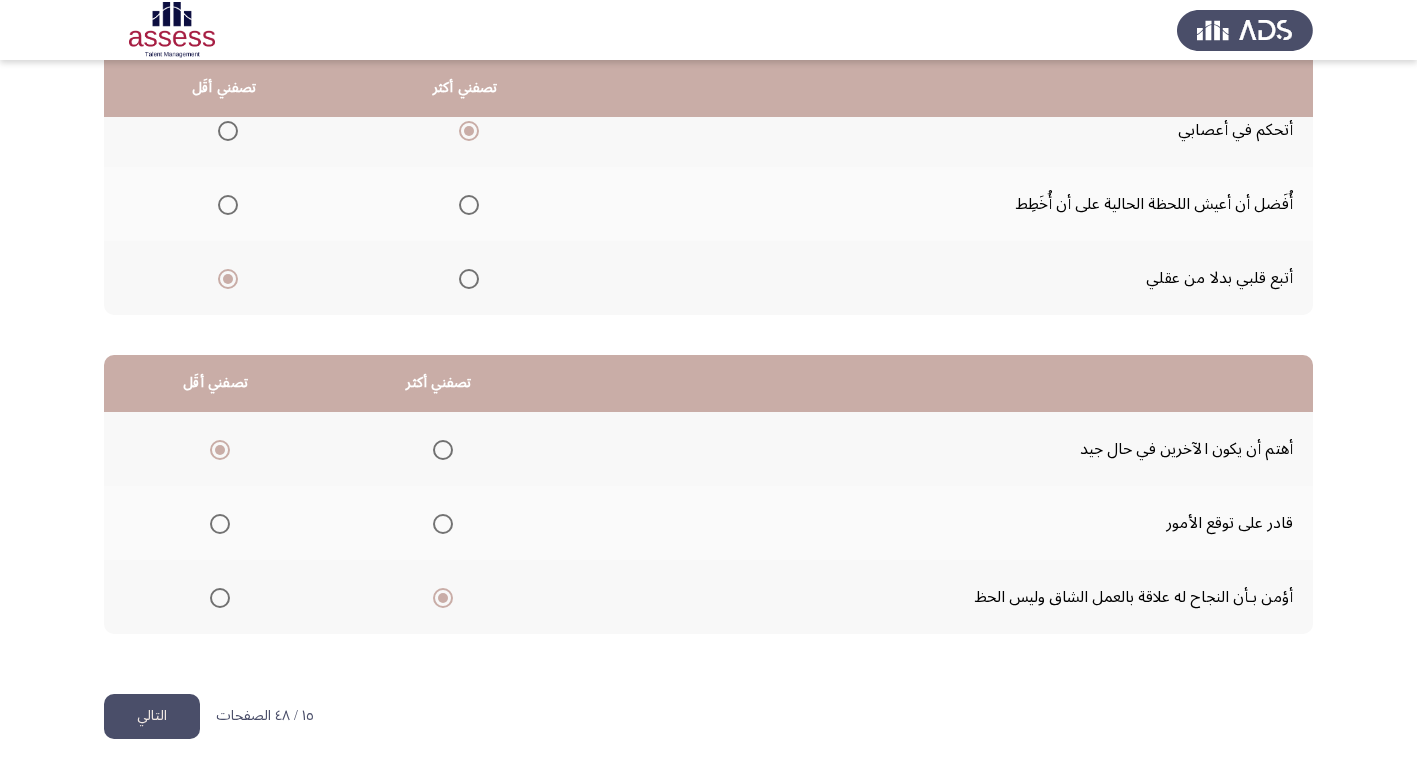 click on "التالي" 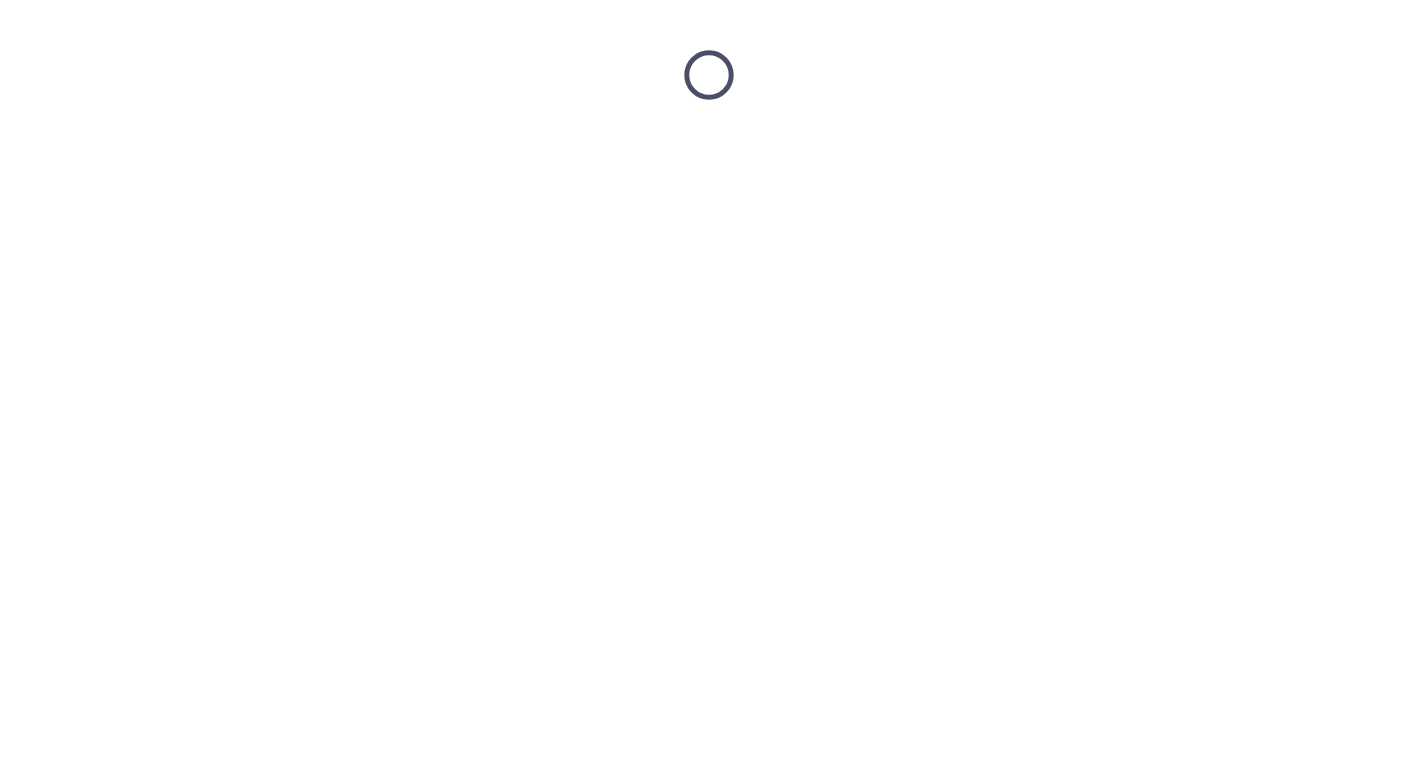scroll, scrollTop: 0, scrollLeft: 0, axis: both 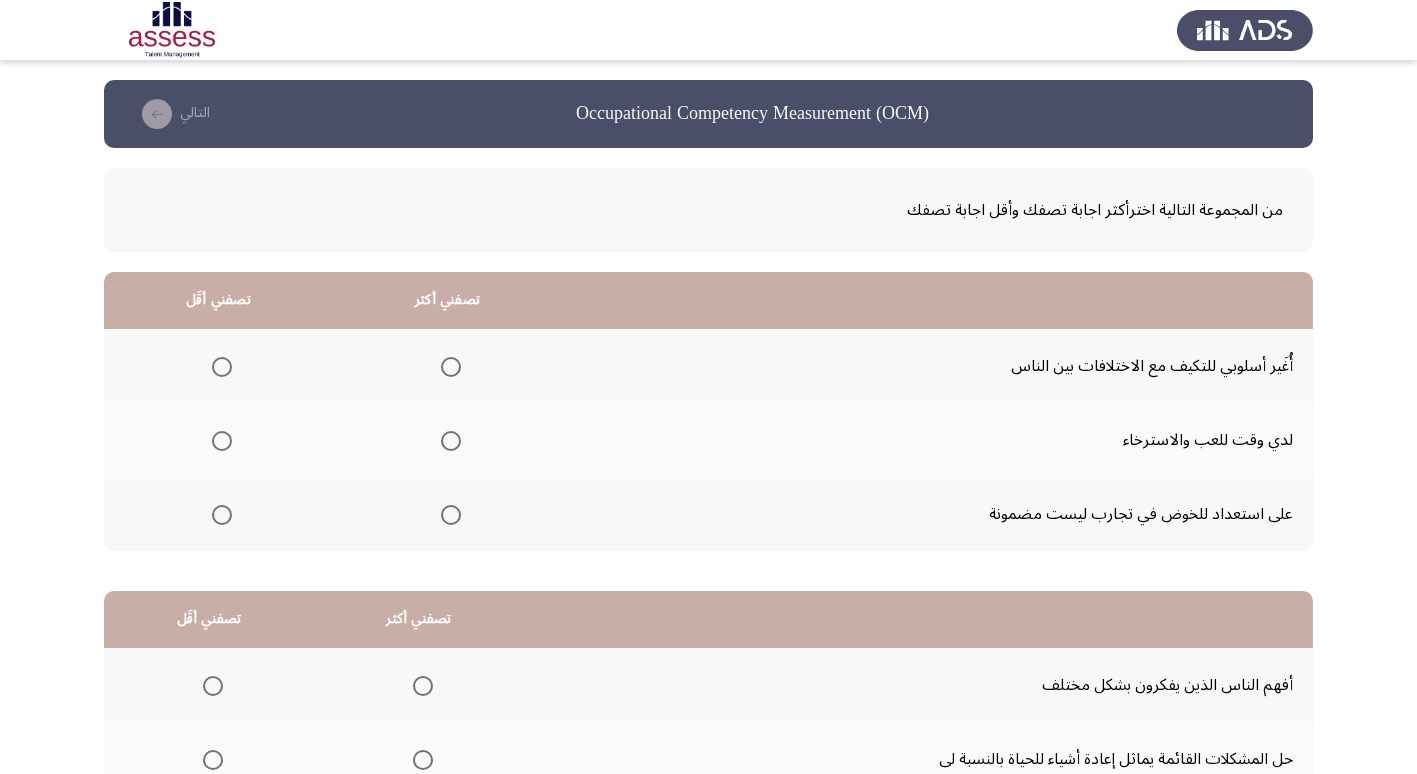 click at bounding box center (451, 367) 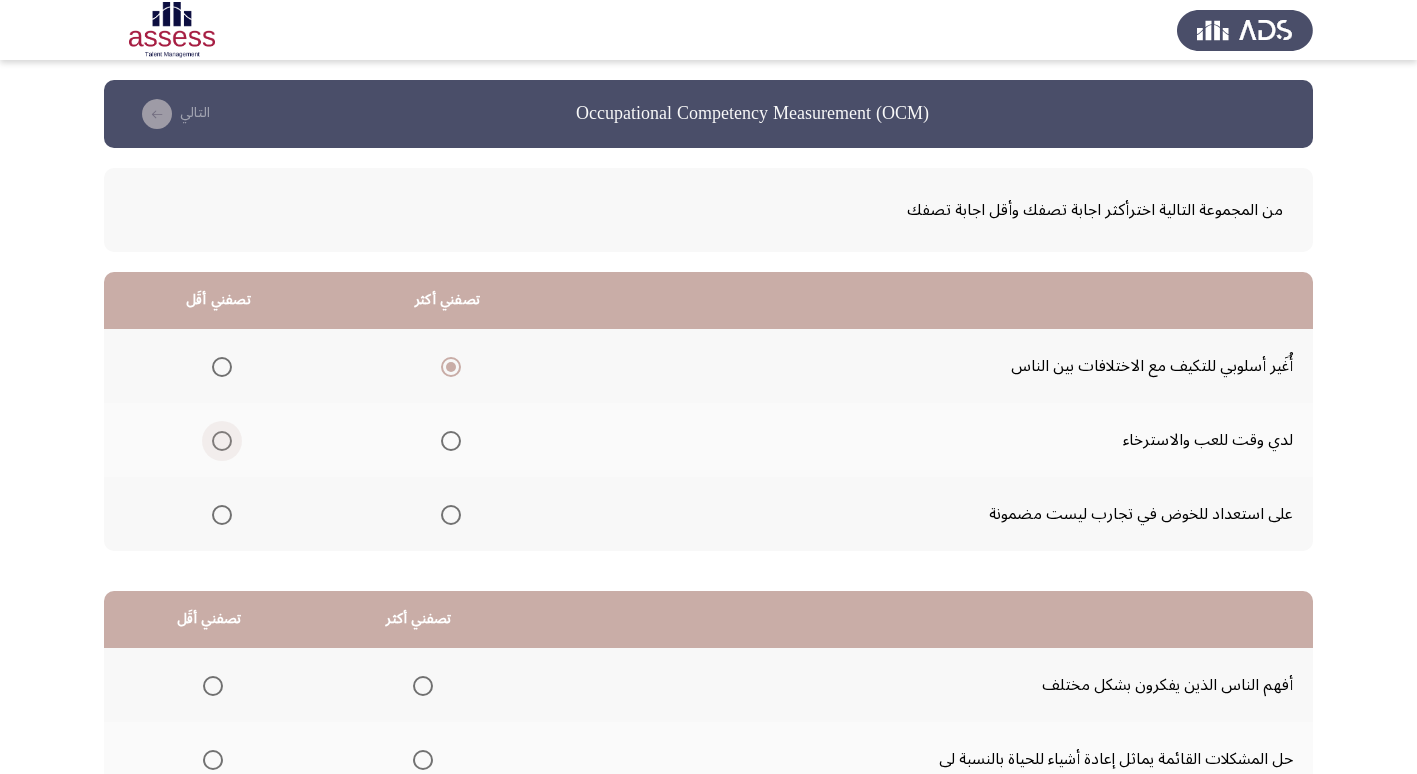 click at bounding box center (222, 441) 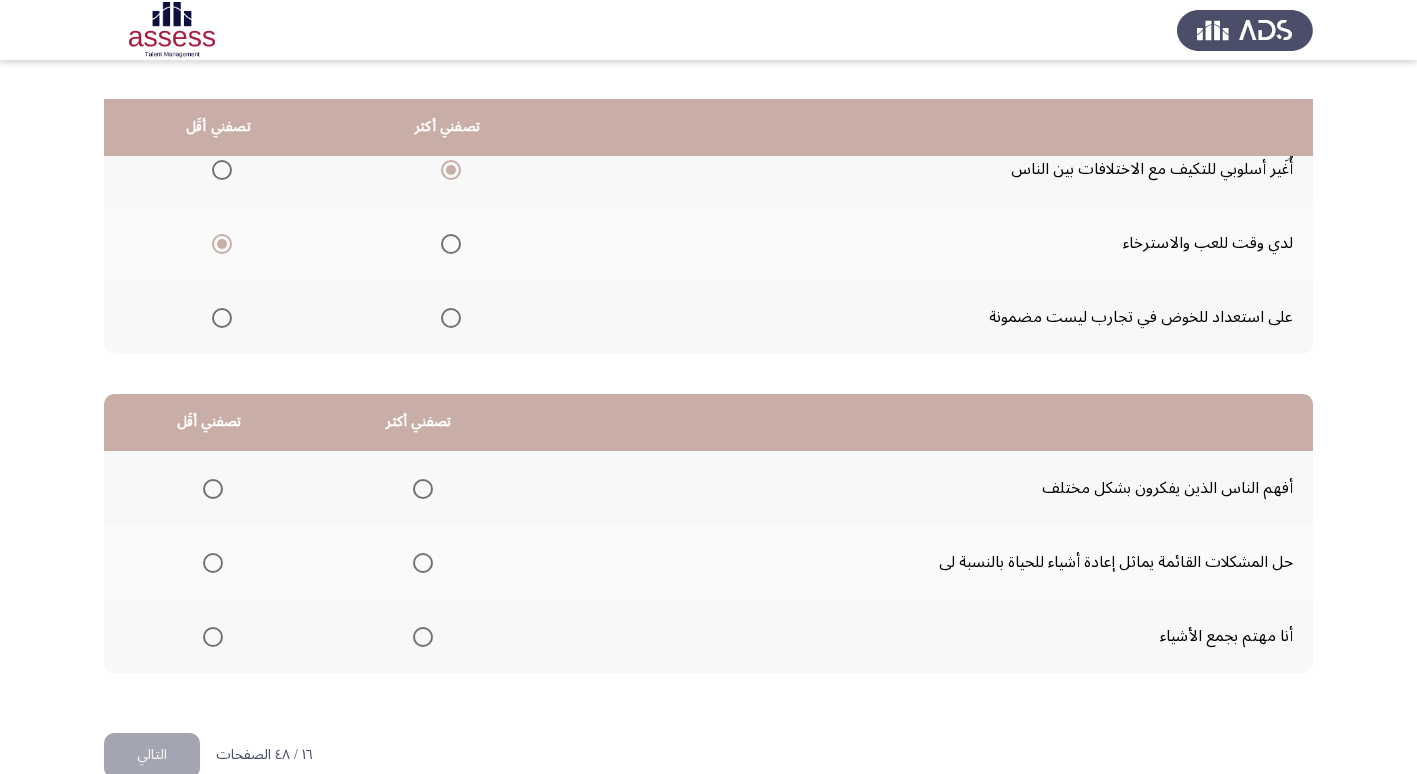 scroll, scrollTop: 236, scrollLeft: 0, axis: vertical 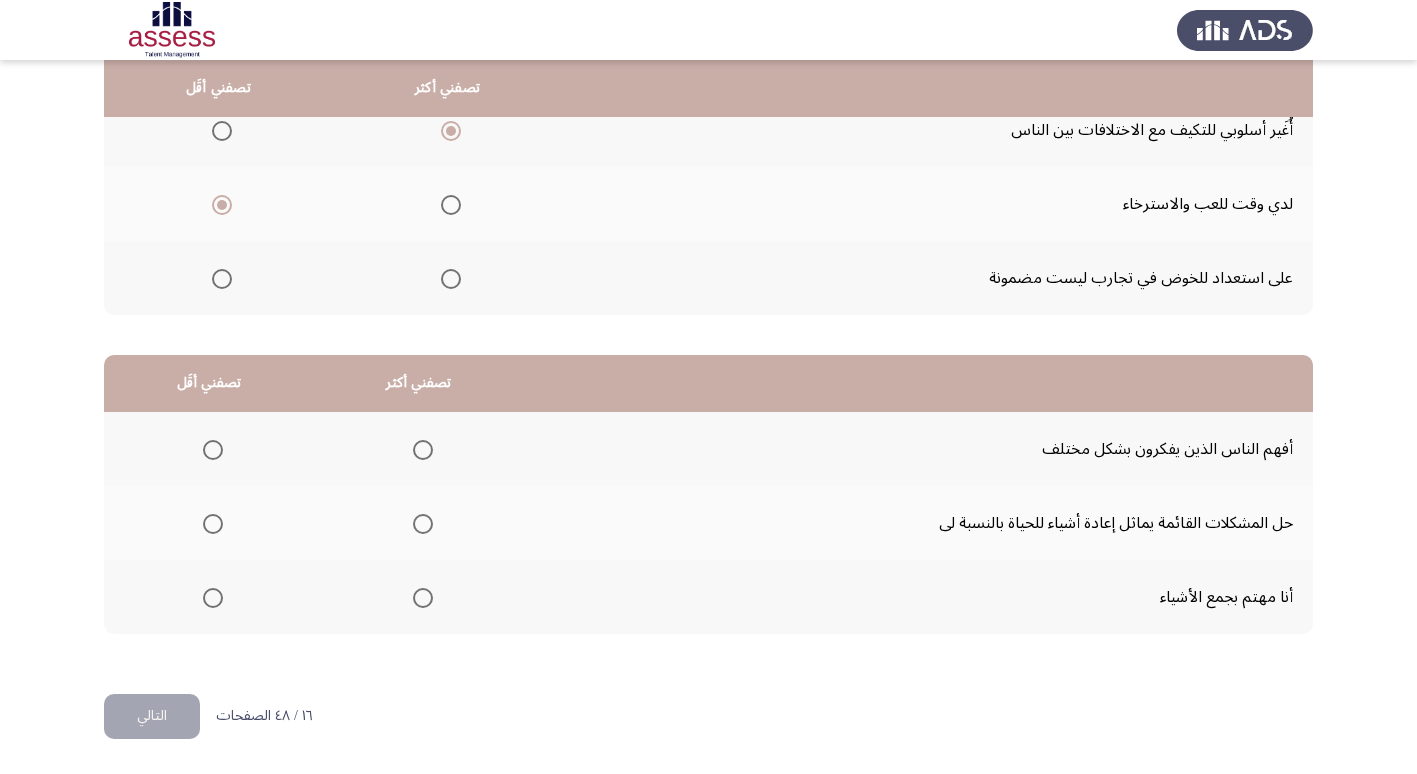 click at bounding box center [423, 450] 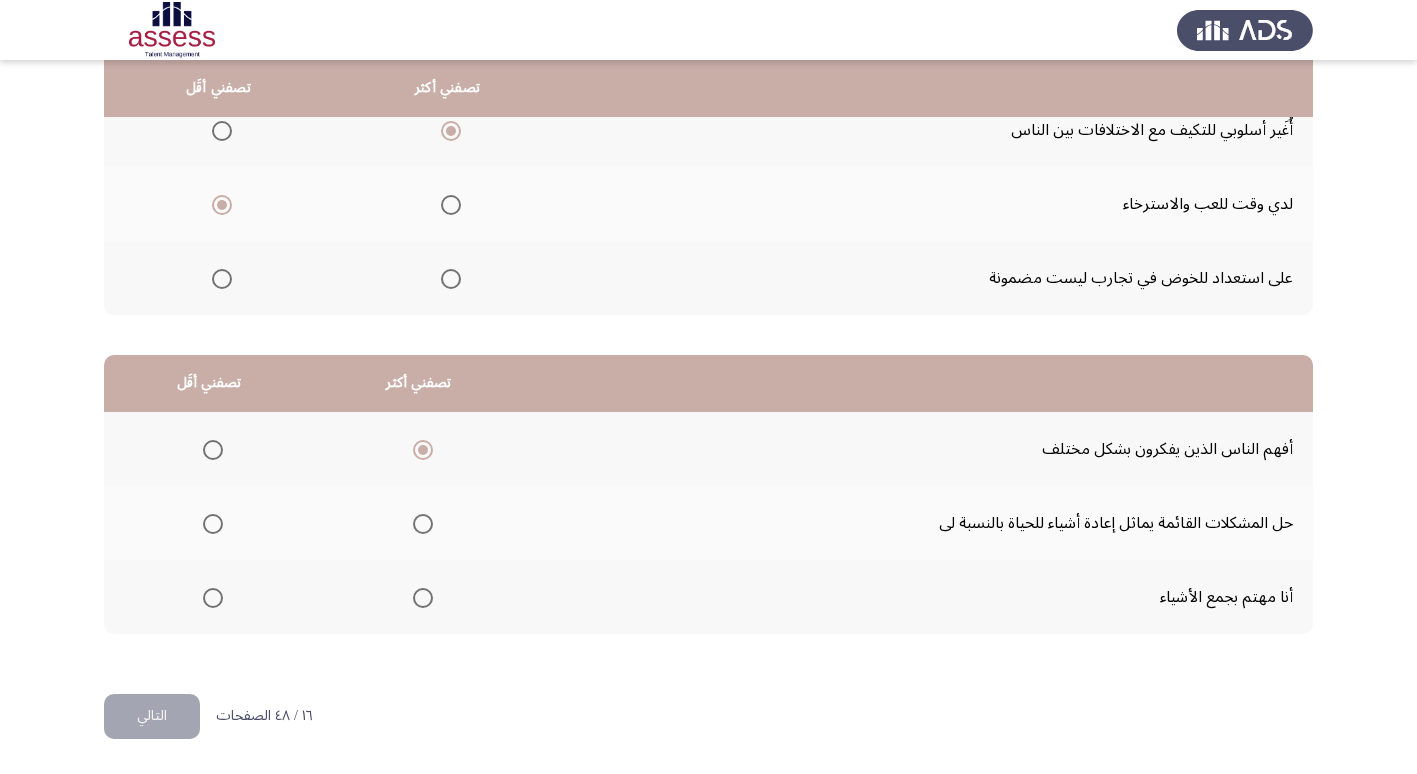 click at bounding box center (213, 598) 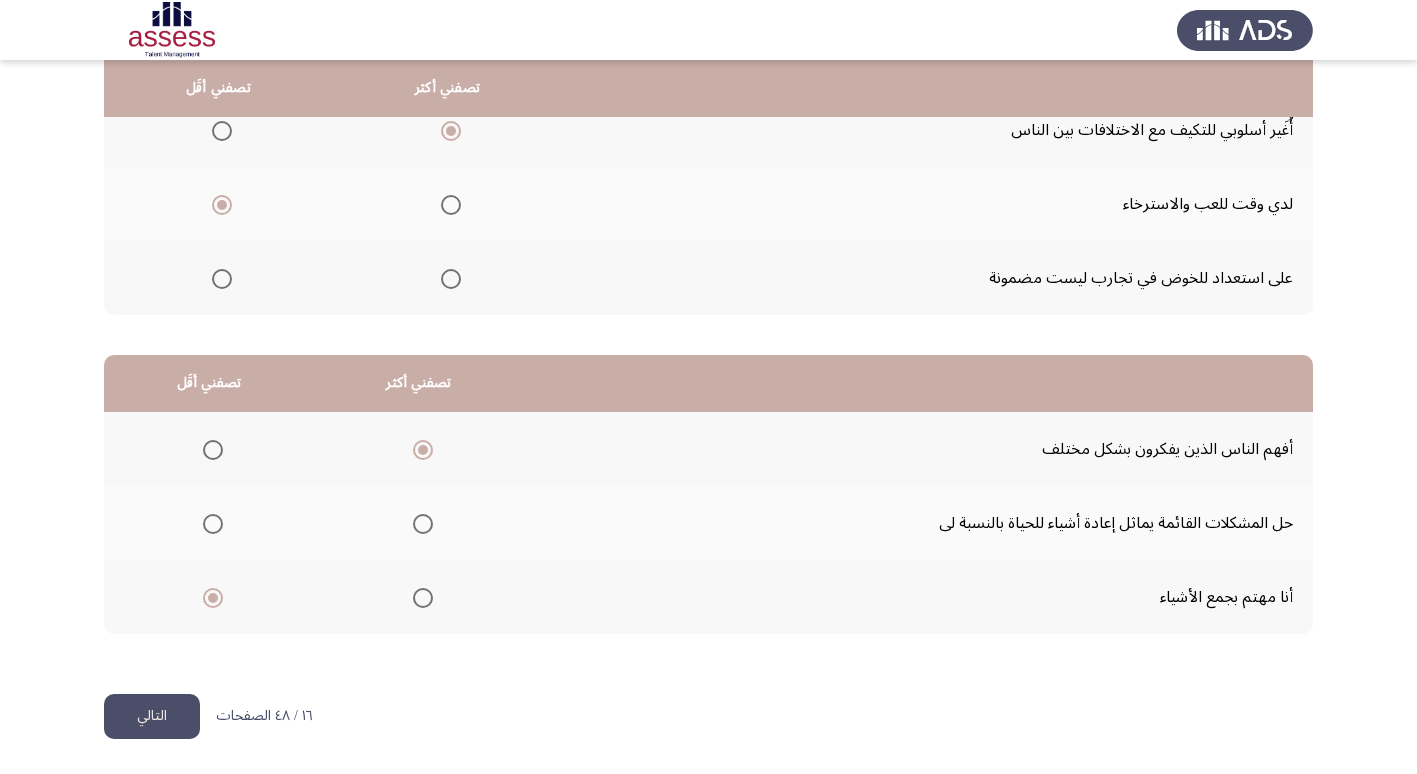 click on "التالي" 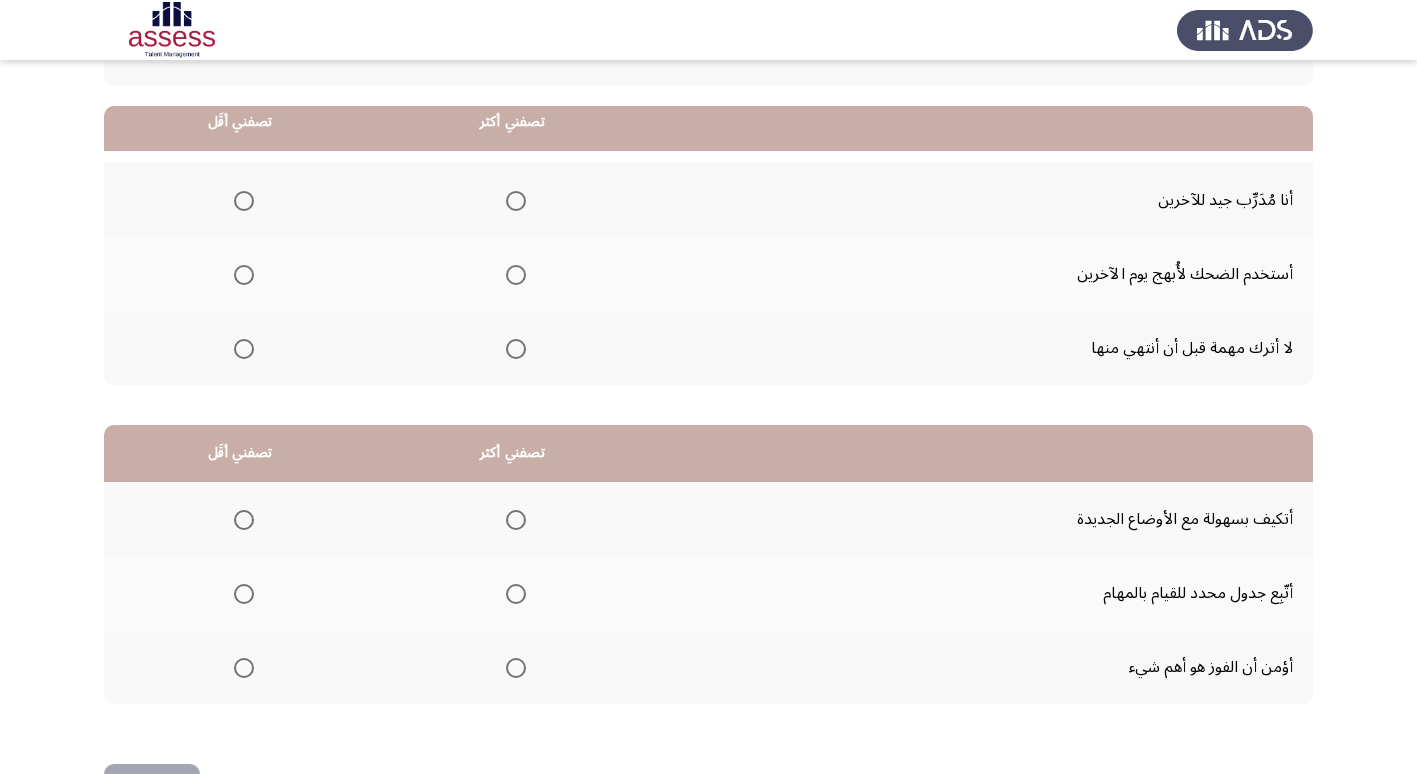 scroll, scrollTop: 200, scrollLeft: 0, axis: vertical 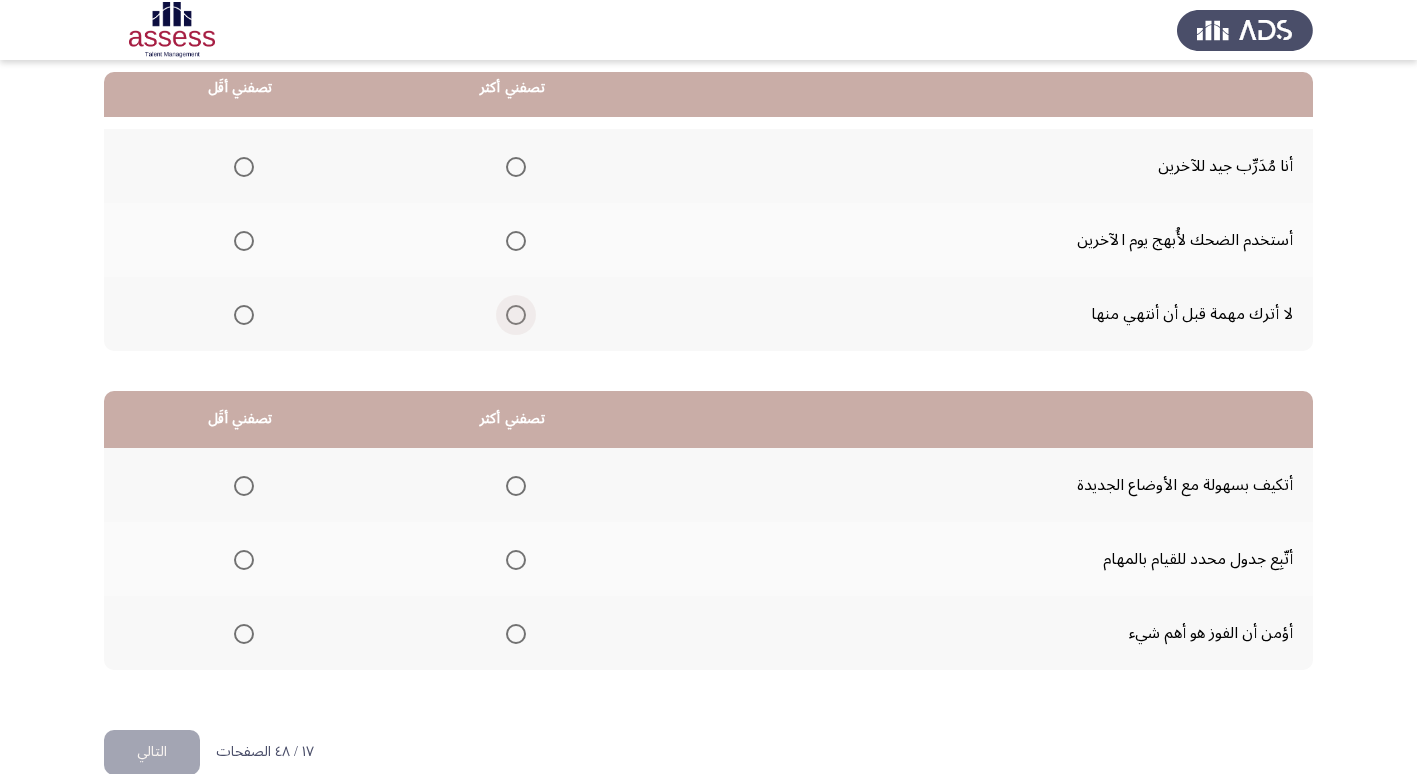 click at bounding box center [516, 315] 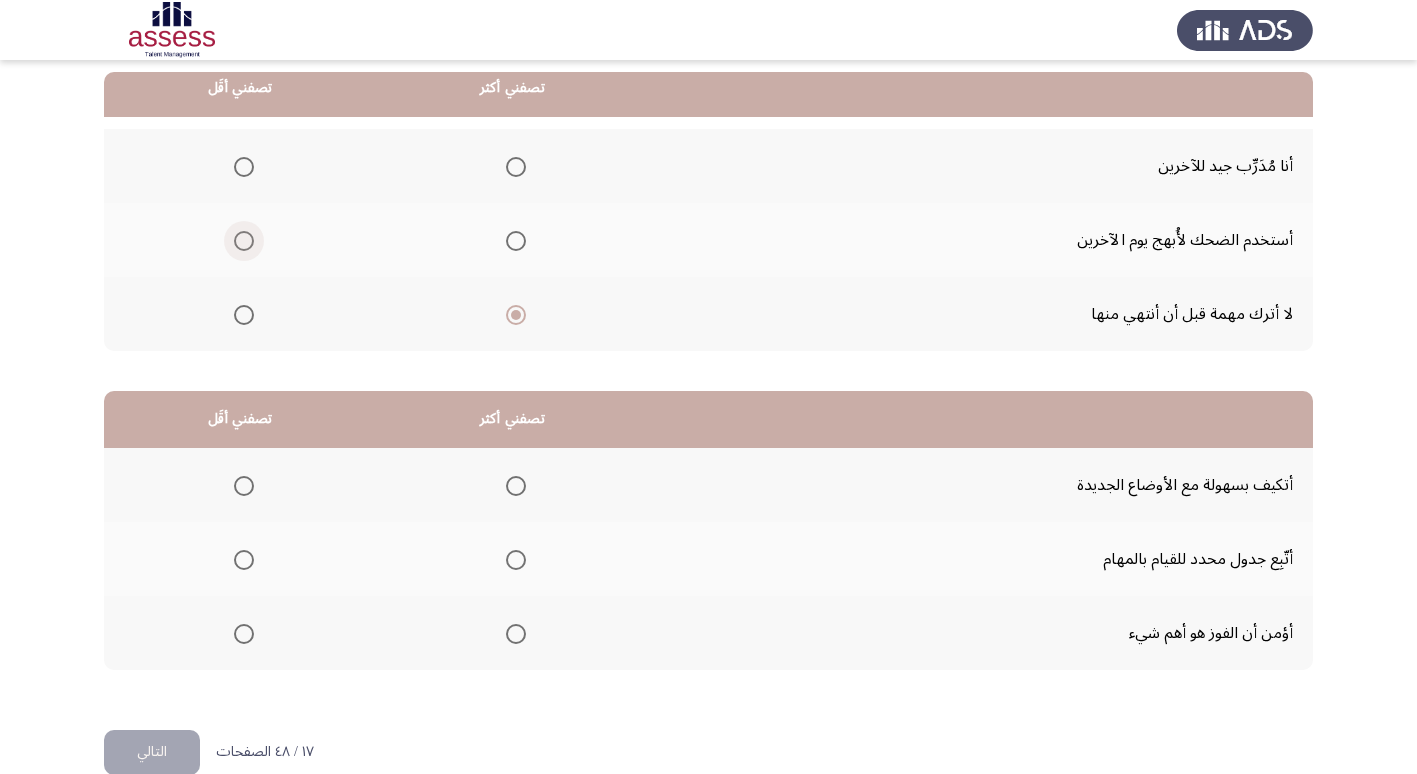 click at bounding box center [244, 241] 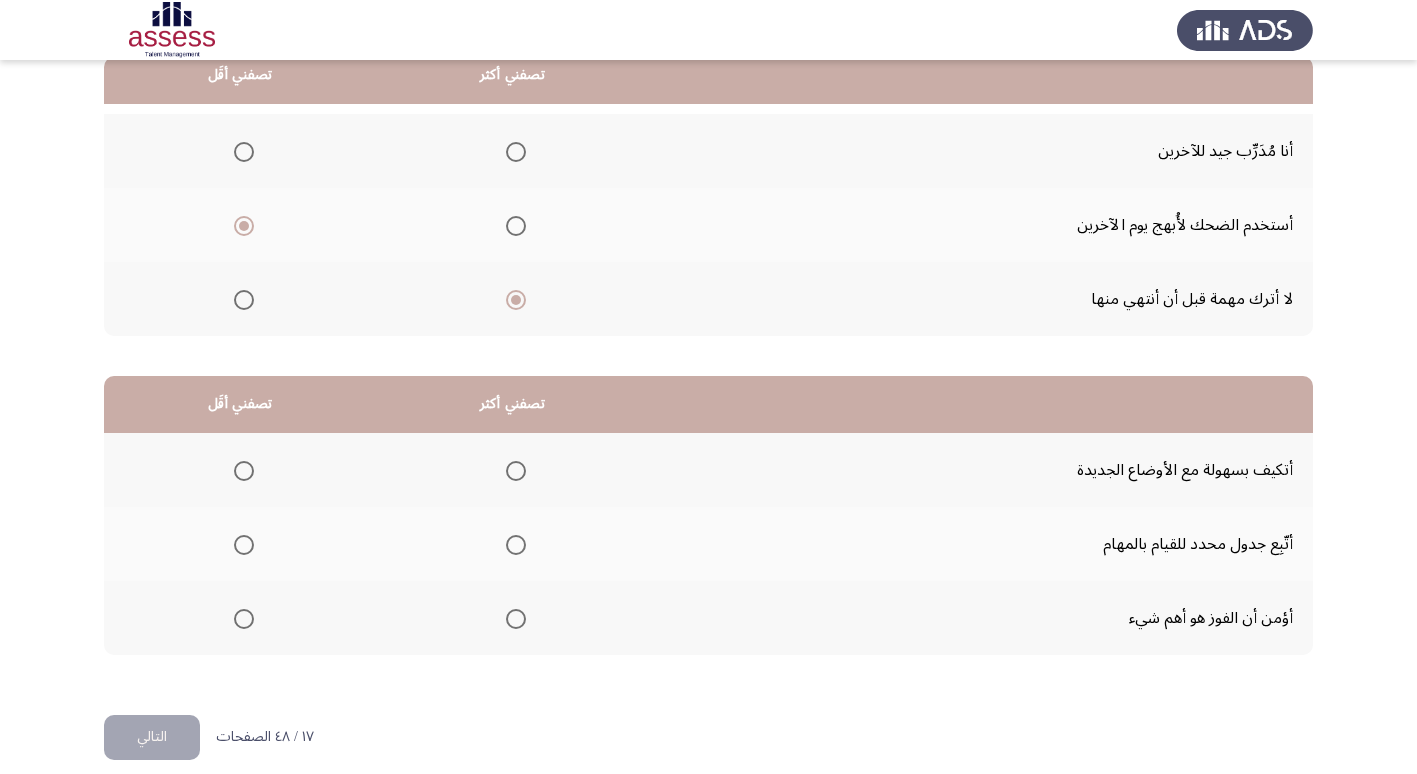 scroll, scrollTop: 236, scrollLeft: 0, axis: vertical 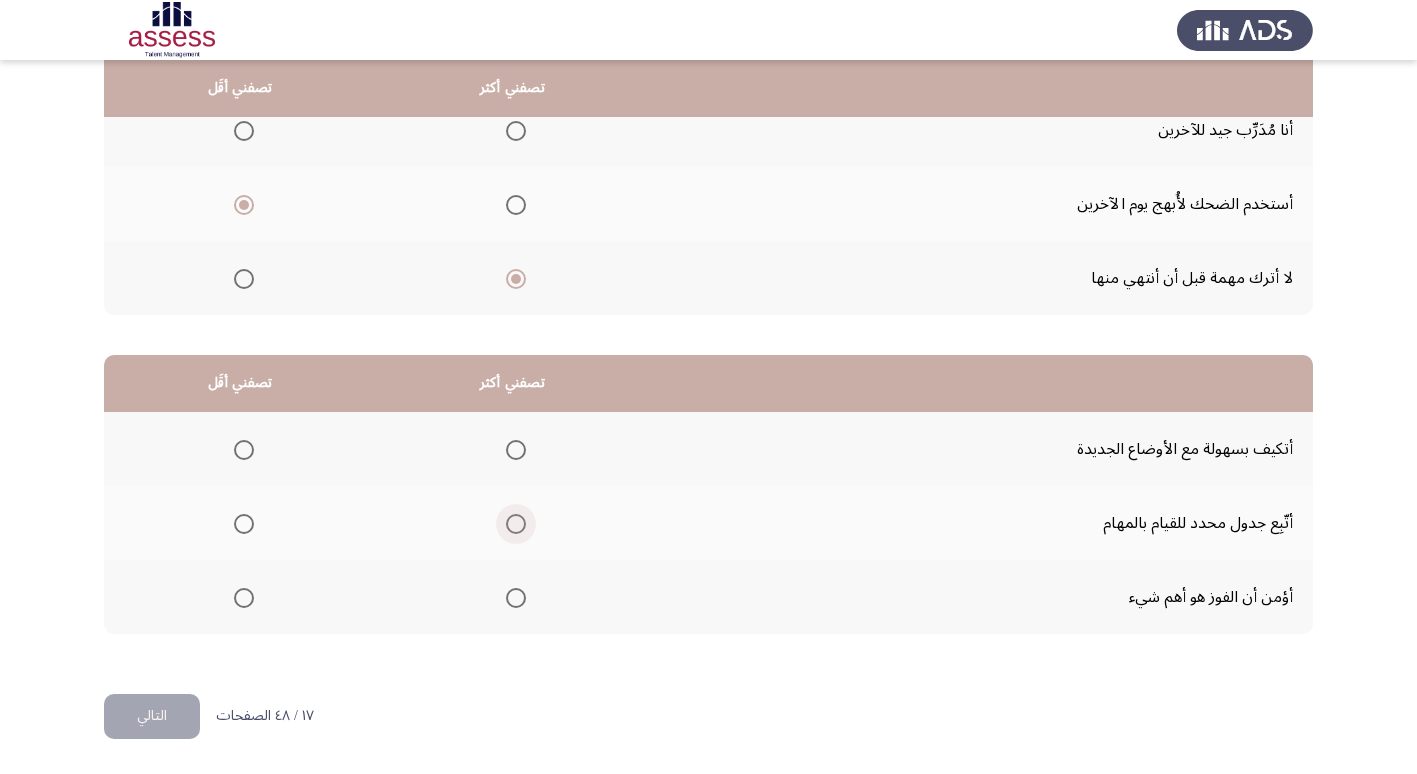 click at bounding box center (516, 524) 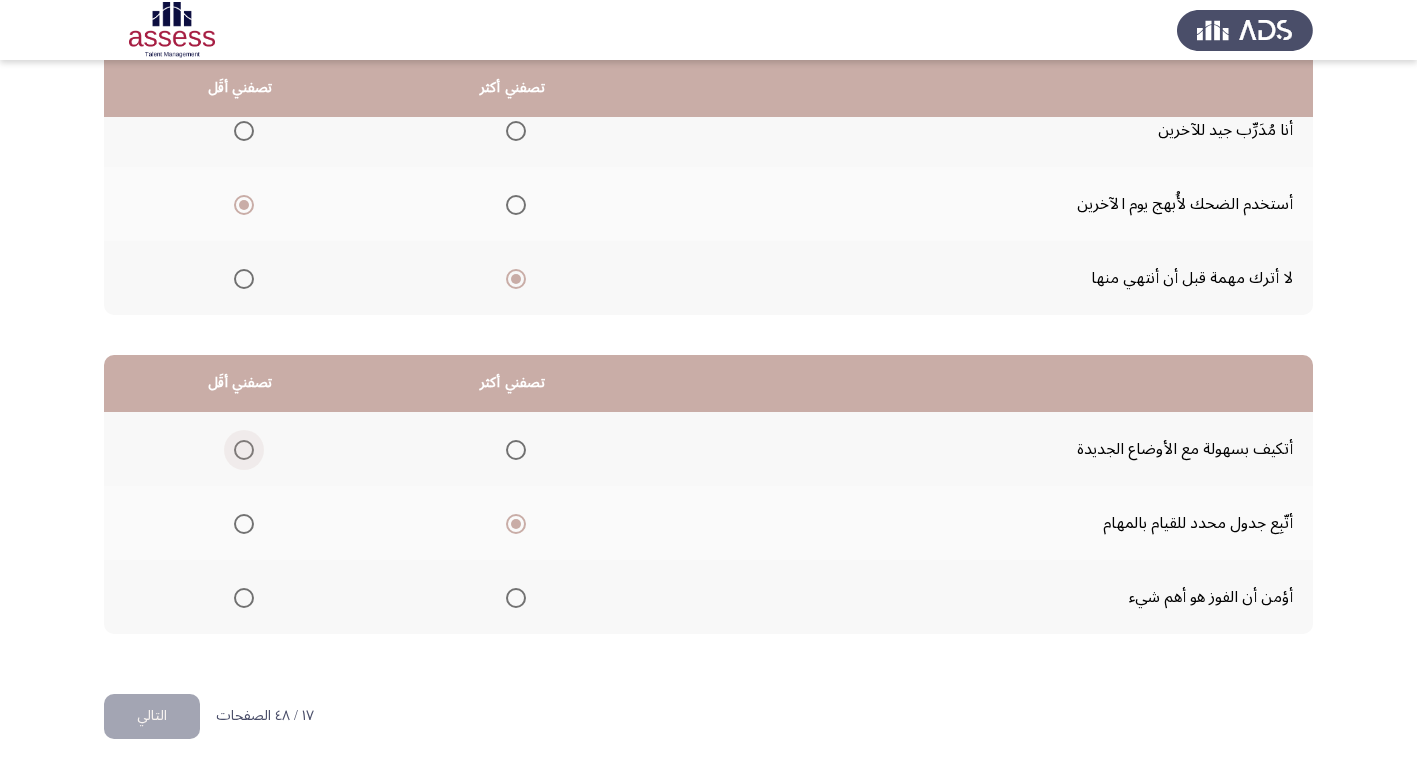 click at bounding box center [244, 450] 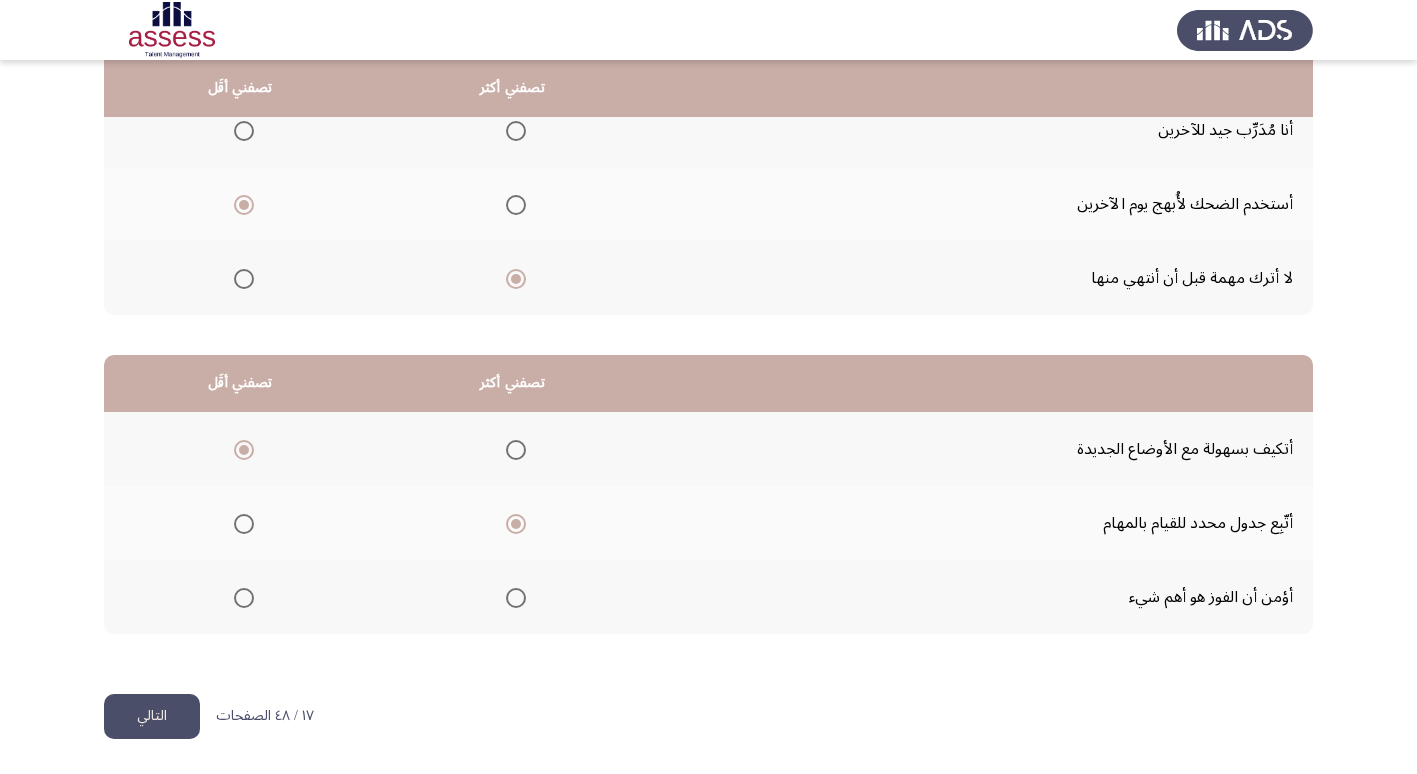click on "التالي" 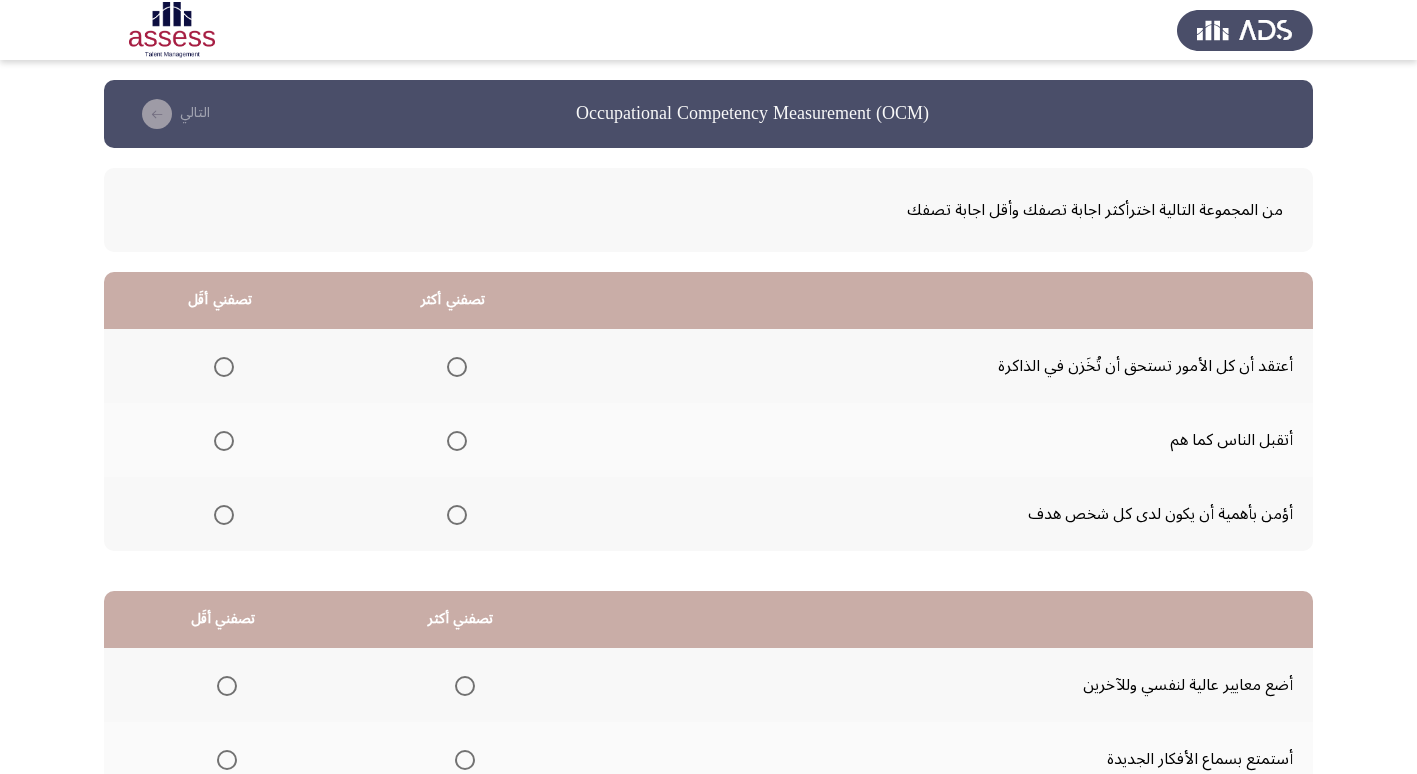 click at bounding box center [457, 515] 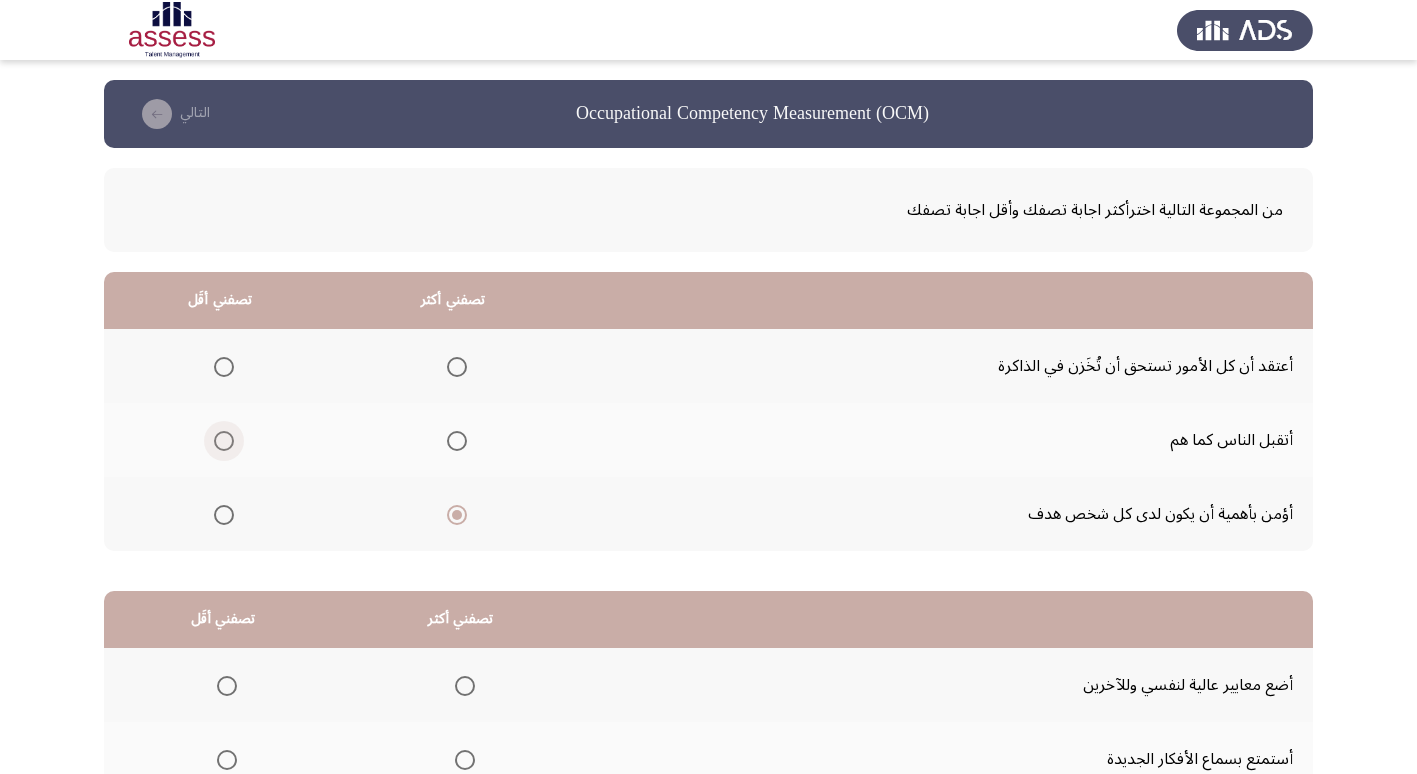 click at bounding box center [224, 441] 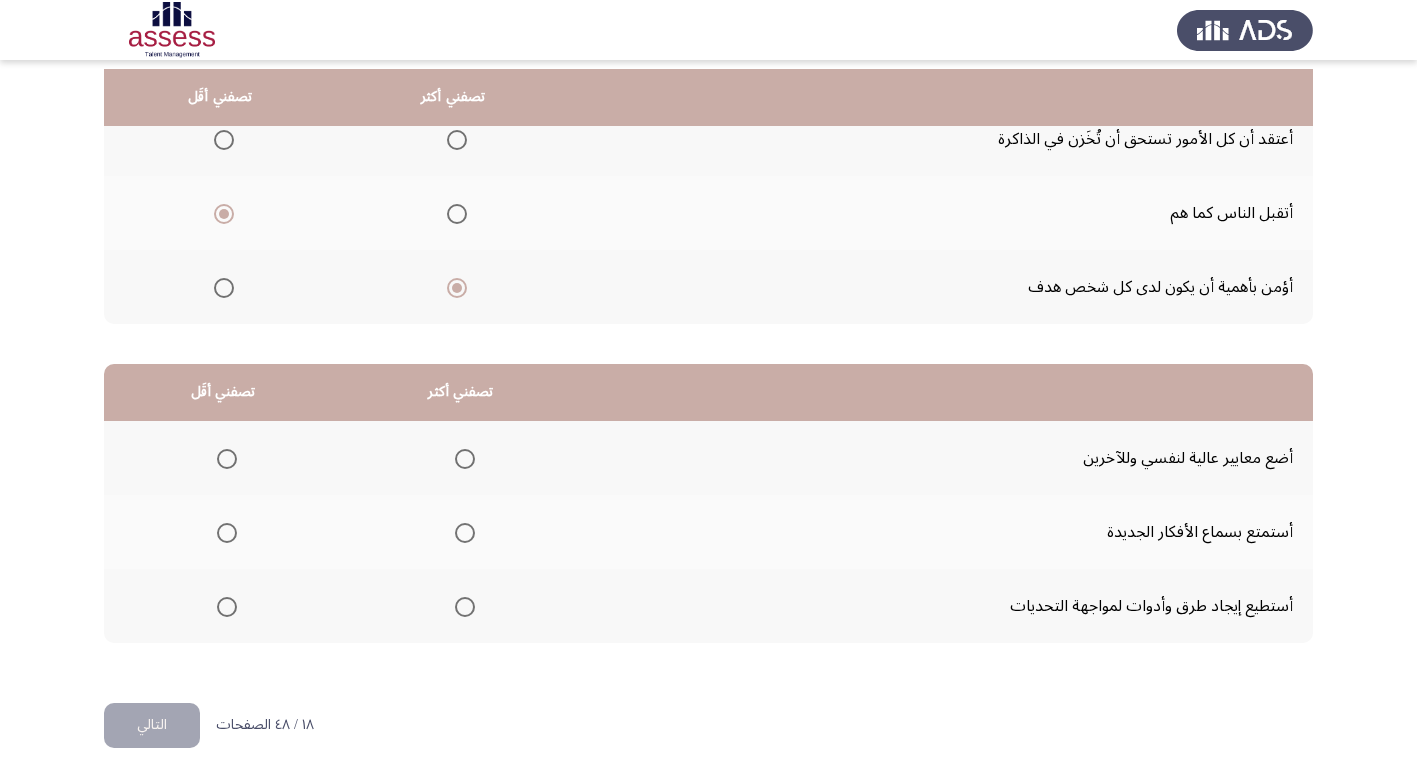scroll, scrollTop: 236, scrollLeft: 0, axis: vertical 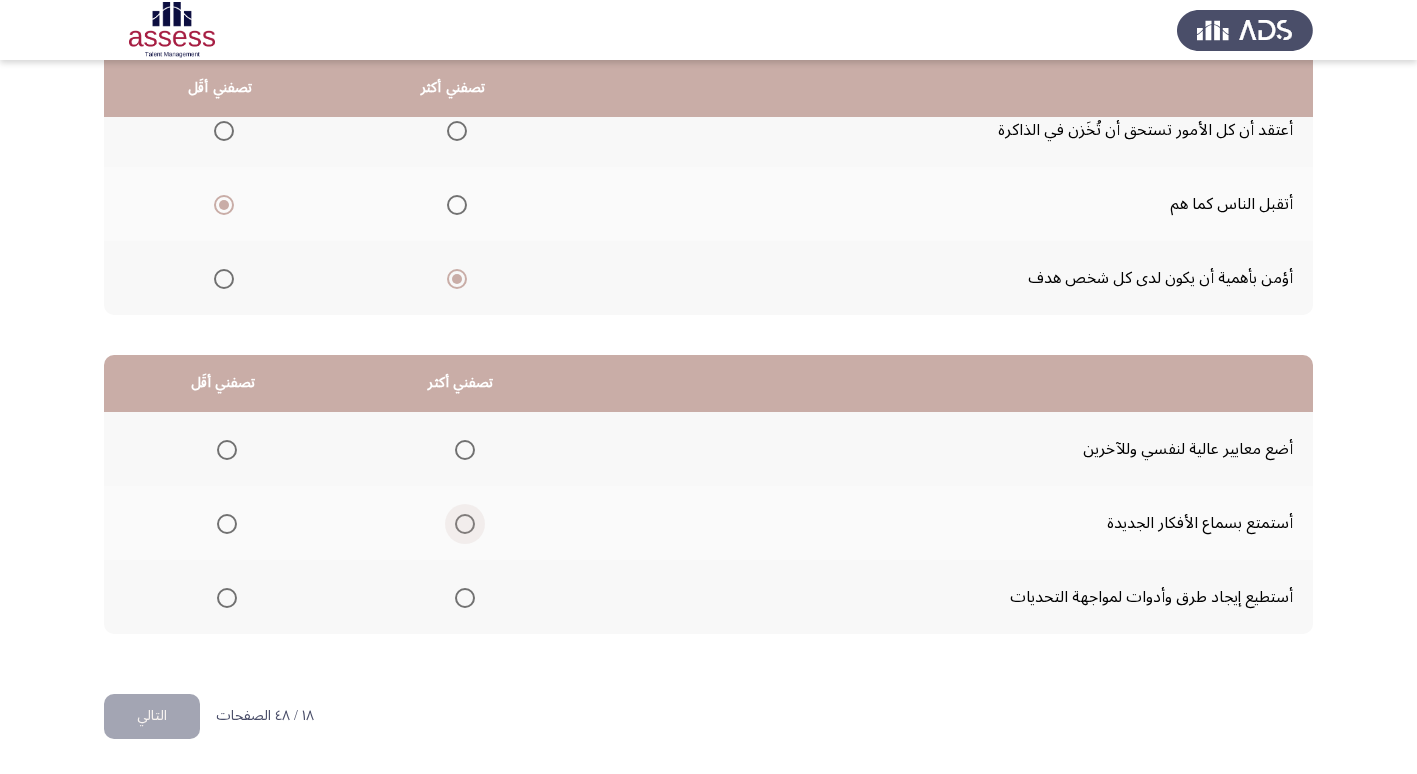 click at bounding box center (465, 524) 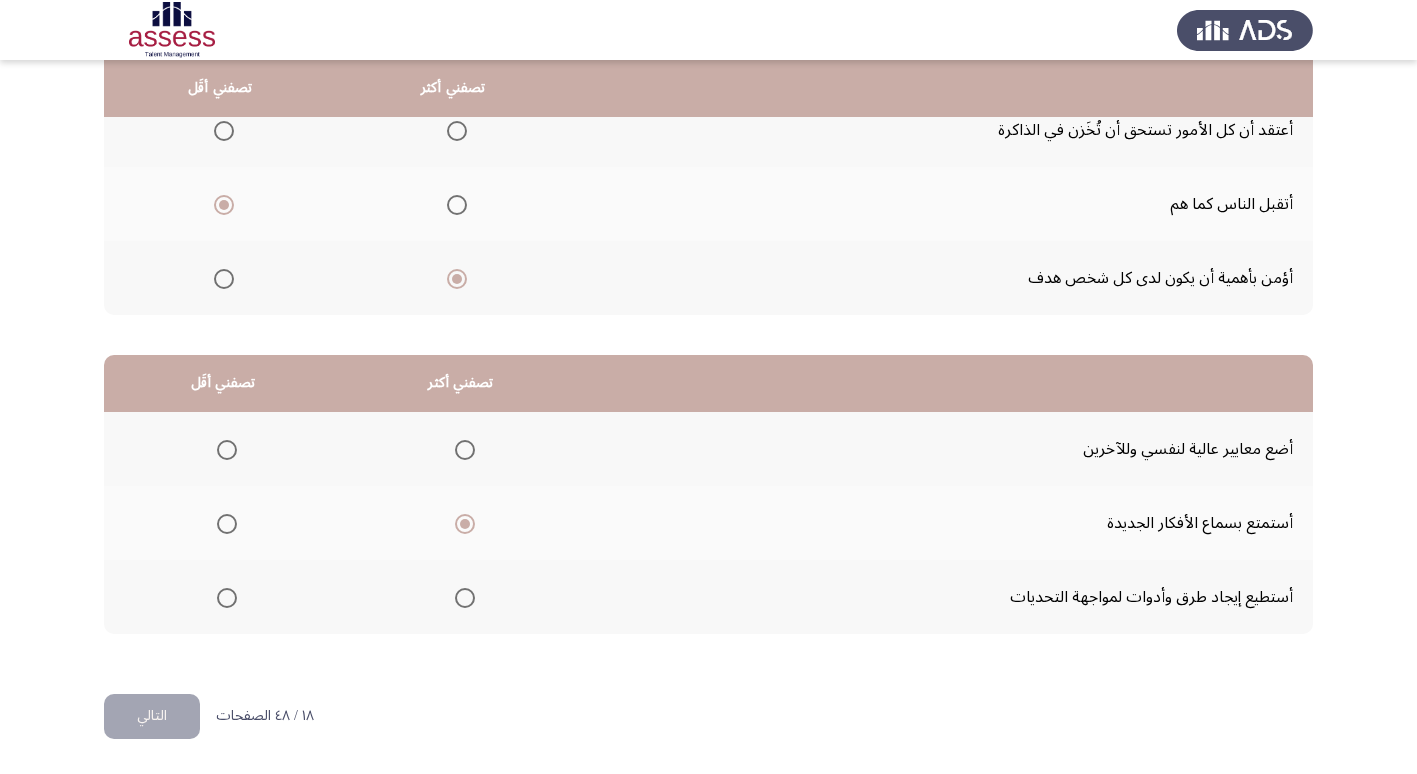 click at bounding box center (227, 450) 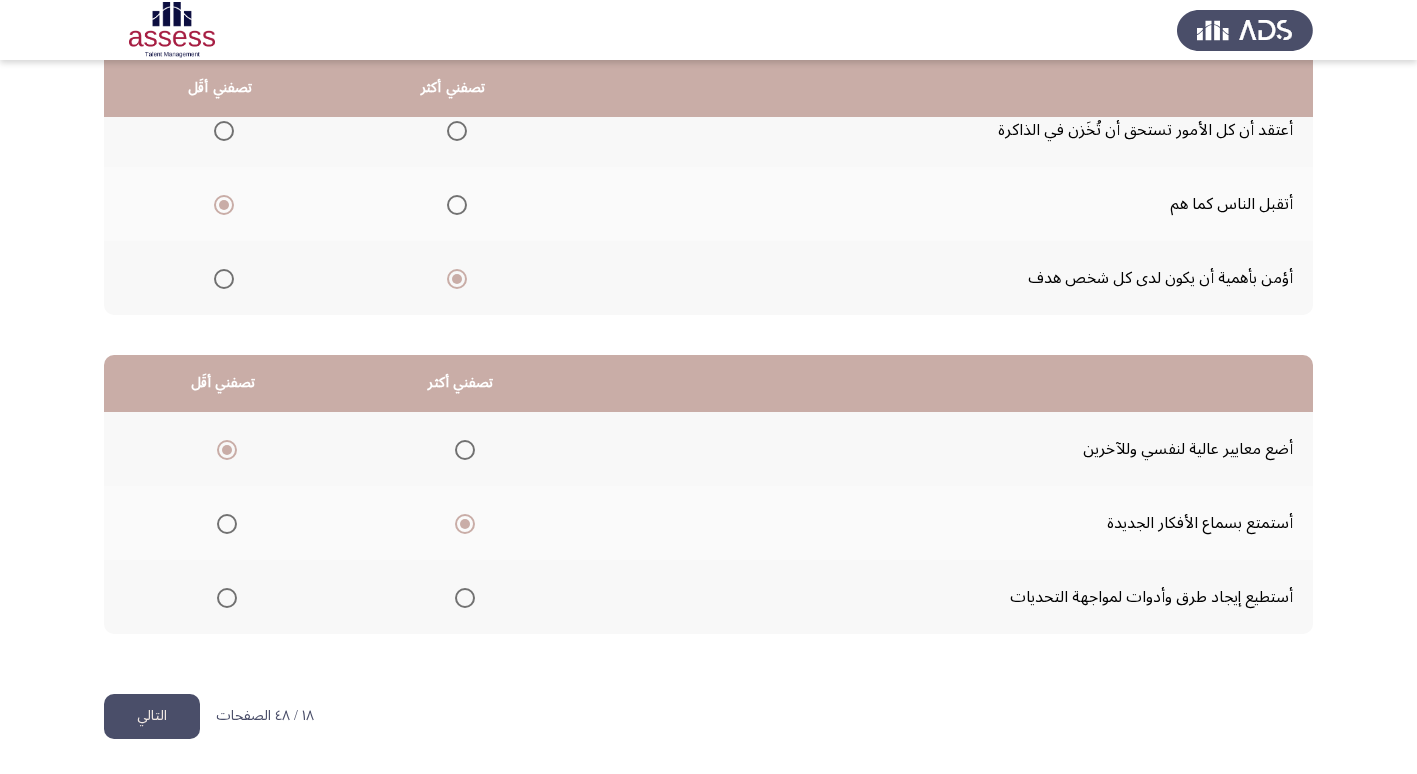 drag, startPoint x: 146, startPoint y: 723, endPoint x: 333, endPoint y: 716, distance: 187.13097 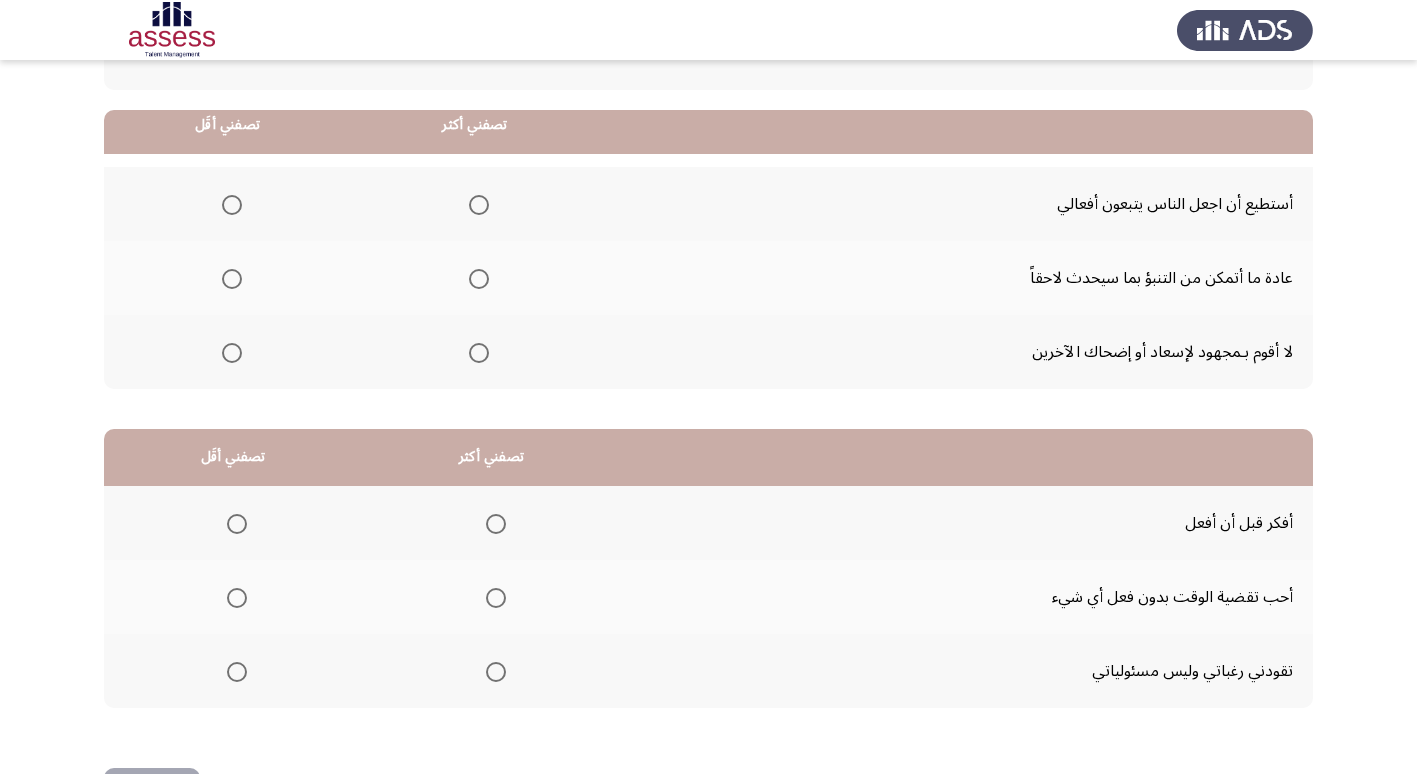 scroll, scrollTop: 200, scrollLeft: 0, axis: vertical 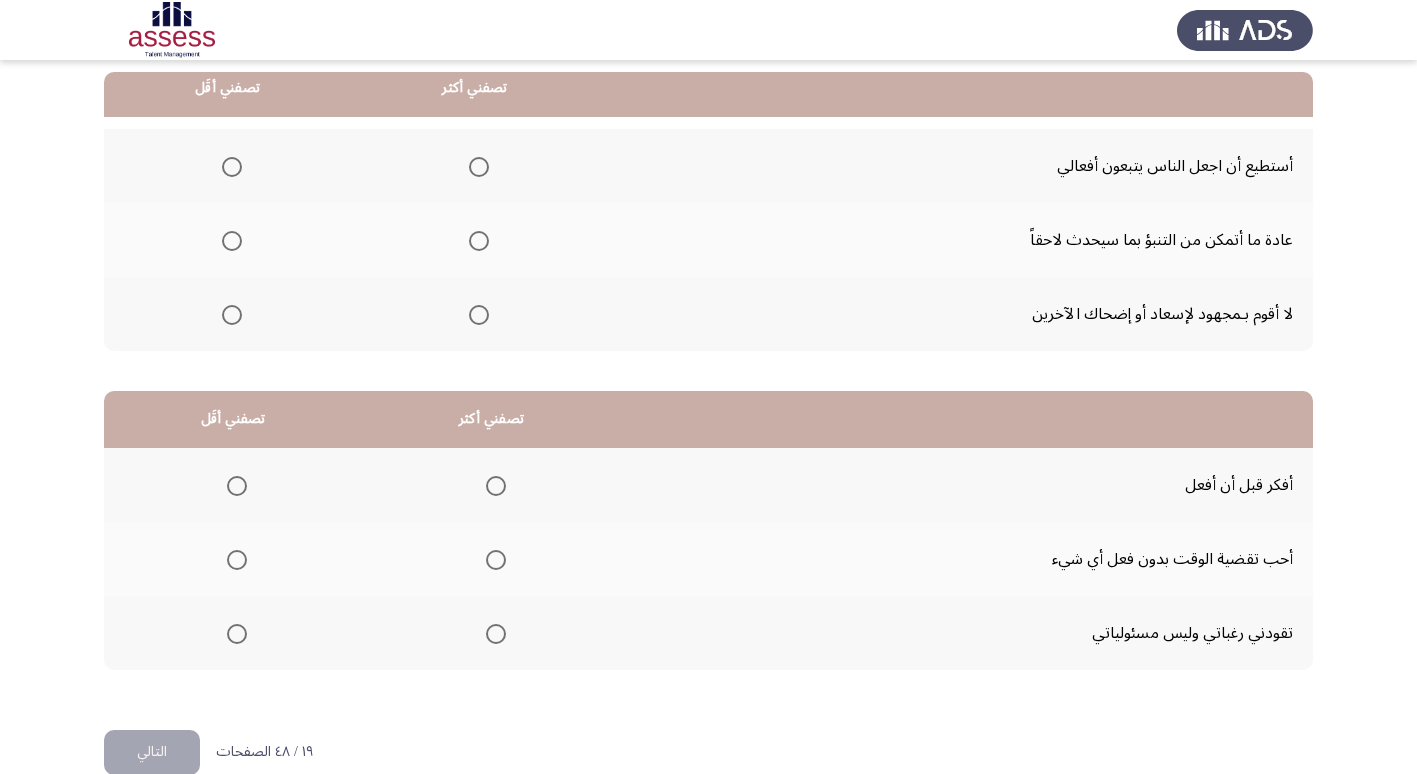 click at bounding box center [479, 167] 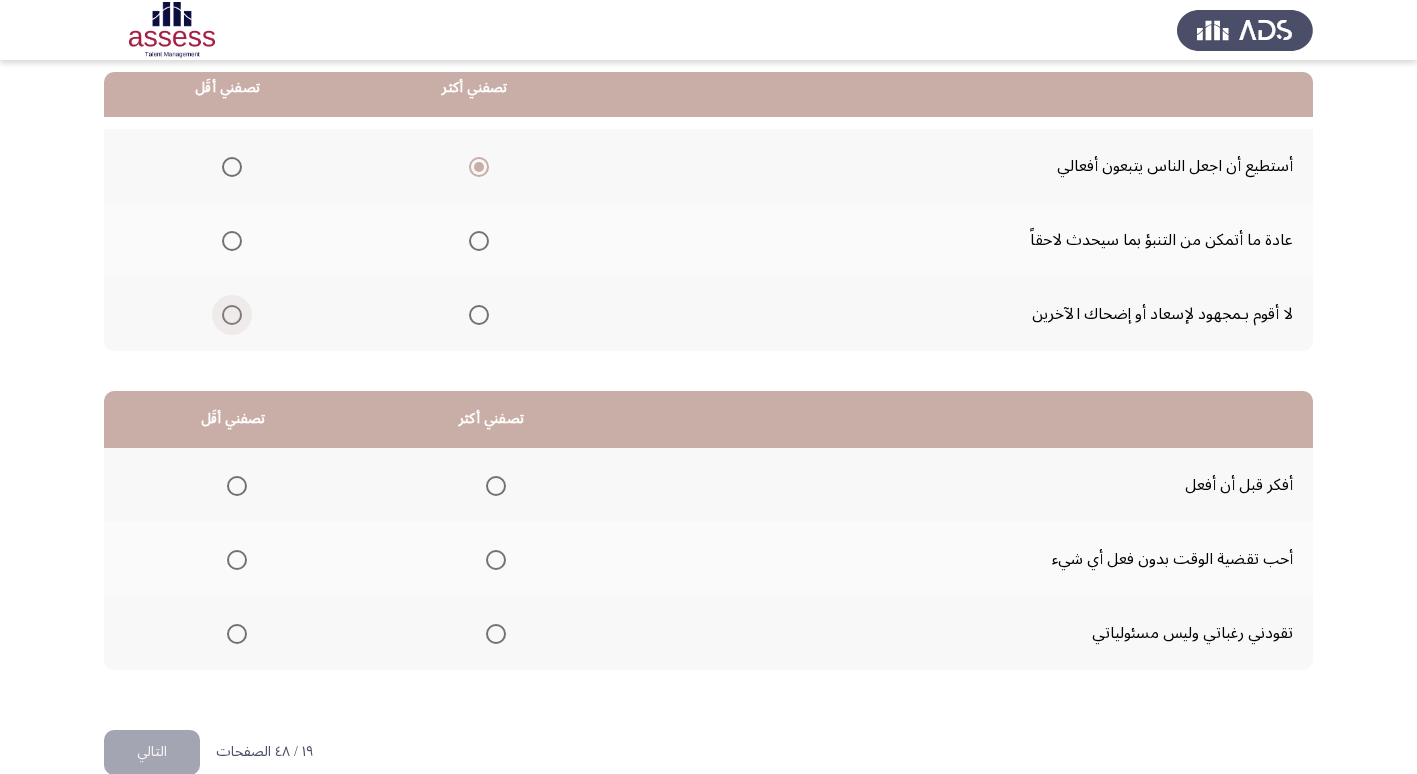 click at bounding box center [232, 315] 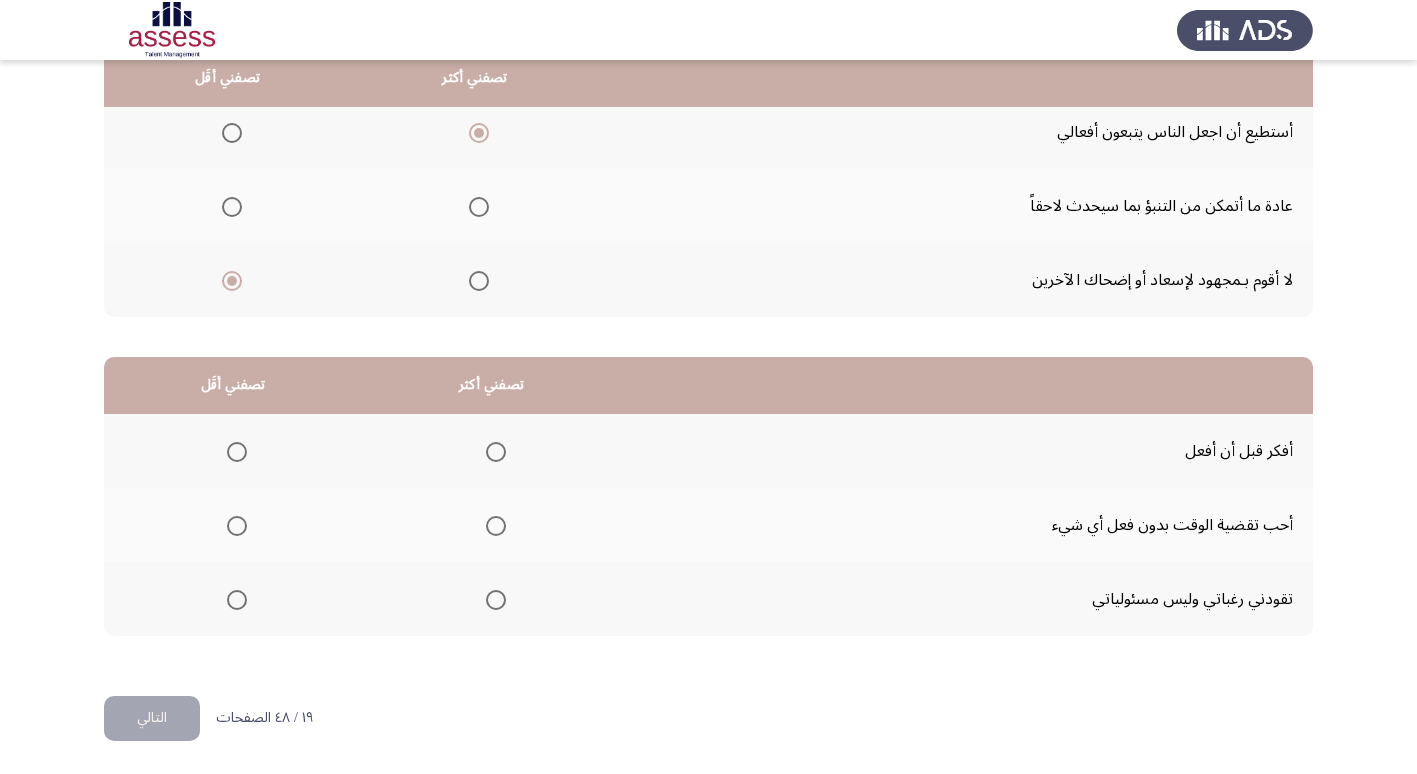 scroll, scrollTop: 236, scrollLeft: 0, axis: vertical 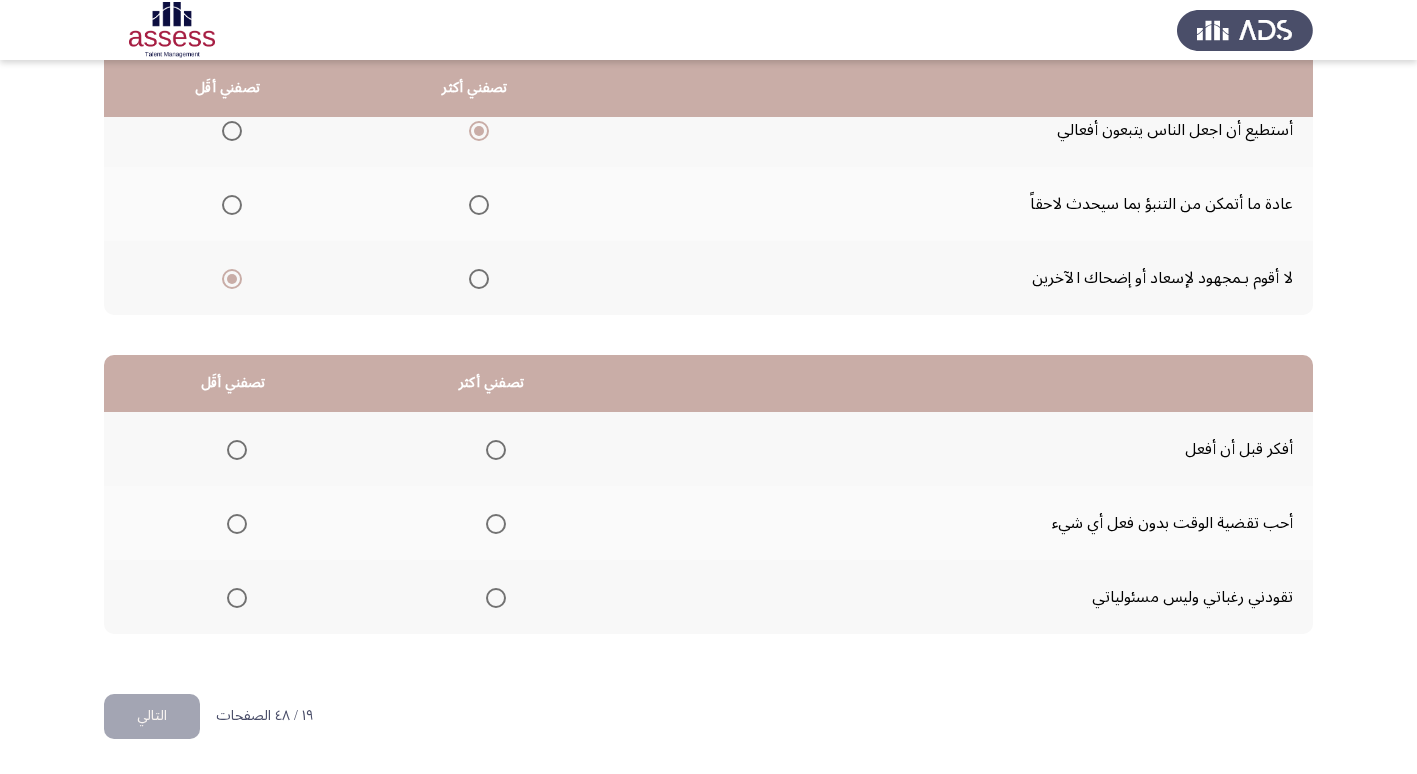 click at bounding box center [496, 450] 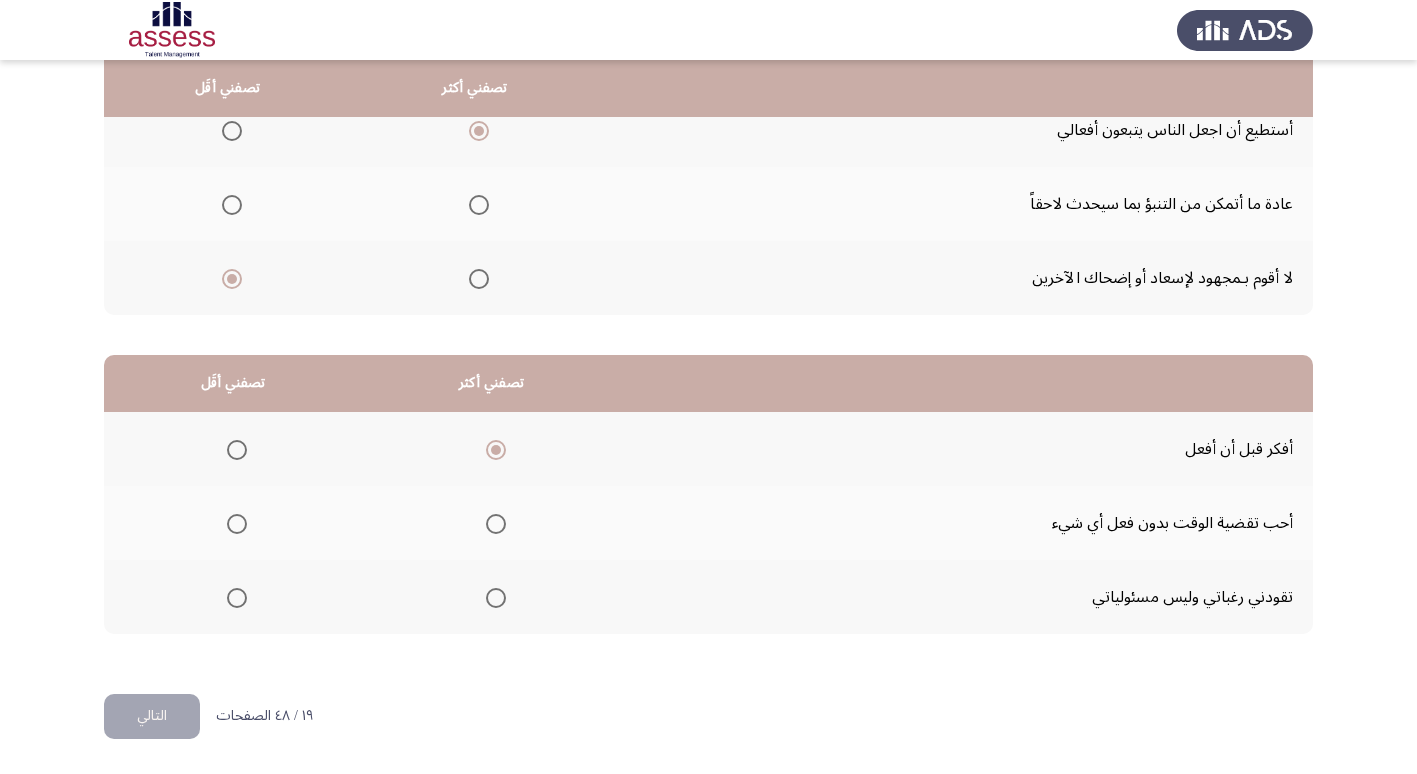 click at bounding box center (237, 598) 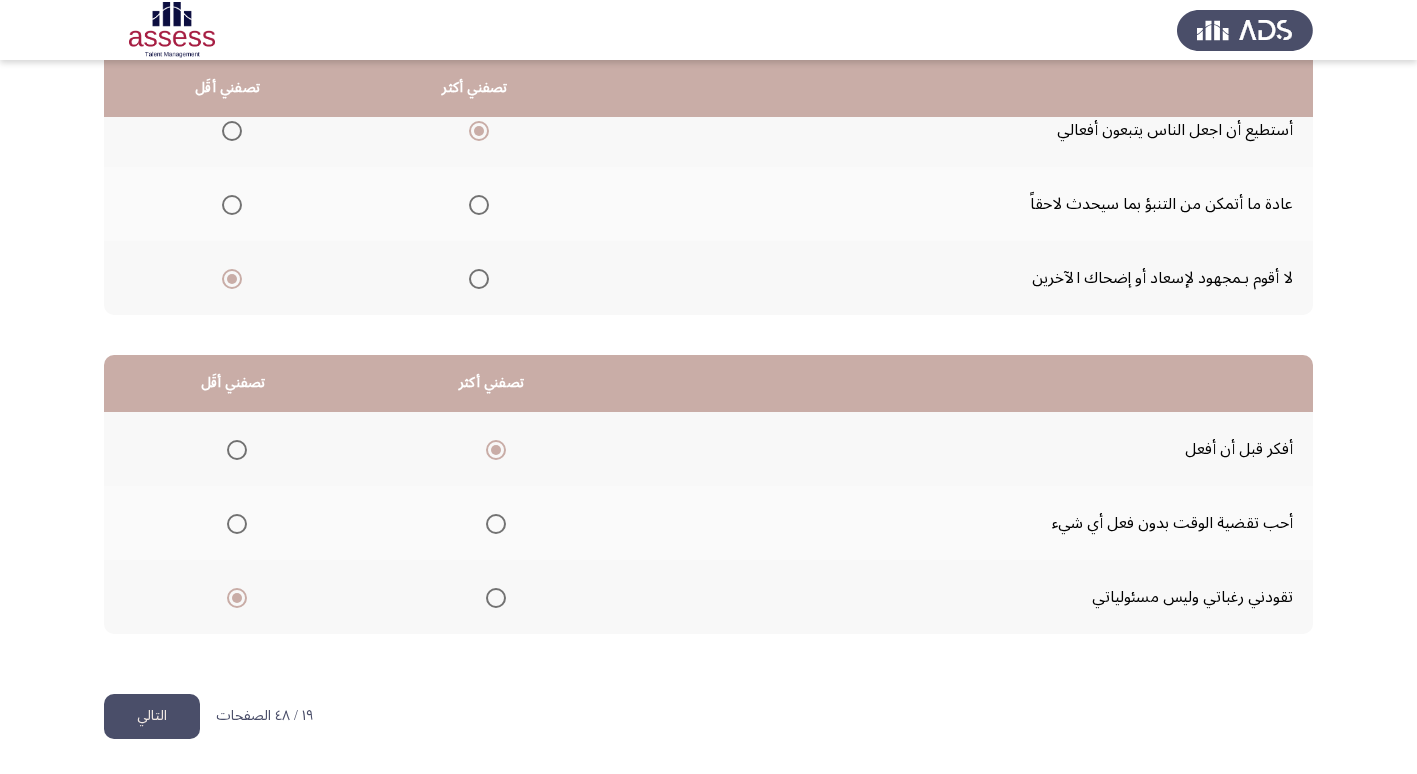 click on "التالي" 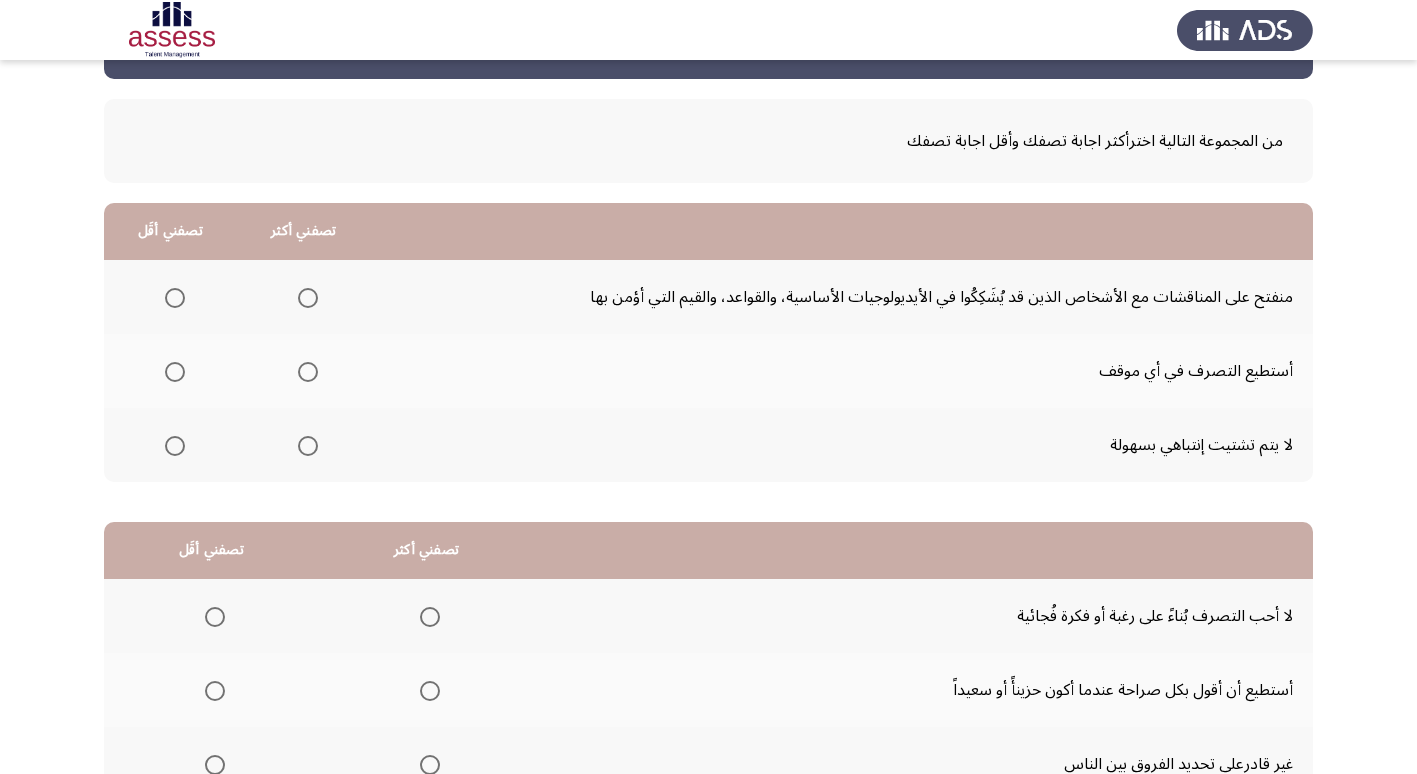 scroll, scrollTop: 100, scrollLeft: 0, axis: vertical 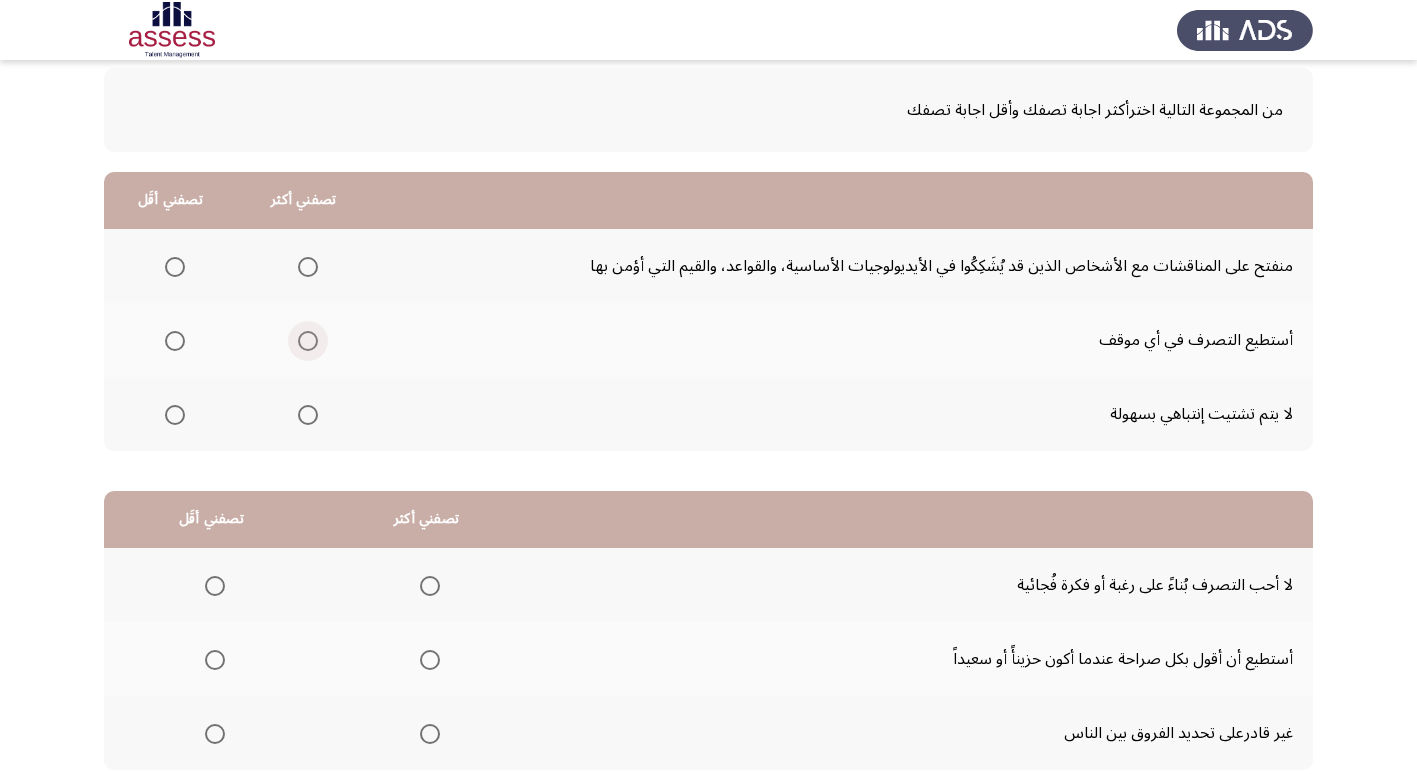 click at bounding box center (308, 341) 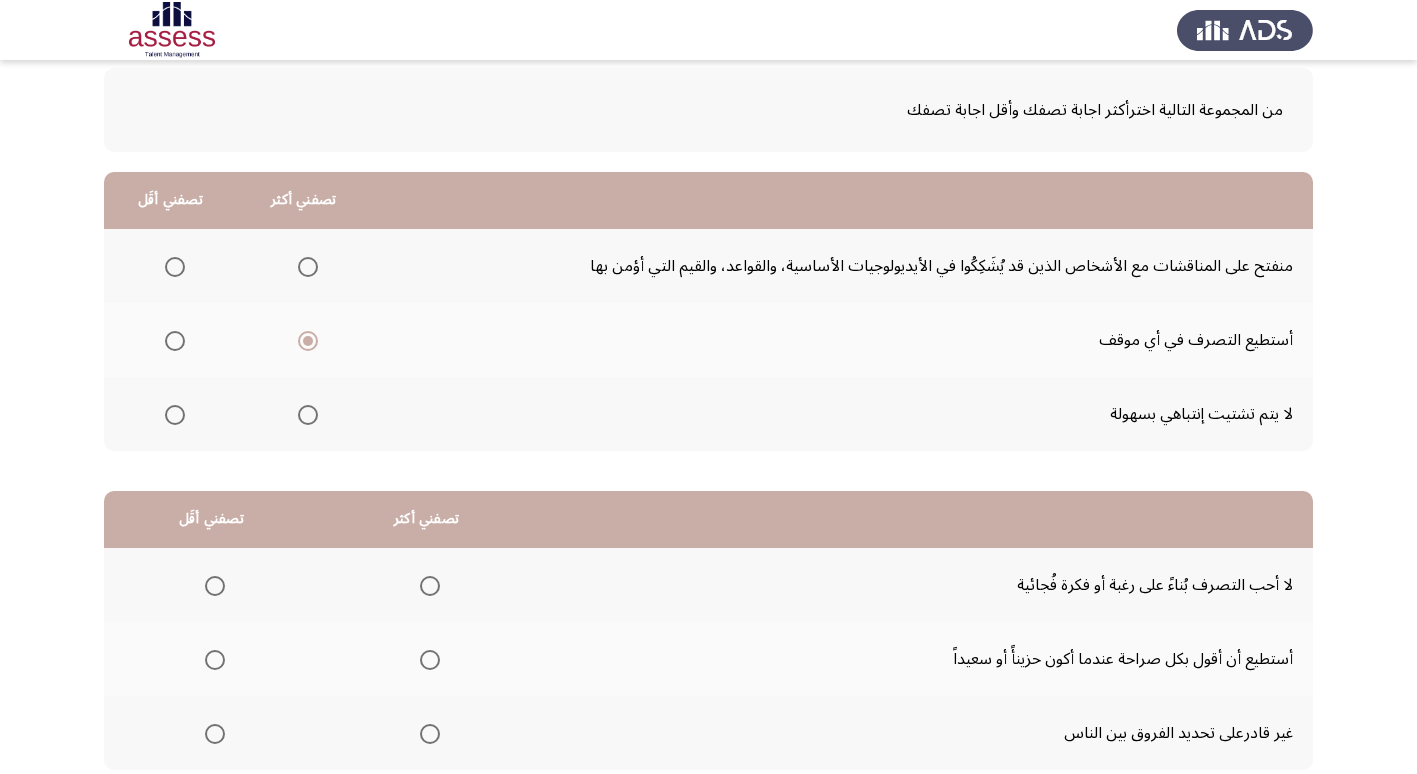 click at bounding box center (175, 415) 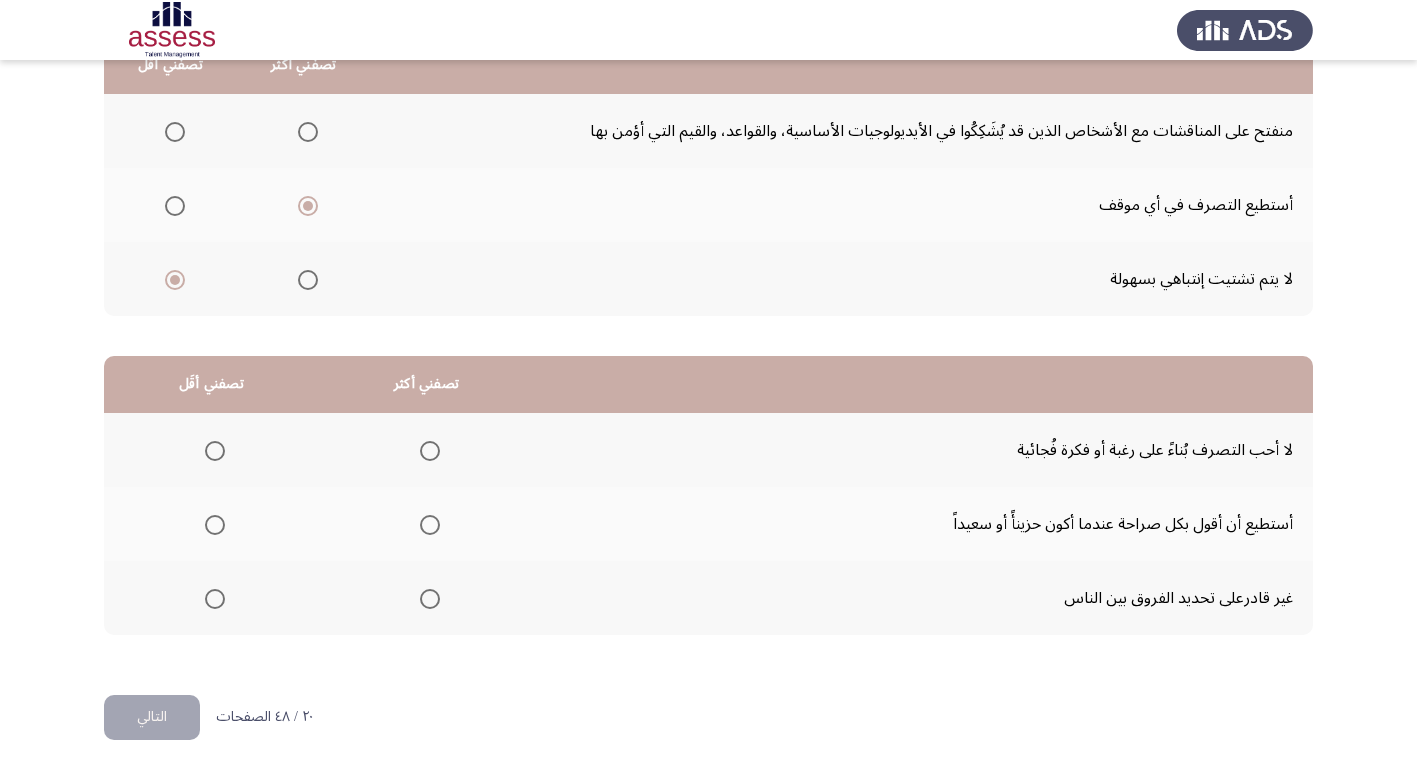 scroll, scrollTop: 236, scrollLeft: 0, axis: vertical 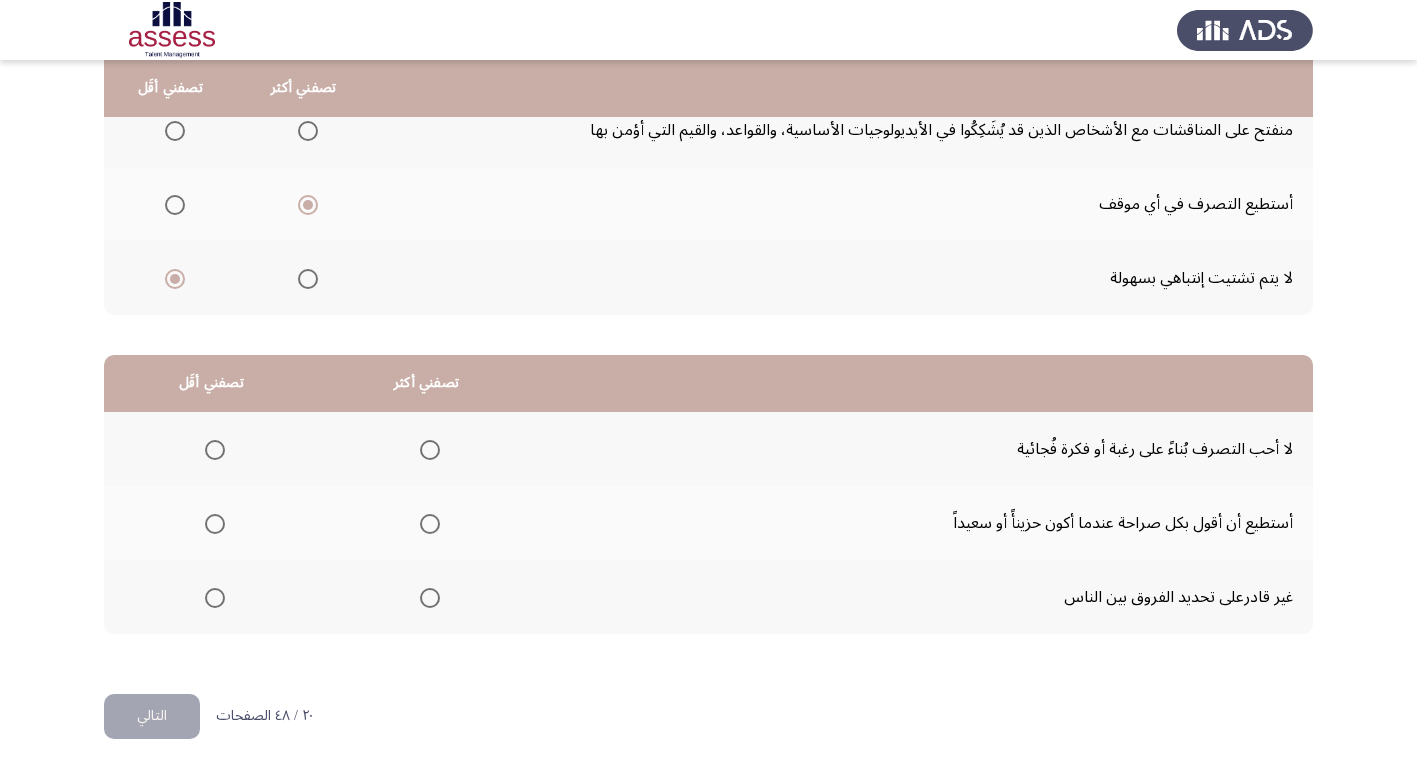 click at bounding box center (430, 524) 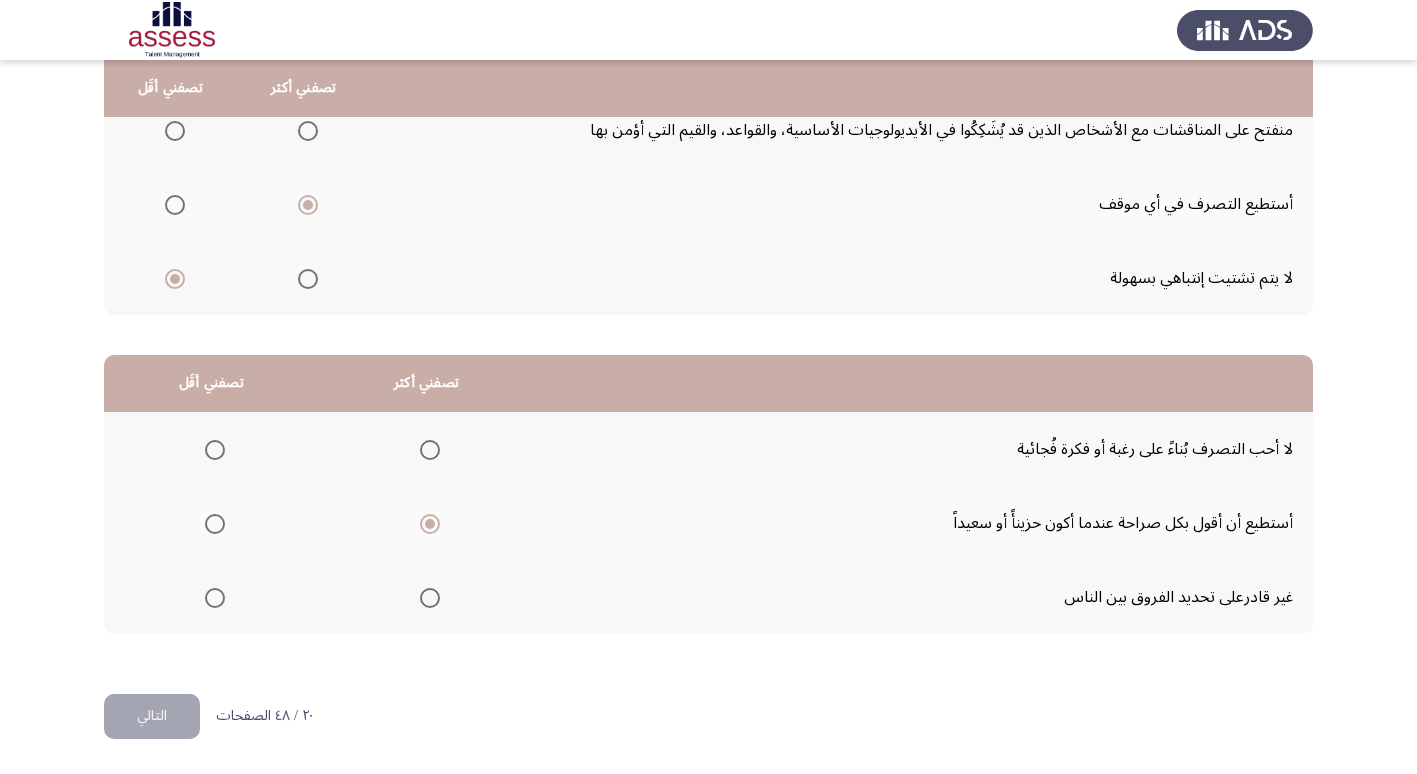 click at bounding box center [215, 598] 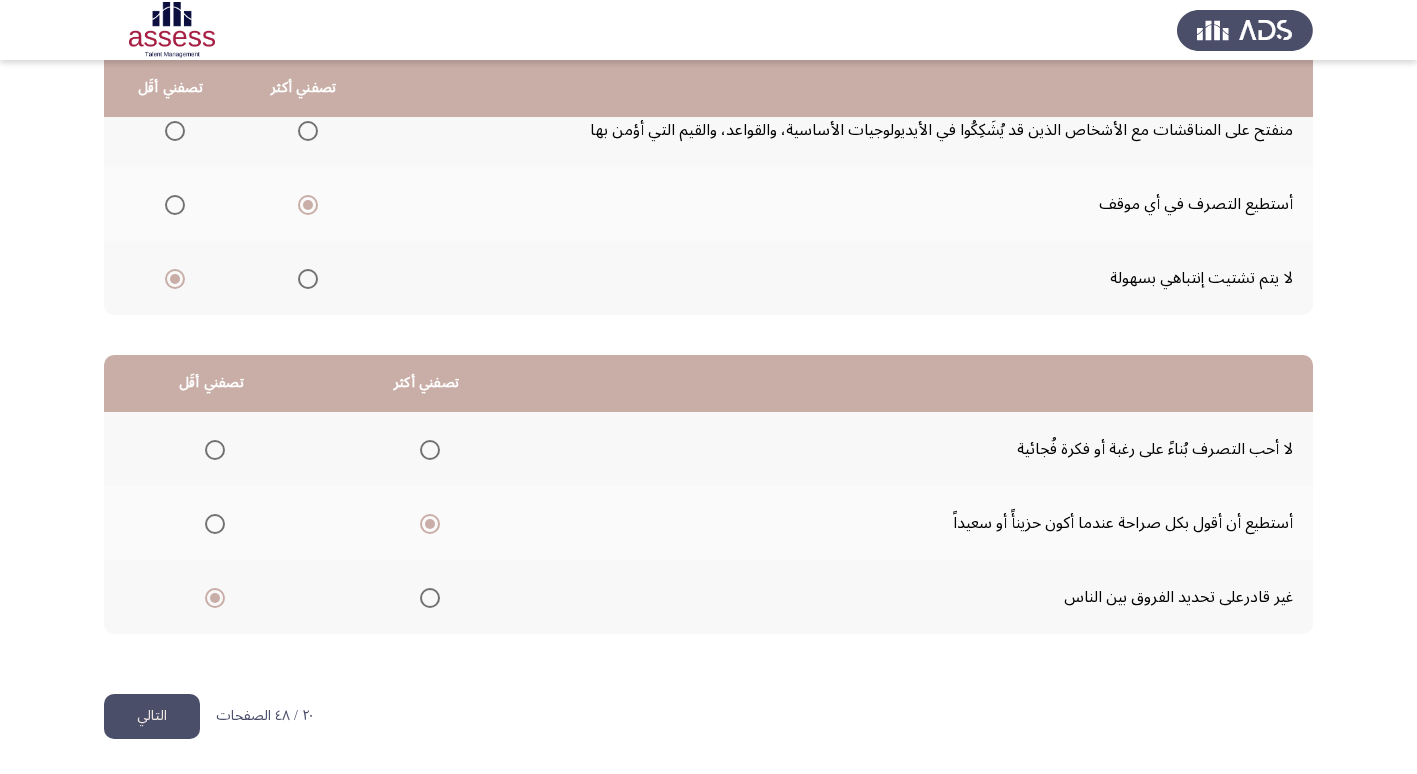 click on "التالي" 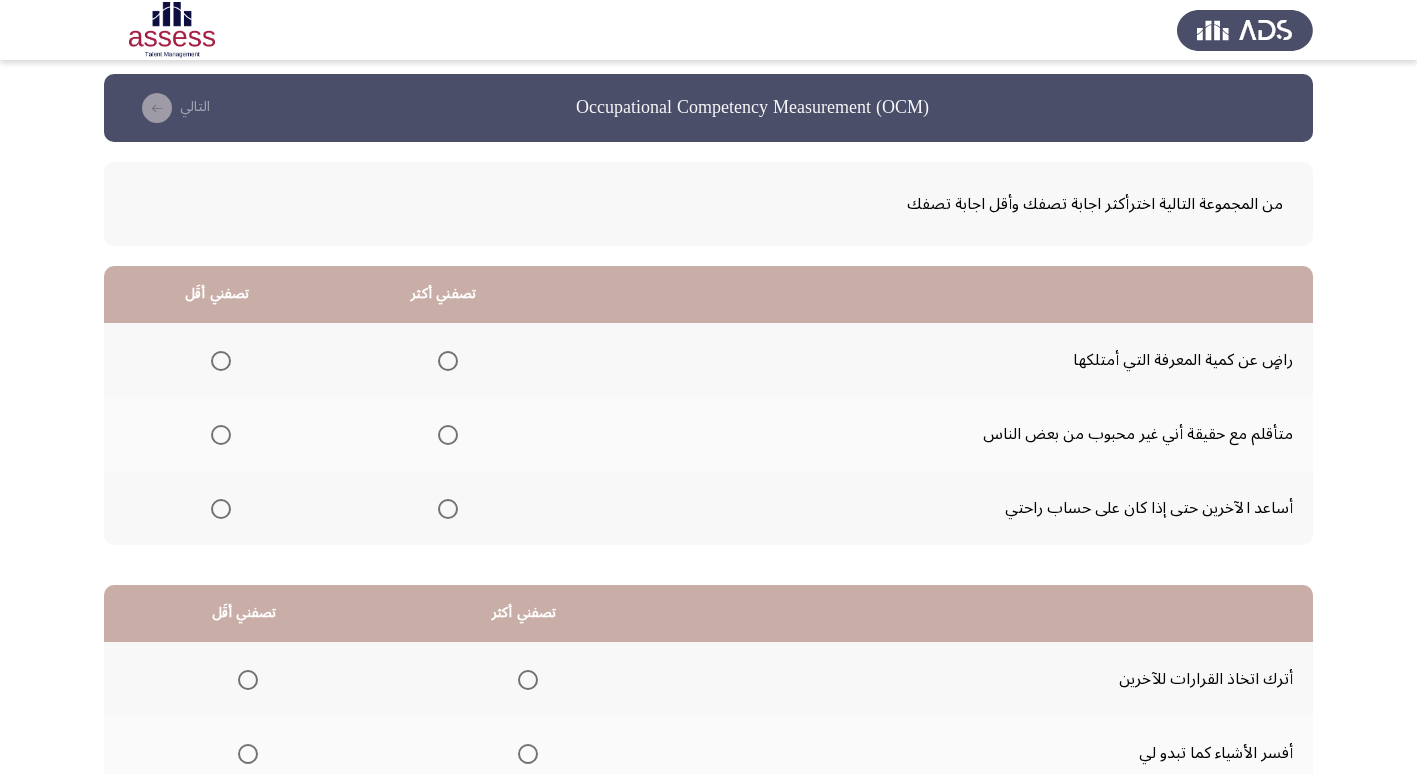 scroll, scrollTop: 0, scrollLeft: 0, axis: both 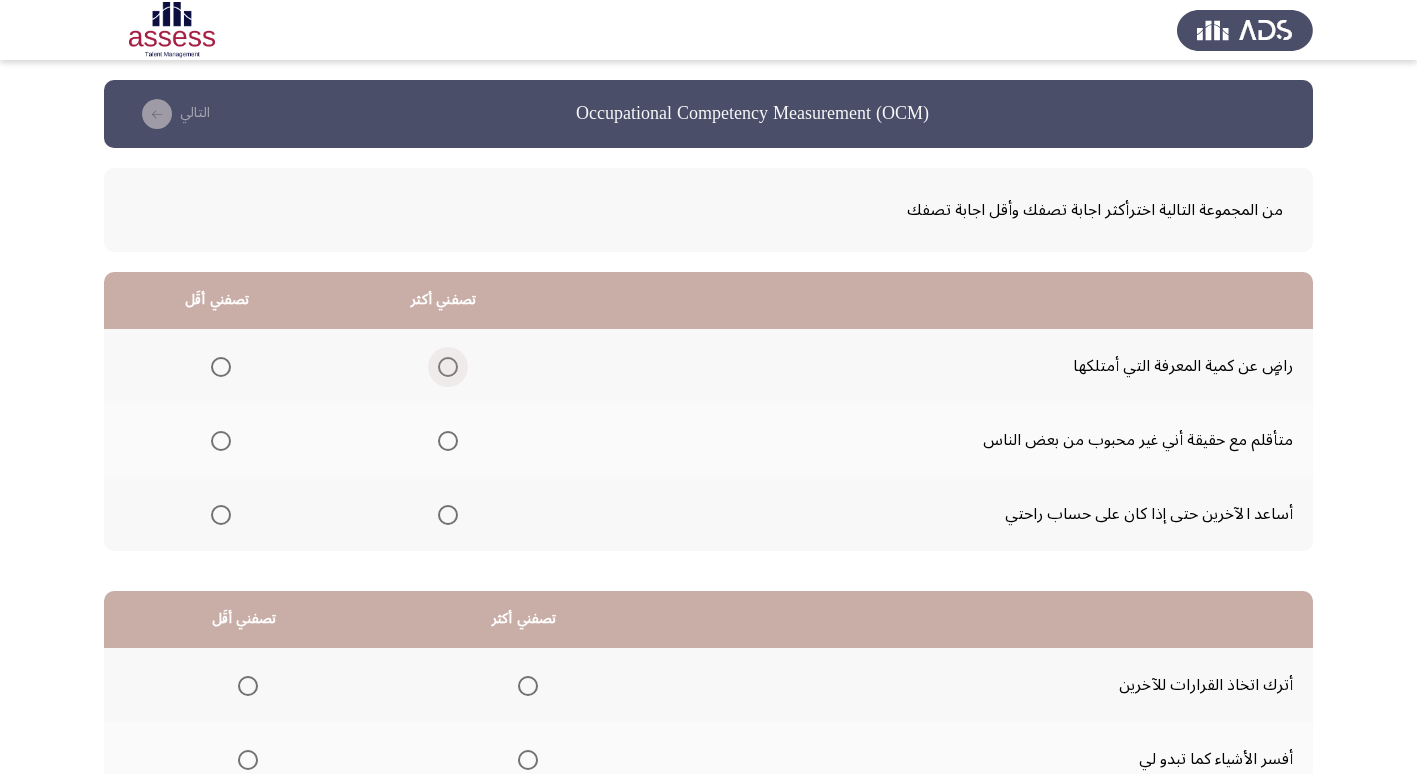 click at bounding box center (448, 367) 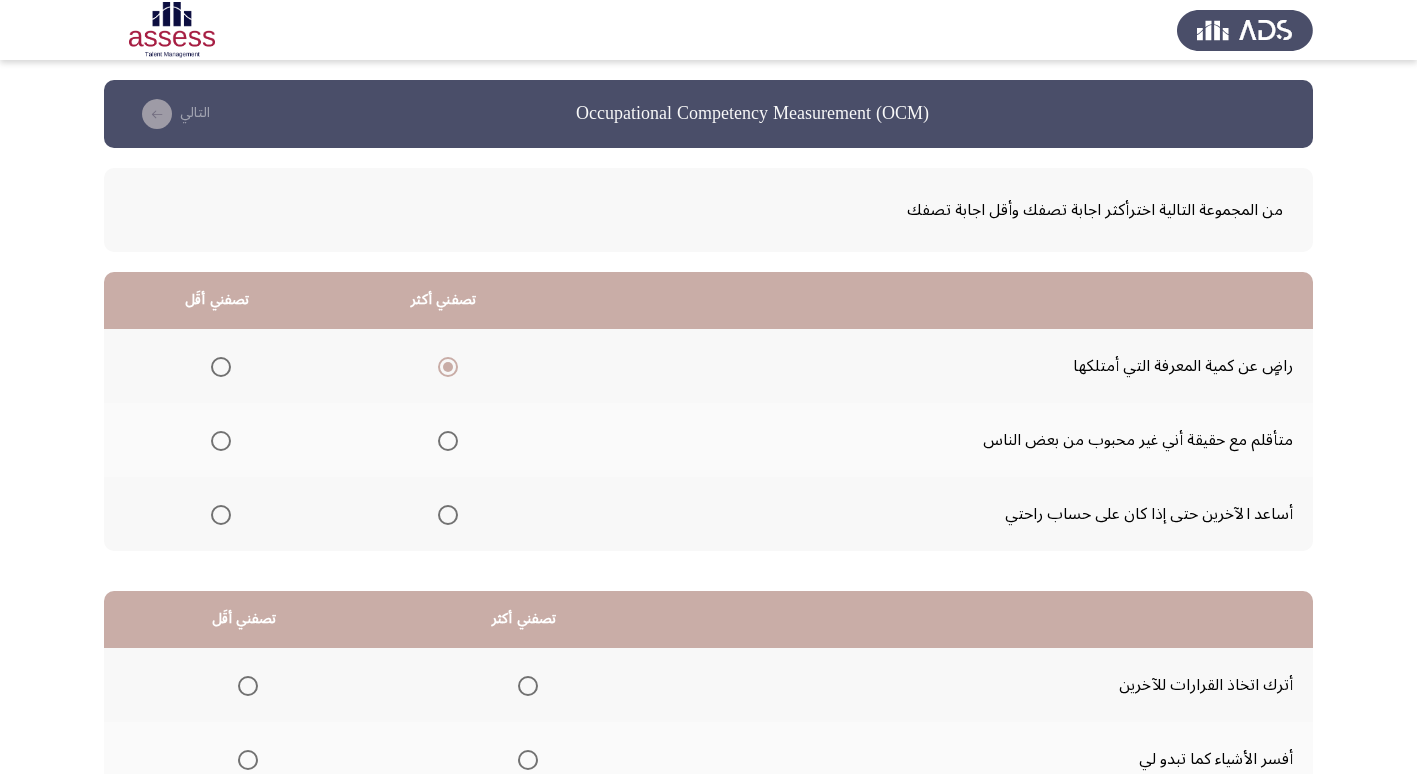 click at bounding box center [221, 441] 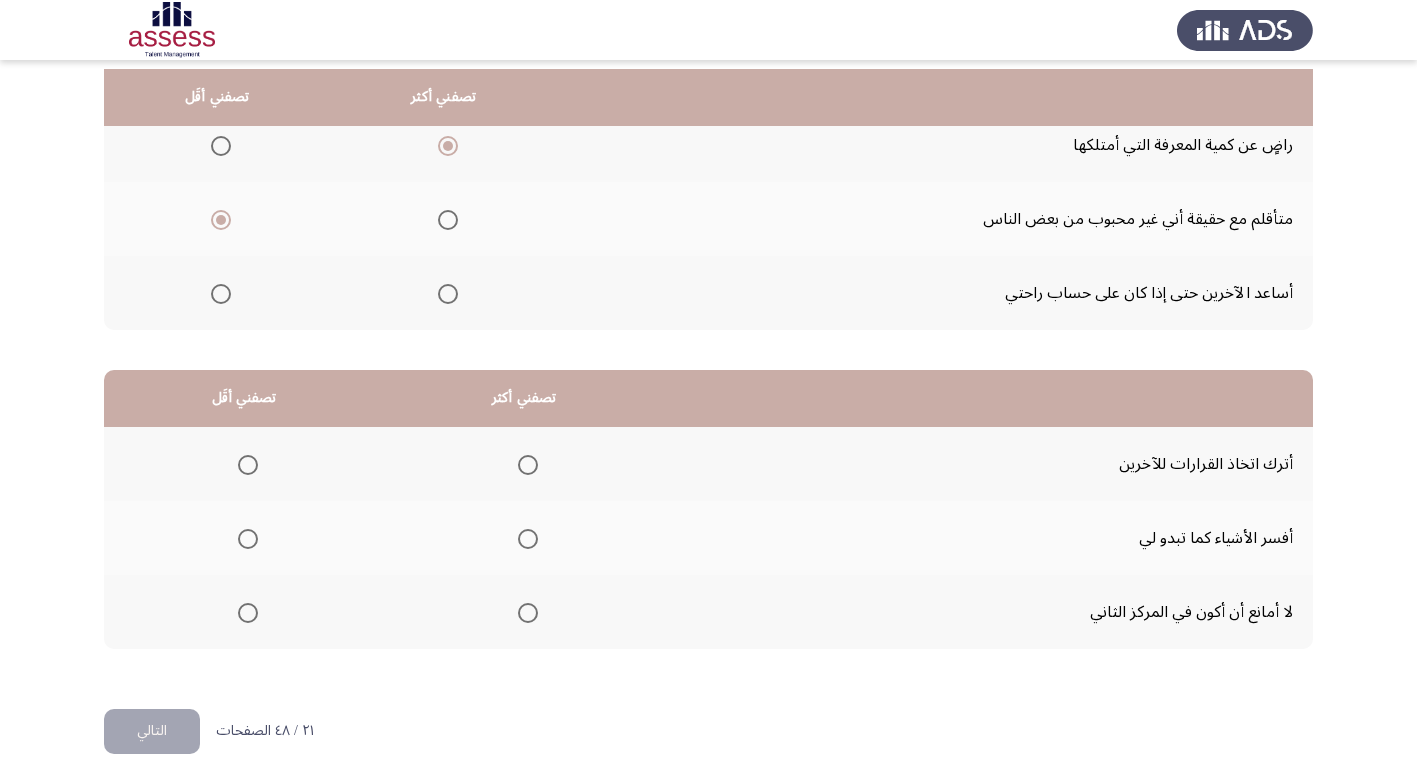scroll, scrollTop: 236, scrollLeft: 0, axis: vertical 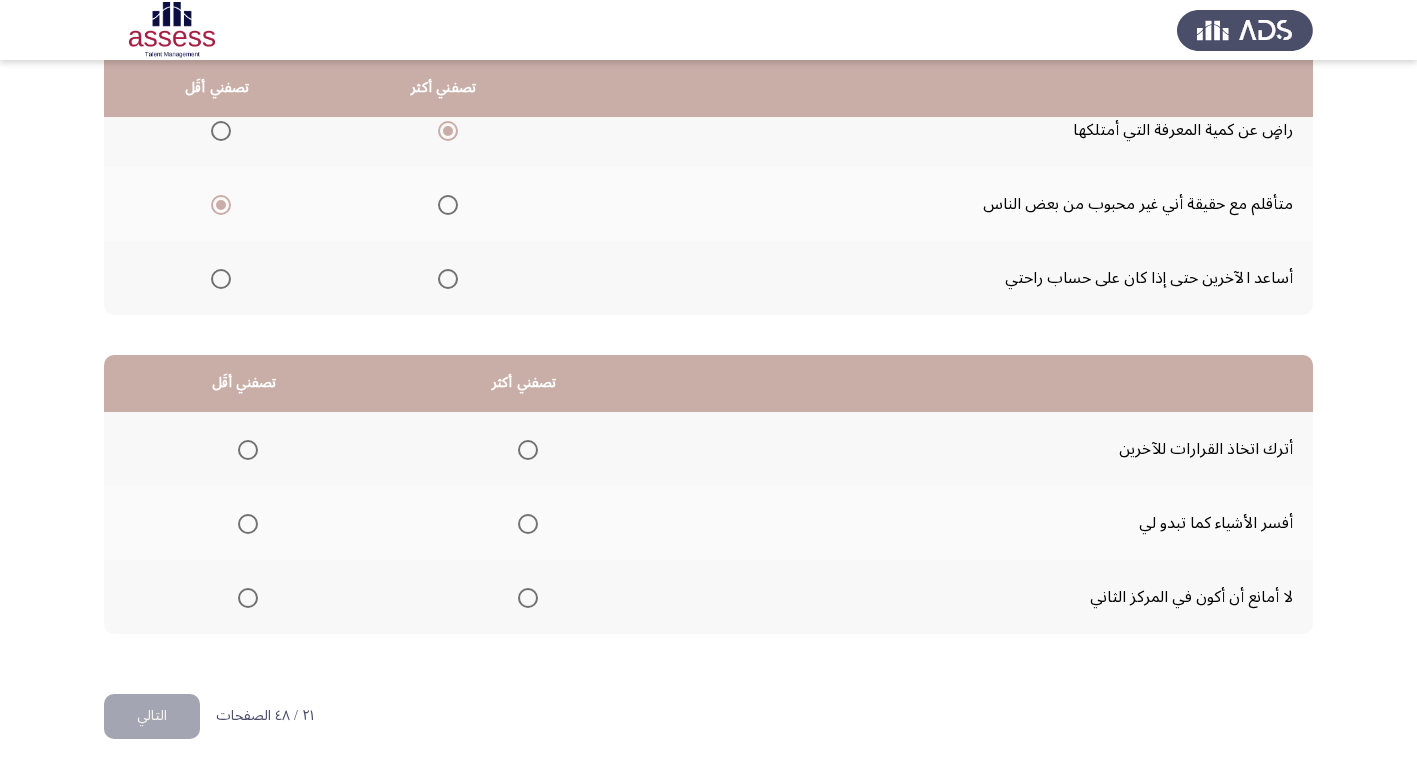 click at bounding box center (528, 598) 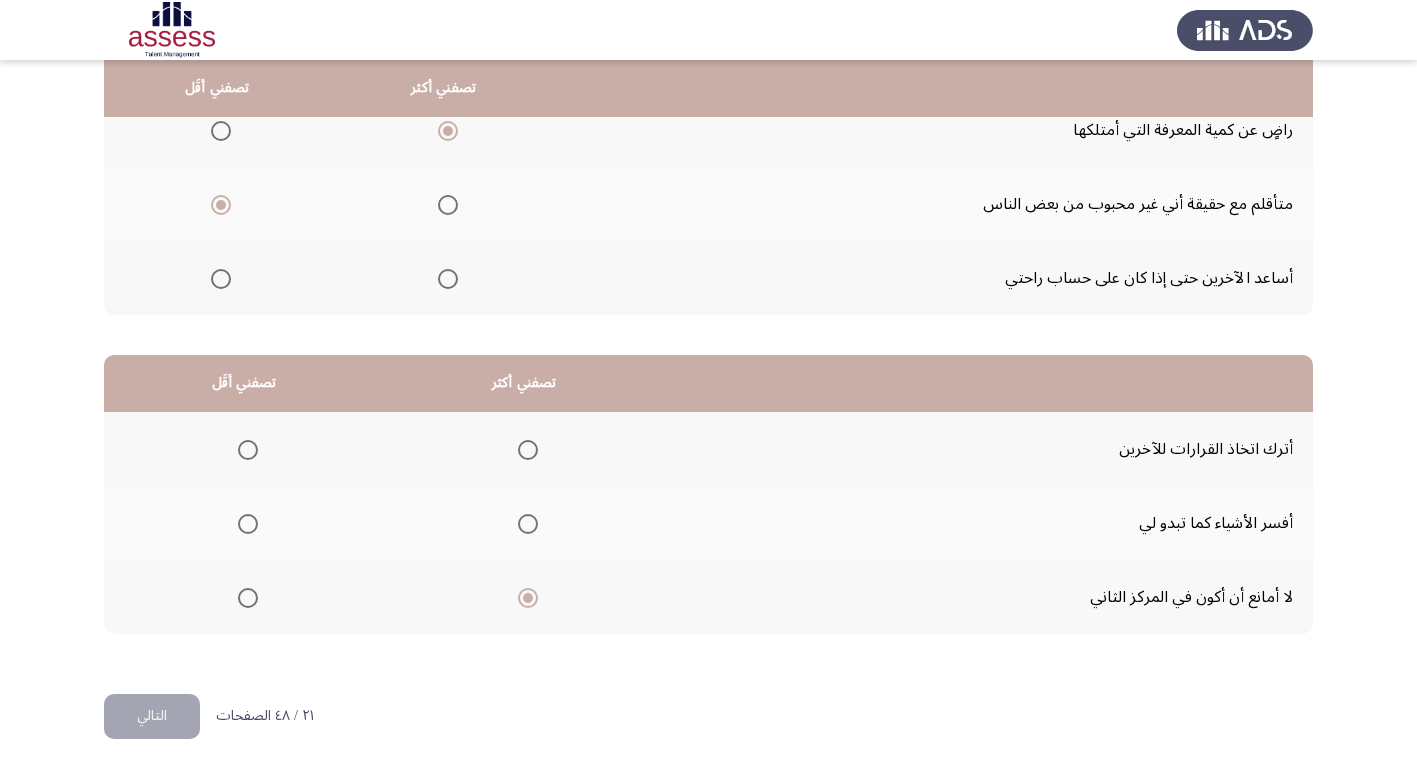 click at bounding box center [248, 450] 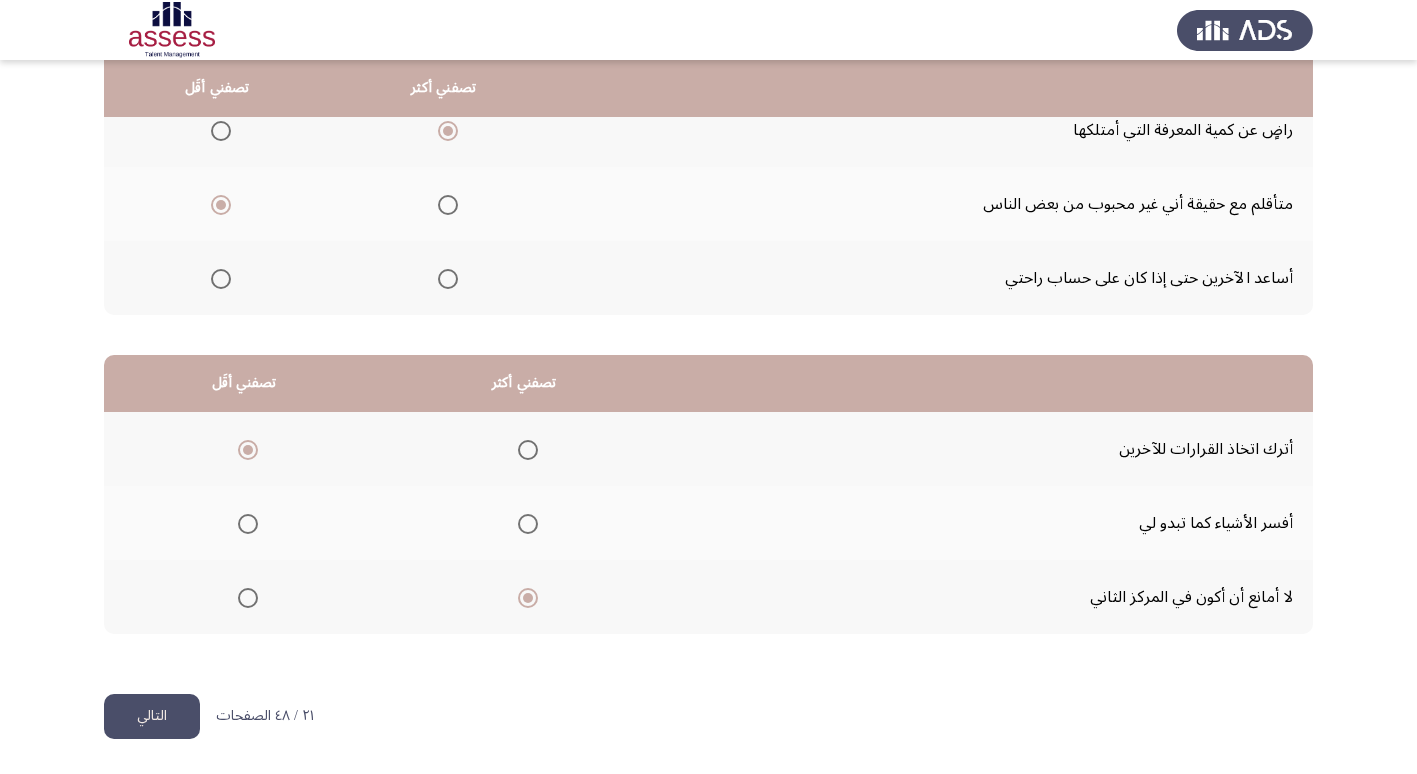 click on "التالي" 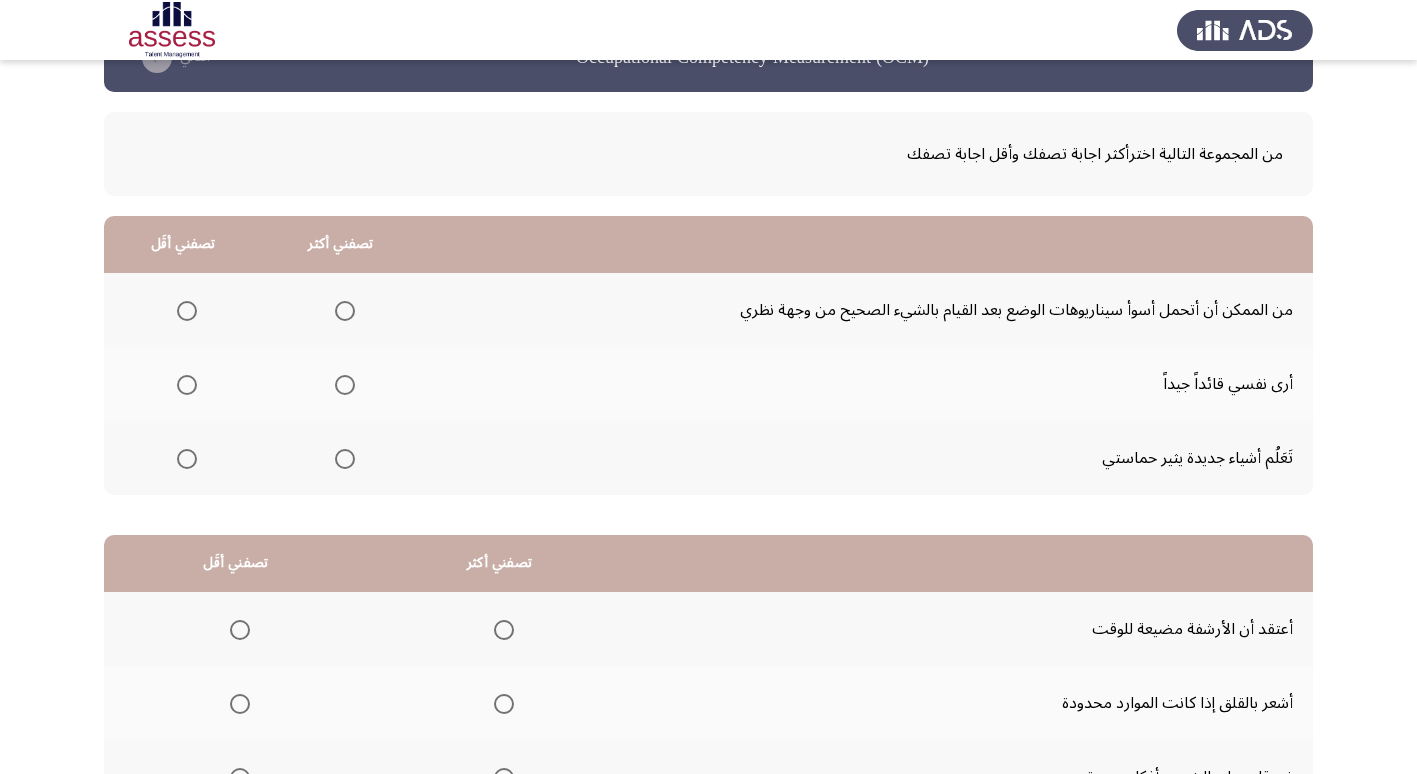 scroll, scrollTop: 100, scrollLeft: 0, axis: vertical 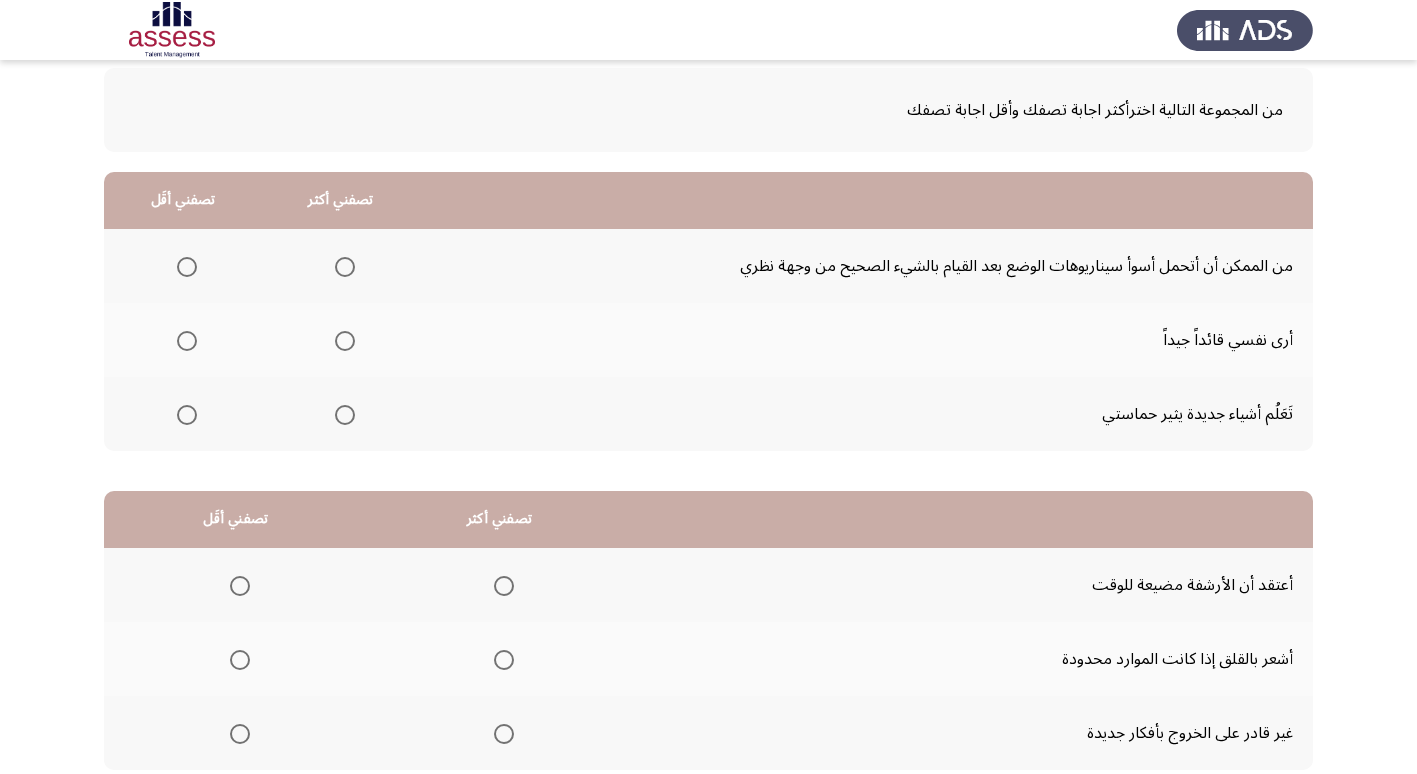 click at bounding box center (345, 415) 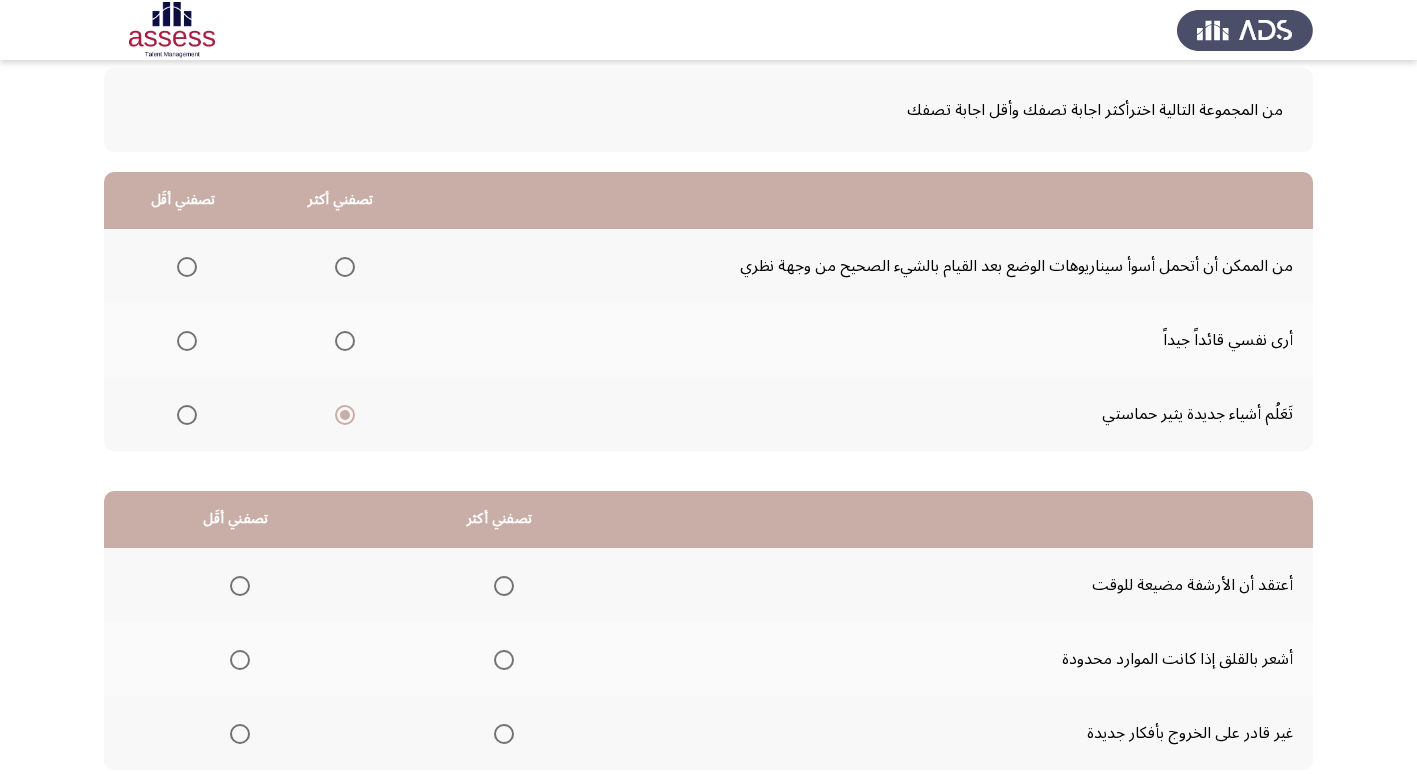 click at bounding box center [187, 267] 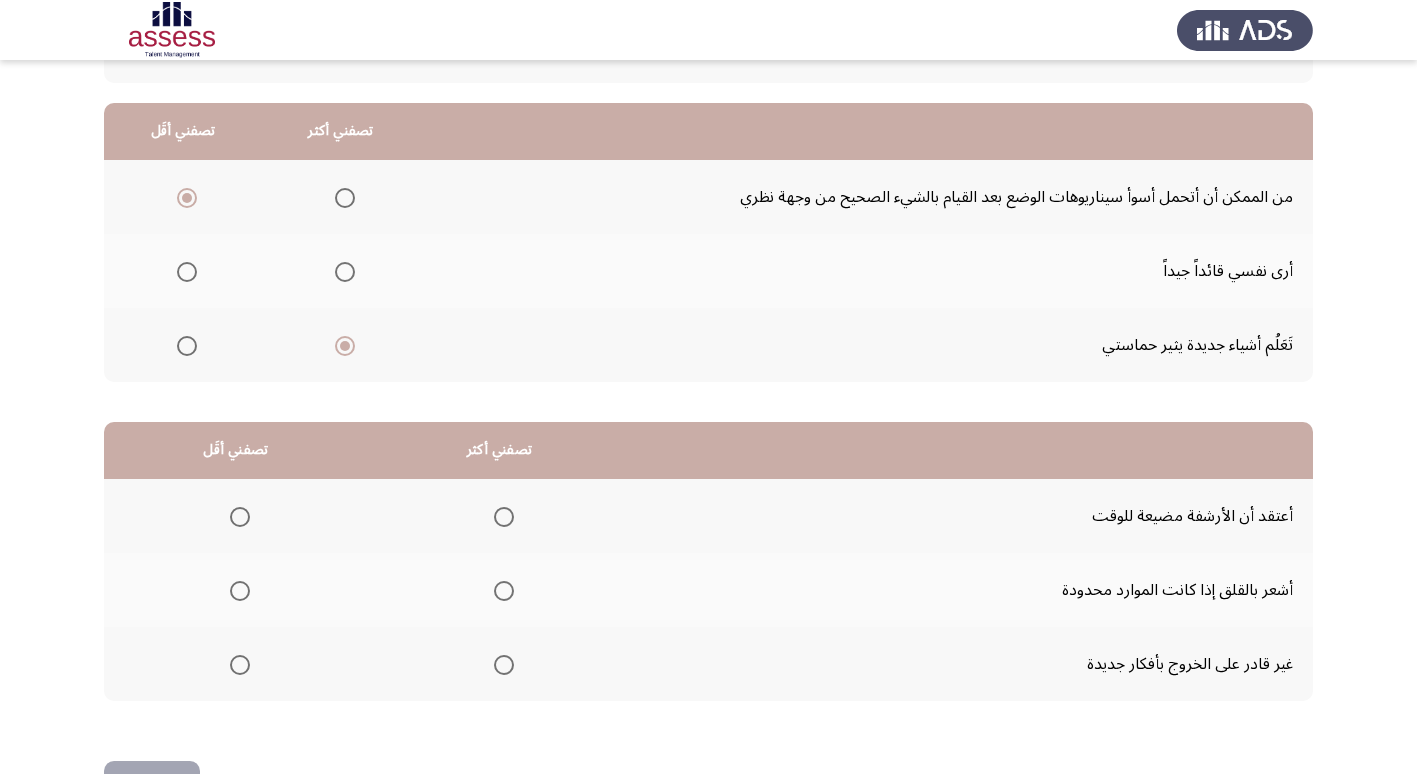 scroll, scrollTop: 236, scrollLeft: 0, axis: vertical 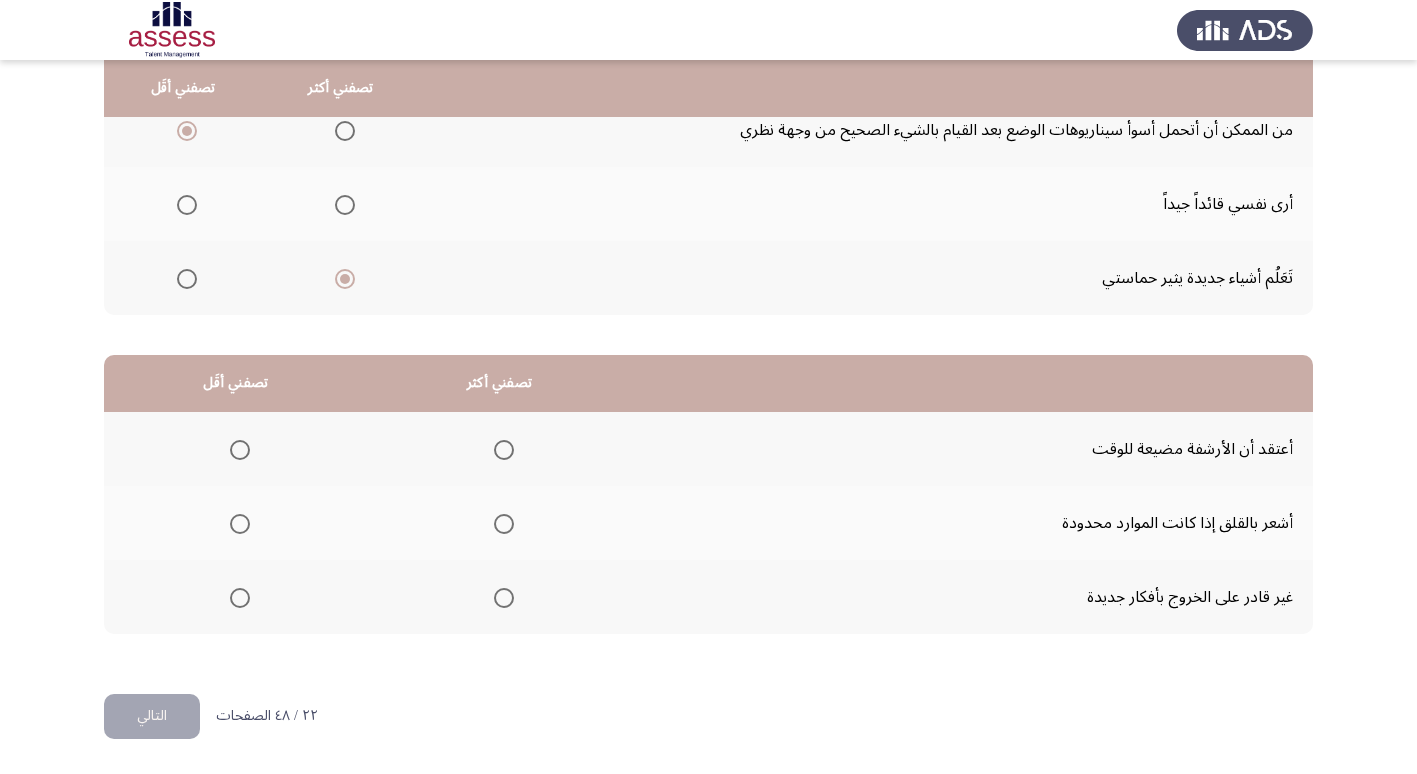 click at bounding box center (504, 524) 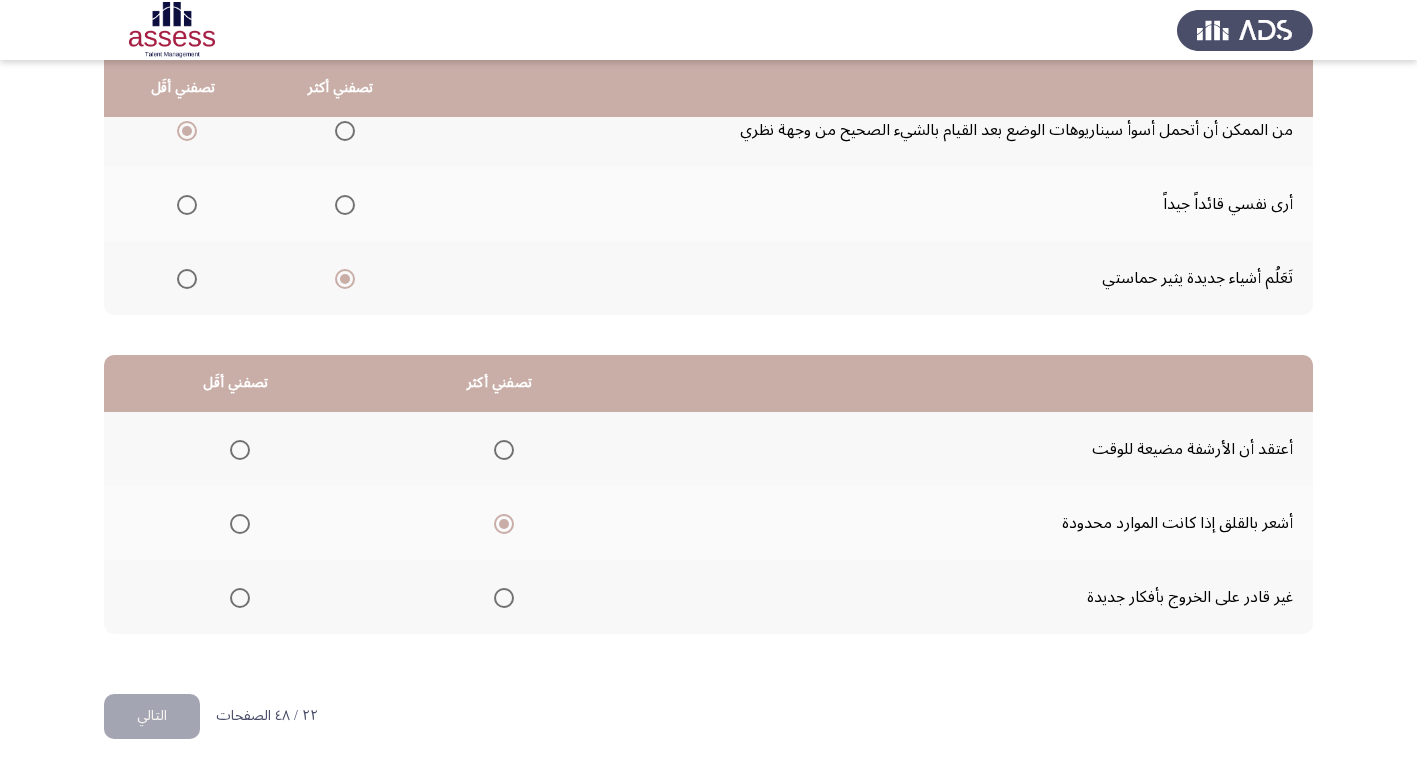 click at bounding box center [240, 450] 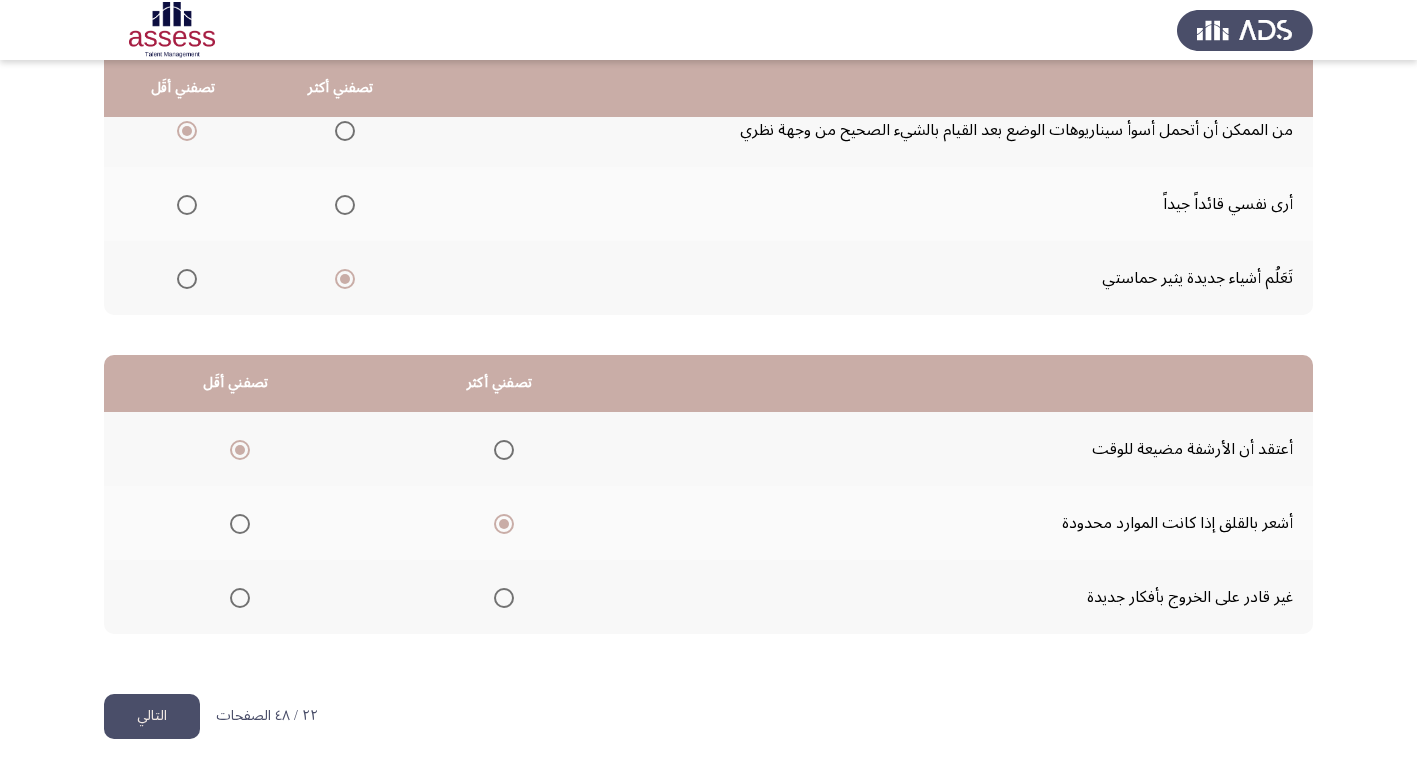 click on "التالي" 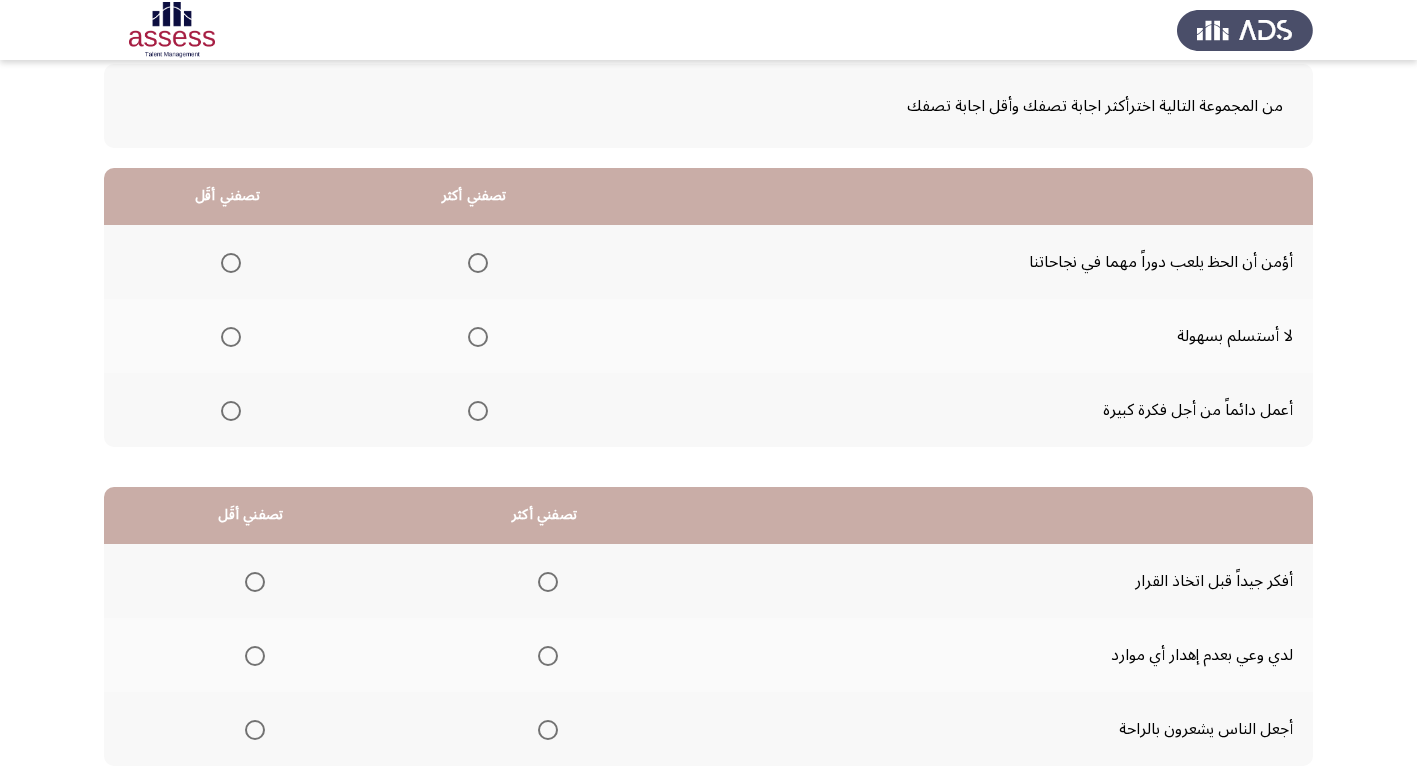 scroll, scrollTop: 200, scrollLeft: 0, axis: vertical 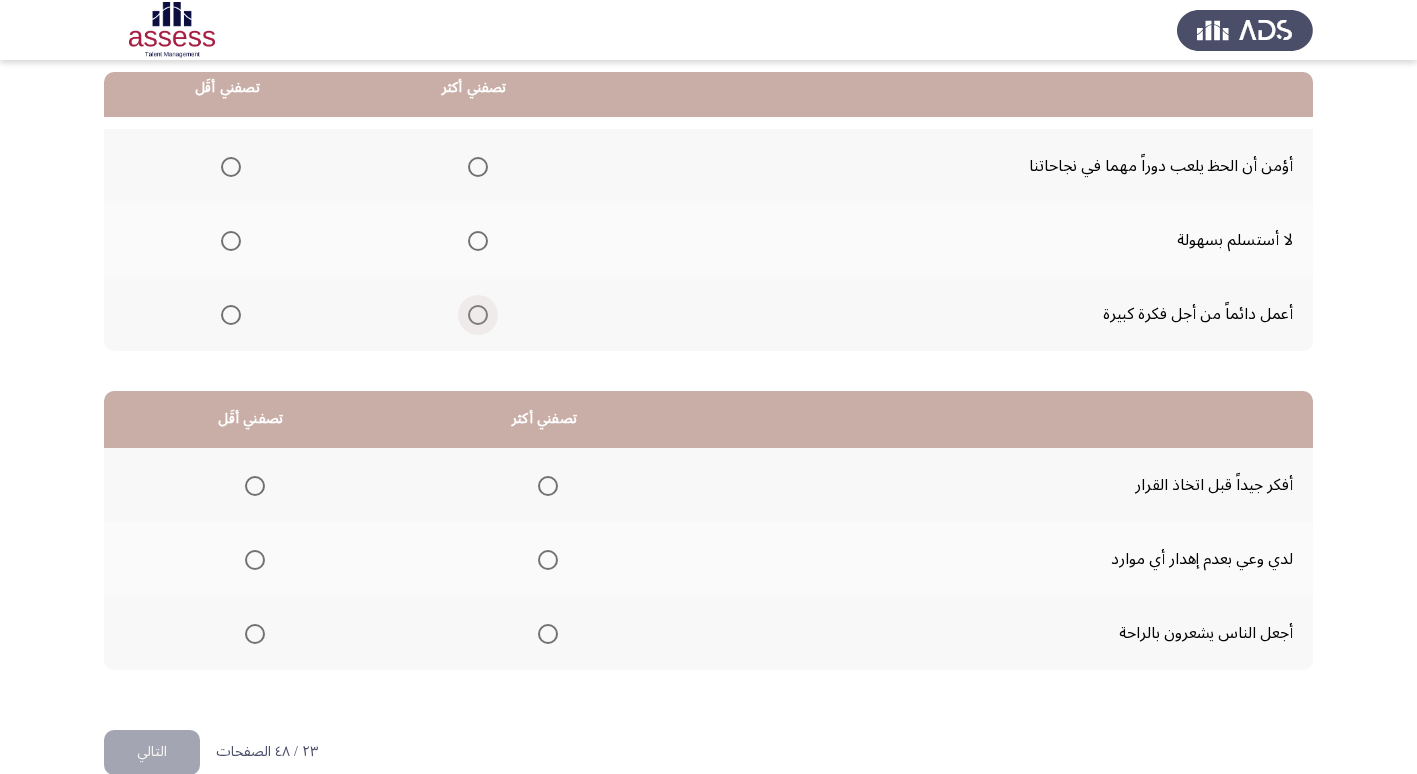 click at bounding box center (478, 315) 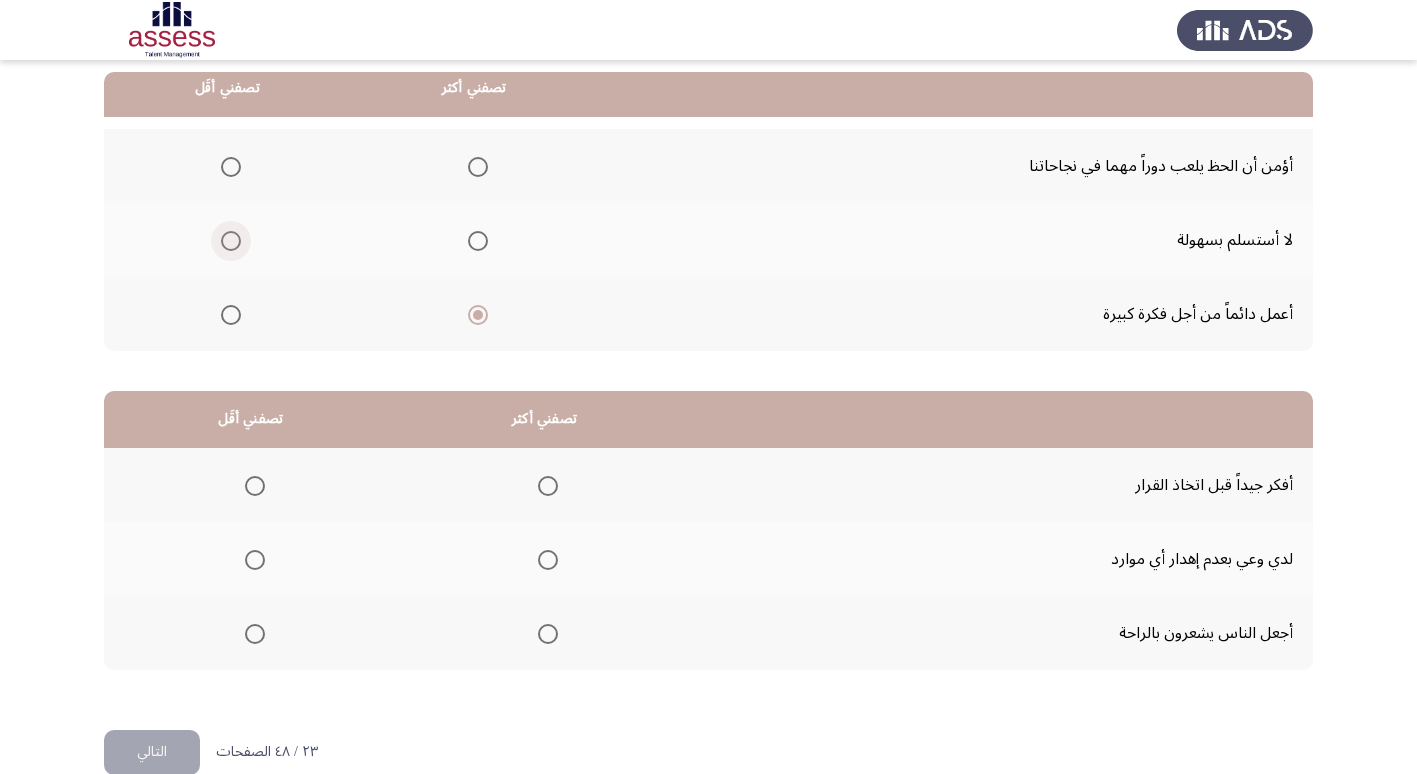 click at bounding box center (231, 241) 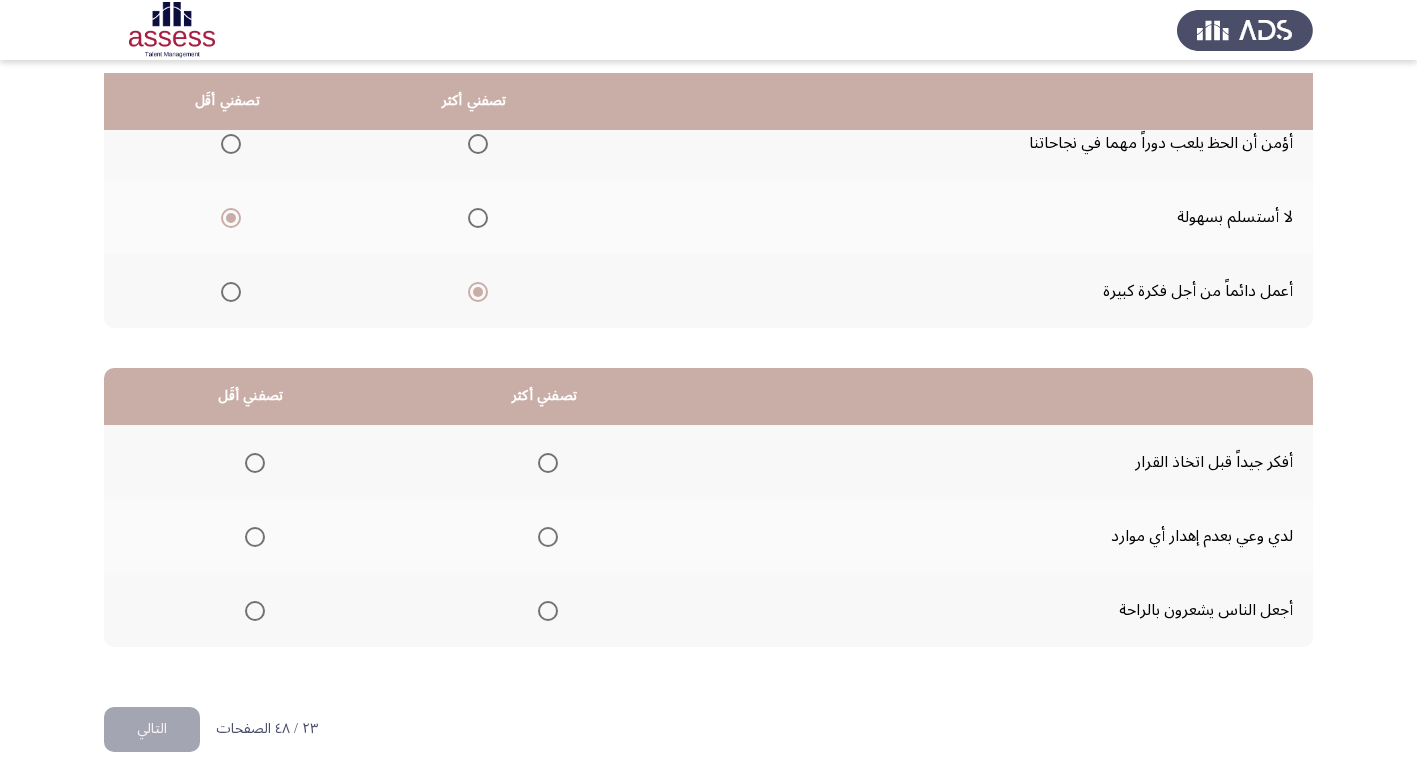 scroll, scrollTop: 236, scrollLeft: 0, axis: vertical 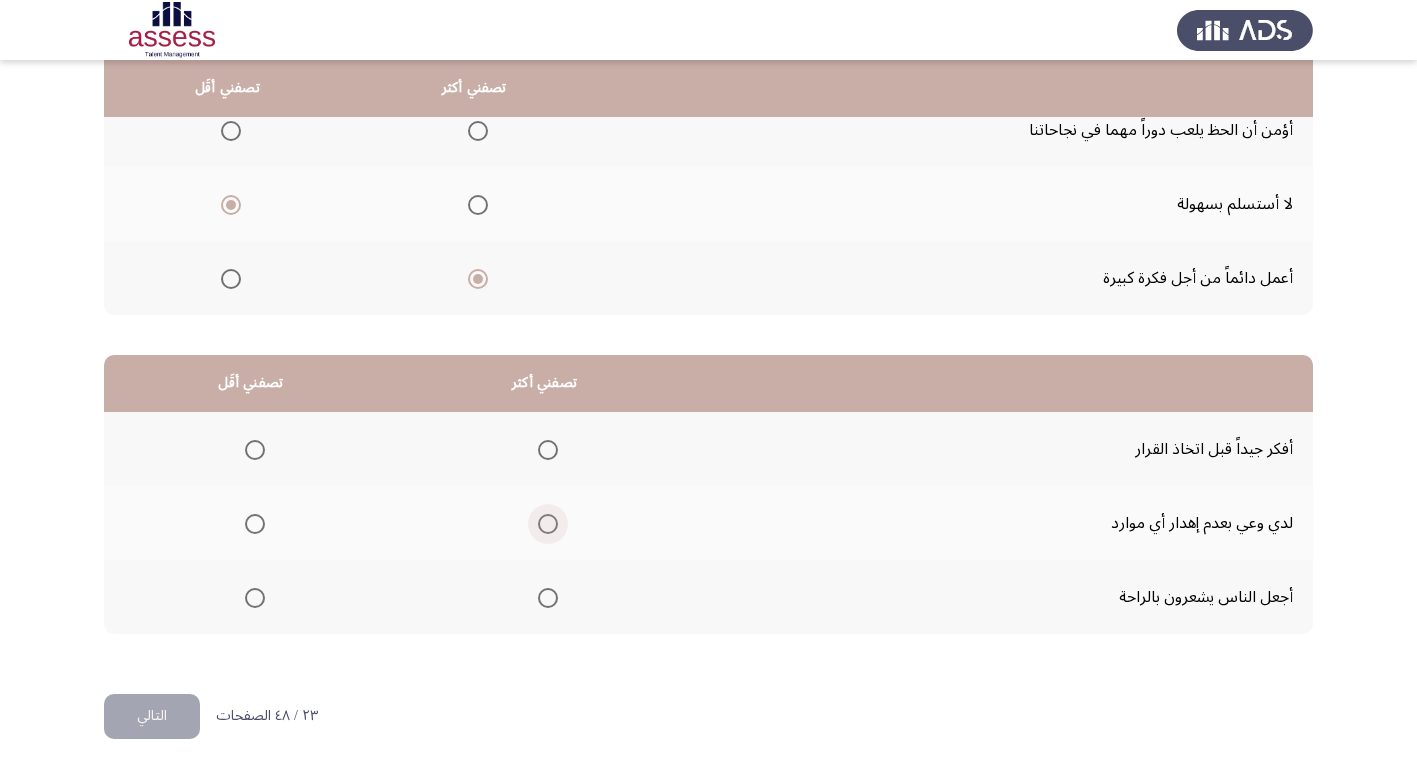 click at bounding box center [548, 524] 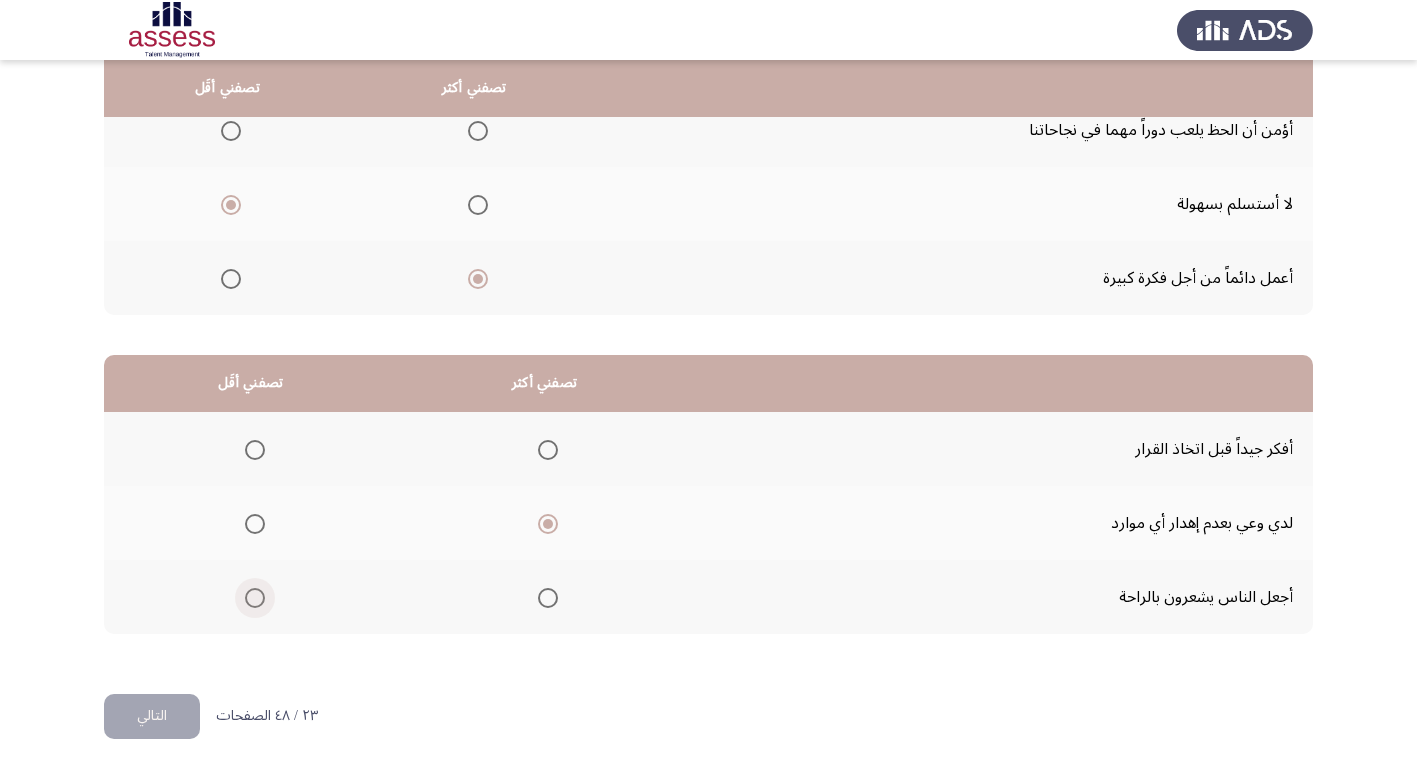 click at bounding box center [255, 598] 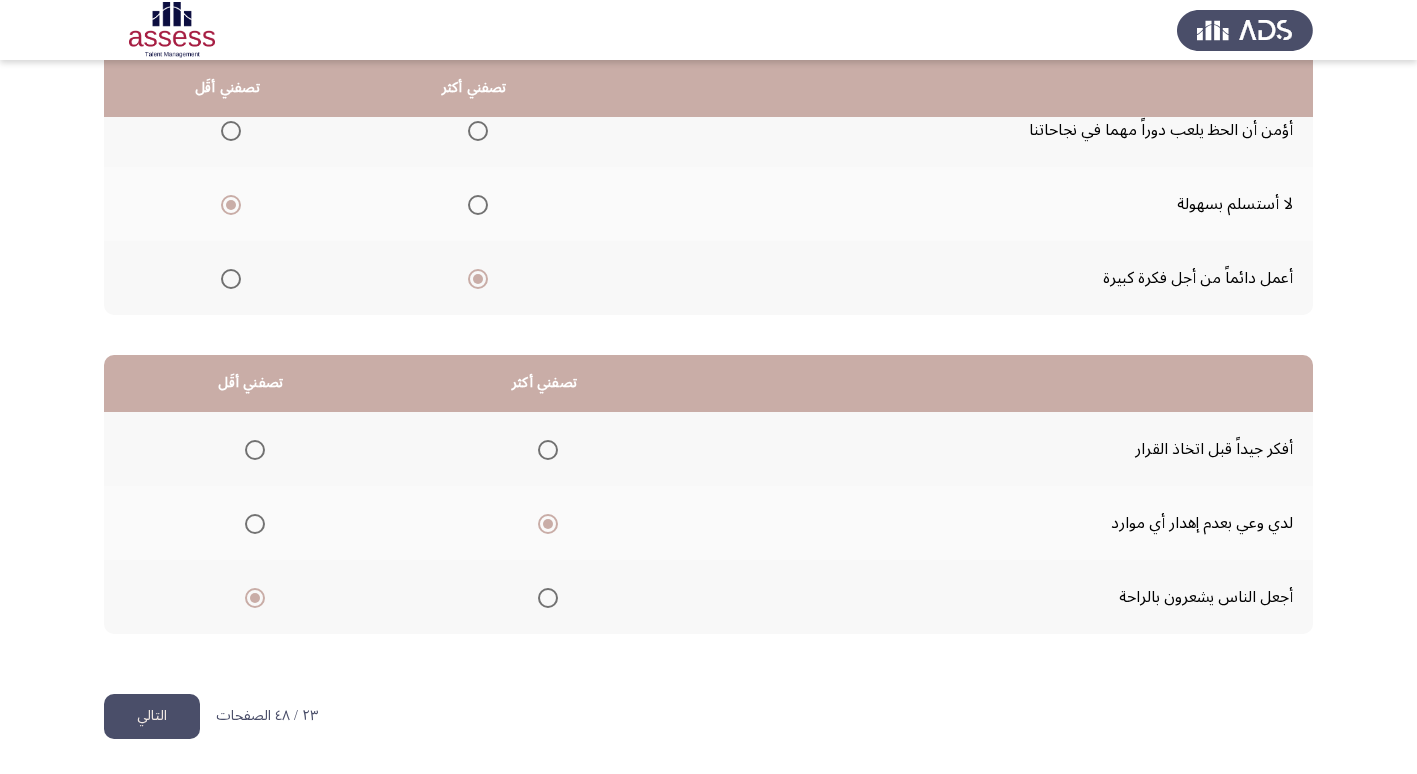 click on "Occupational Competency Measurement (OCM)   التالي  من المجموعة التالية اخترأكثر اجابة تصفك وأقل اجابة تصفك  تصفني أكثر   تصفني أقَل  أؤمن أن الحظ يلعب دوراً مهما في نجاحاتنا     لا أستسلم بسهولة     أعمل دائماً من أجل فكرة كبيرة      تصفني أكثر   تصفني أقَل  أفكر جيداً قبل اتخاذ القرار     لدي وعي بعدم إهدار أي موارد     أجعل الناس يشعرون بالراحة      ٢٣ / ٤٨ الصفحات   التالي
WAITING" at bounding box center (708, 269) 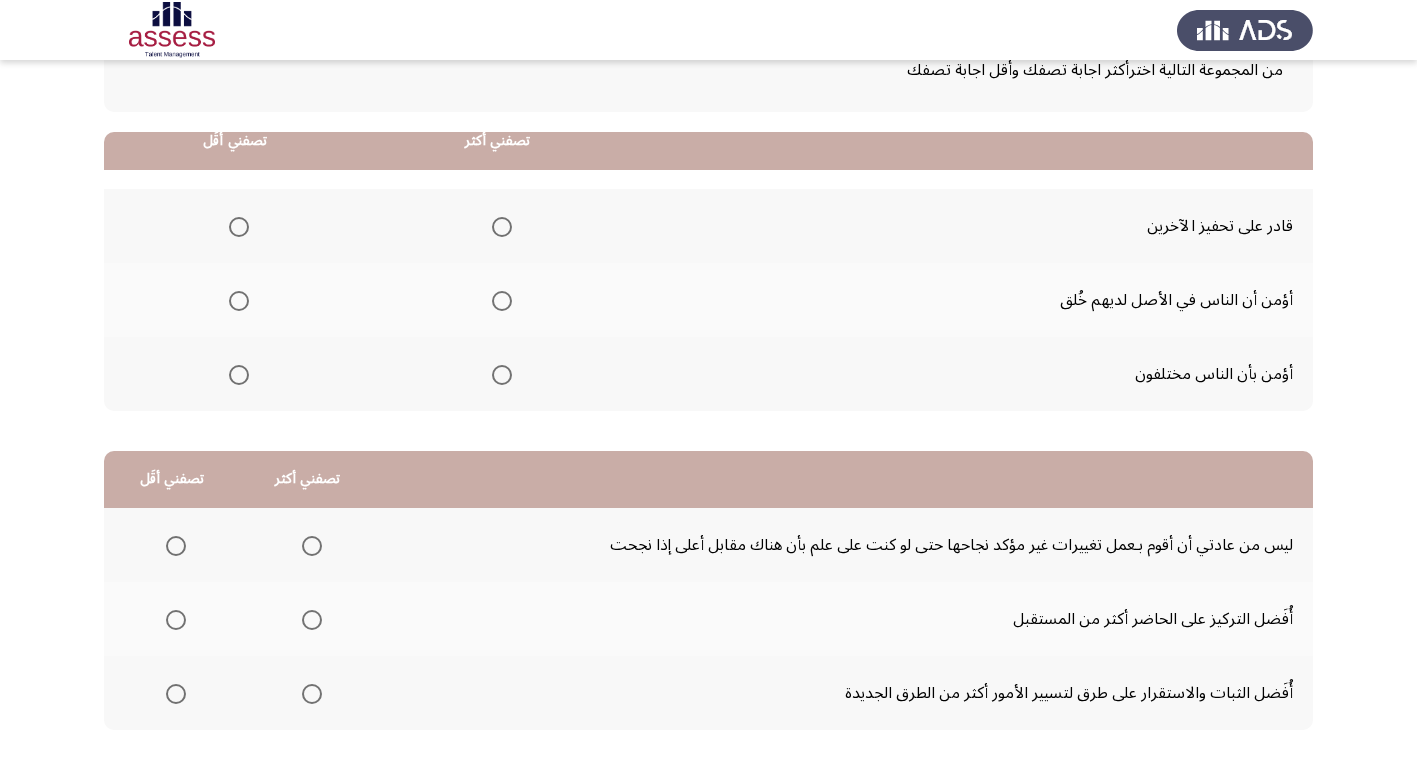 scroll, scrollTop: 200, scrollLeft: 0, axis: vertical 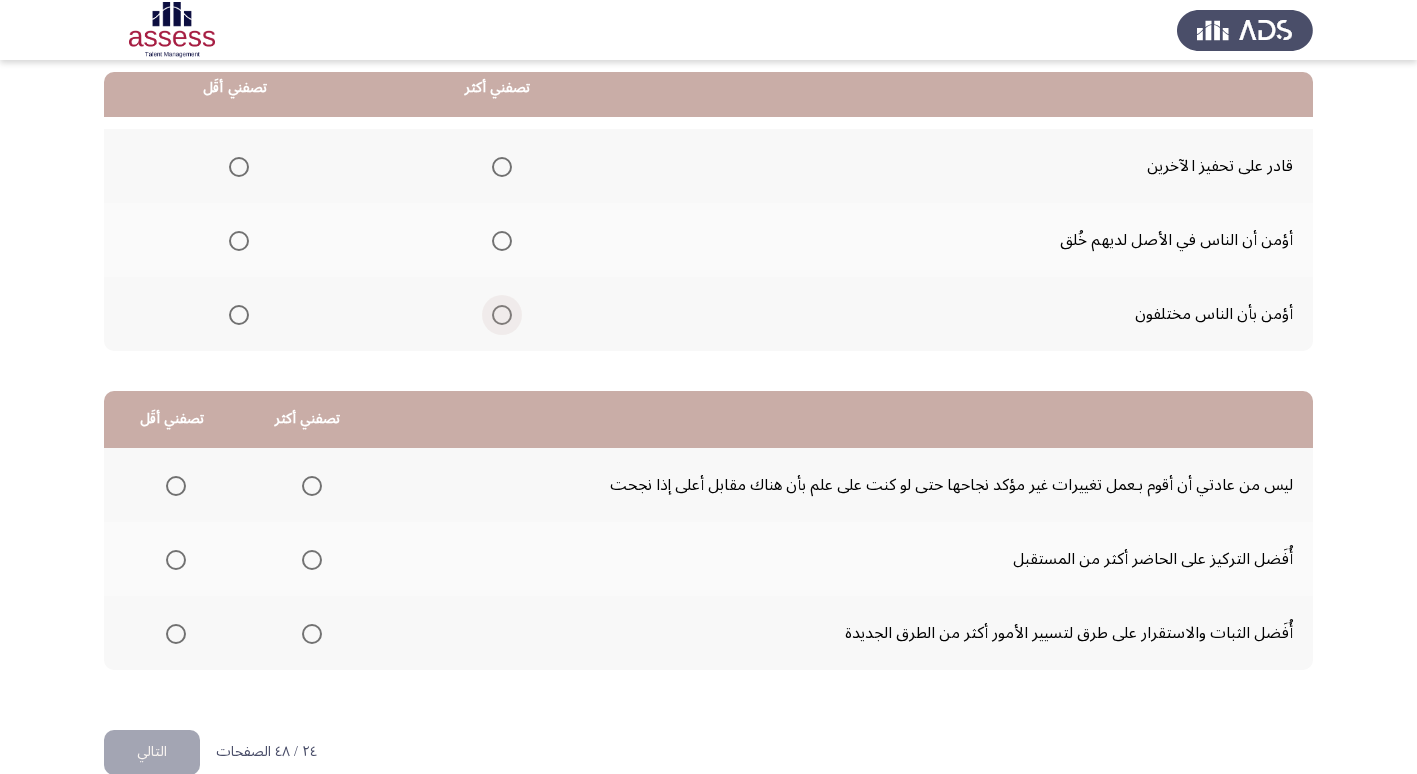 click at bounding box center [502, 315] 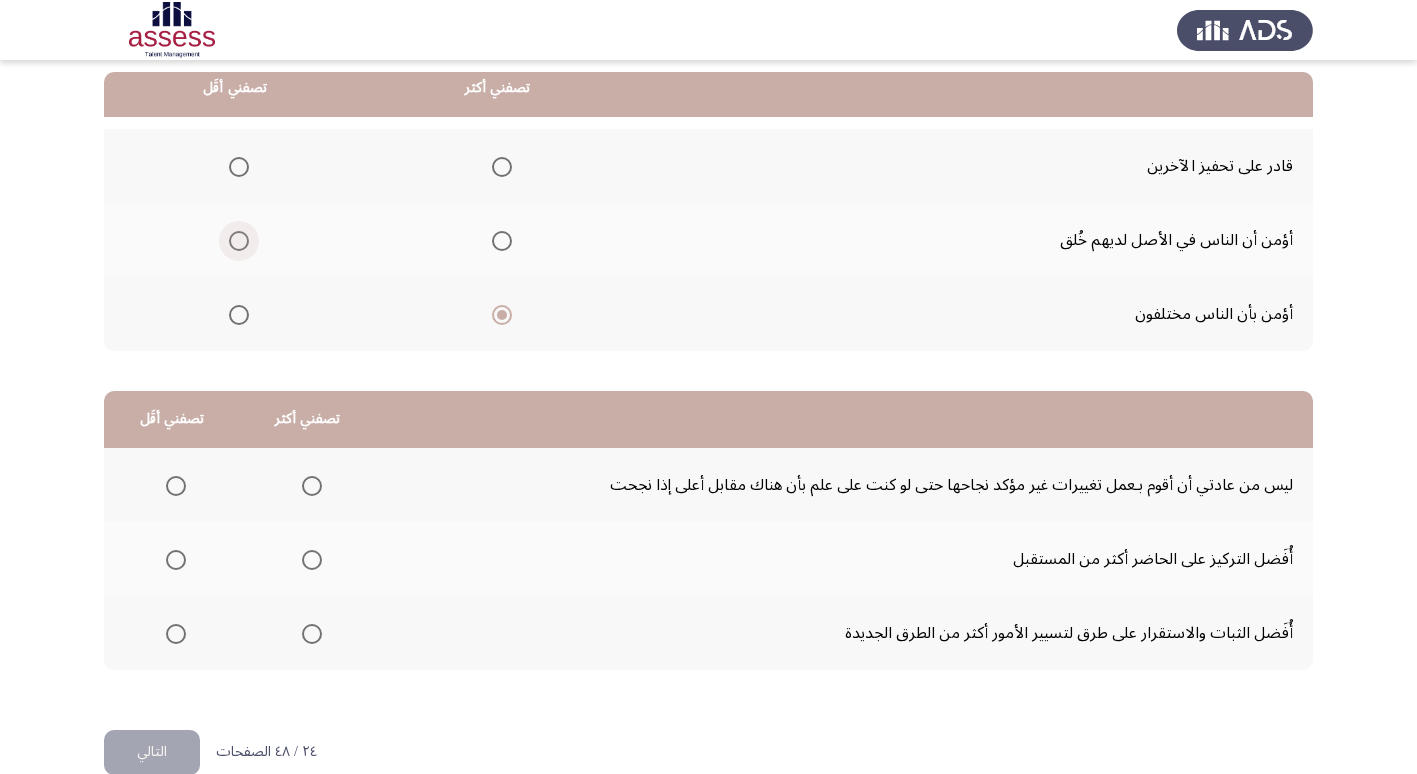 click at bounding box center (239, 241) 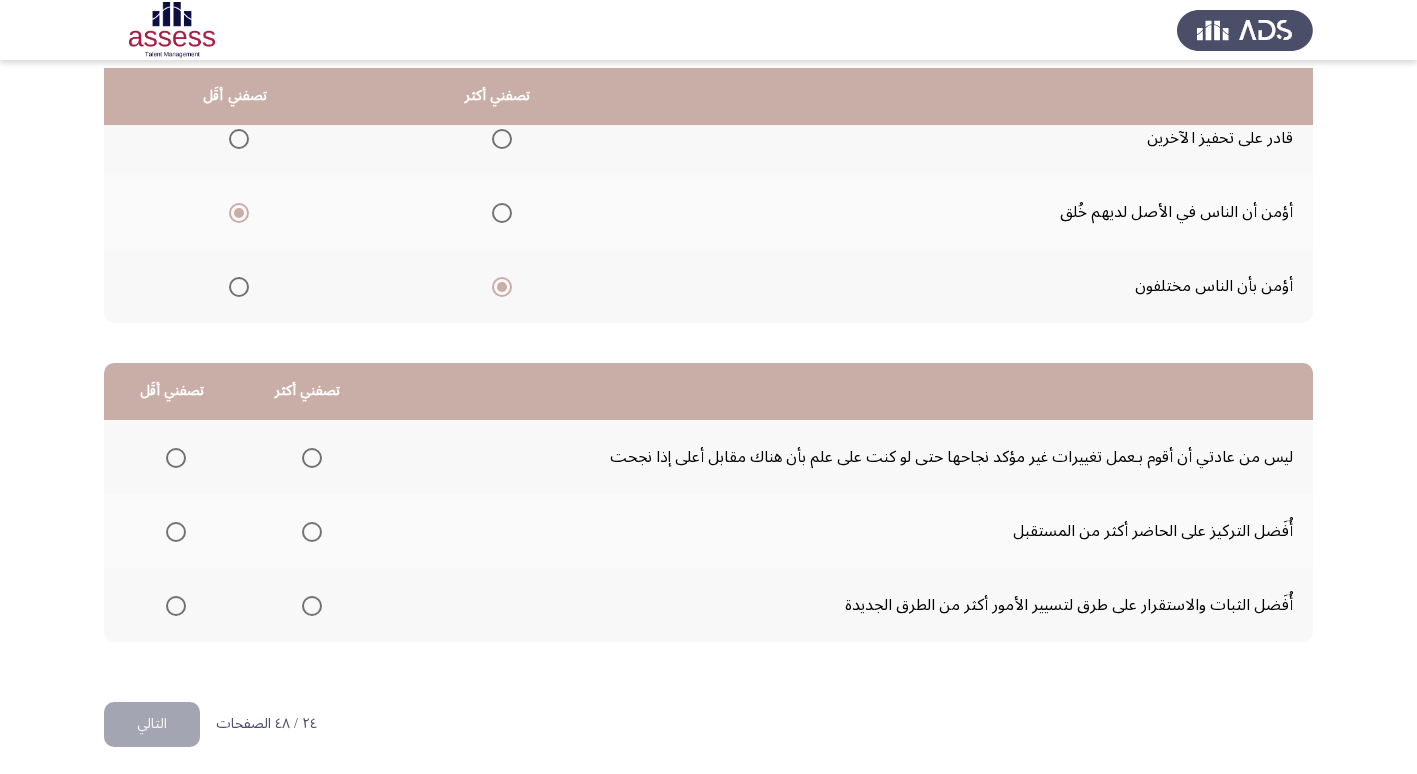 scroll, scrollTop: 236, scrollLeft: 0, axis: vertical 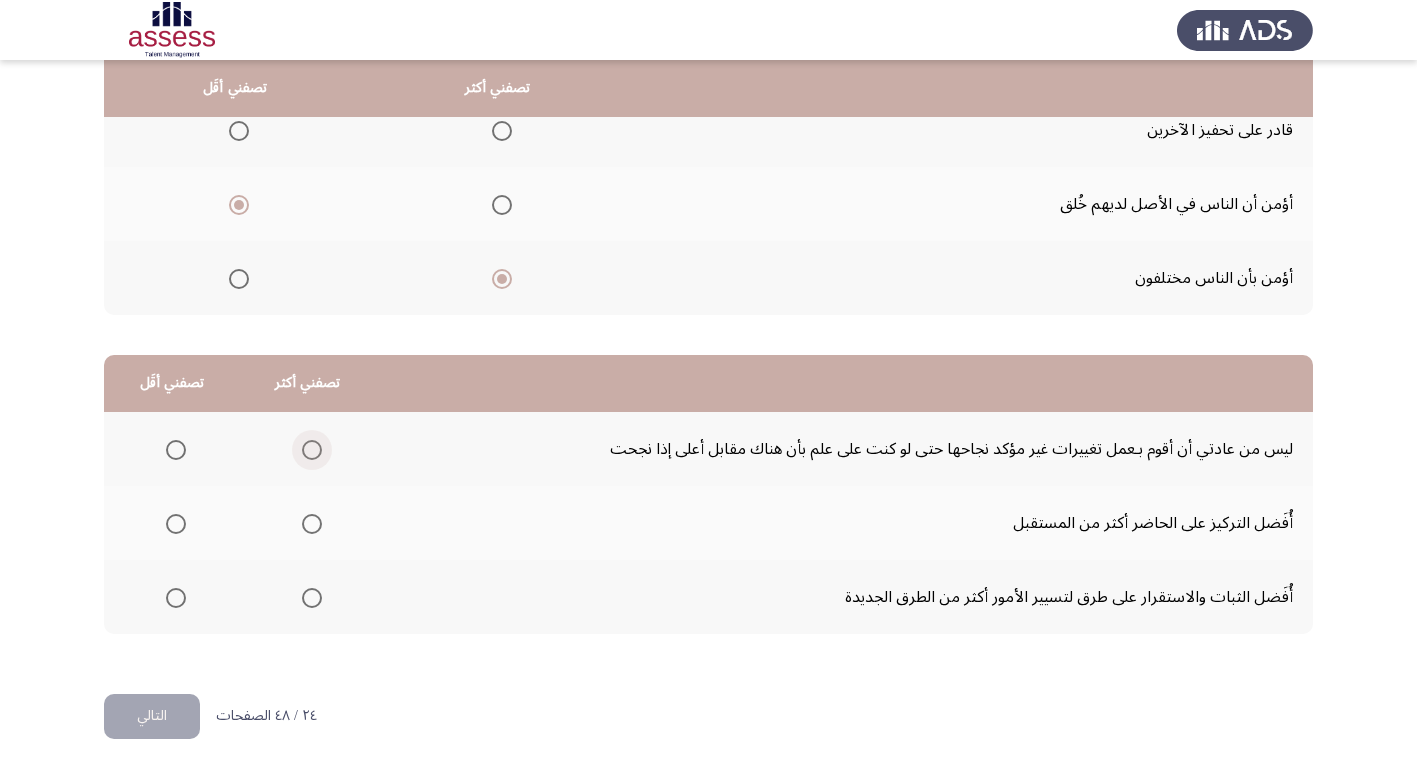 click at bounding box center (312, 450) 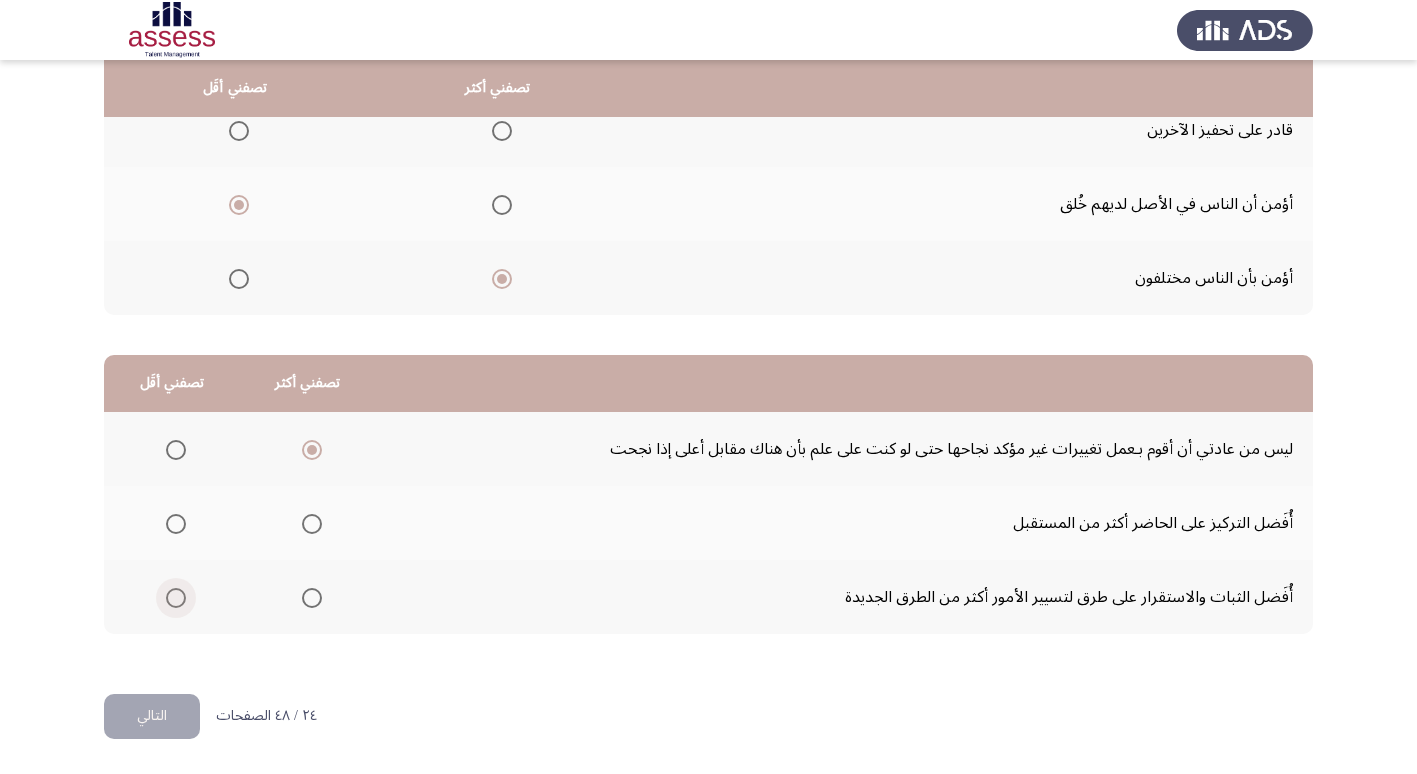 click at bounding box center [176, 598] 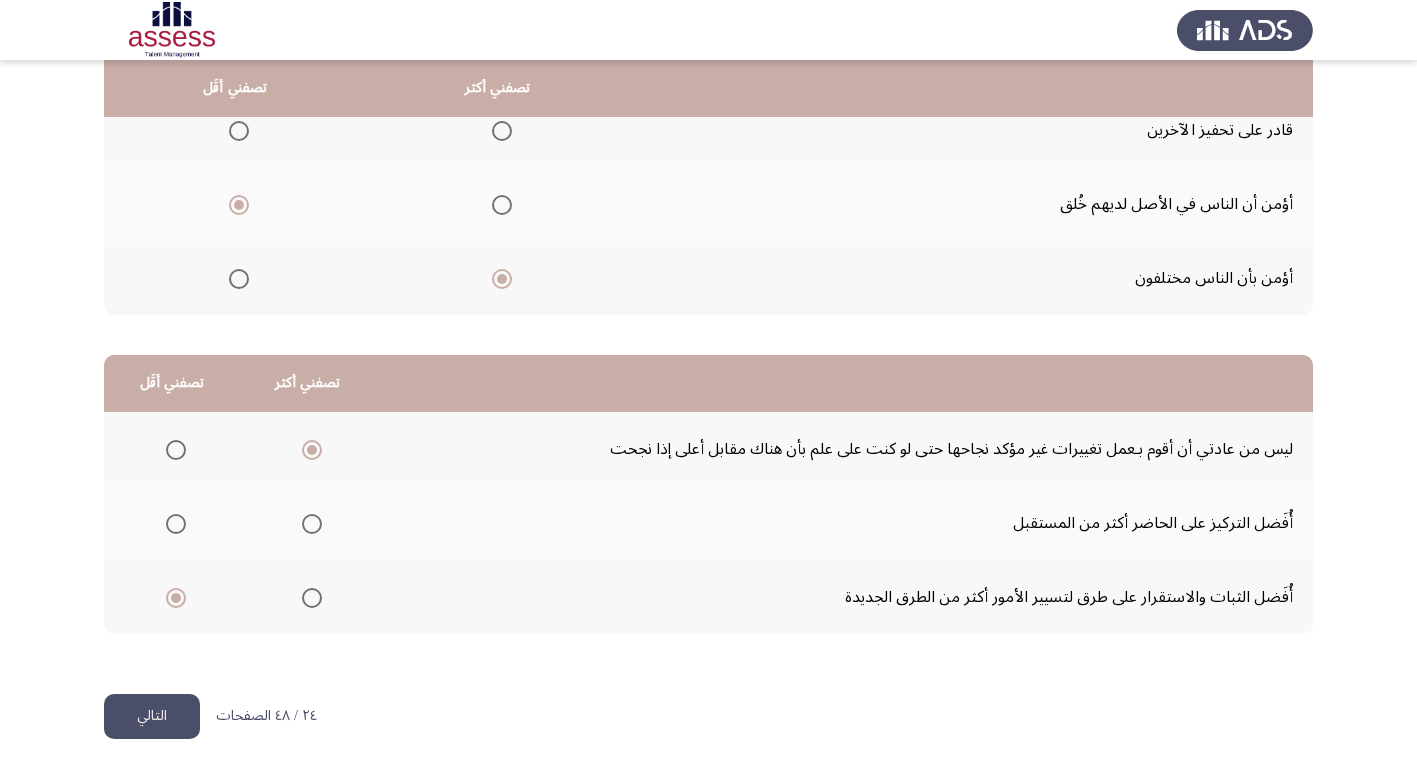 click on "التالي" 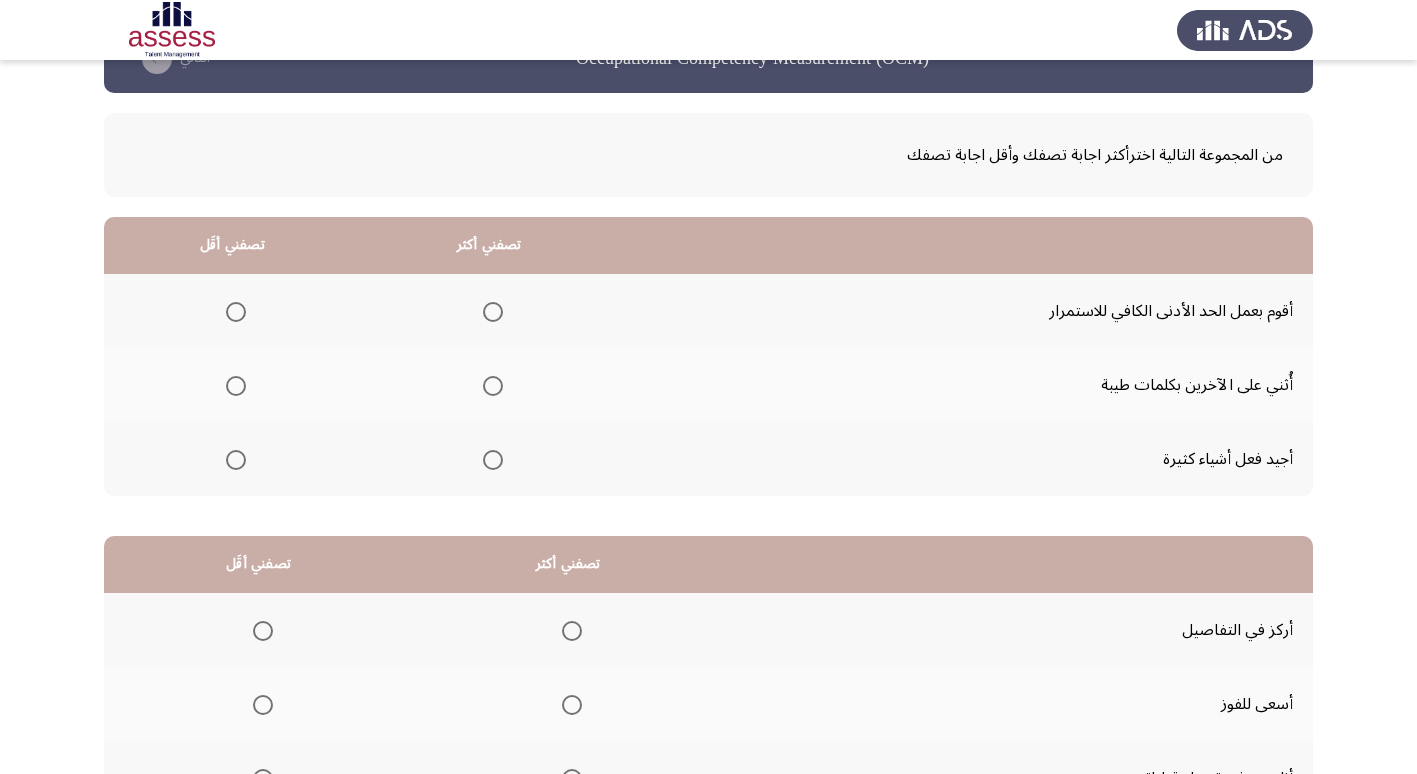 scroll, scrollTop: 100, scrollLeft: 0, axis: vertical 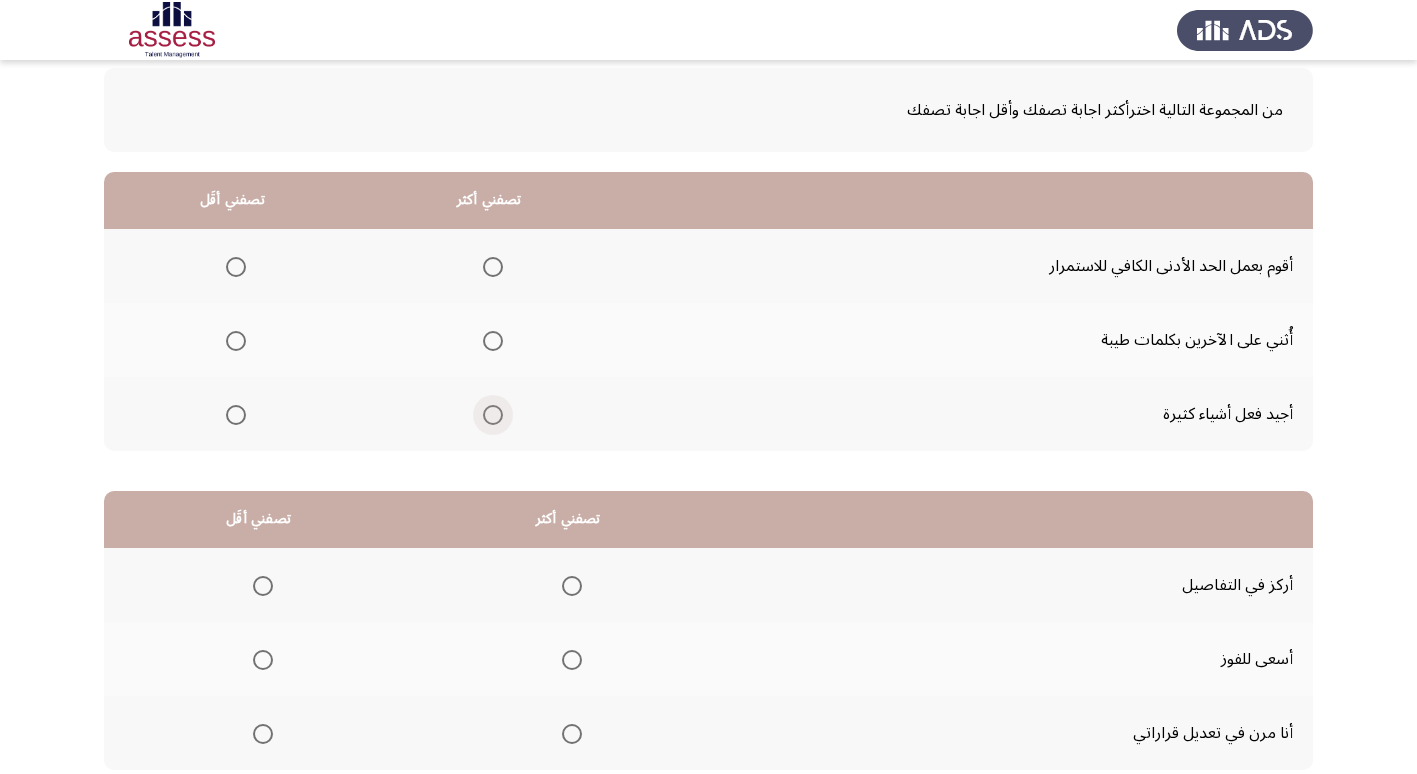 click at bounding box center (493, 415) 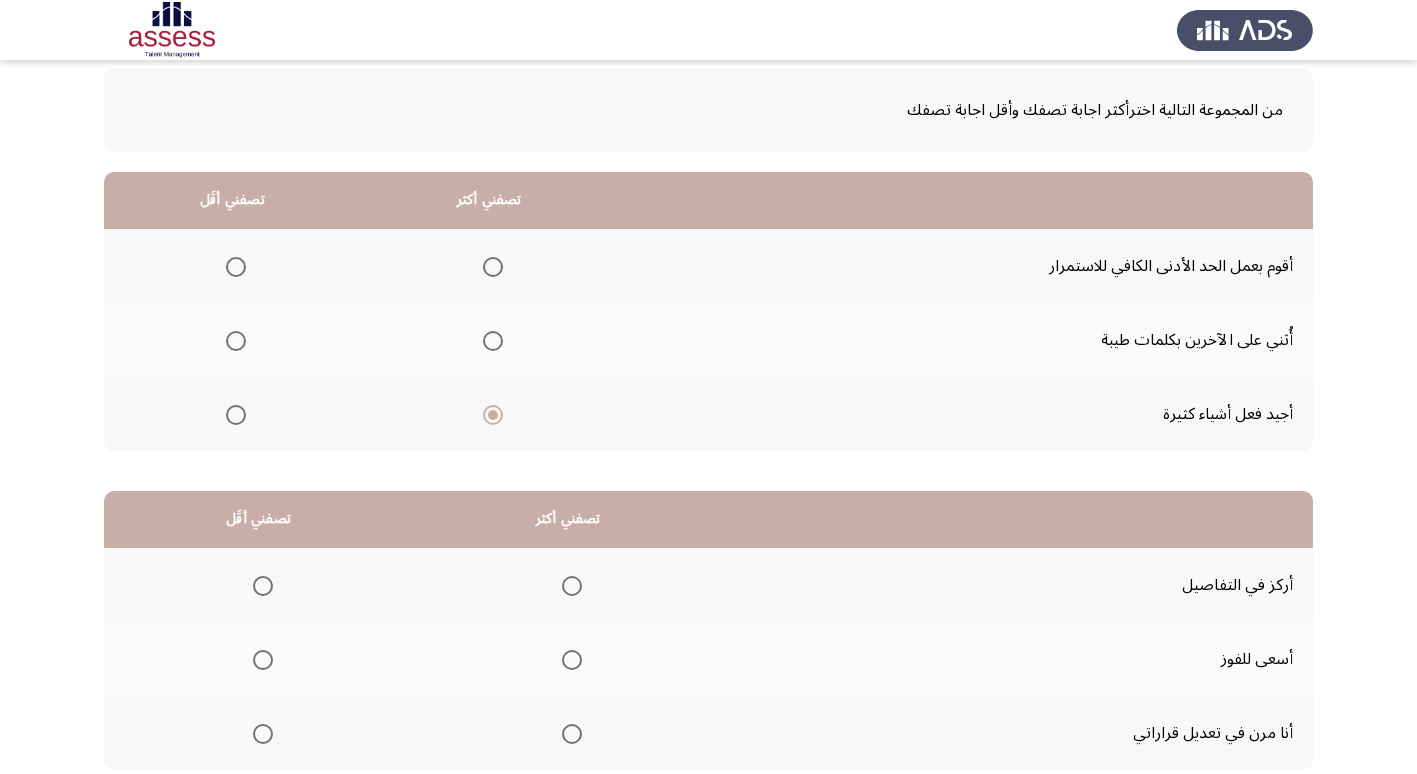 click at bounding box center [236, 267] 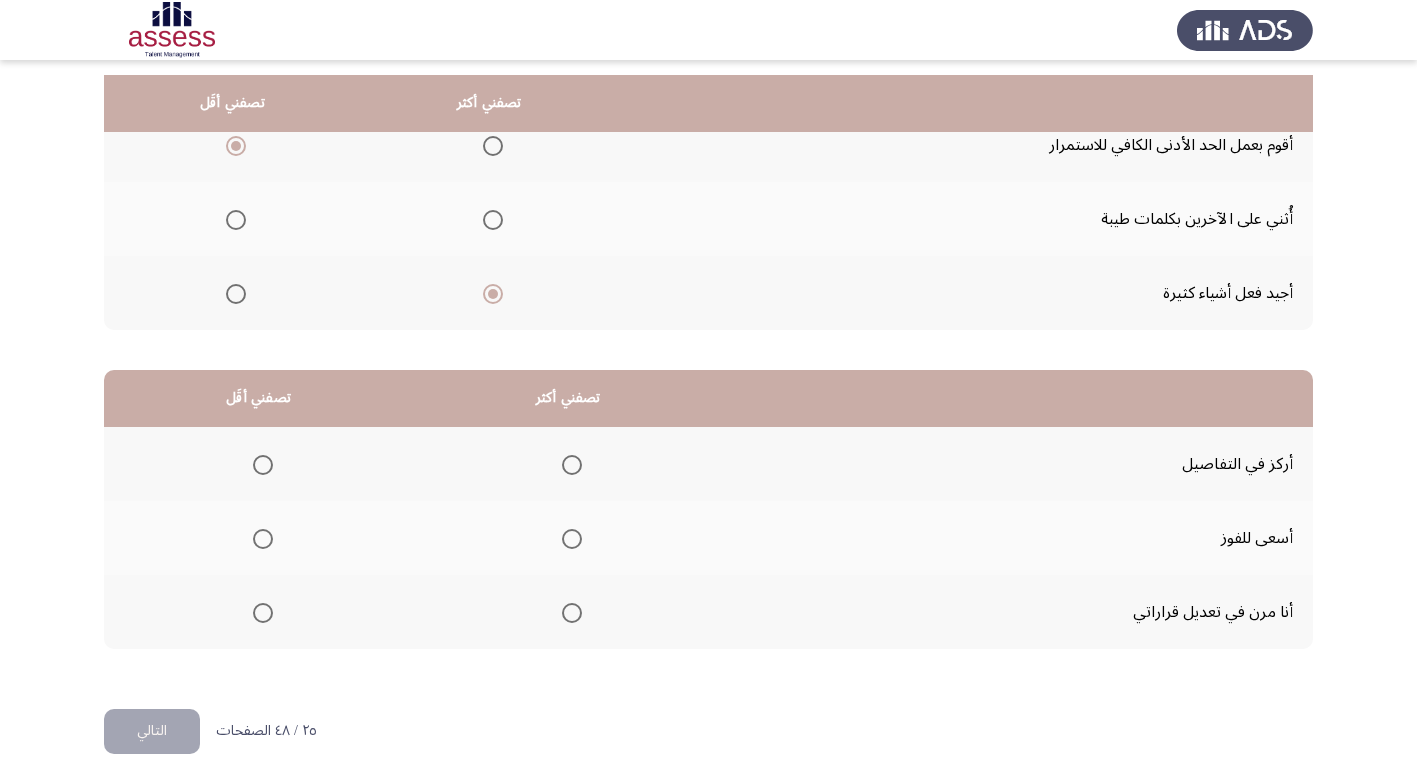 scroll, scrollTop: 236, scrollLeft: 0, axis: vertical 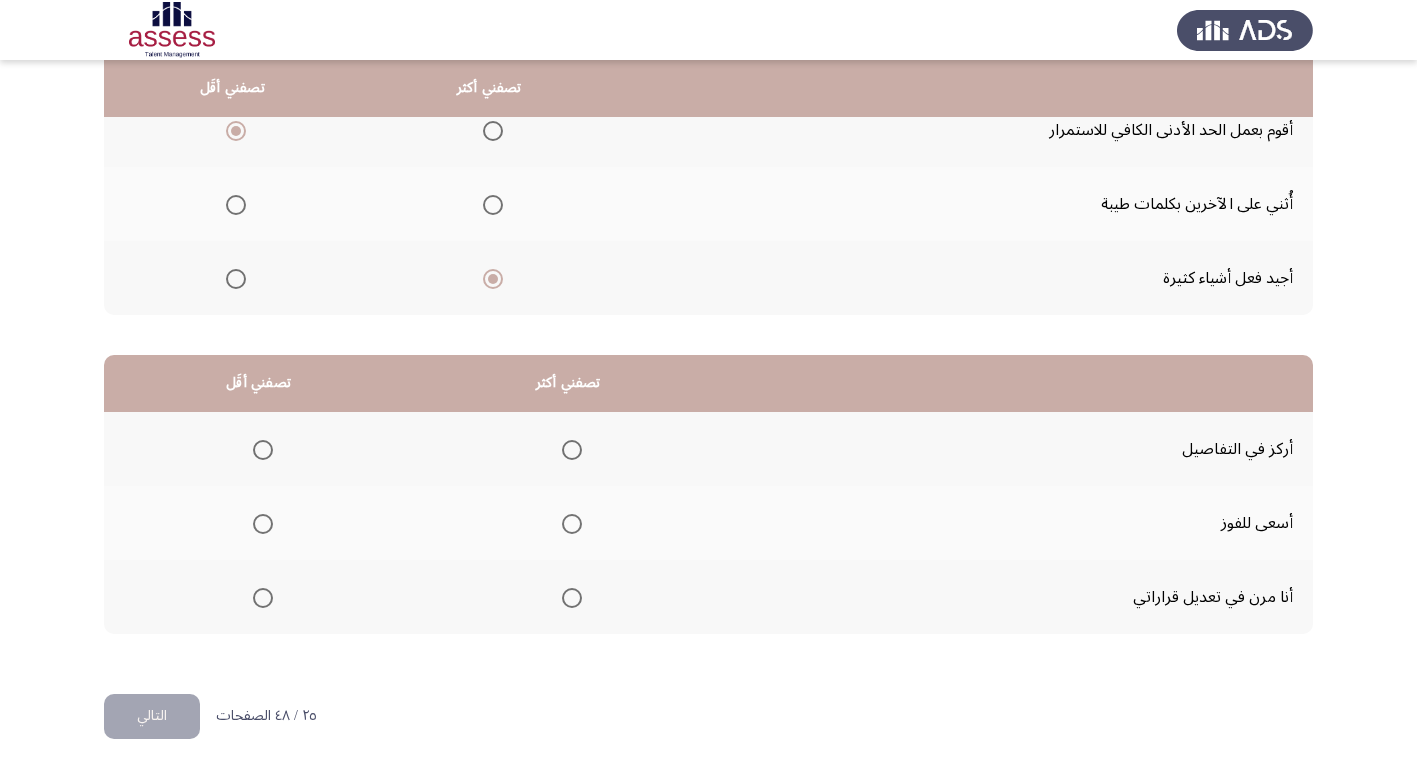 click at bounding box center [572, 598] 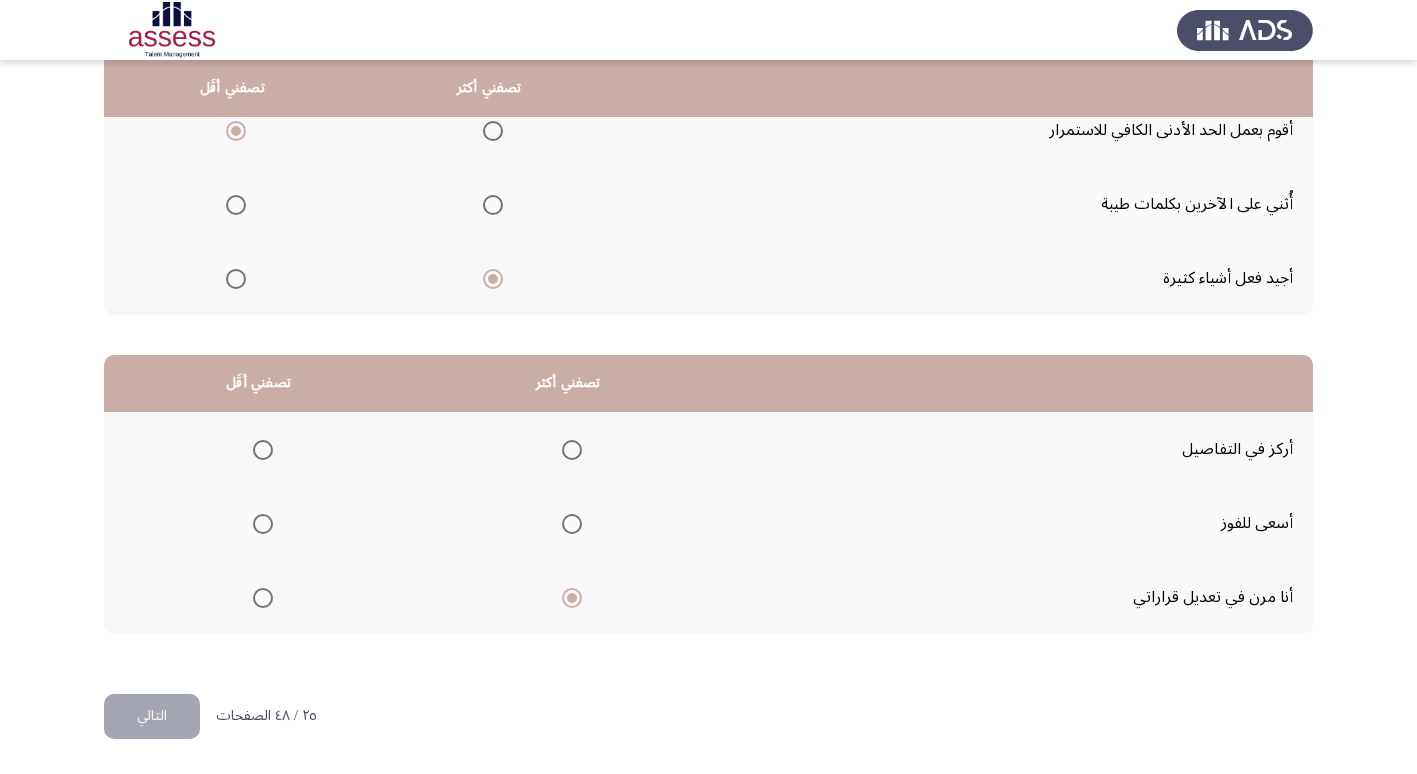 click at bounding box center [263, 524] 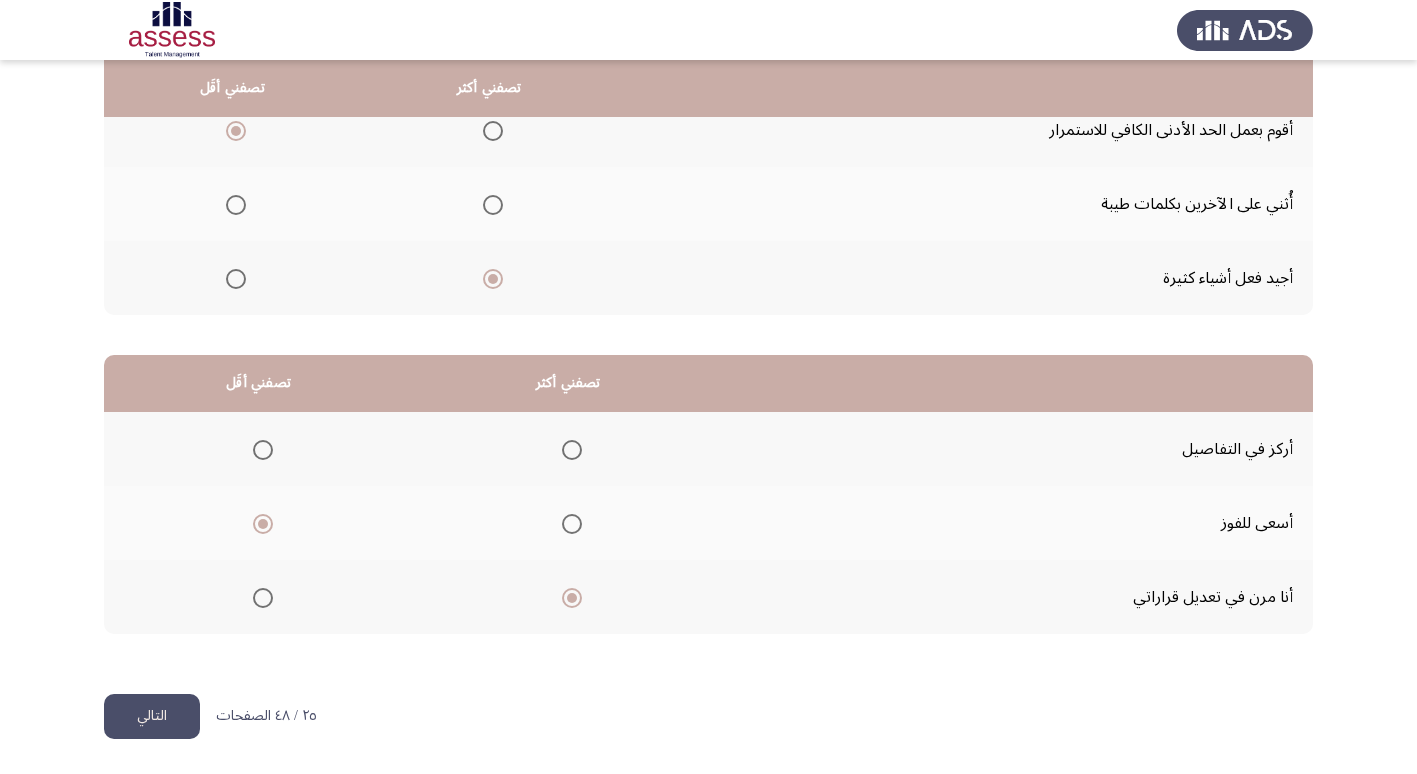 click on "التالي" 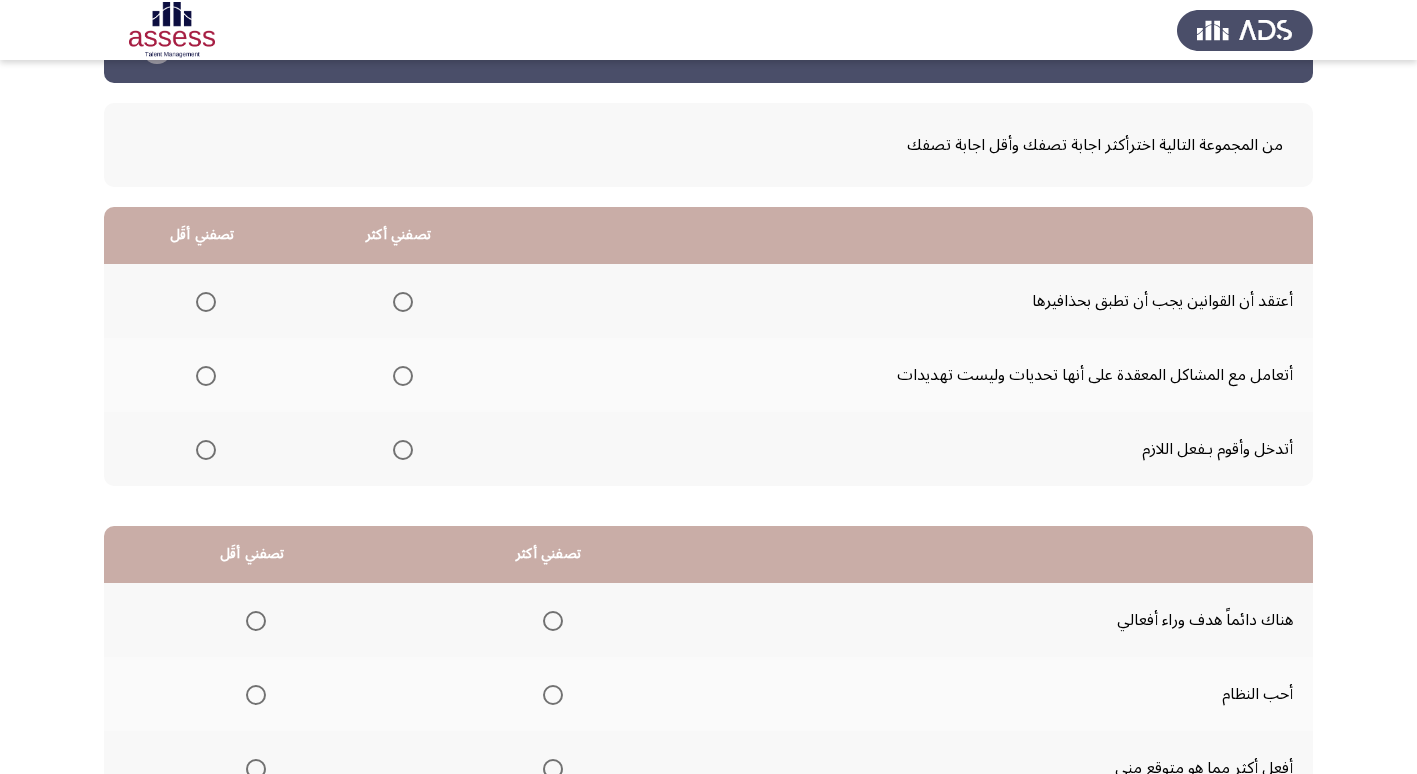 scroll, scrollTop: 100, scrollLeft: 0, axis: vertical 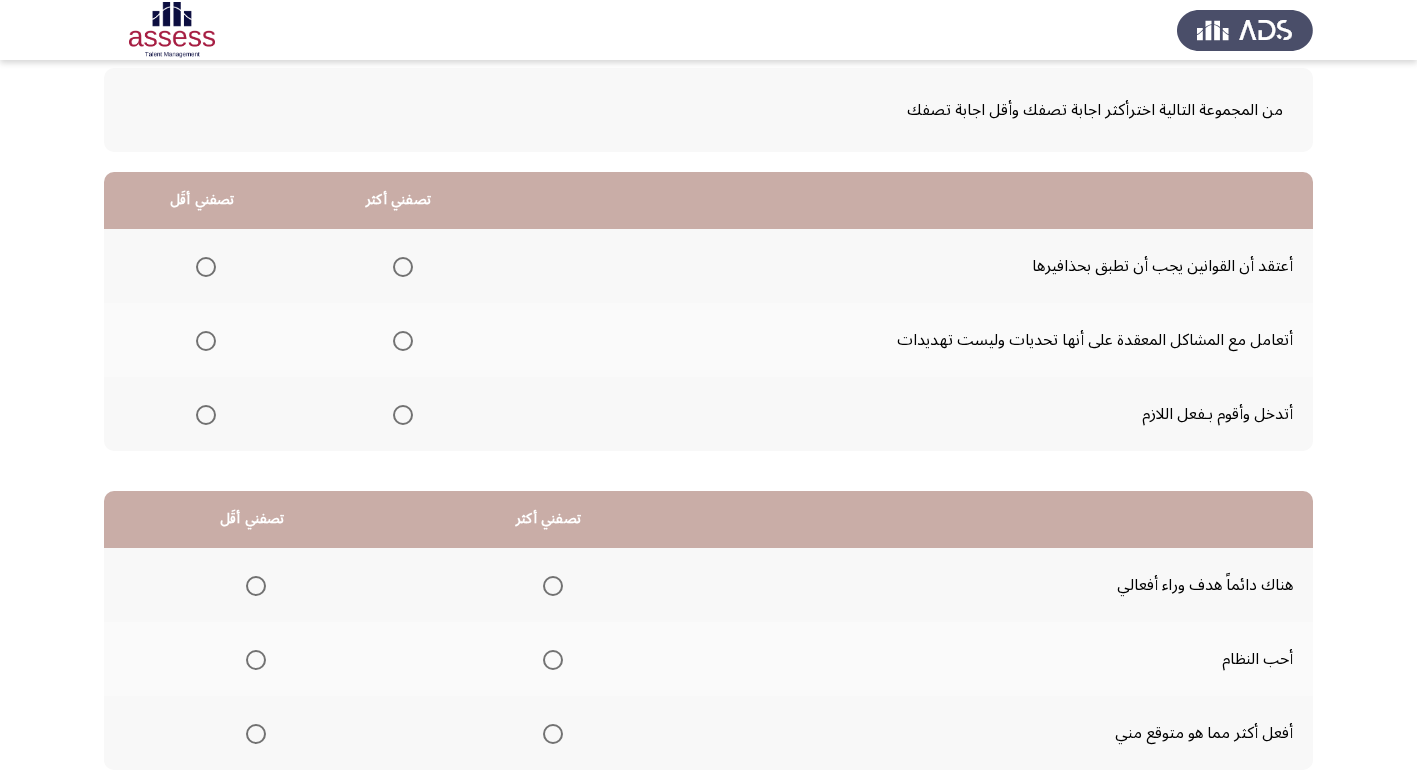 click at bounding box center [403, 341] 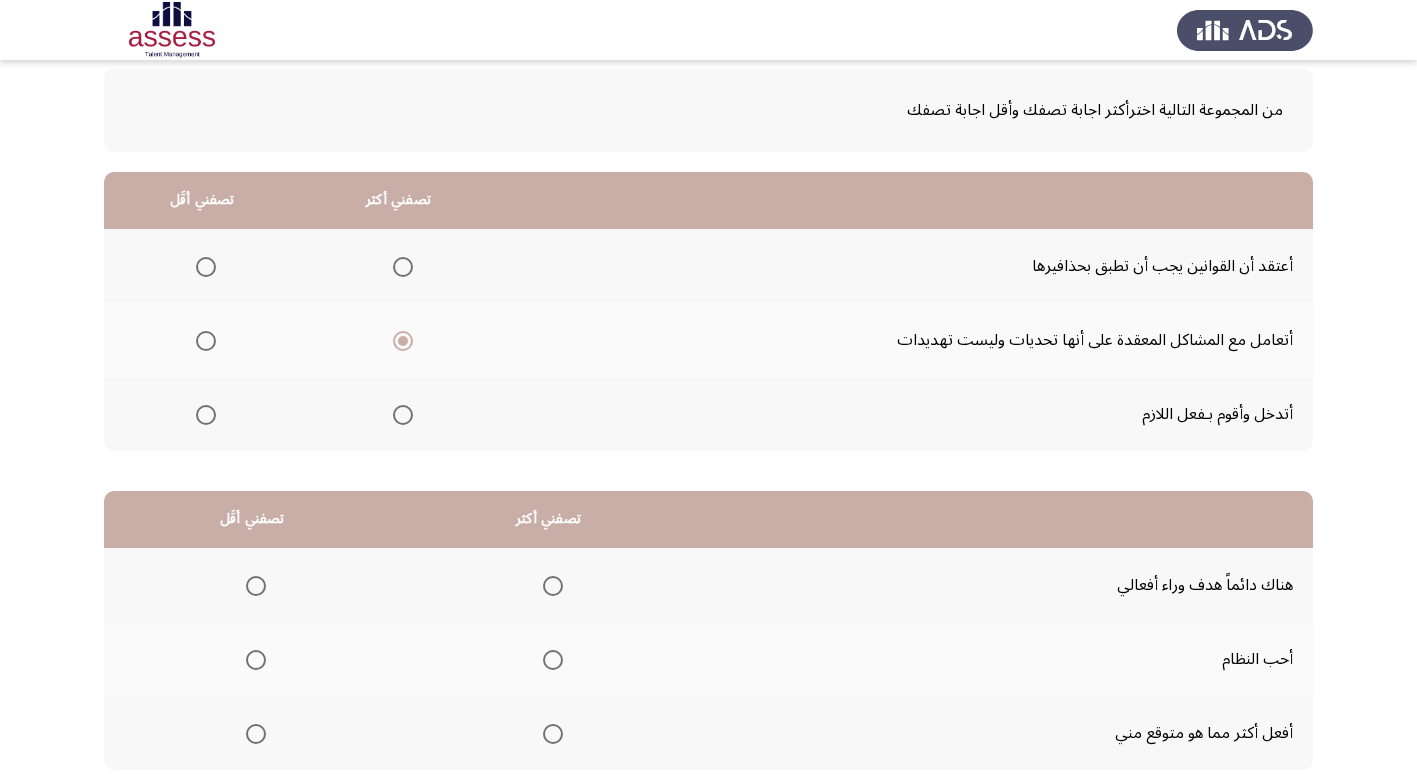 click at bounding box center [206, 267] 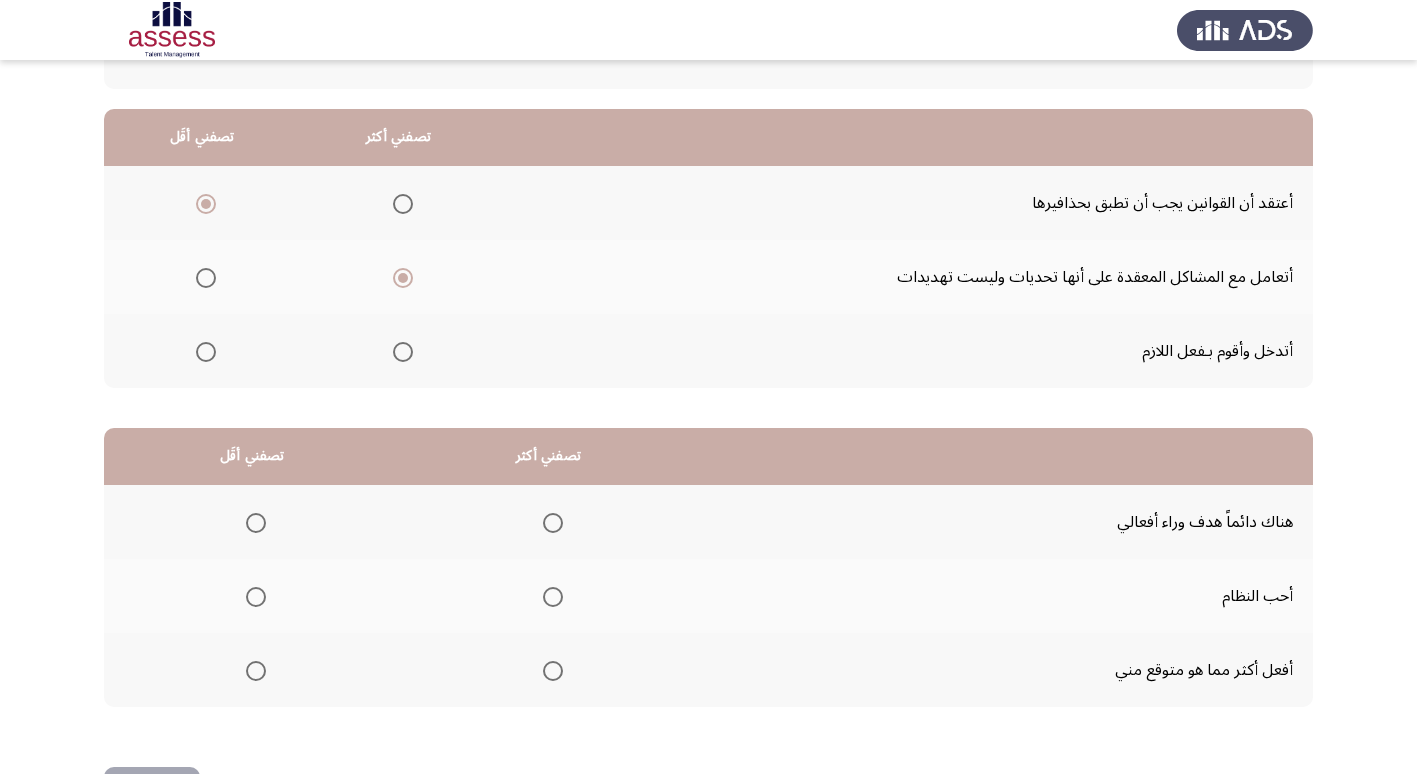 scroll, scrollTop: 236, scrollLeft: 0, axis: vertical 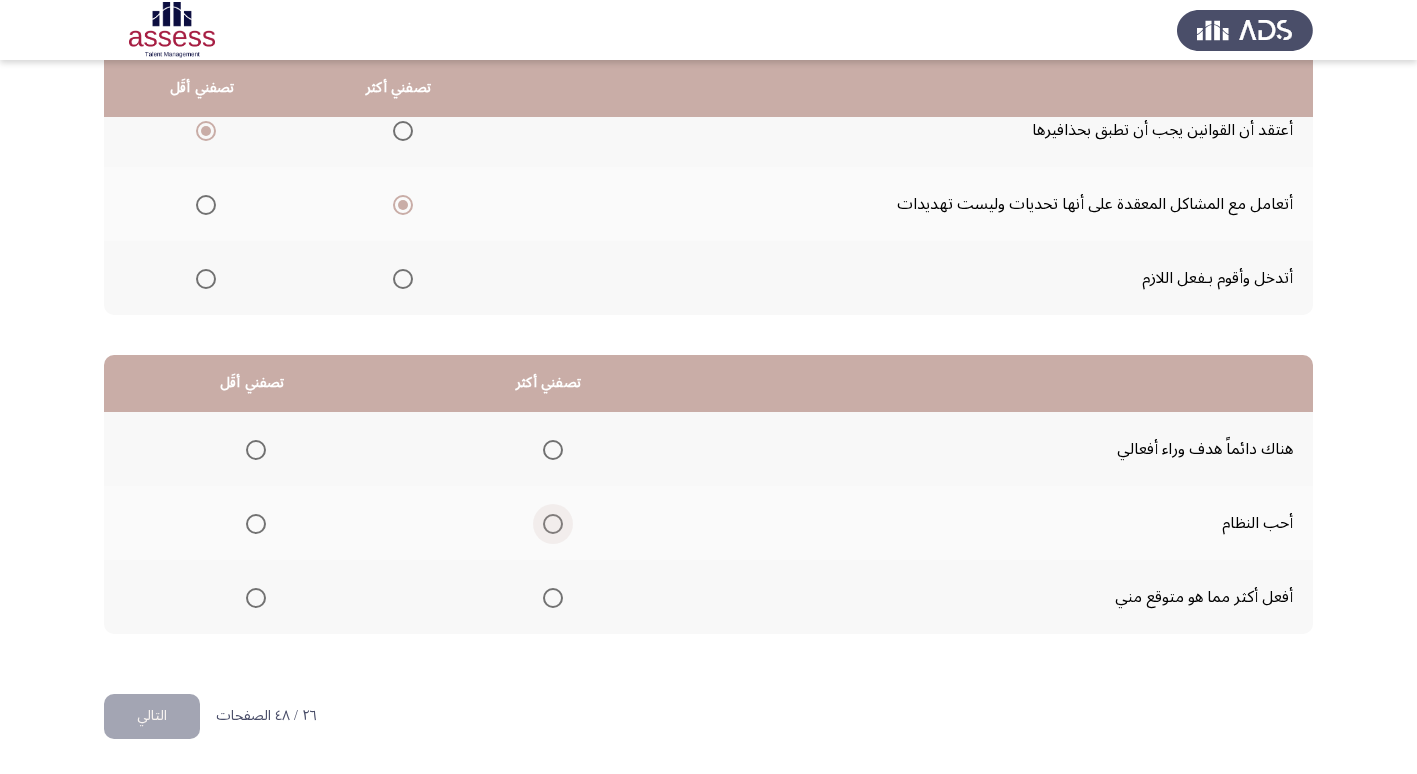 click at bounding box center (553, 524) 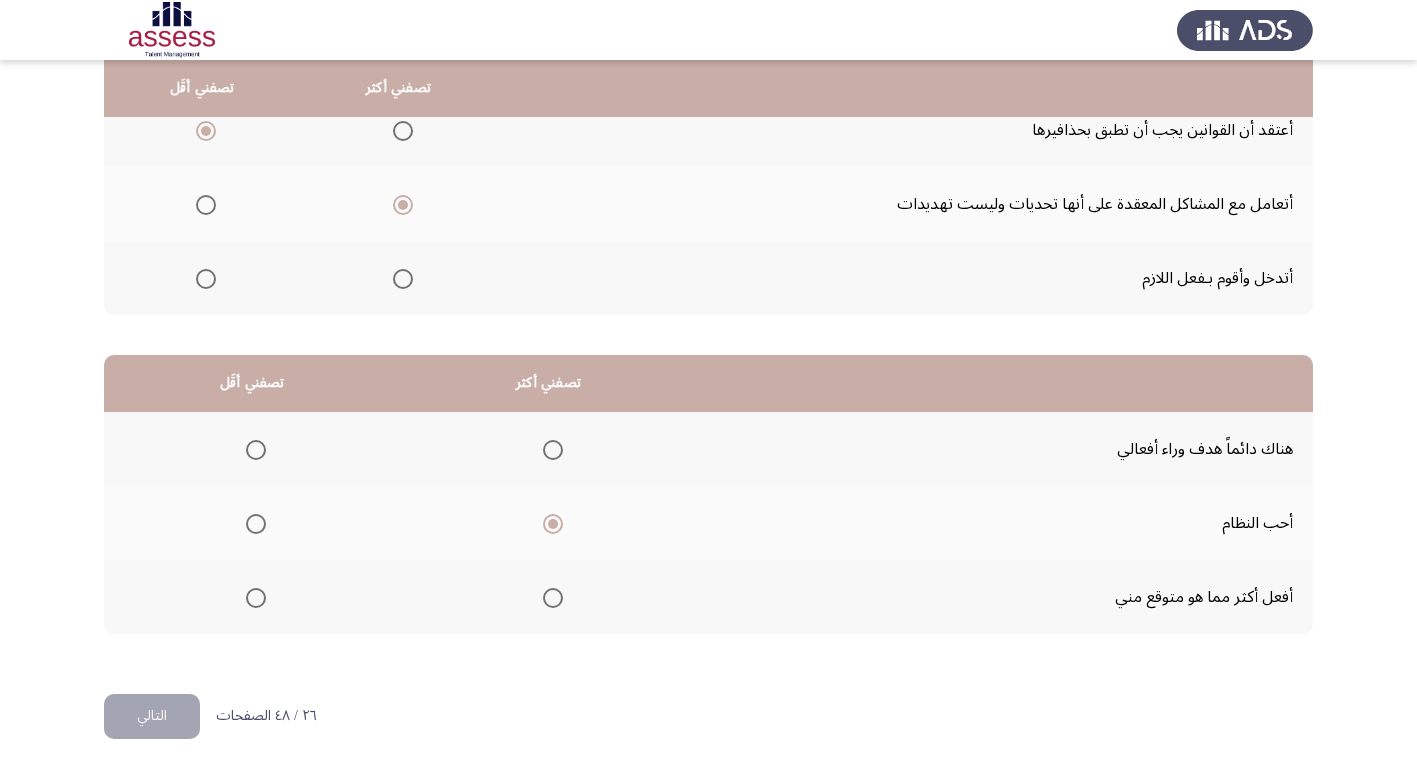 click at bounding box center (256, 598) 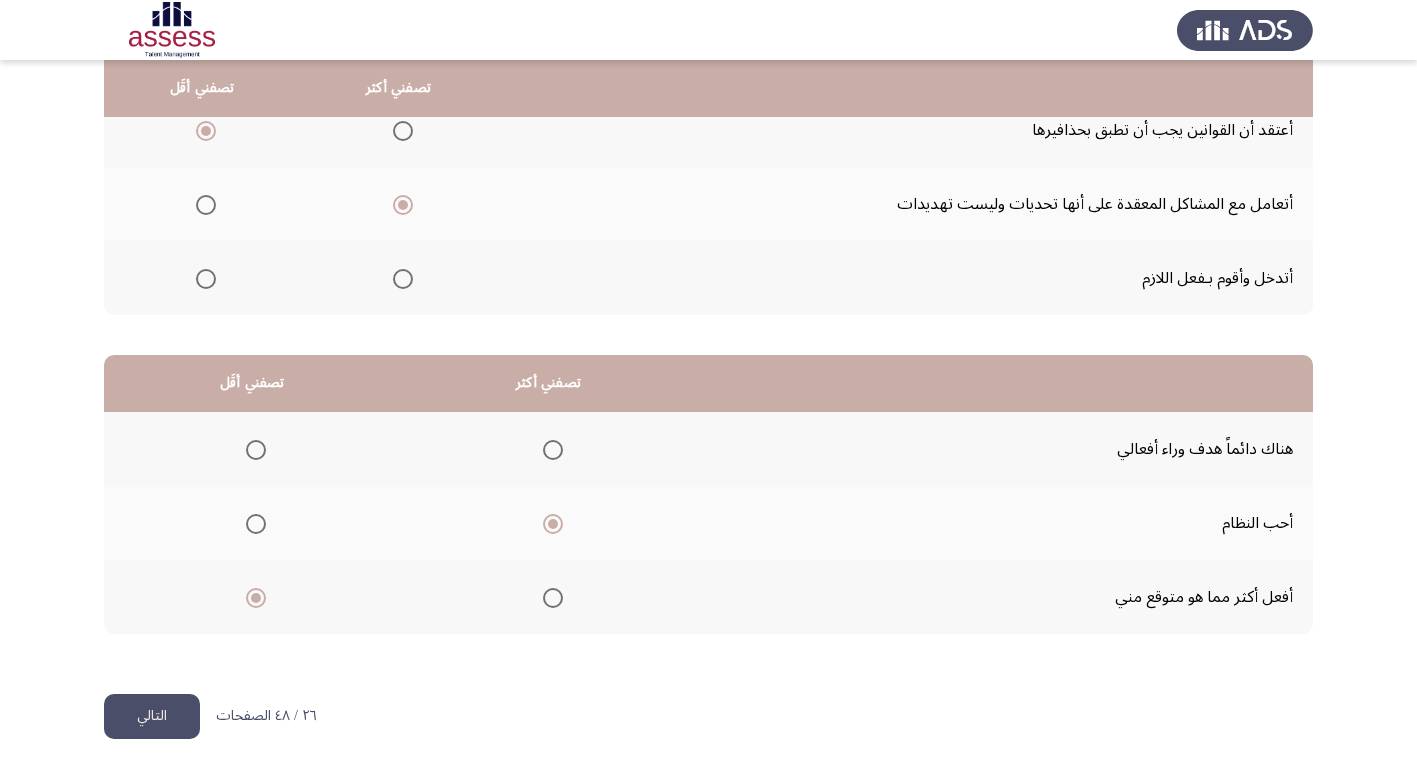 click on "التالي" 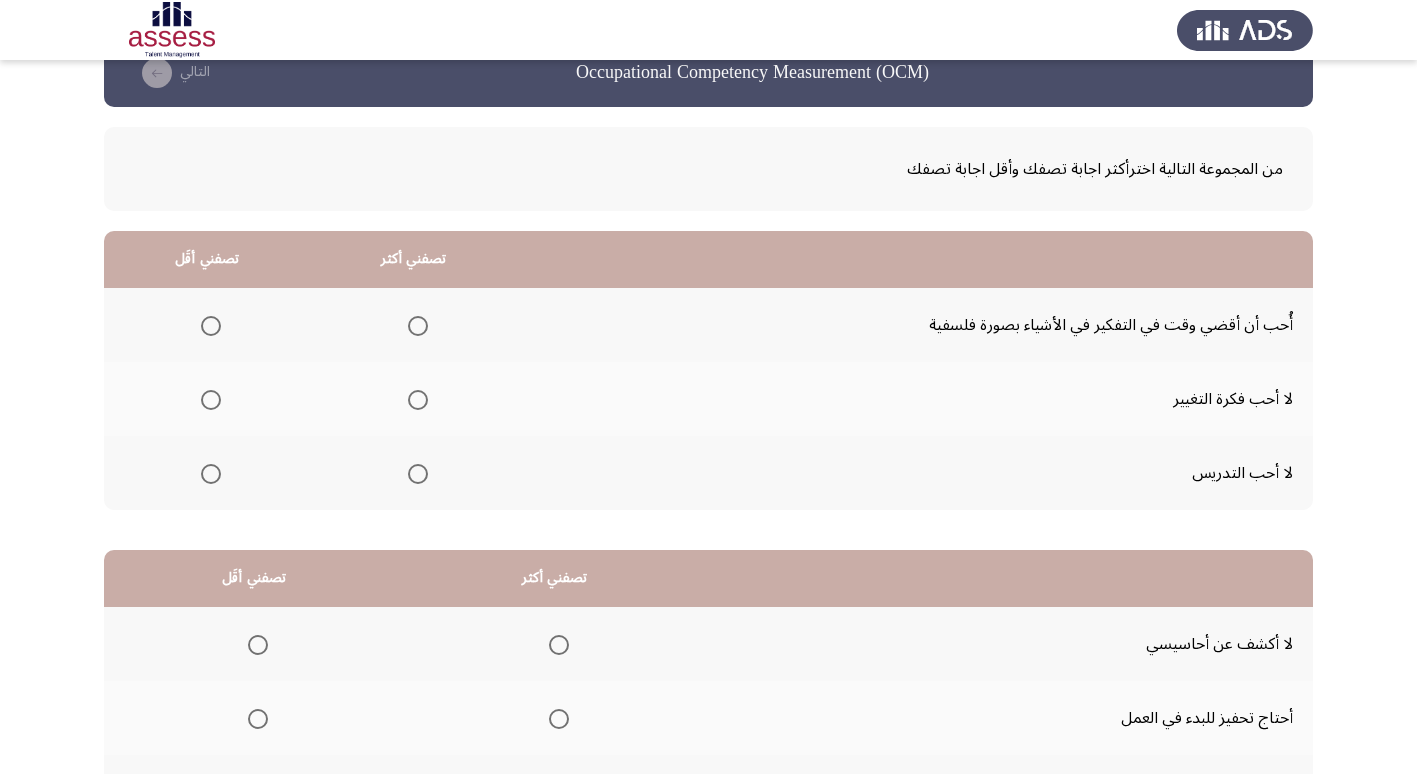 scroll, scrollTop: 36, scrollLeft: 0, axis: vertical 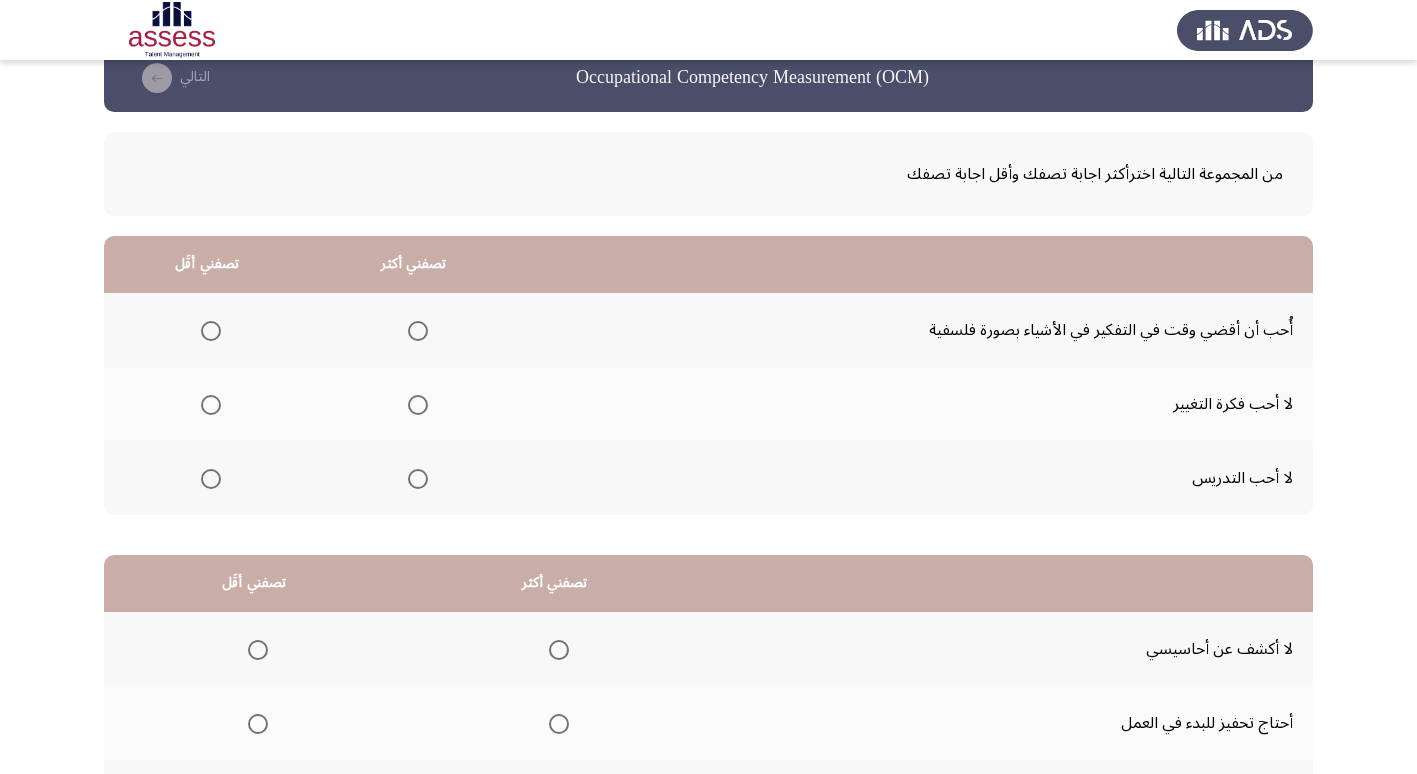 click 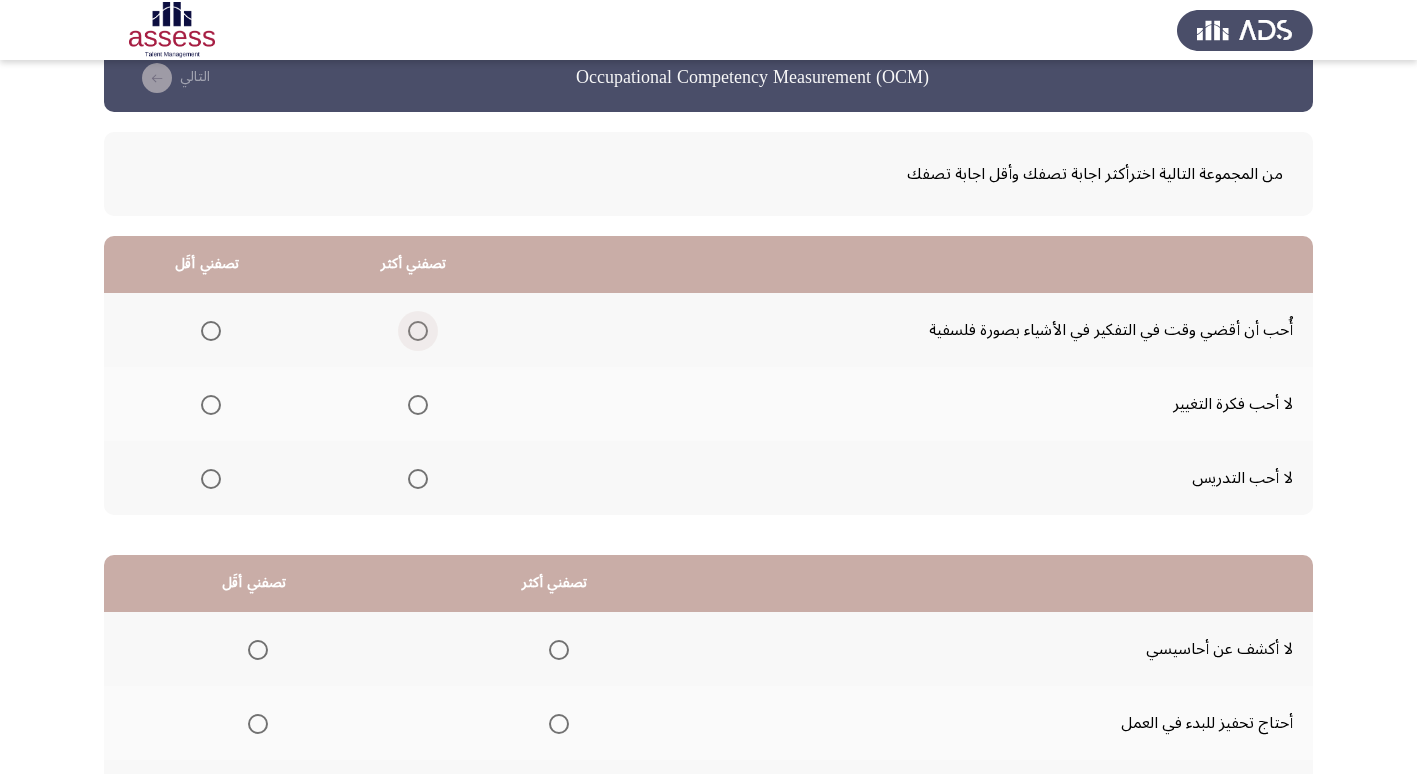 click at bounding box center [418, 331] 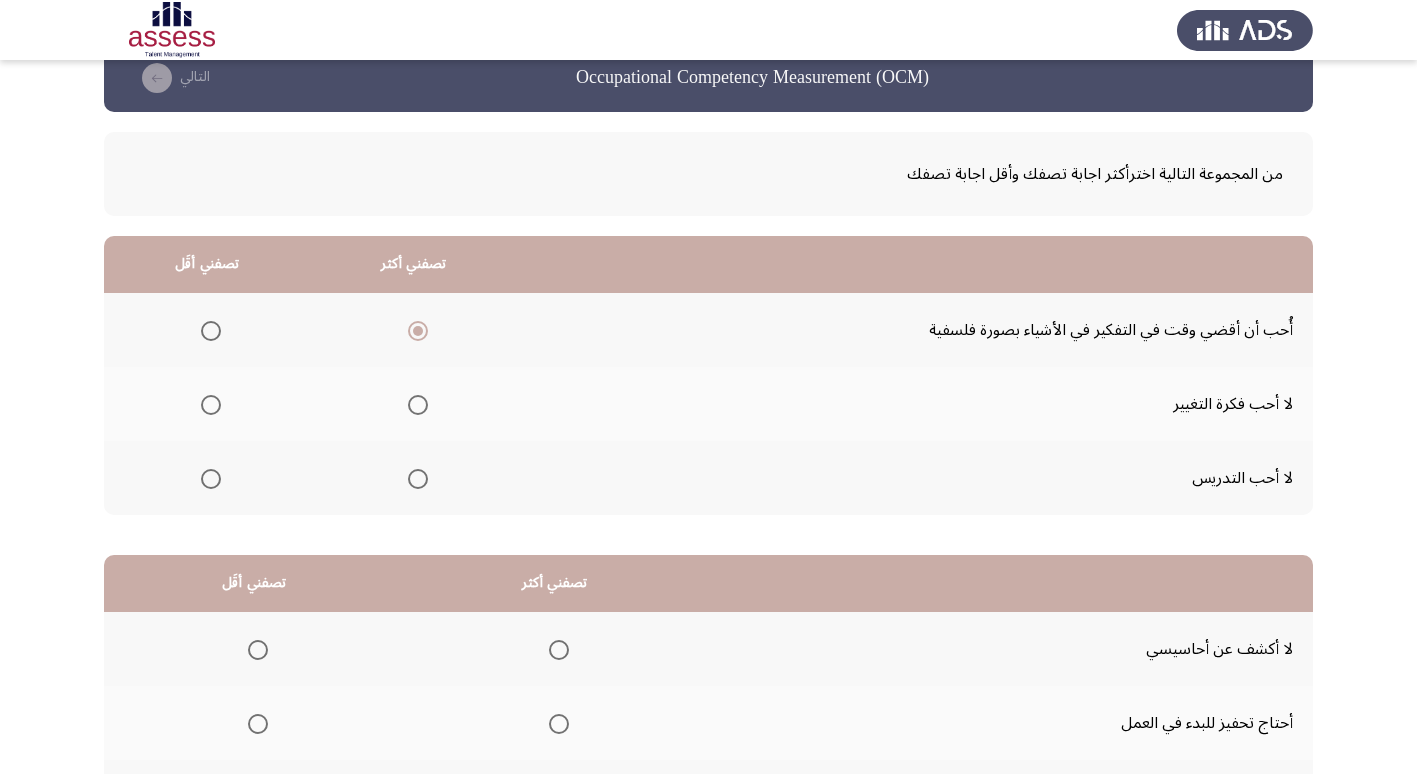 click at bounding box center (211, 405) 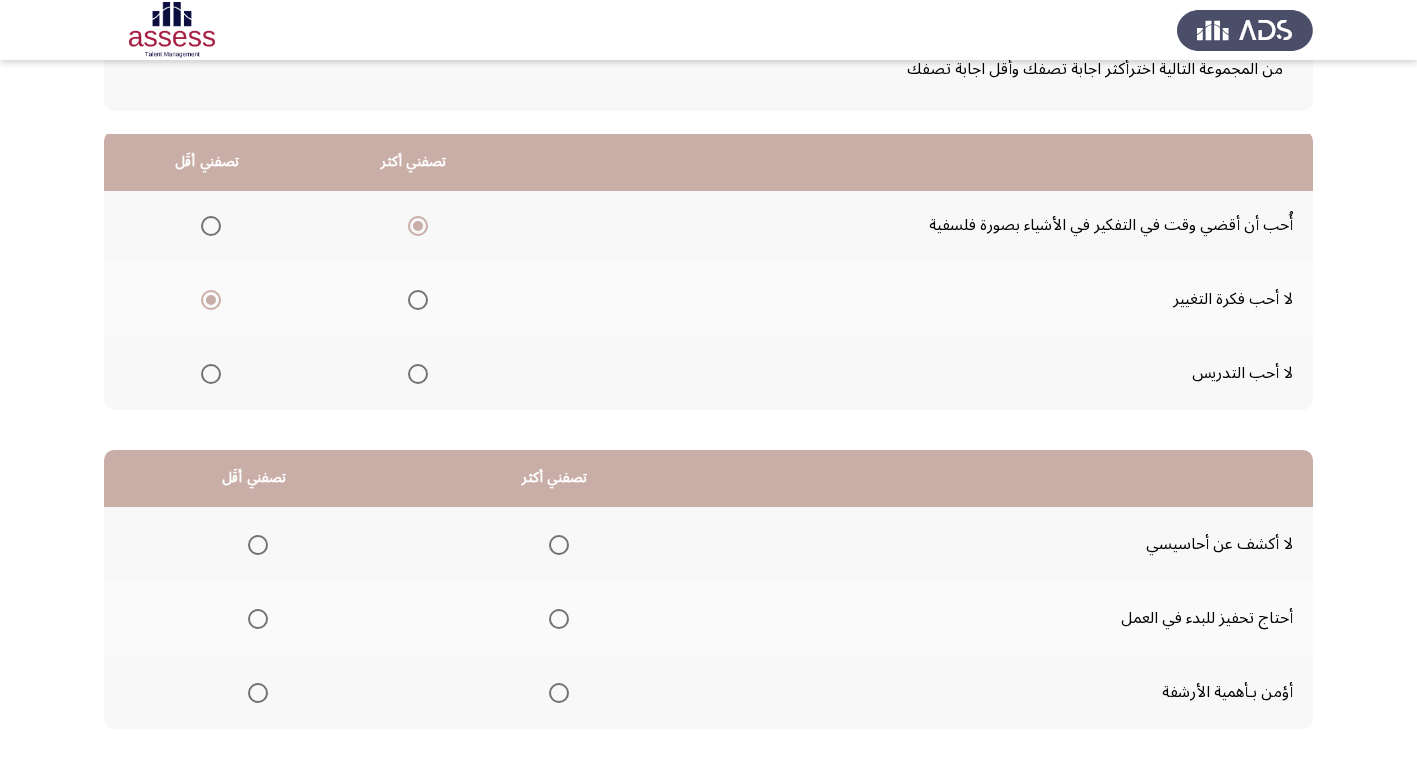 scroll, scrollTop: 236, scrollLeft: 0, axis: vertical 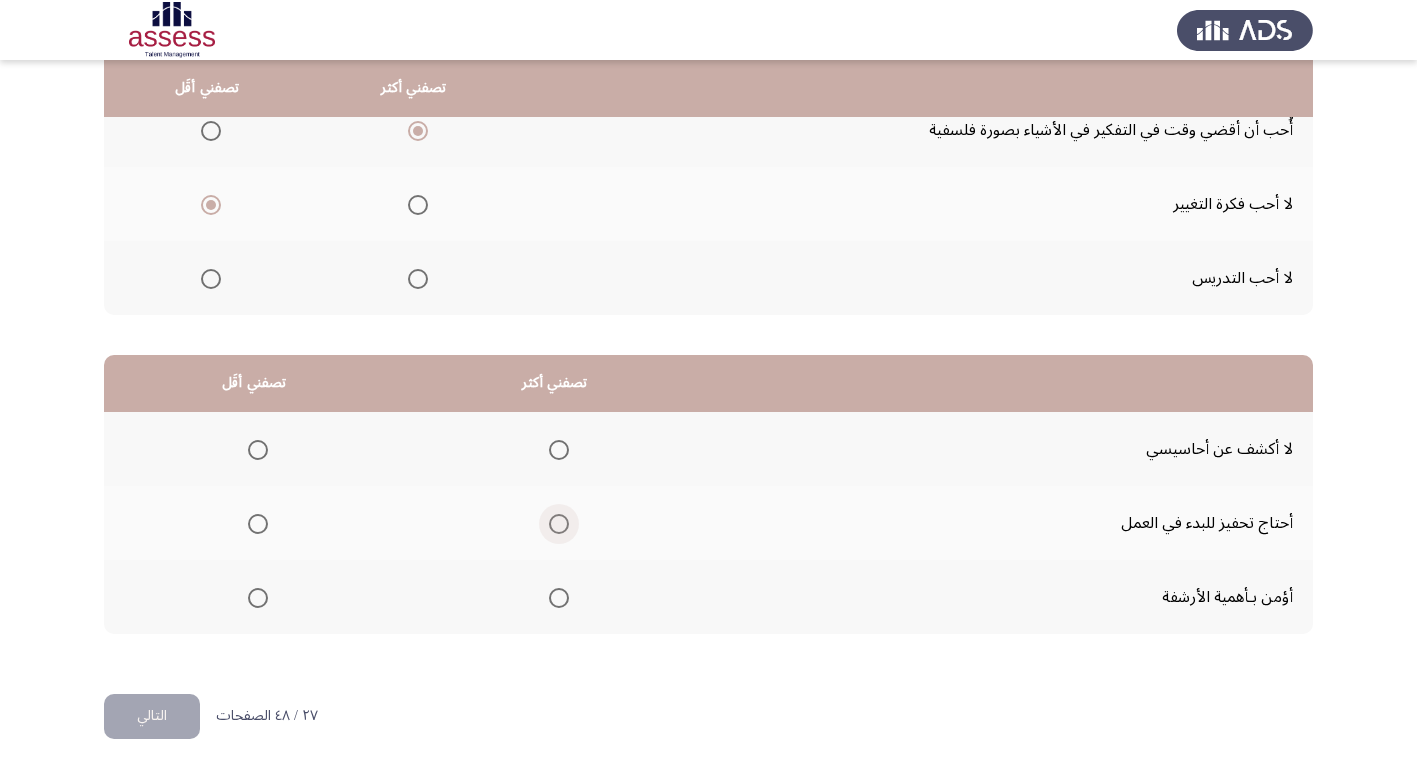 click at bounding box center (559, 524) 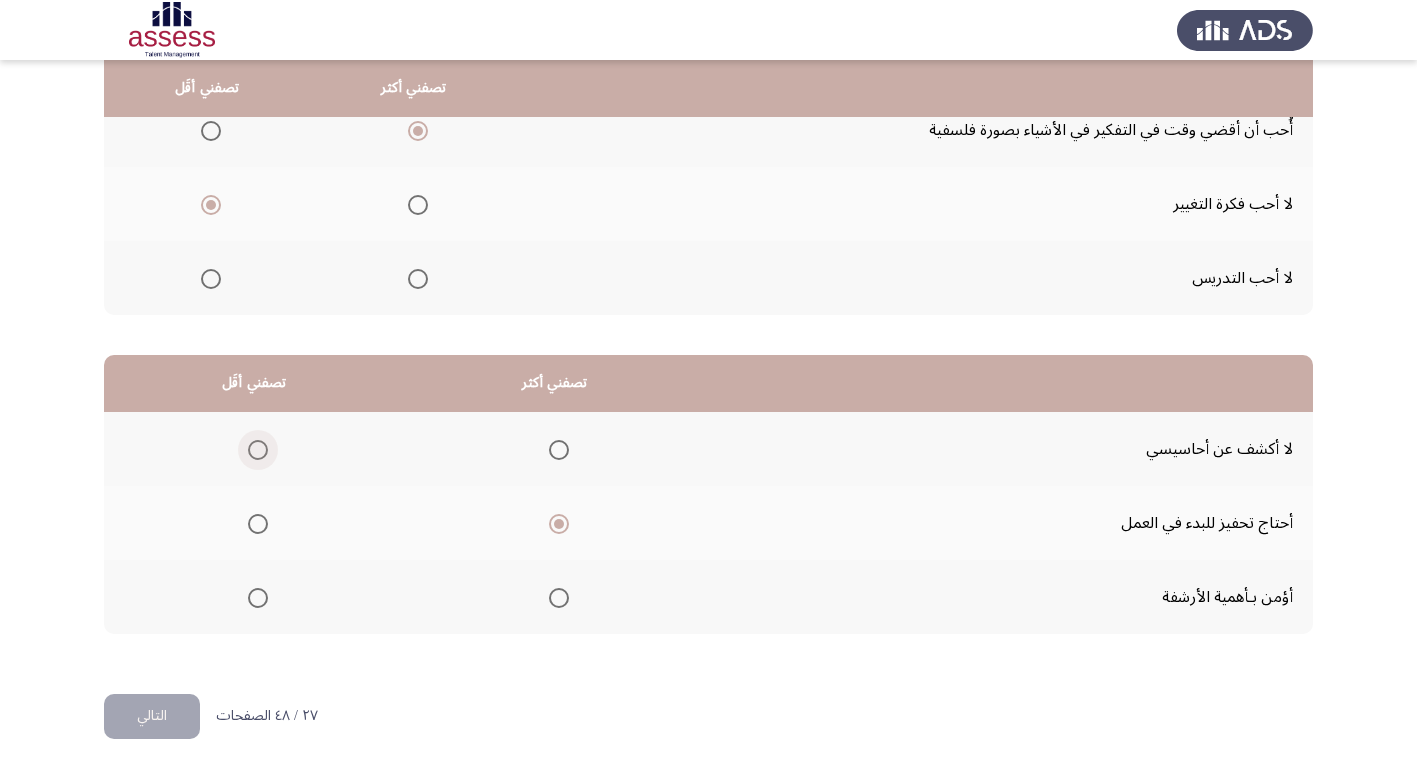 click at bounding box center [258, 450] 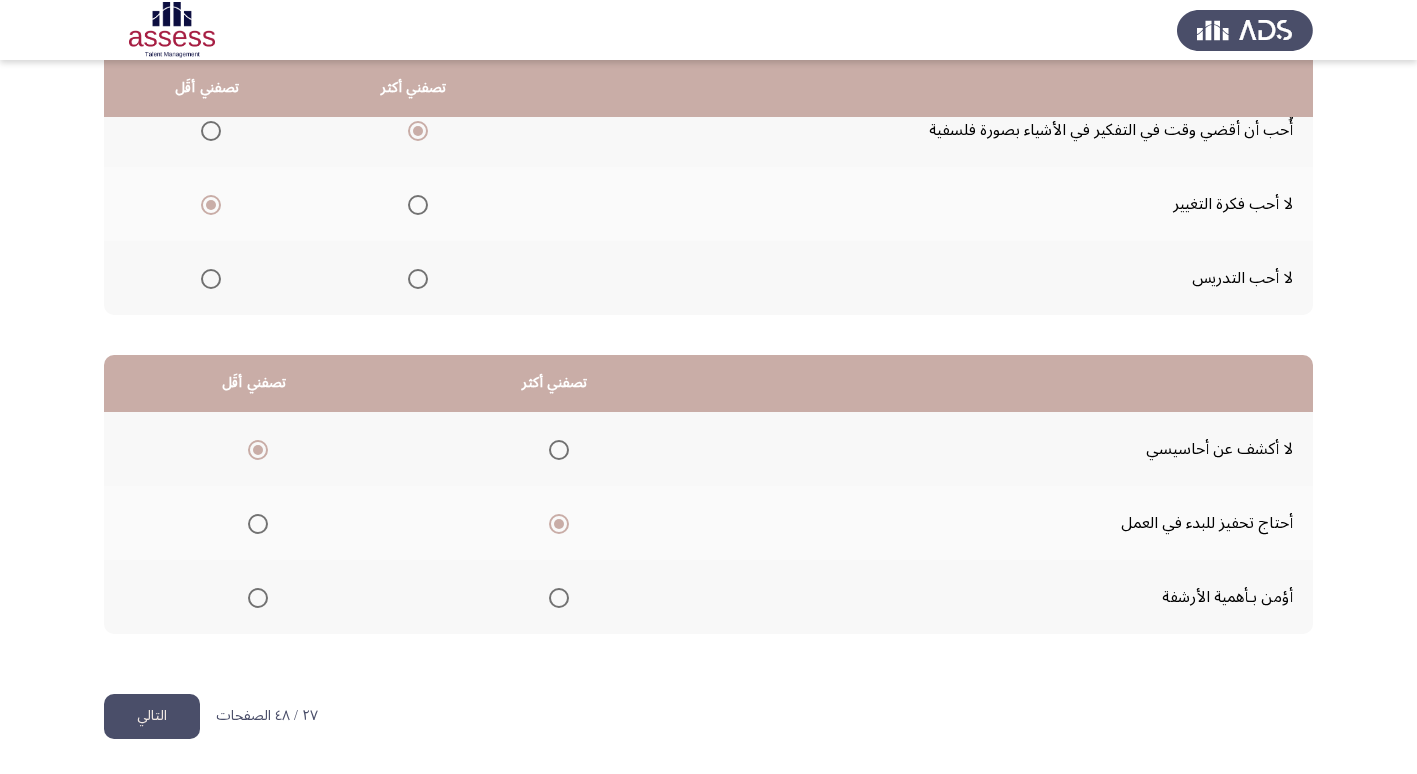 click on "التالي" 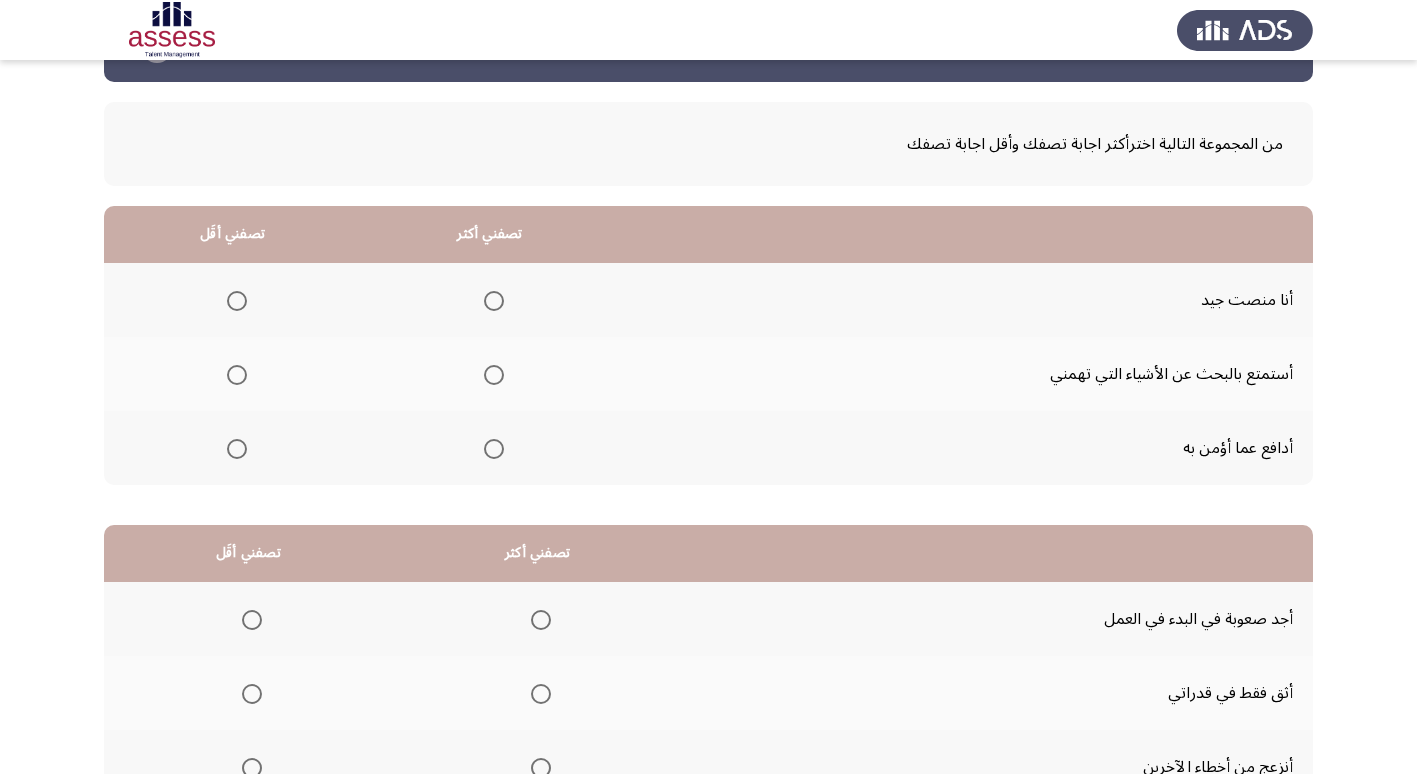 scroll, scrollTop: 100, scrollLeft: 0, axis: vertical 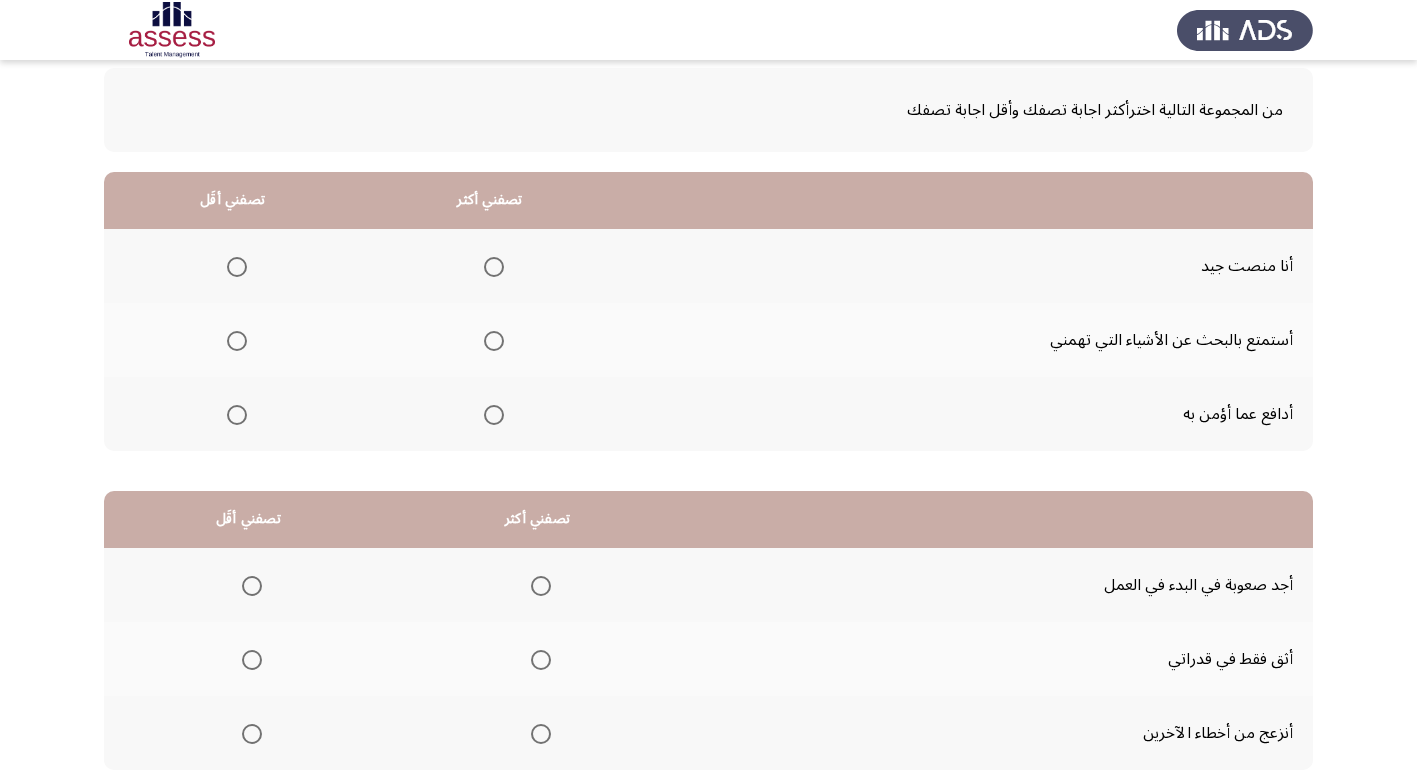 click at bounding box center (494, 415) 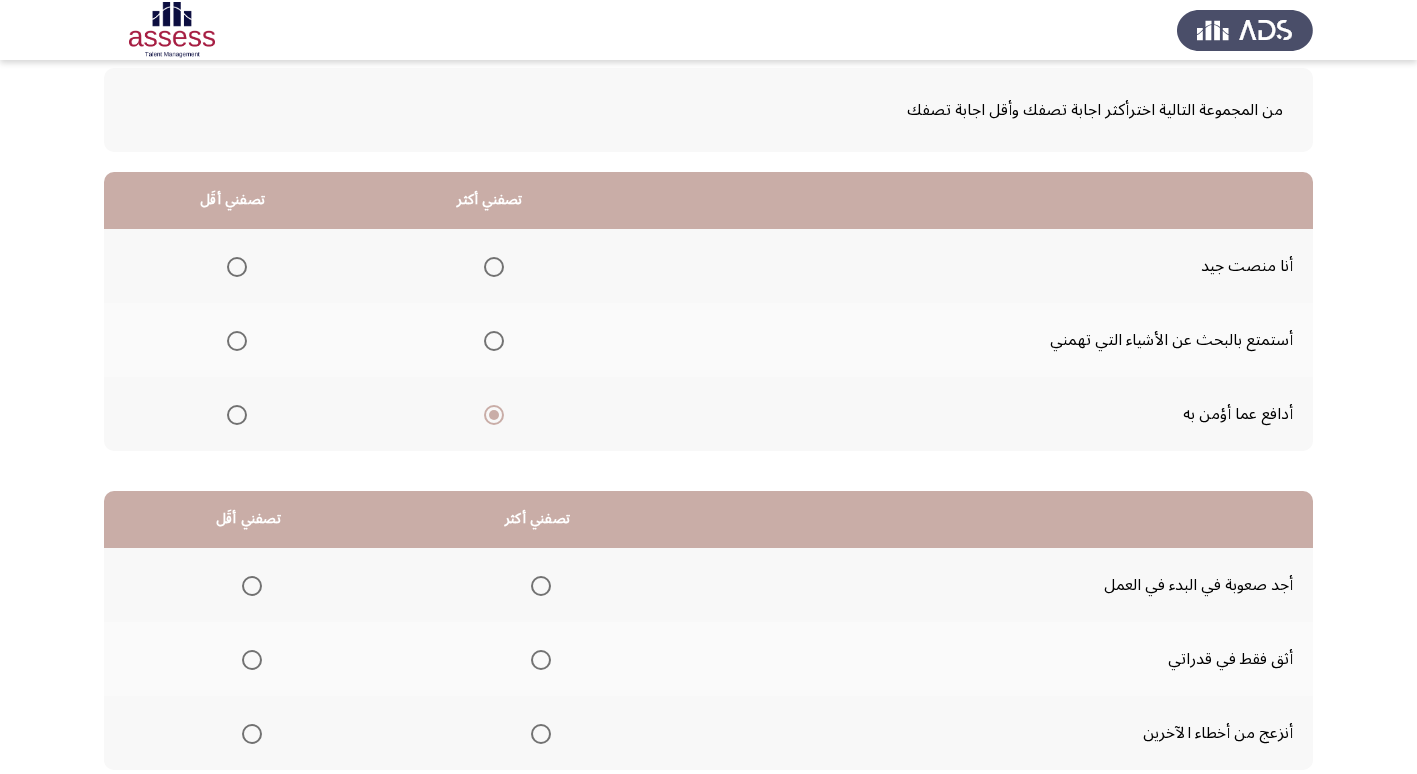 click at bounding box center (237, 267) 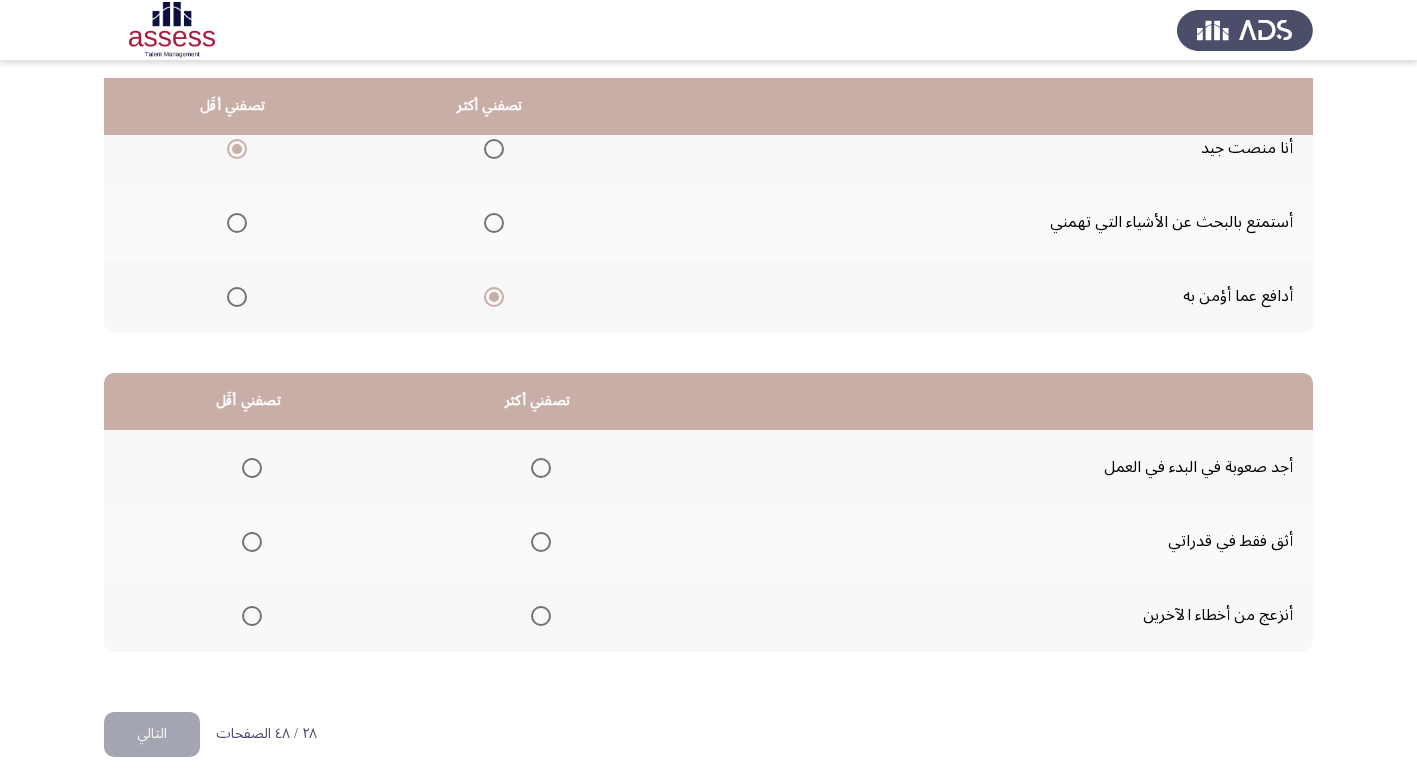scroll, scrollTop: 236, scrollLeft: 0, axis: vertical 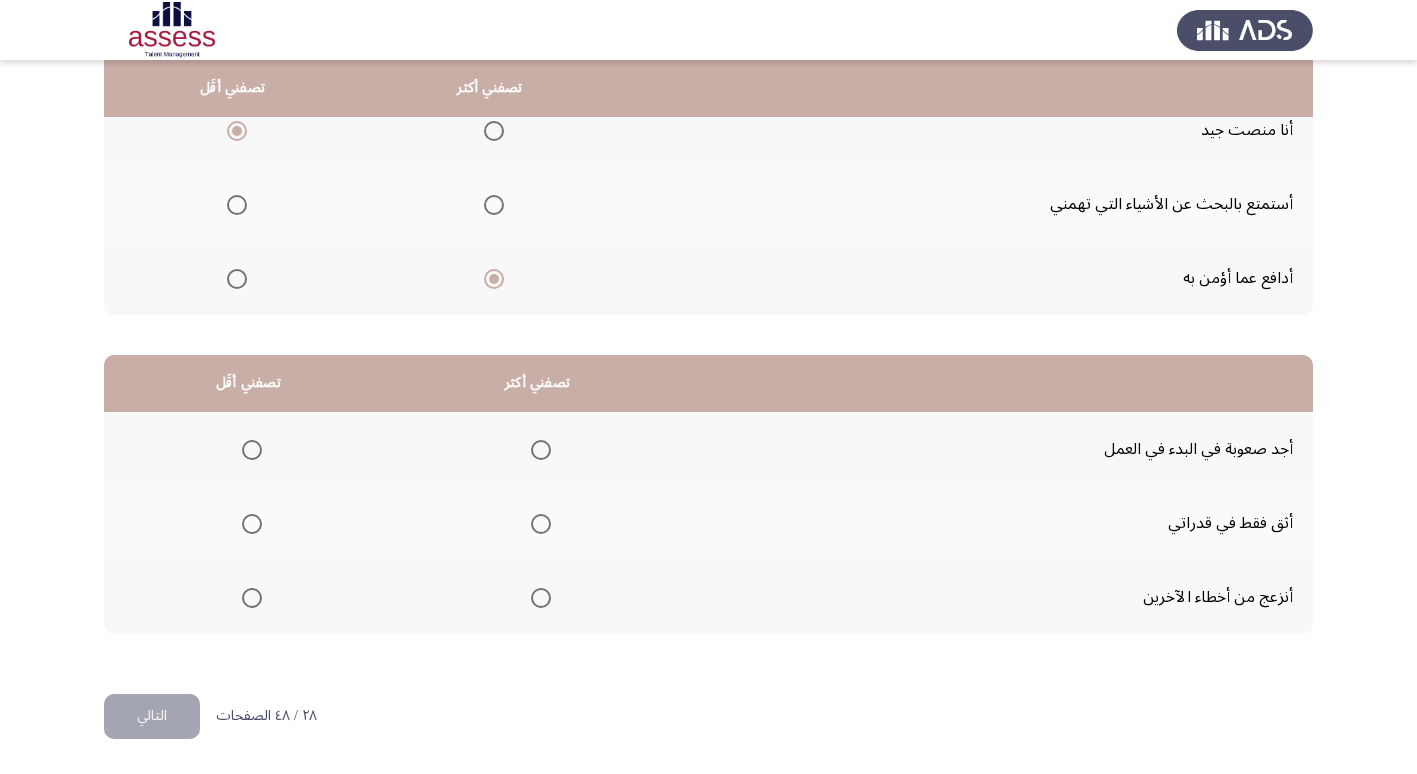 click at bounding box center [541, 524] 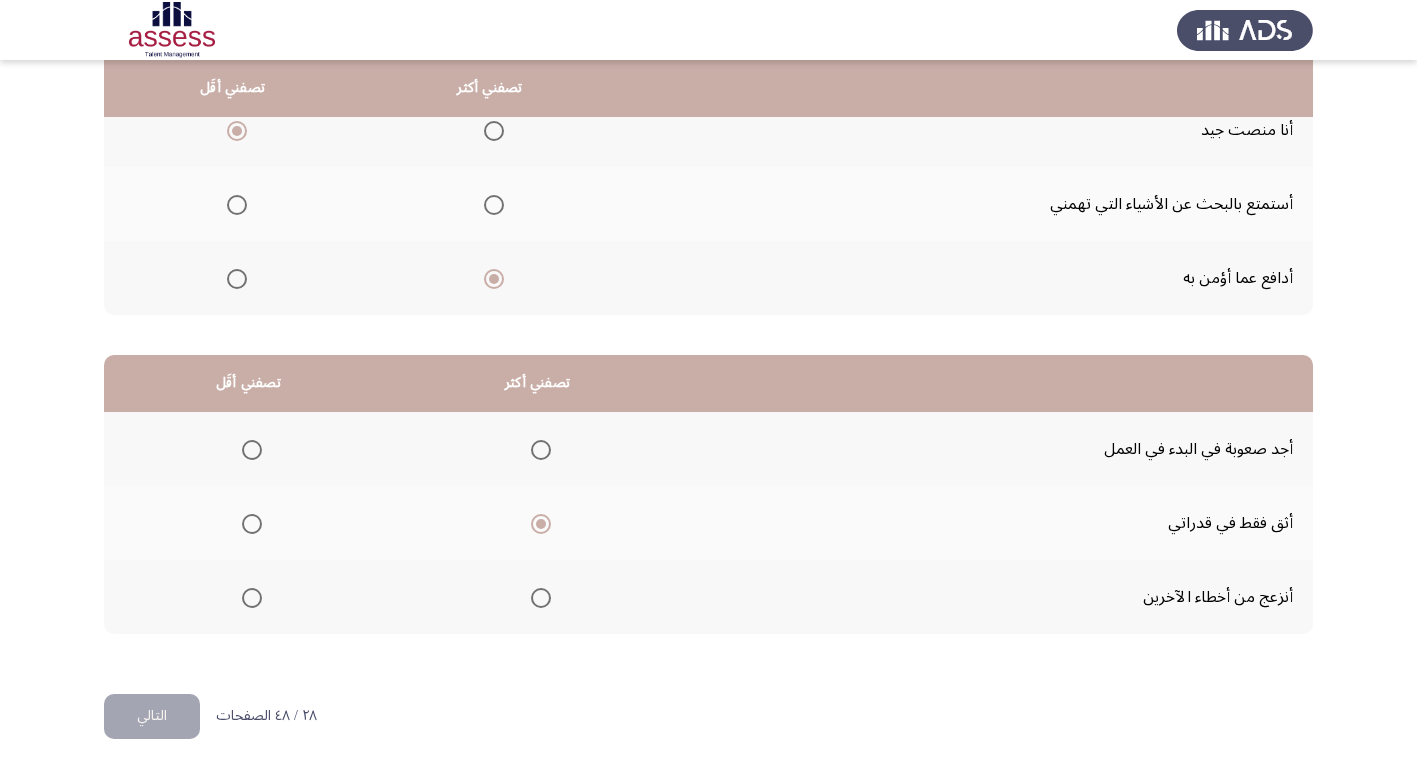 click at bounding box center [252, 450] 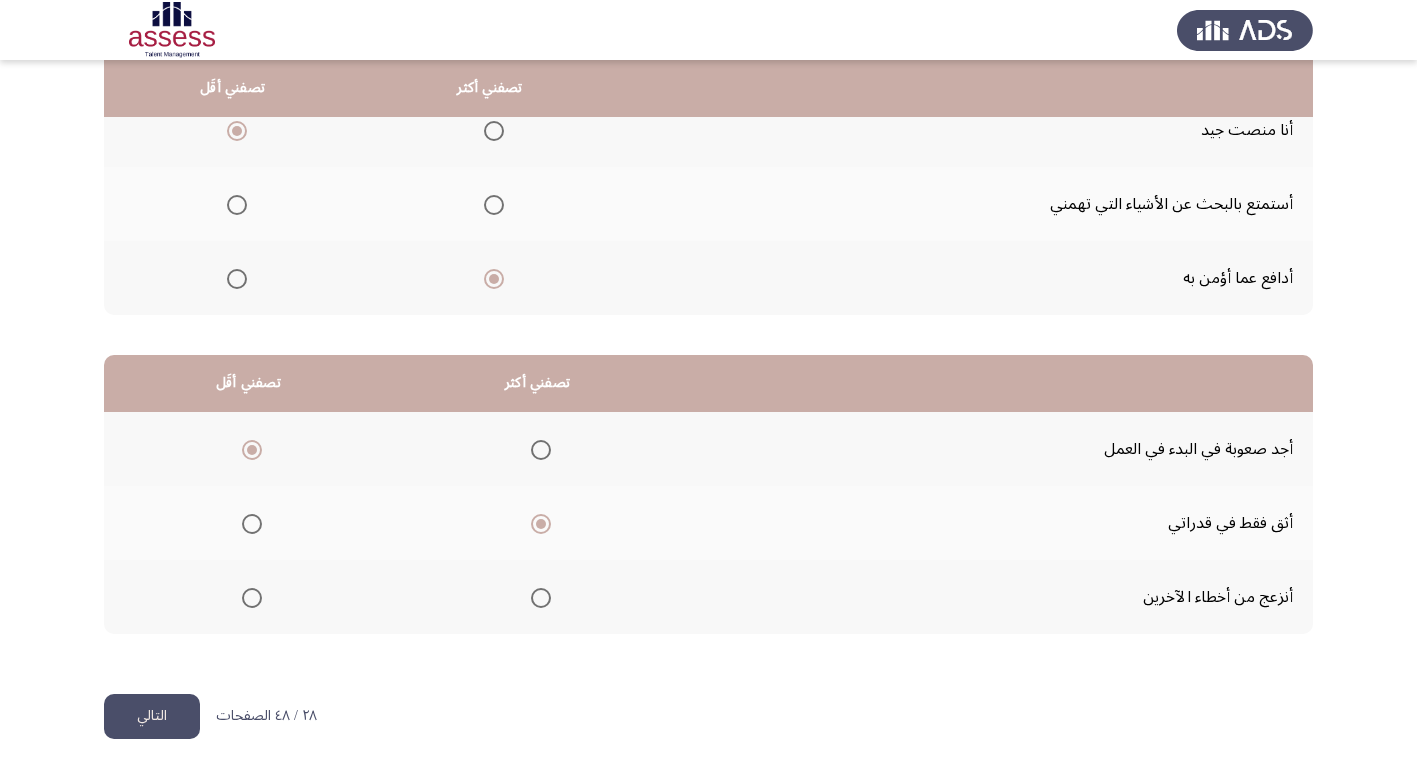 click on "التالي" 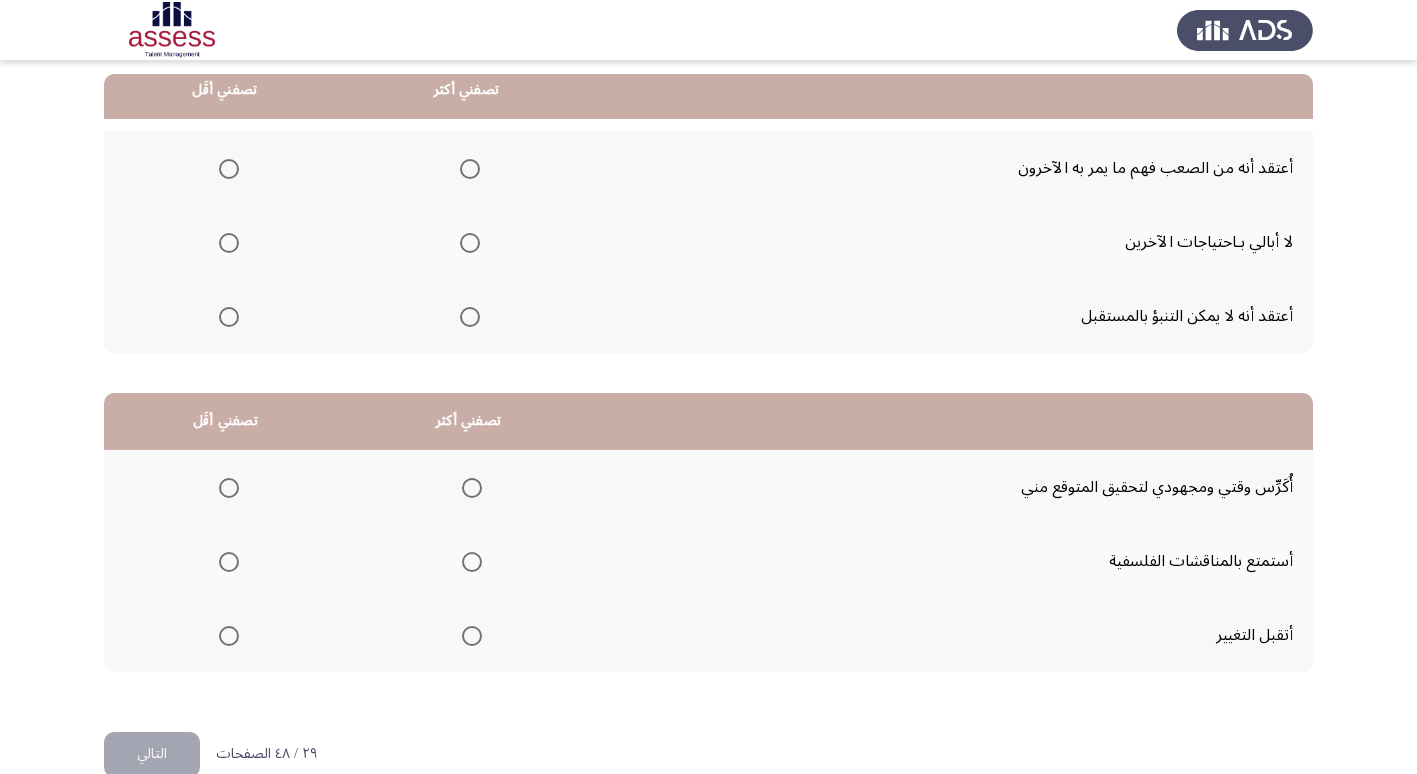 scroll, scrollTop: 200, scrollLeft: 0, axis: vertical 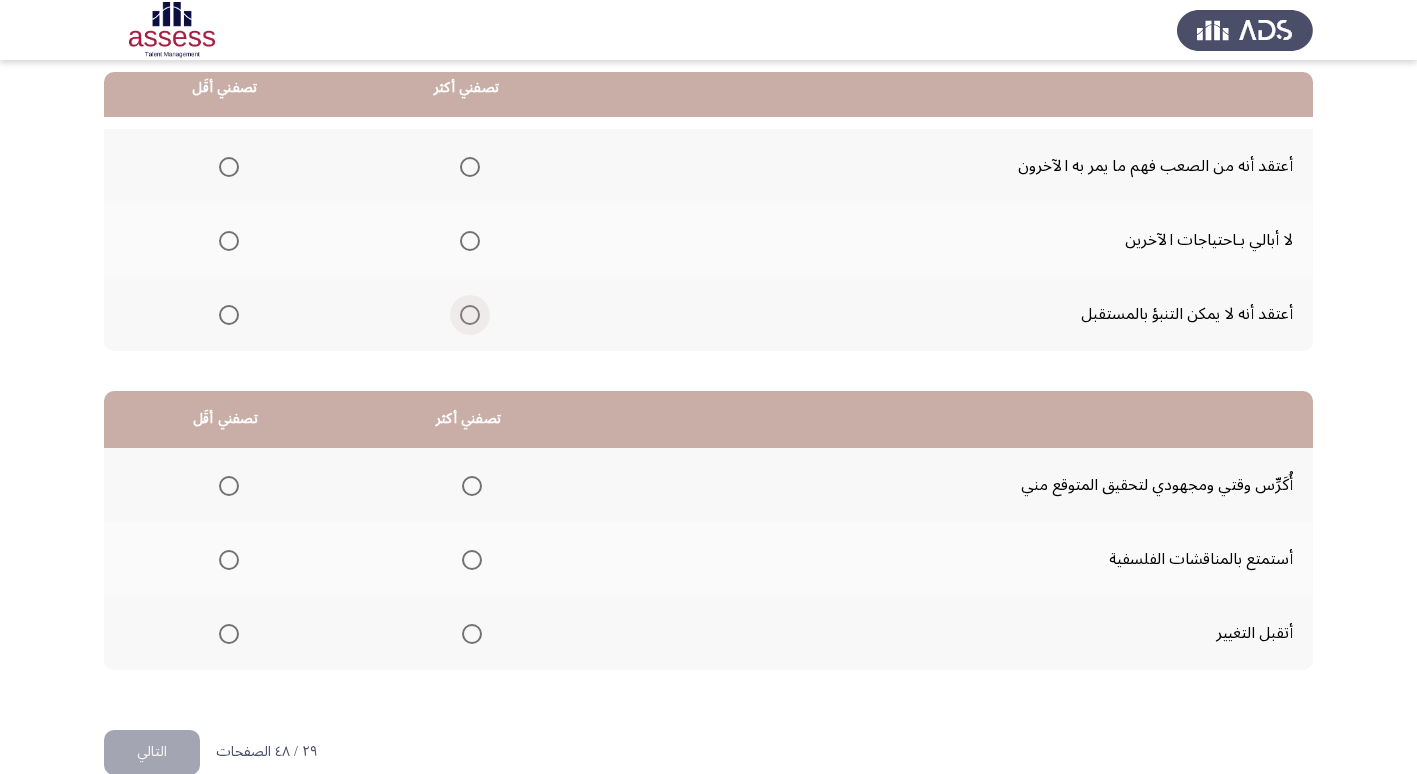 click at bounding box center [470, 315] 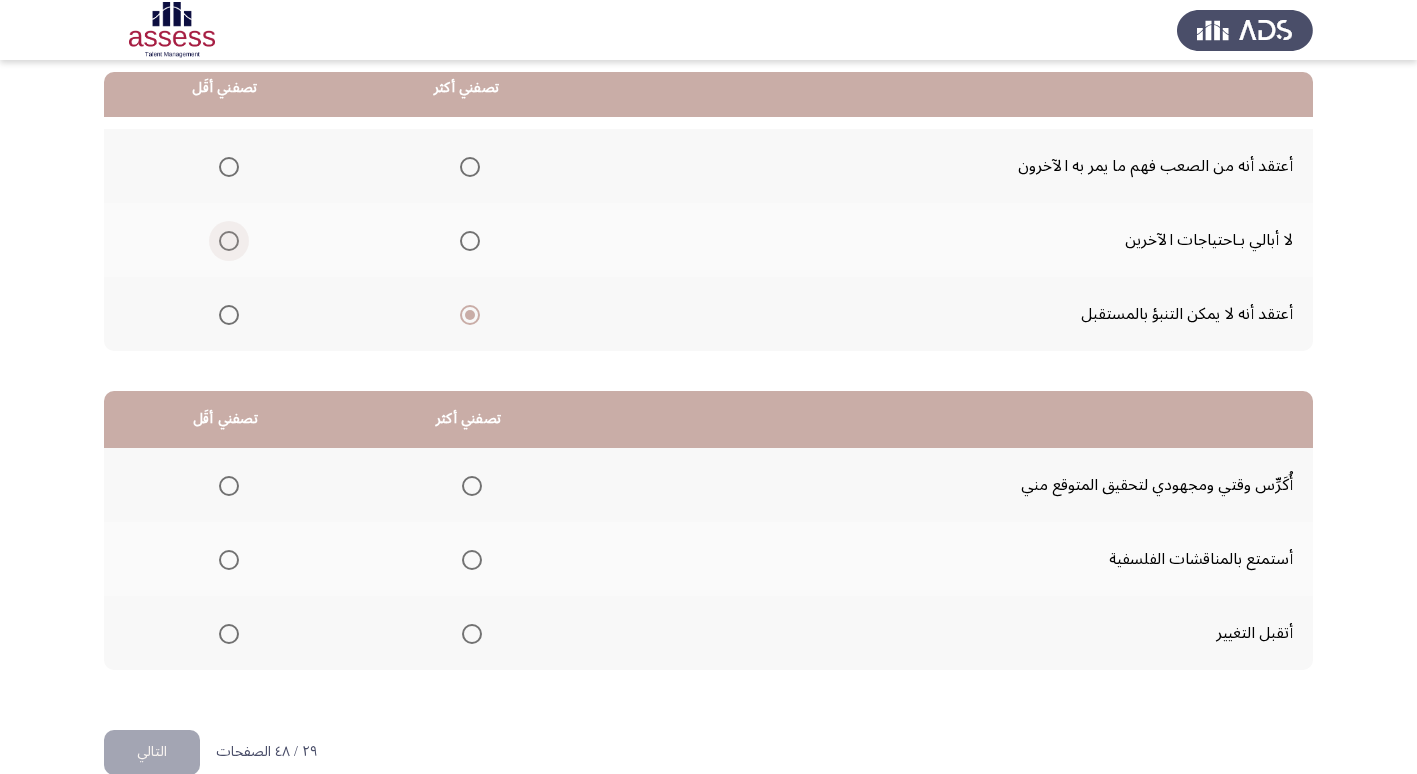 click at bounding box center (229, 241) 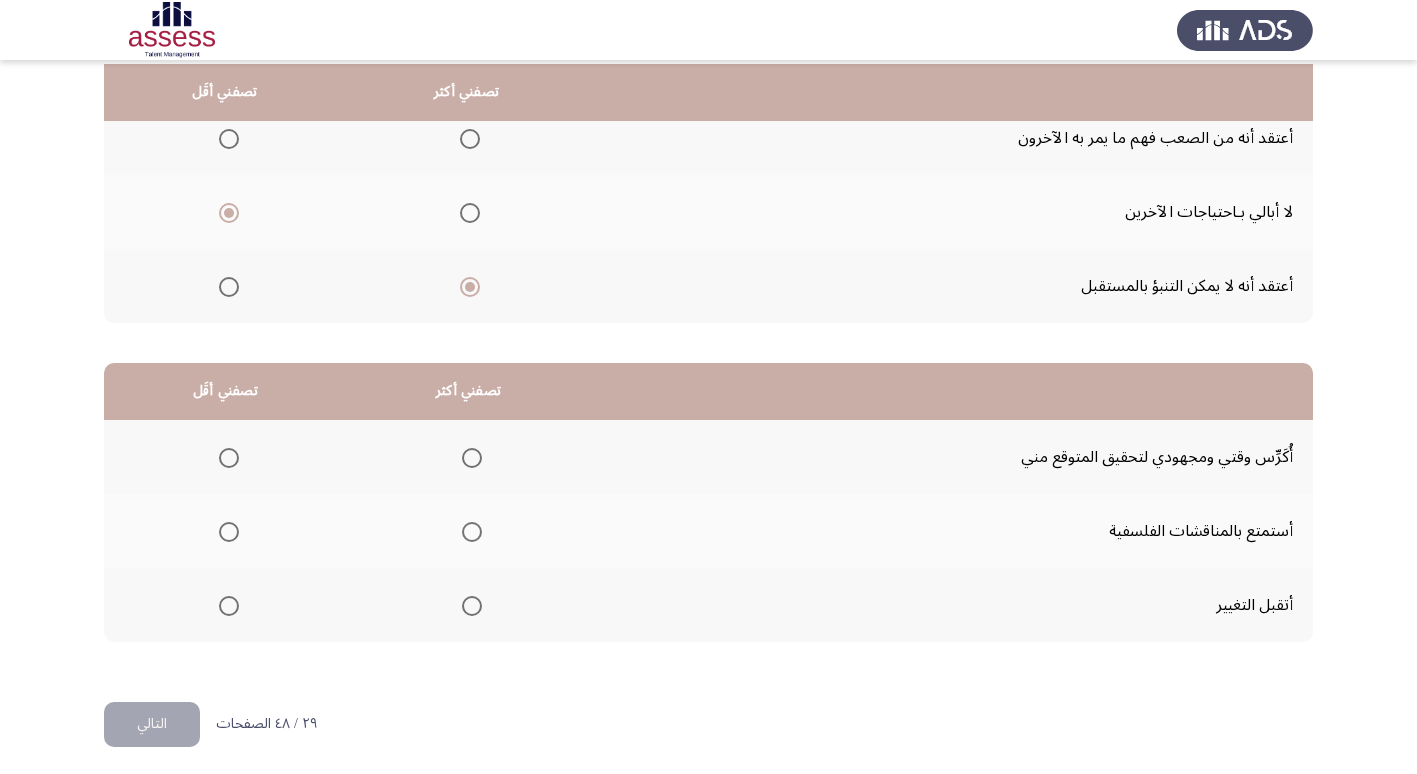scroll, scrollTop: 236, scrollLeft: 0, axis: vertical 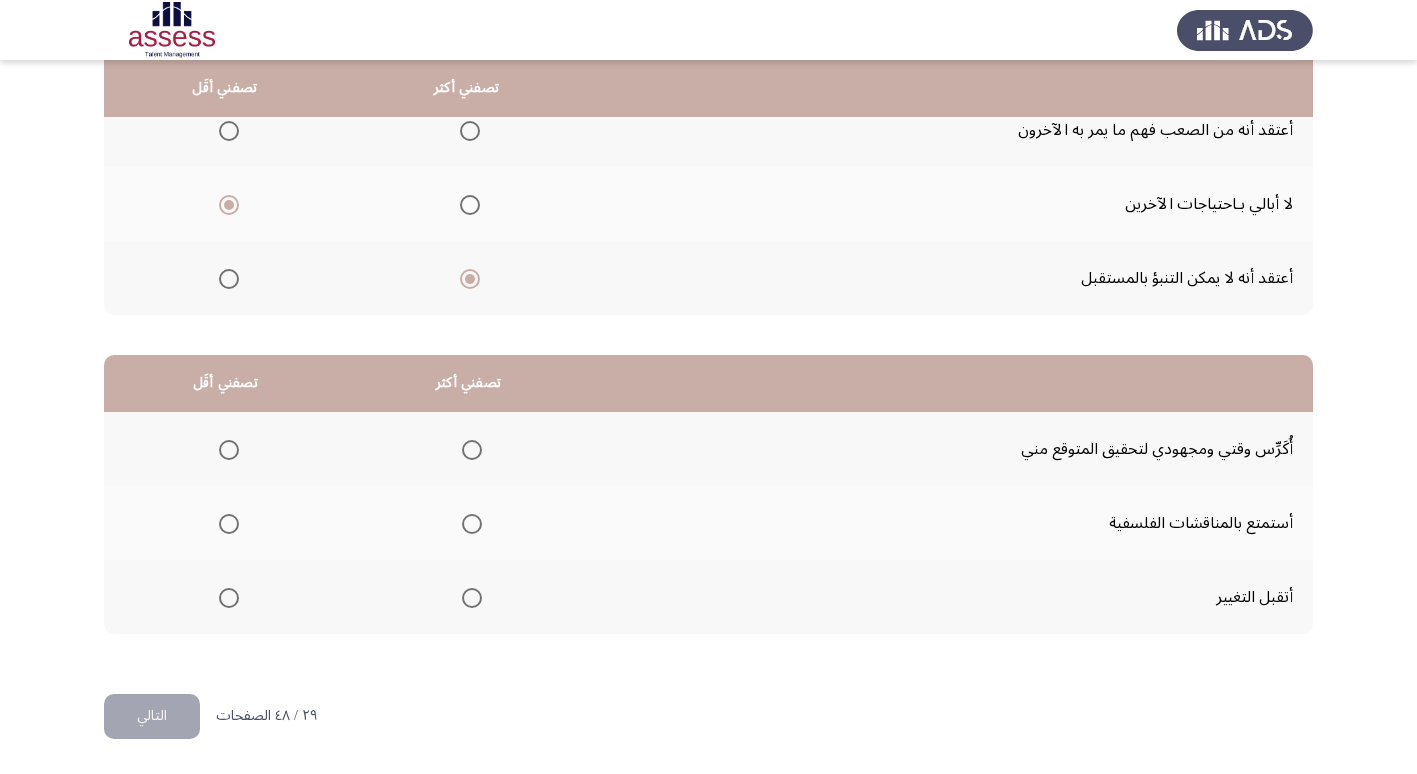 click at bounding box center (472, 598) 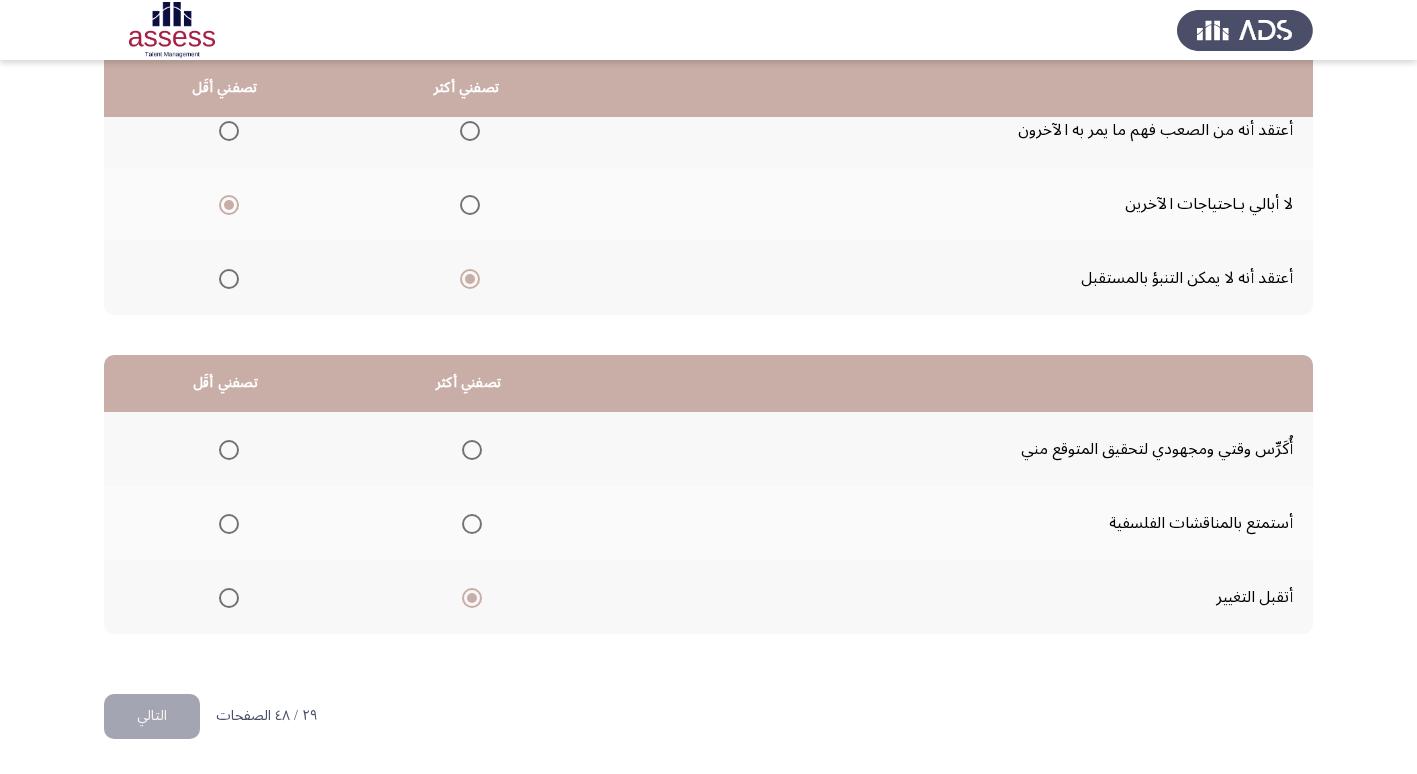 click at bounding box center [229, 450] 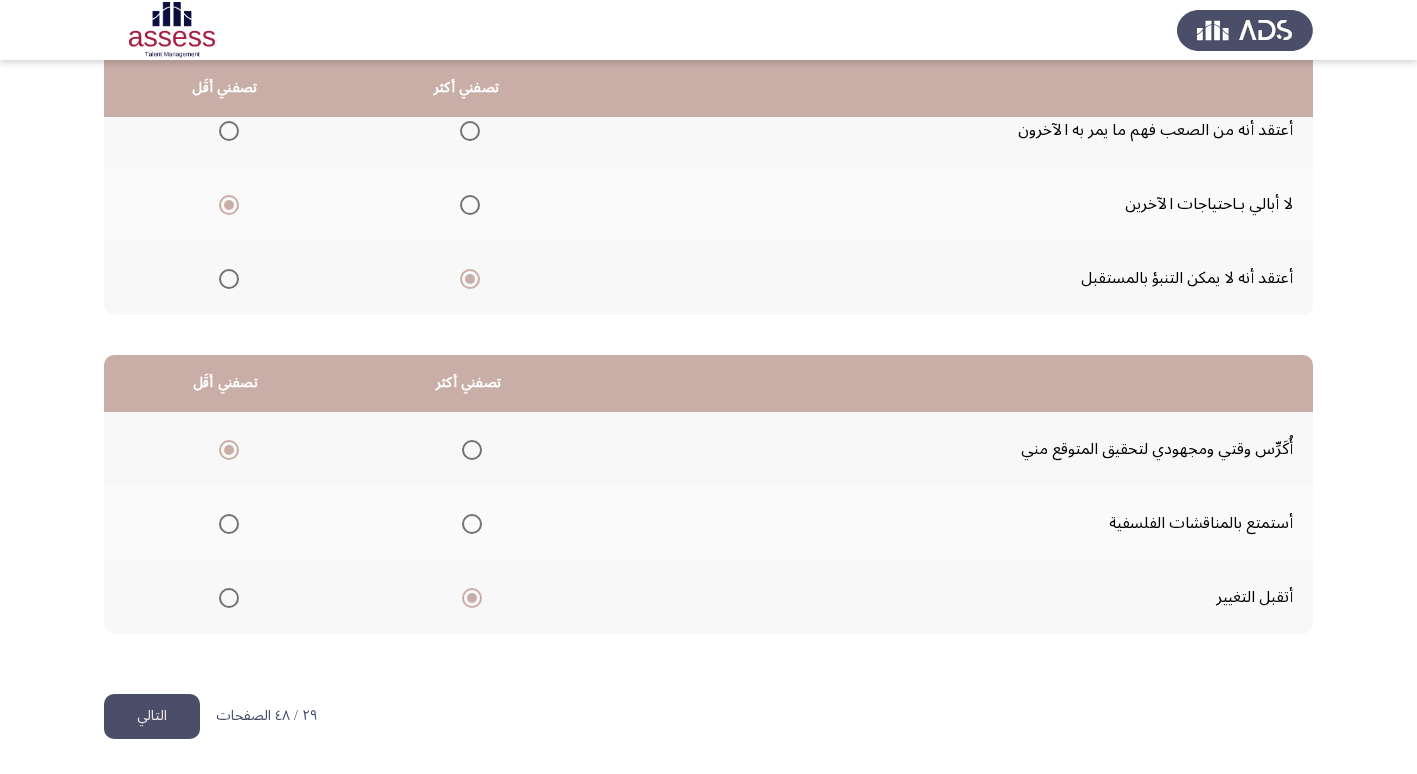 click on "التالي" 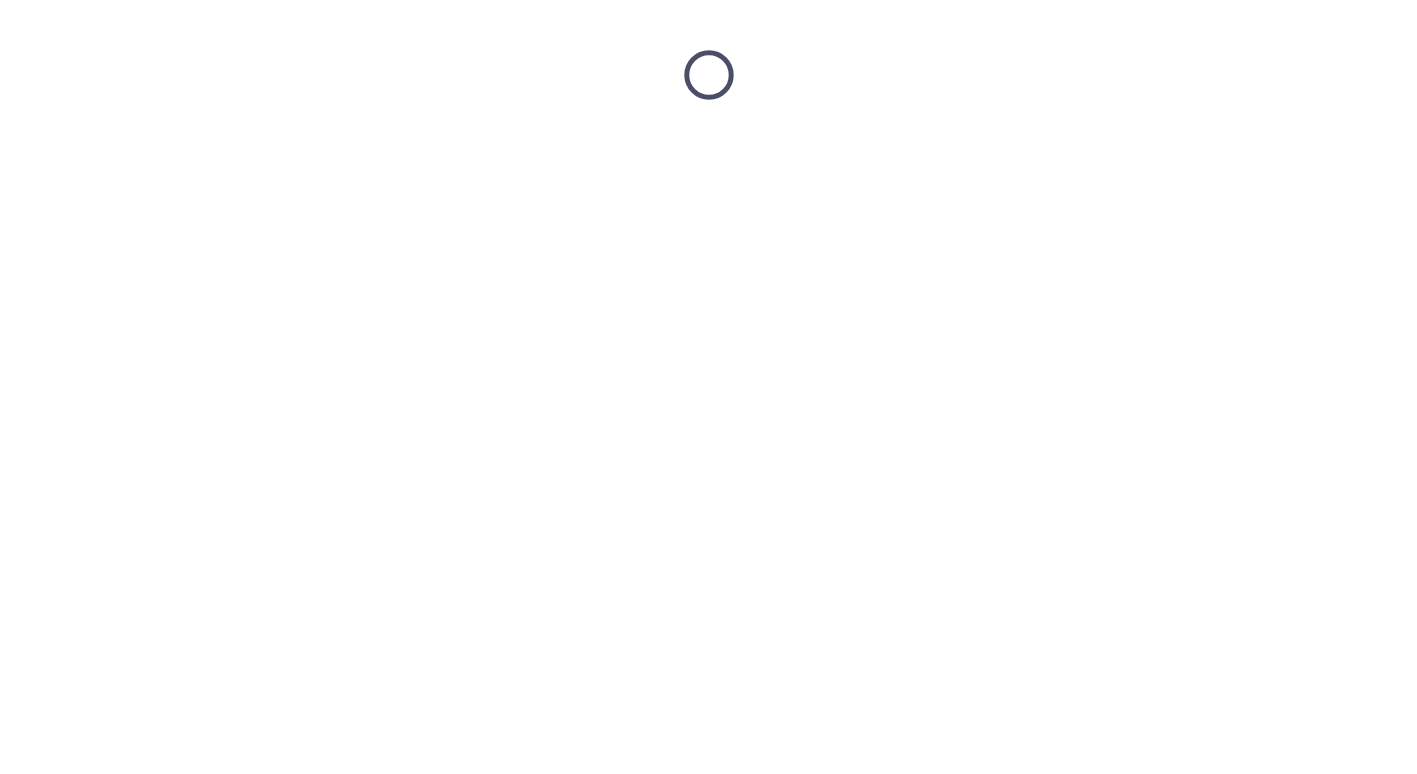 scroll, scrollTop: 0, scrollLeft: 0, axis: both 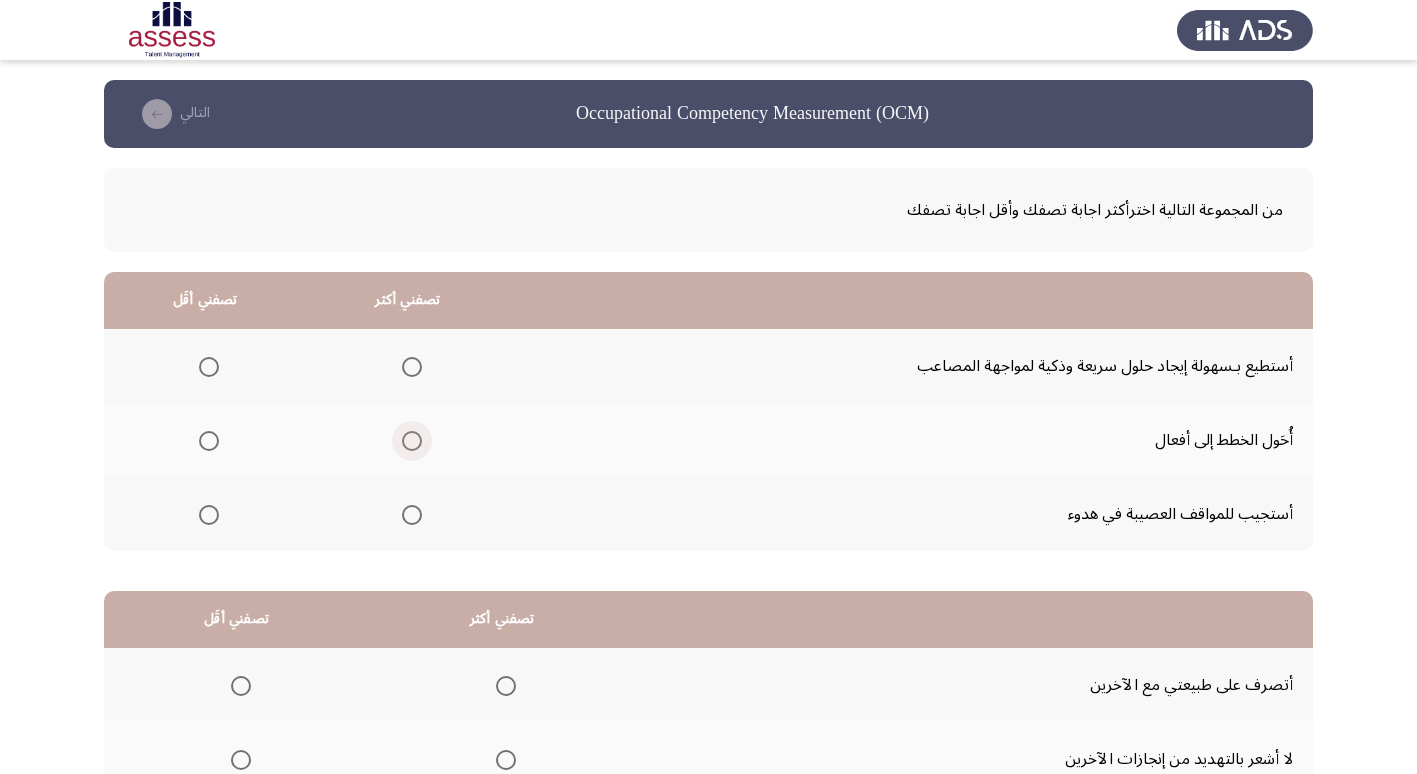 click at bounding box center (412, 441) 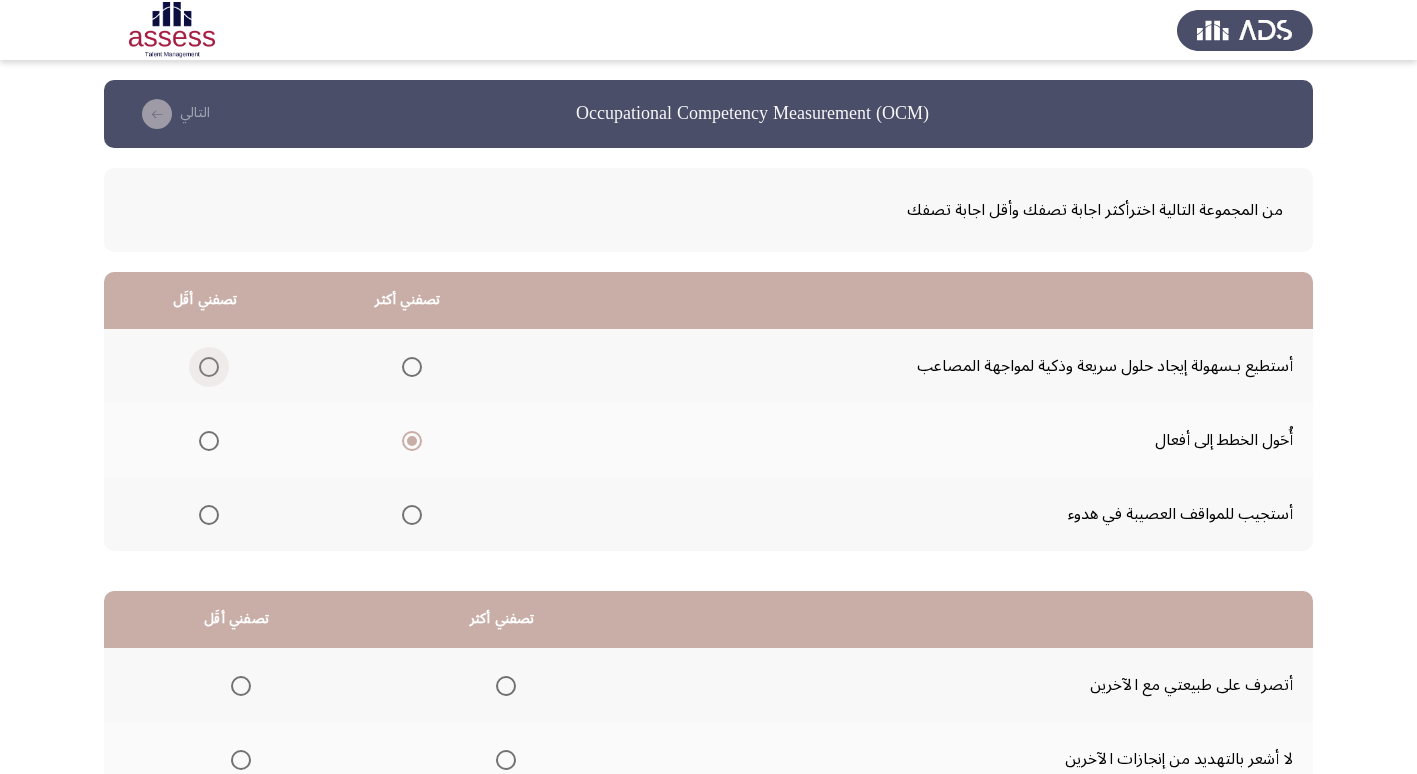 click at bounding box center [209, 367] 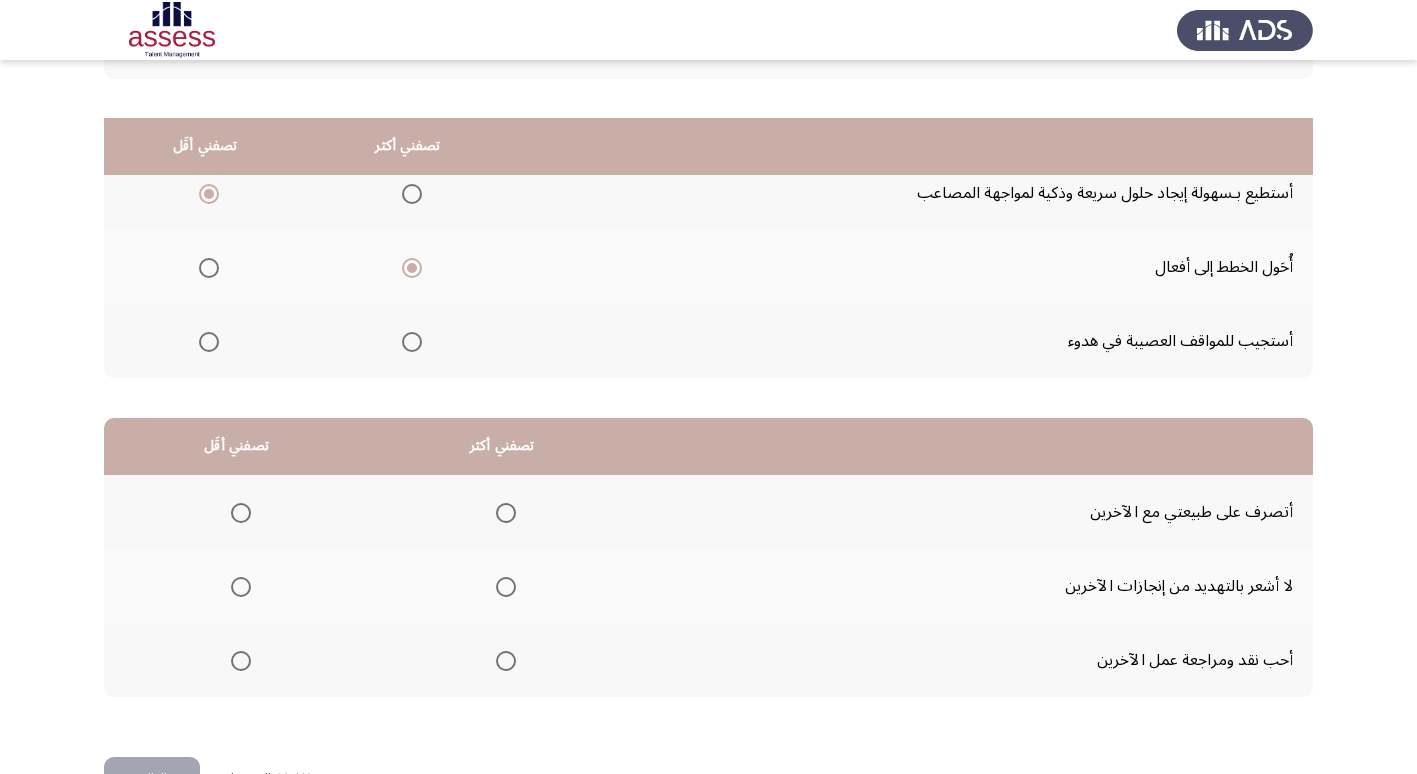scroll, scrollTop: 236, scrollLeft: 0, axis: vertical 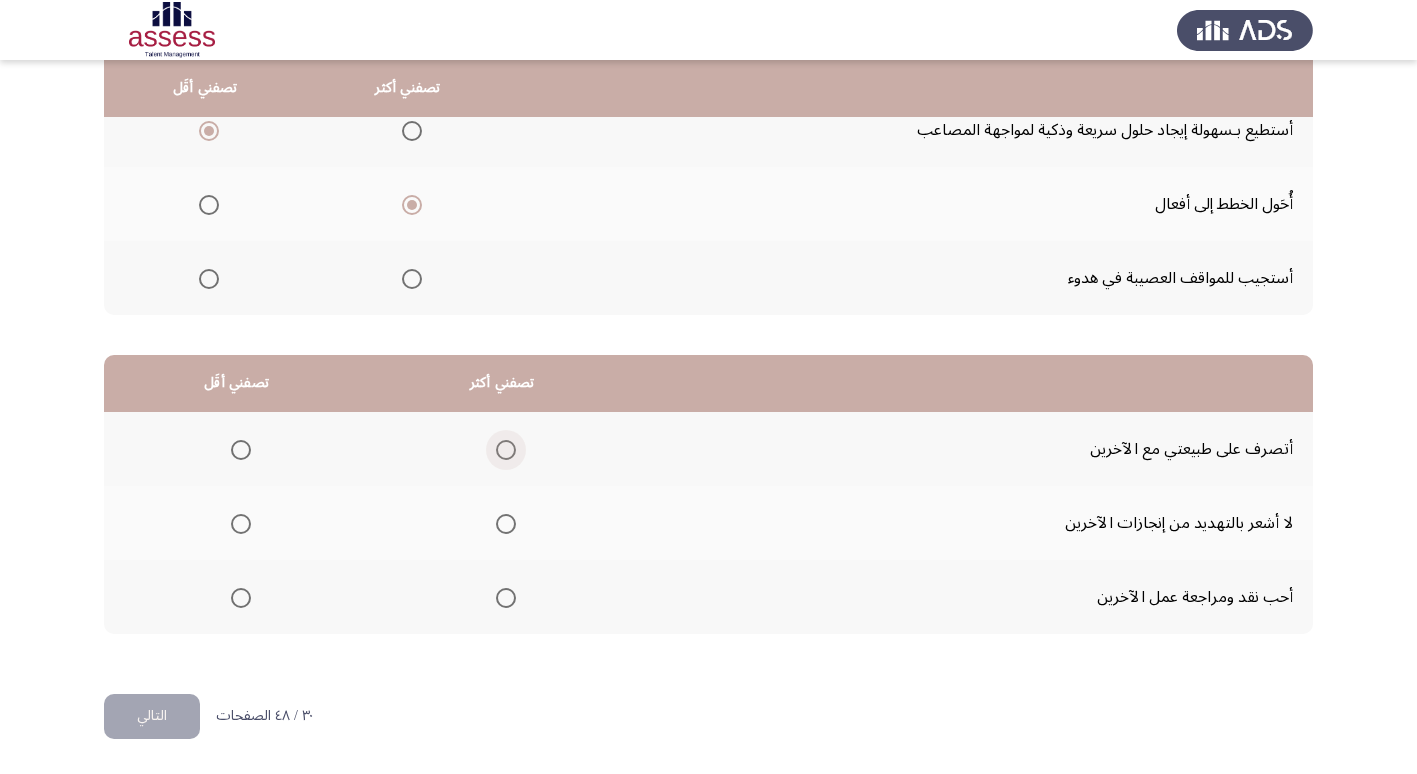 click at bounding box center (506, 450) 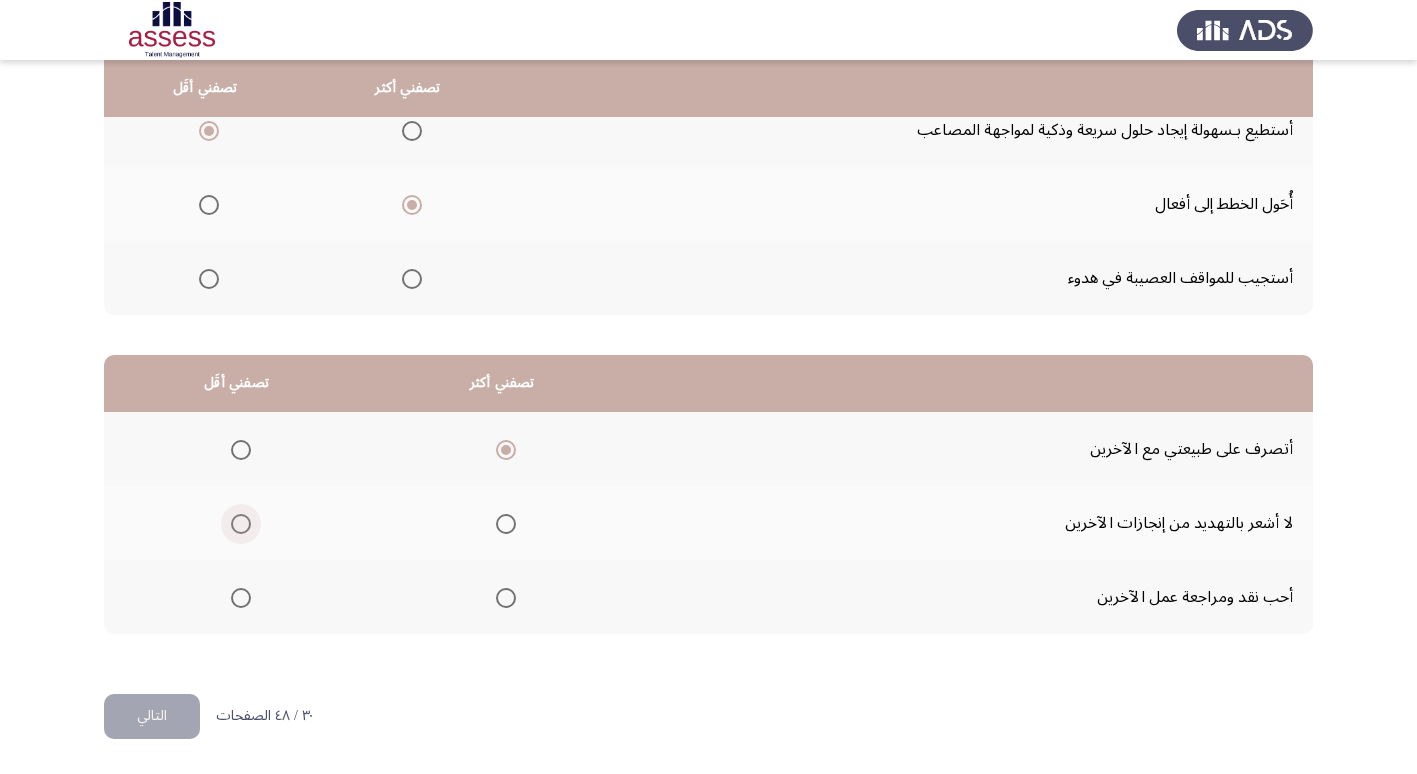 click at bounding box center [241, 524] 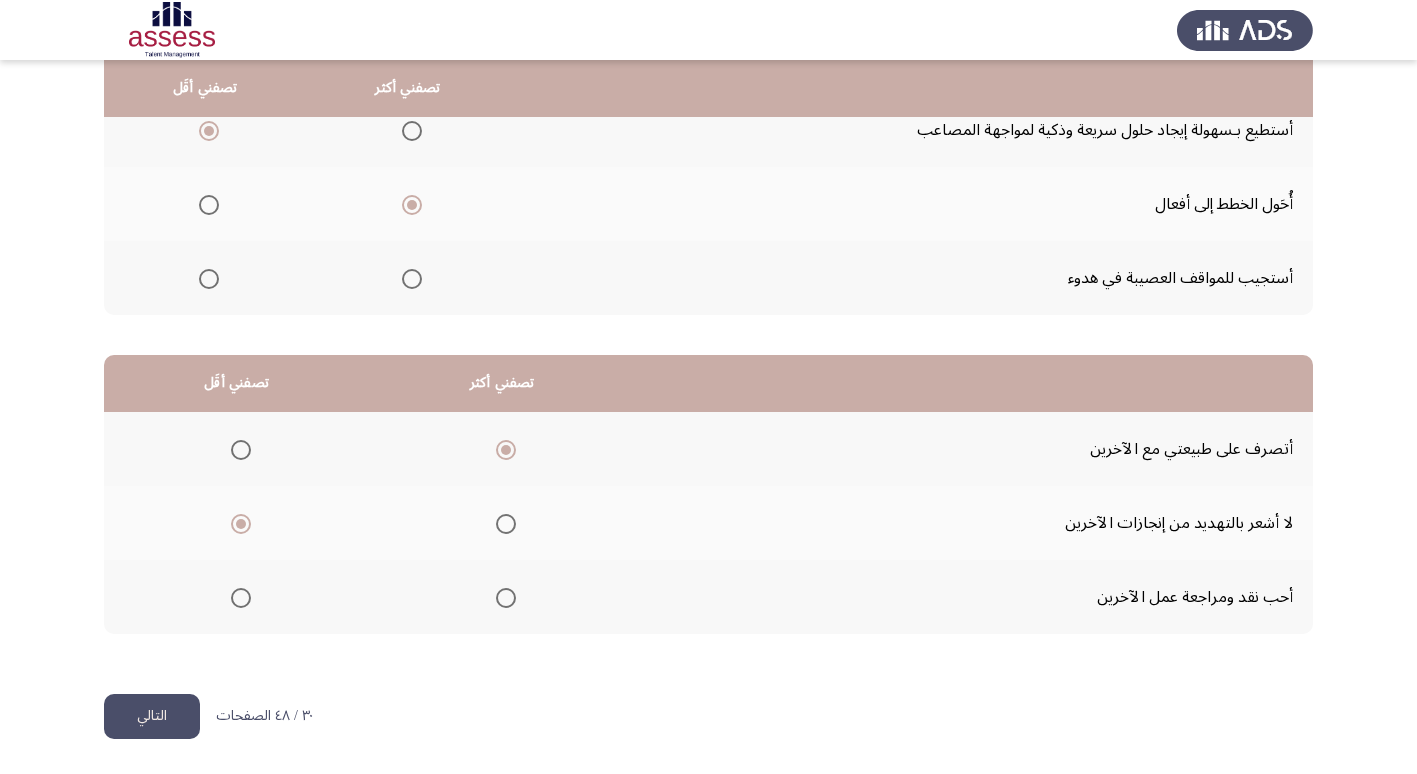 click on "التالي" 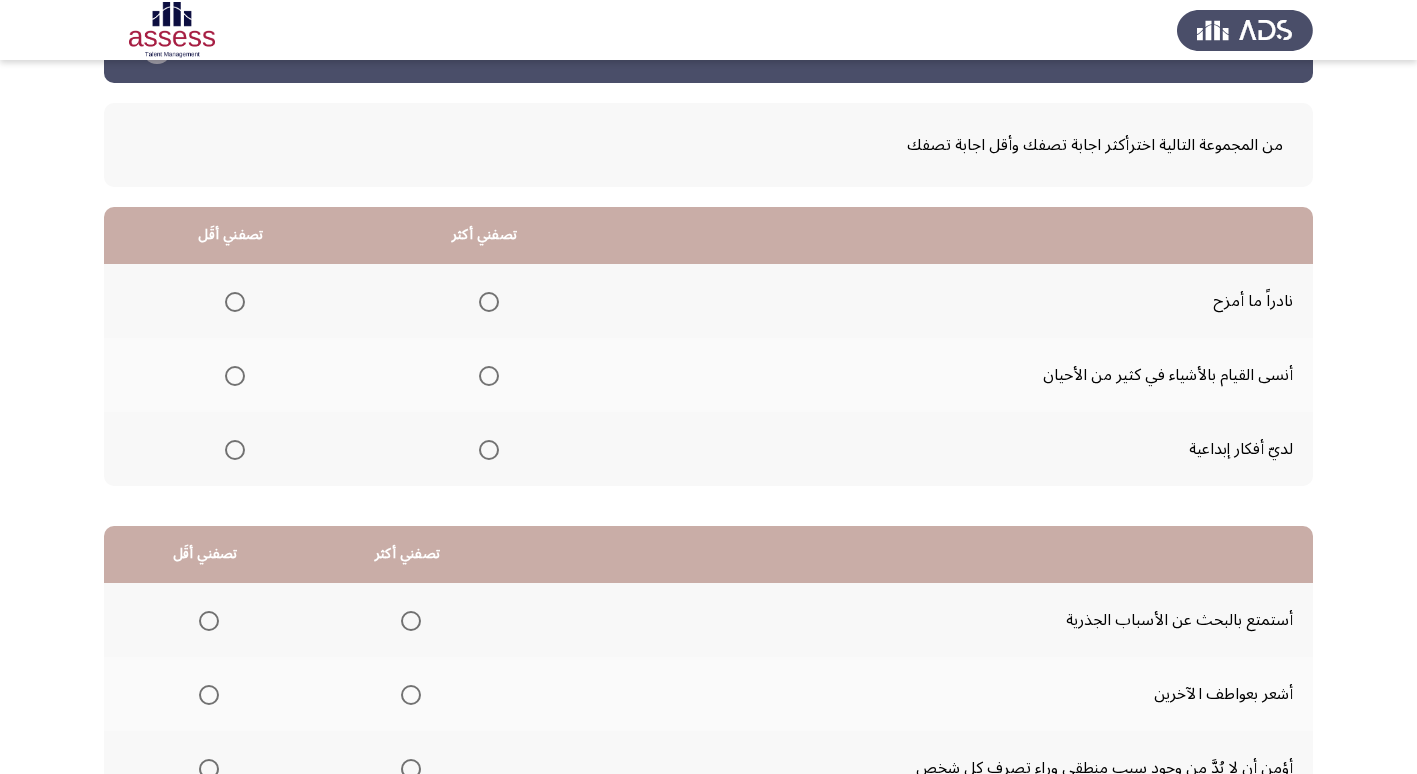 scroll, scrollTop: 100, scrollLeft: 0, axis: vertical 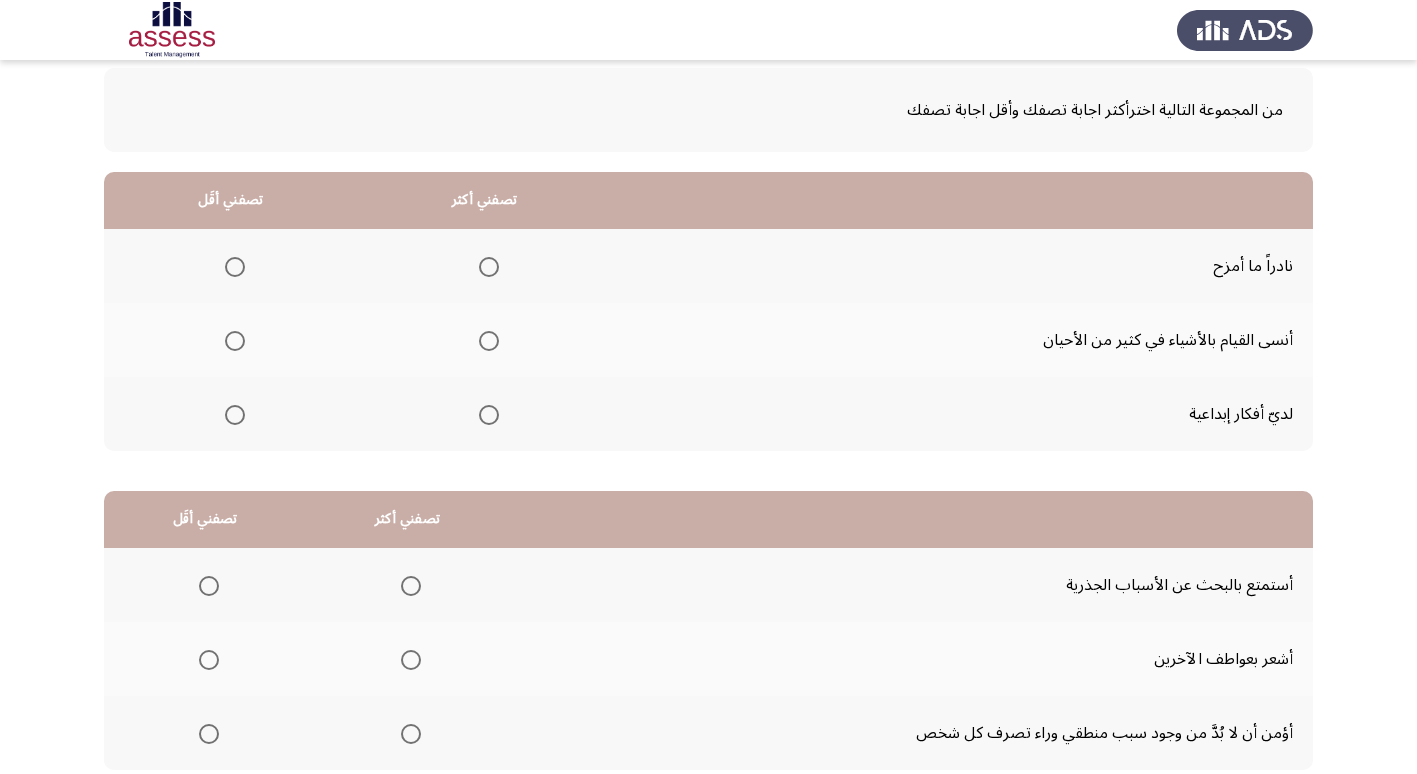 click at bounding box center [489, 415] 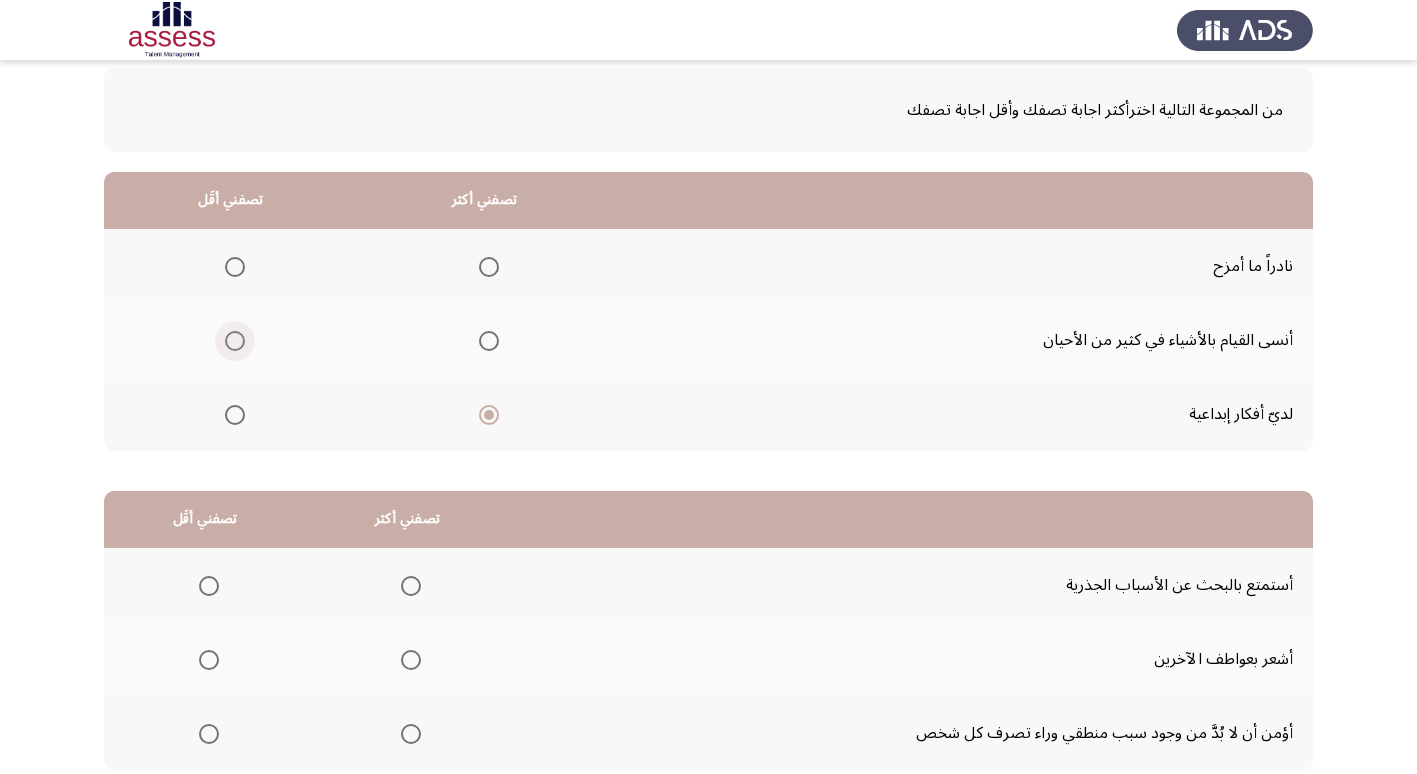click at bounding box center (235, 341) 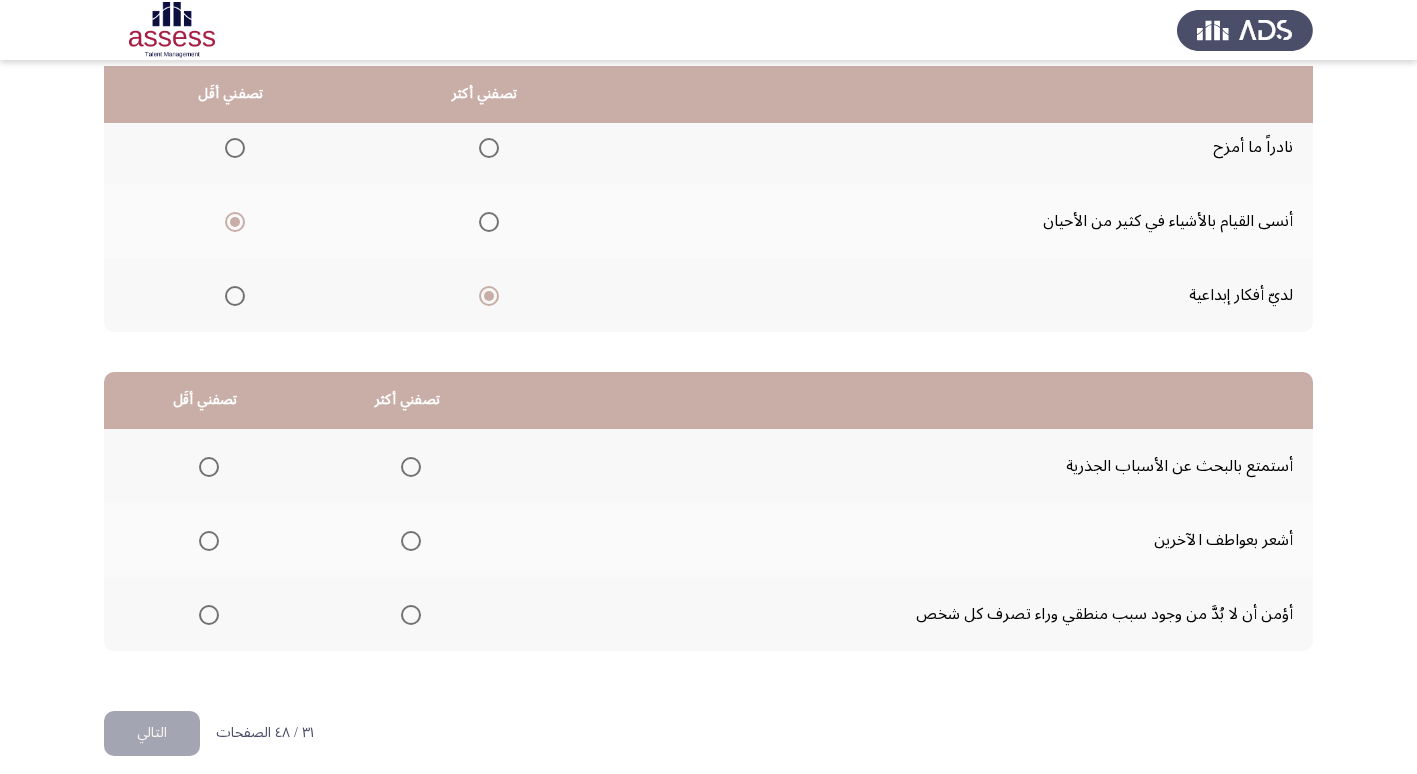 scroll, scrollTop: 236, scrollLeft: 0, axis: vertical 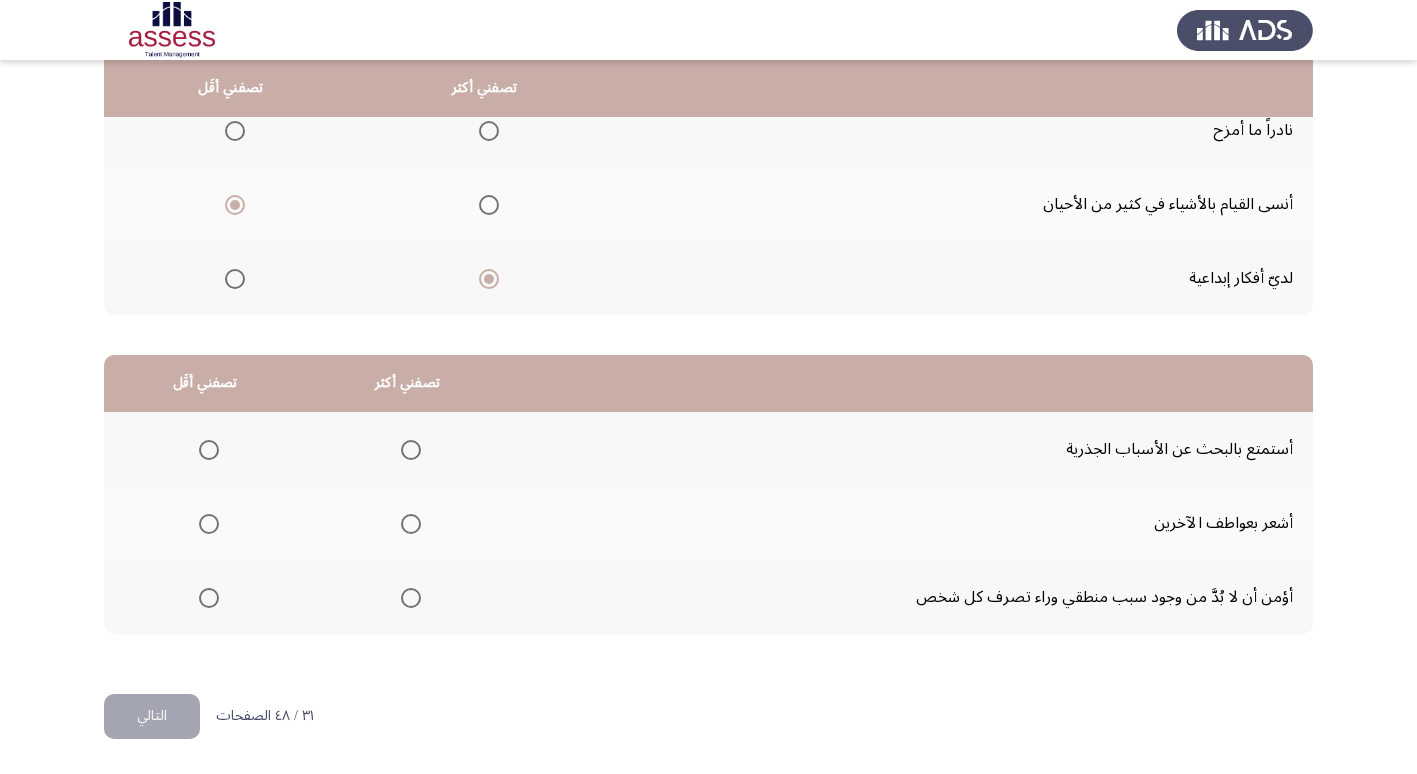 click at bounding box center [411, 598] 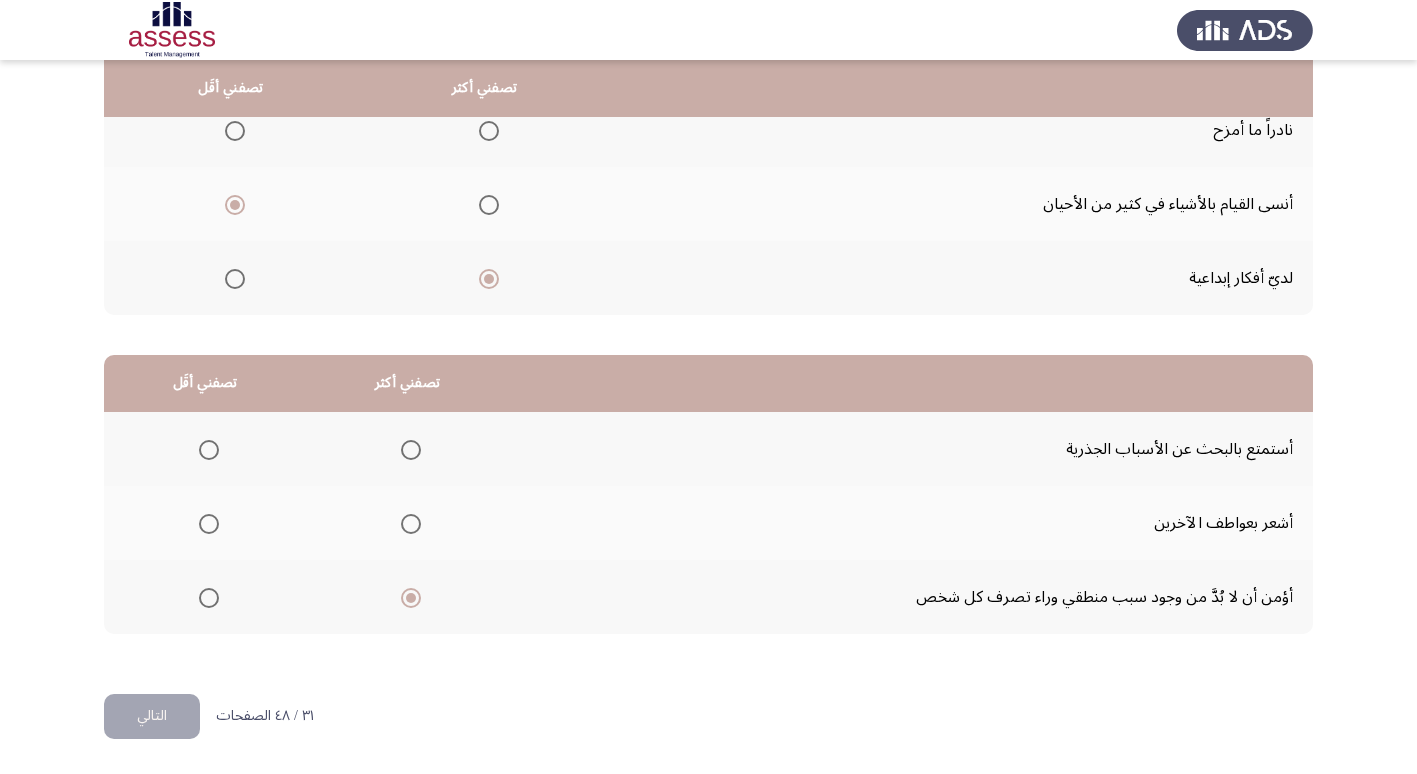 click at bounding box center (209, 524) 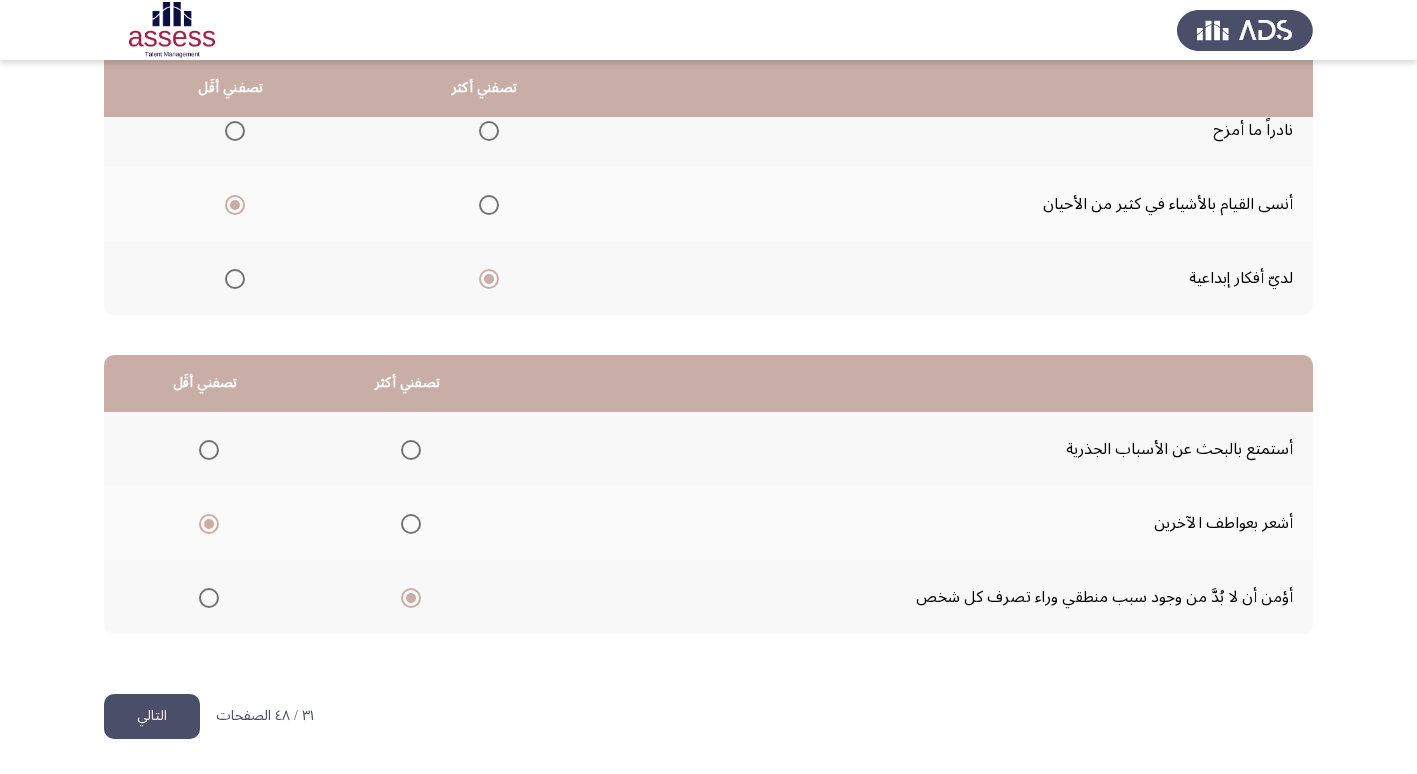 click on "التالي" 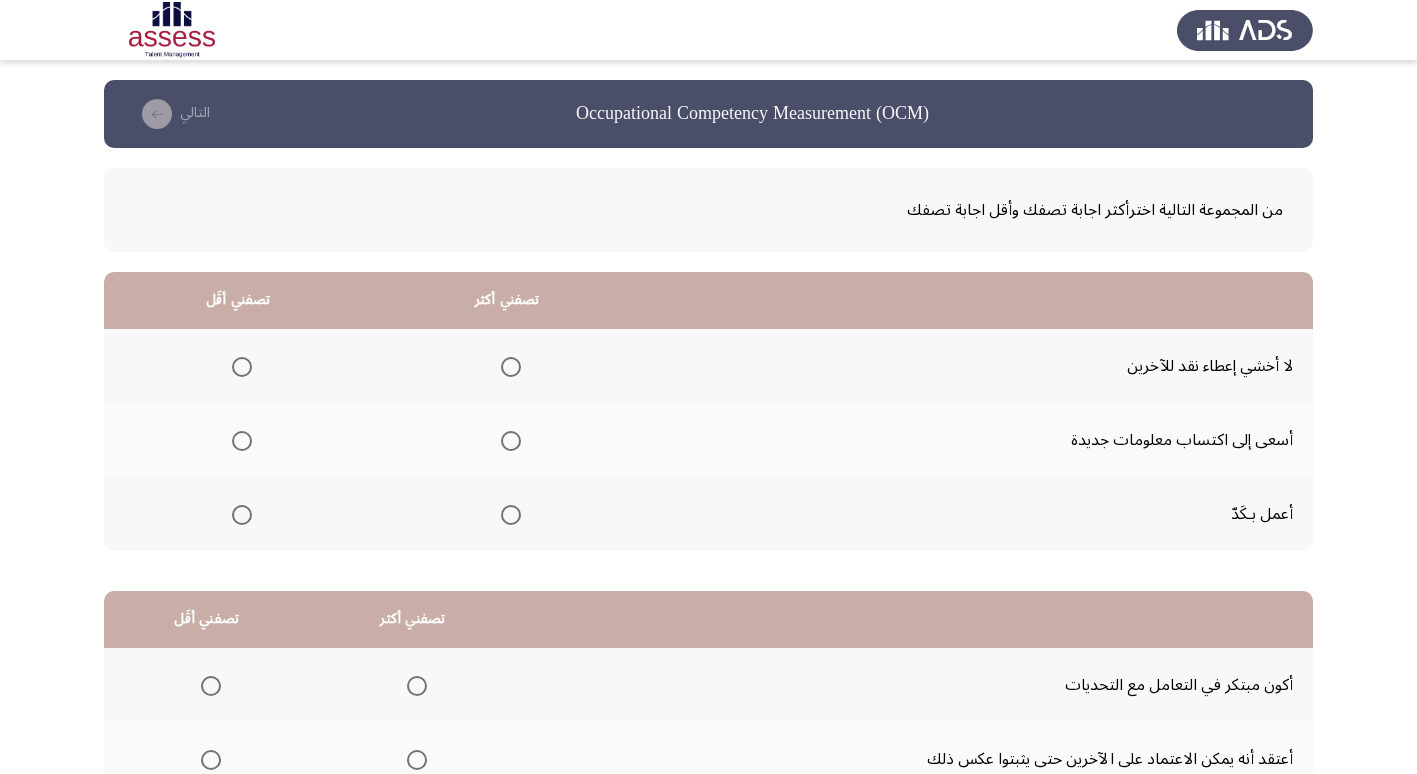 click at bounding box center (511, 441) 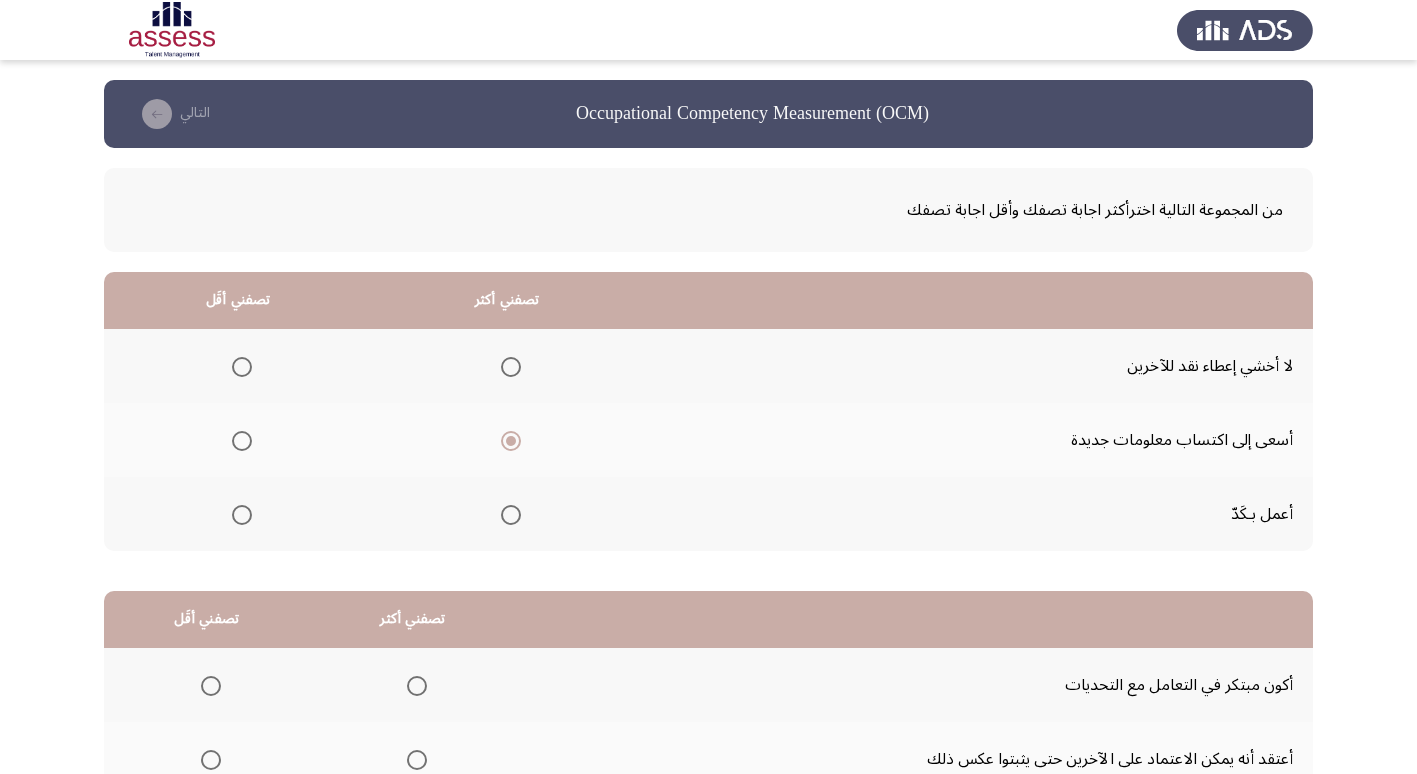 click at bounding box center (242, 367) 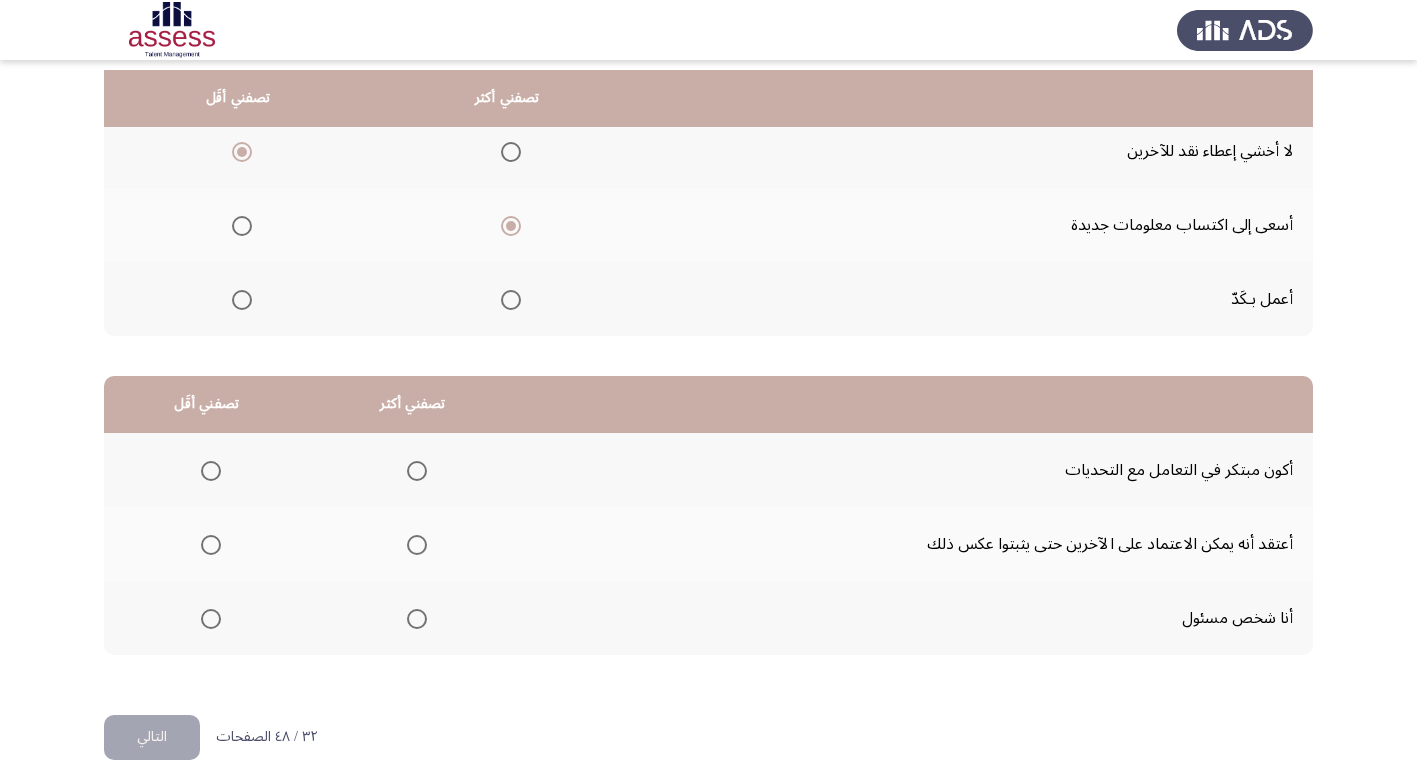 scroll, scrollTop: 236, scrollLeft: 0, axis: vertical 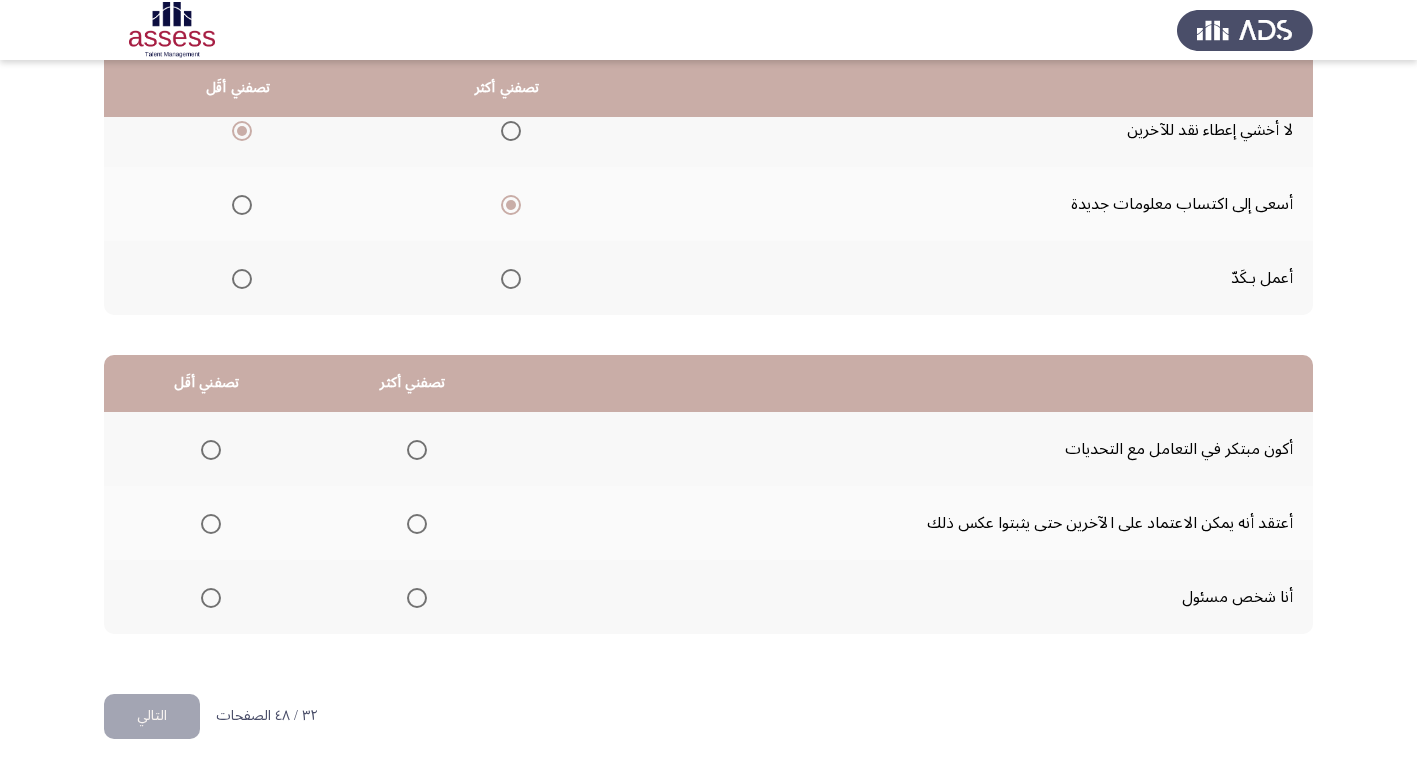 click at bounding box center (417, 450) 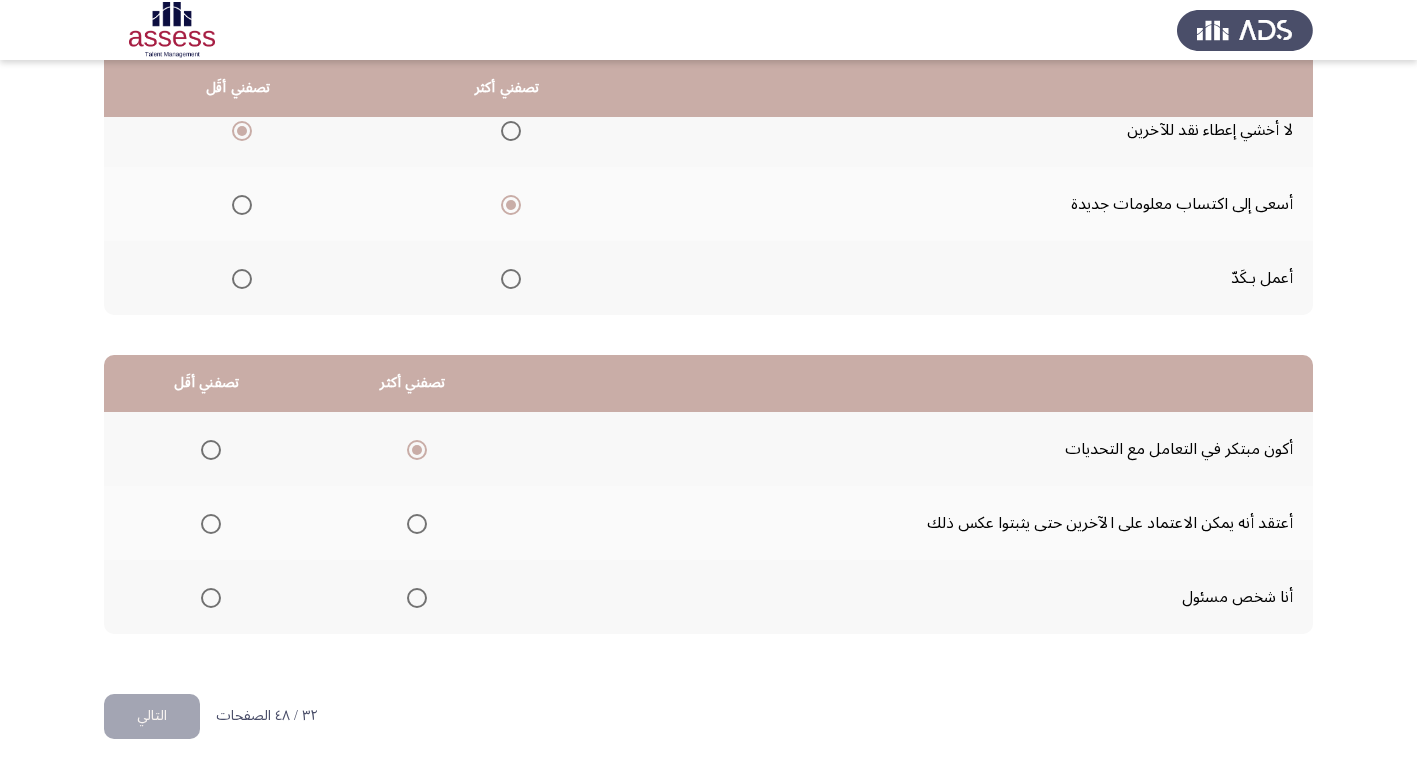 click at bounding box center [211, 524] 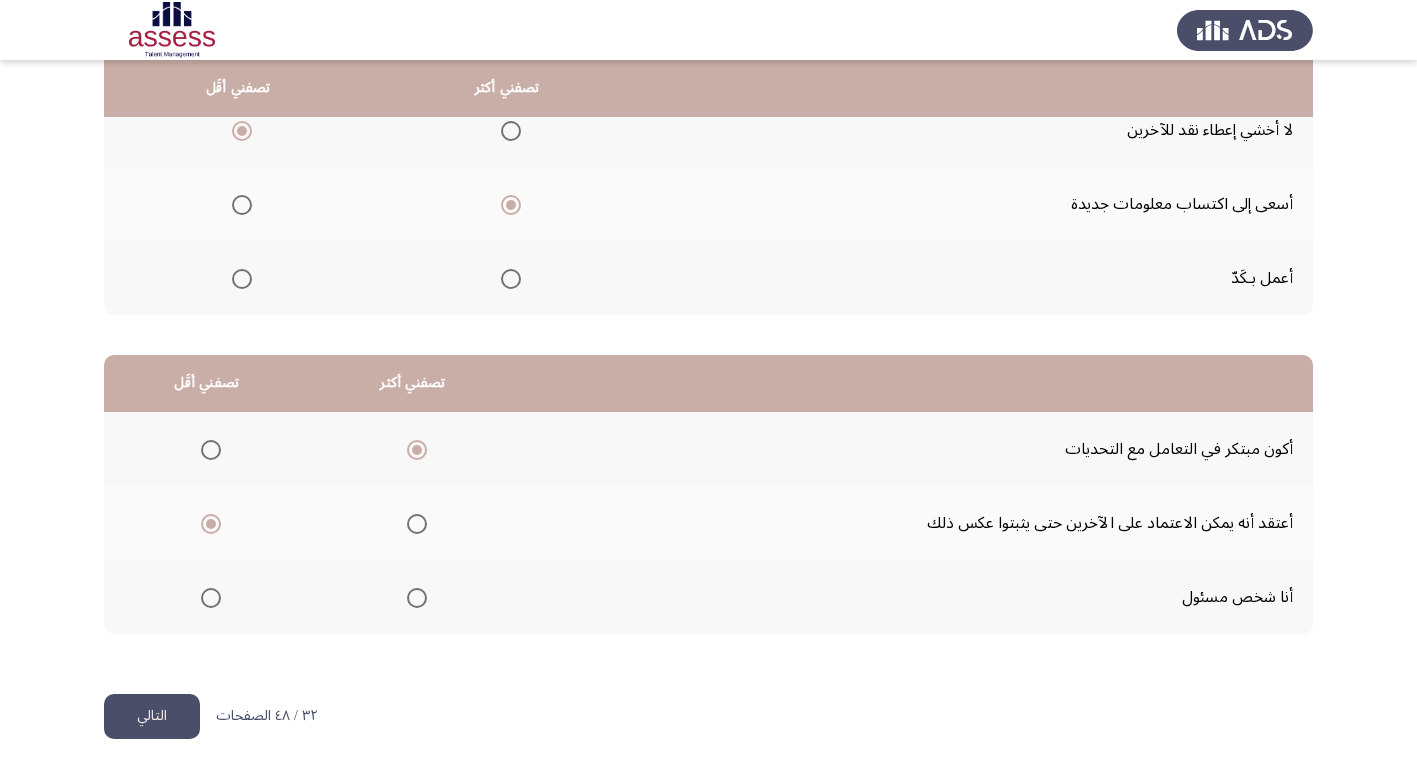click on "التالي" 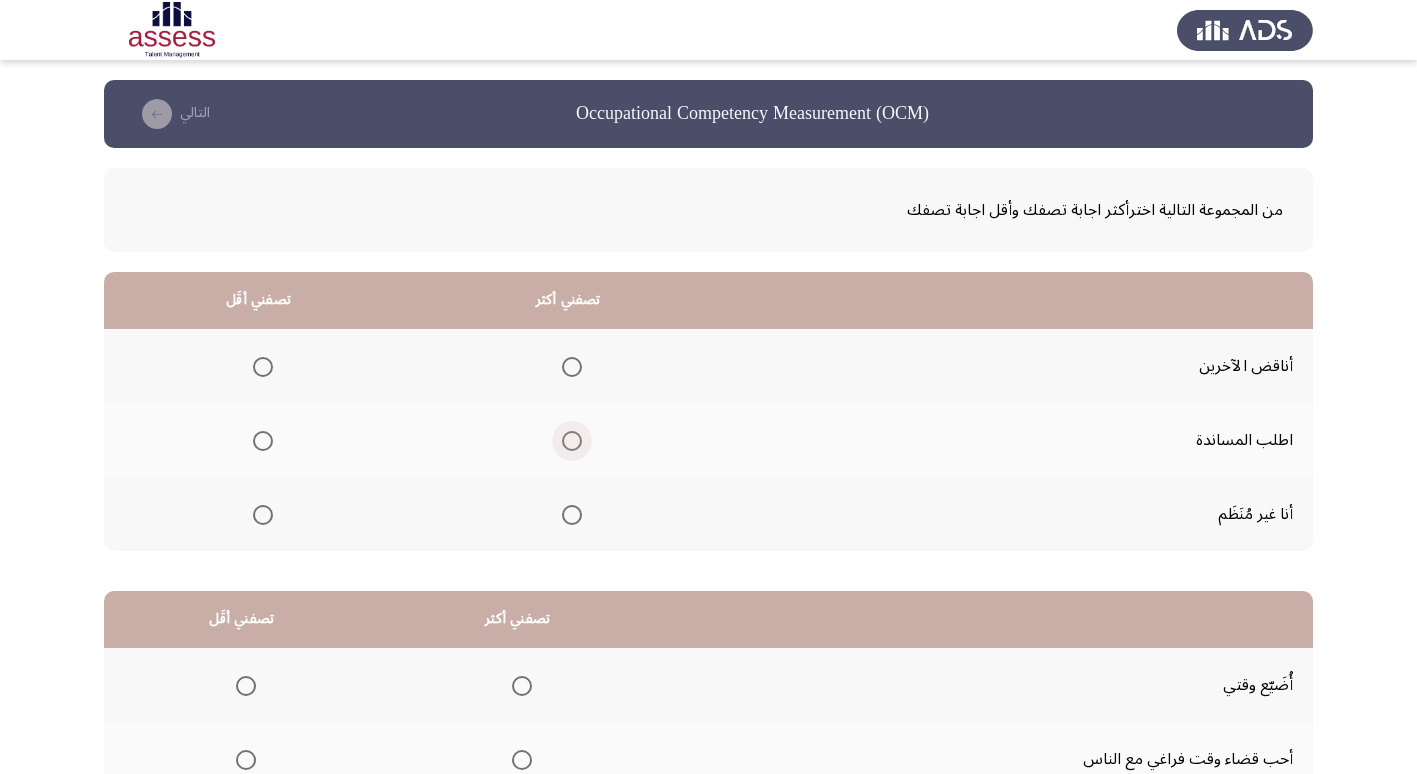 click at bounding box center [572, 441] 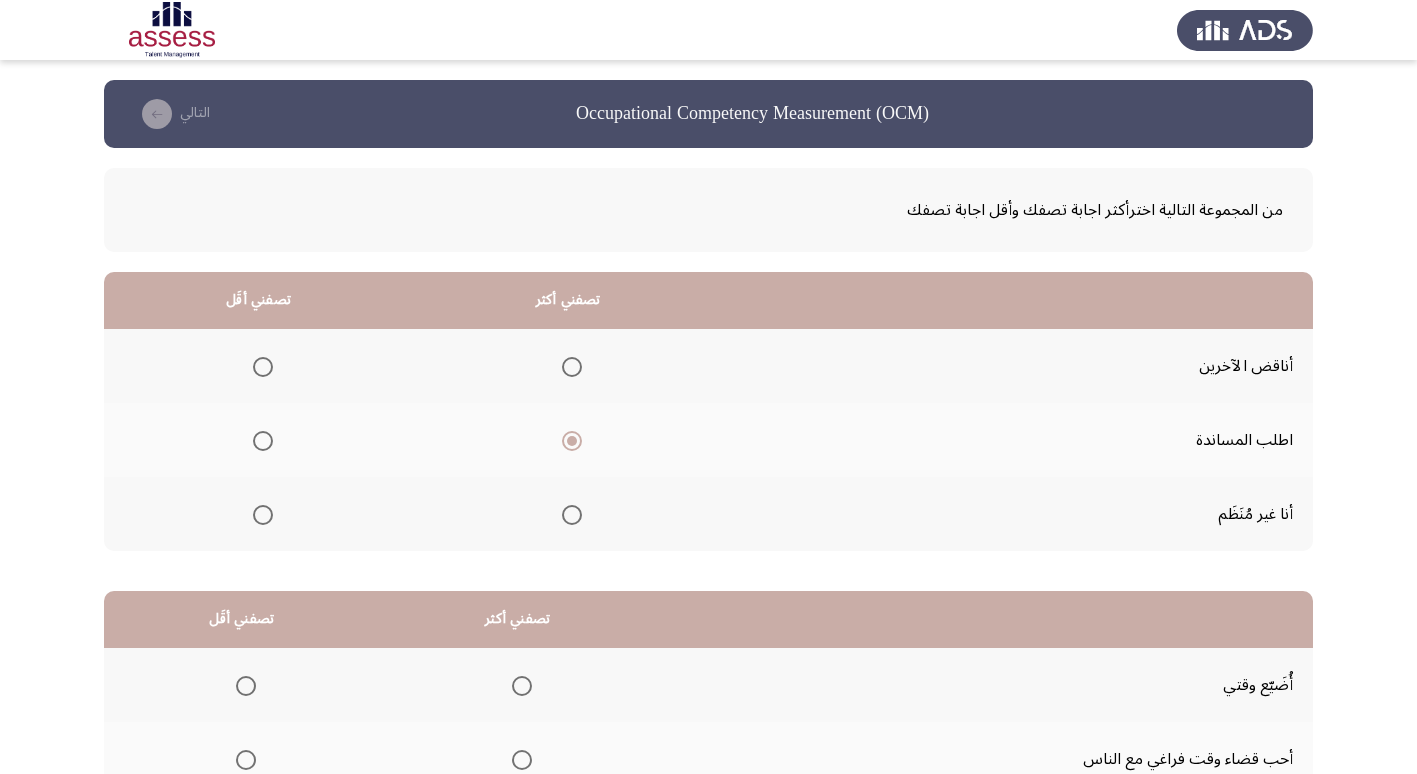 click at bounding box center (263, 367) 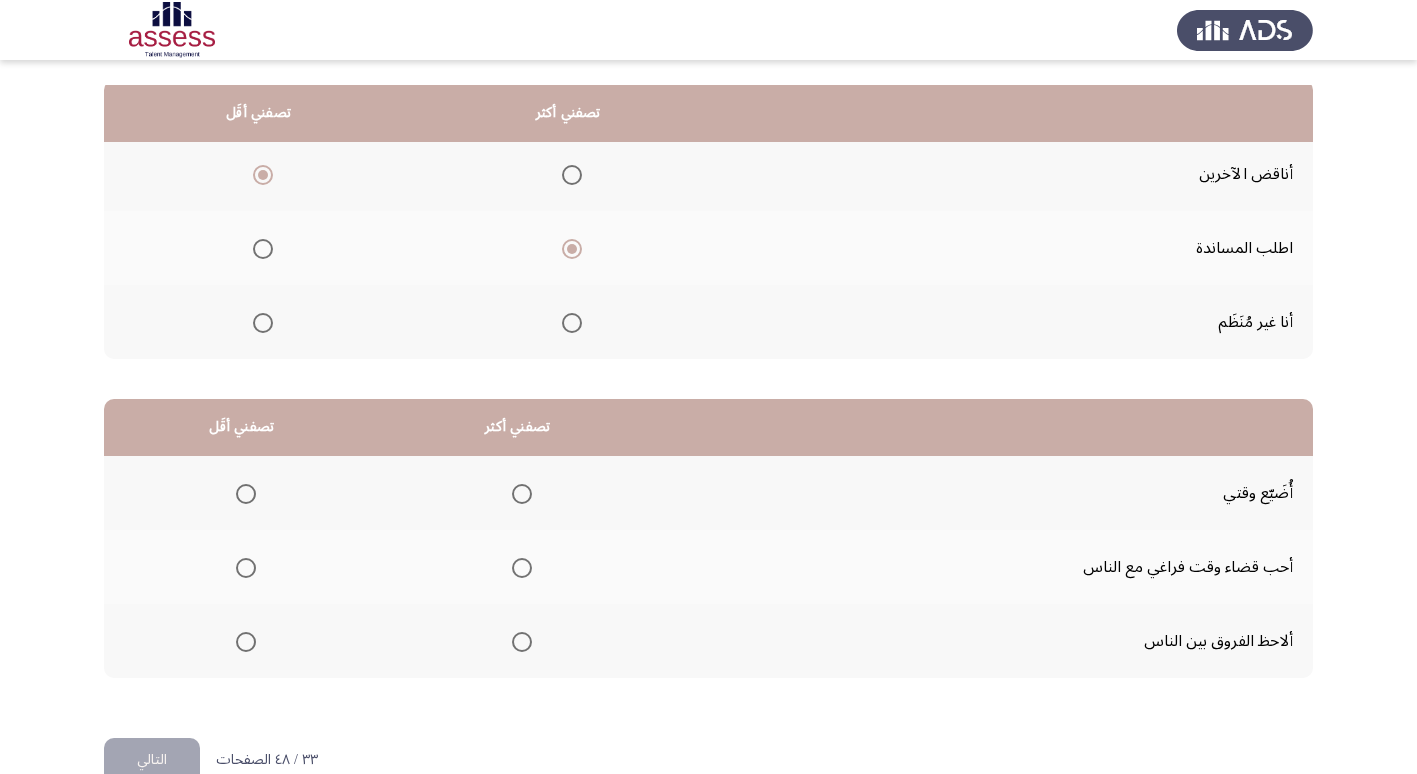 scroll, scrollTop: 236, scrollLeft: 0, axis: vertical 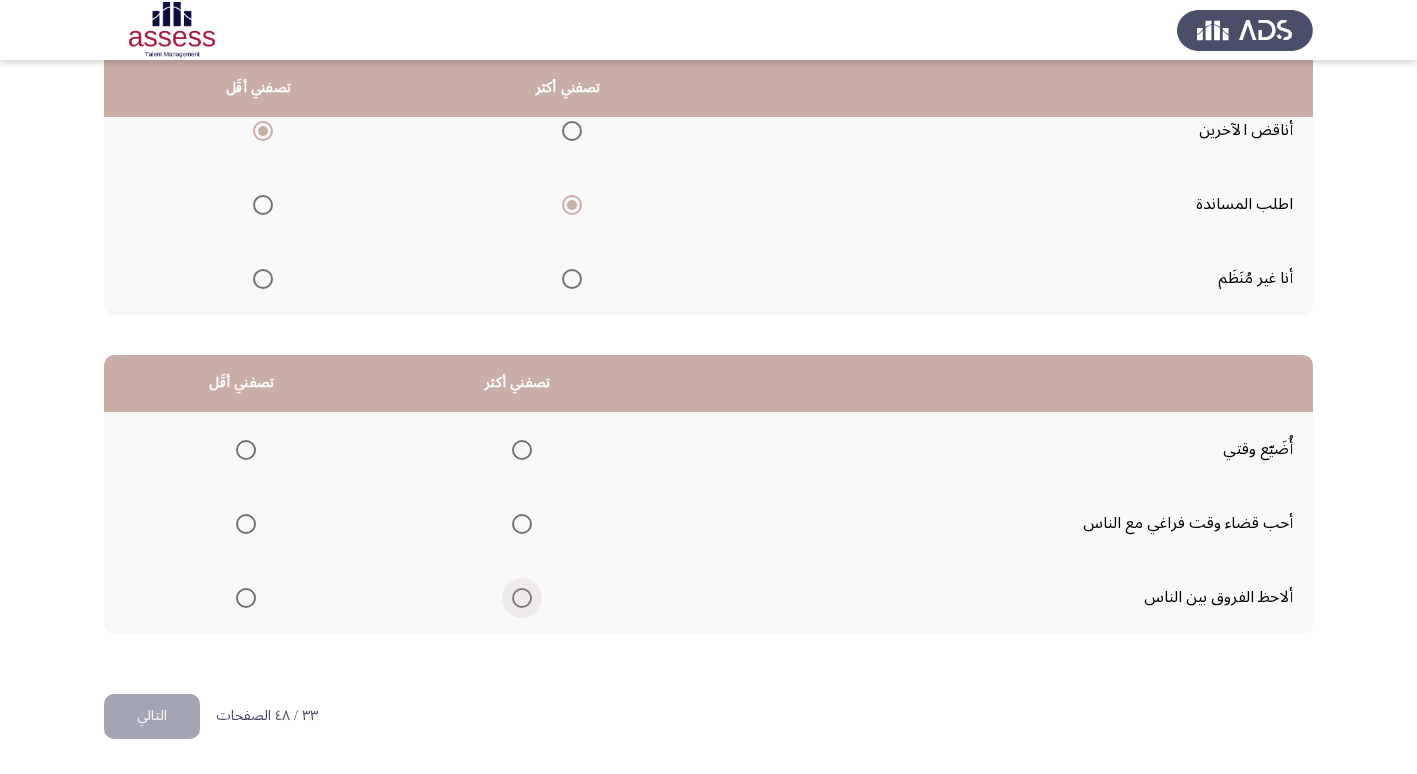 click at bounding box center (522, 598) 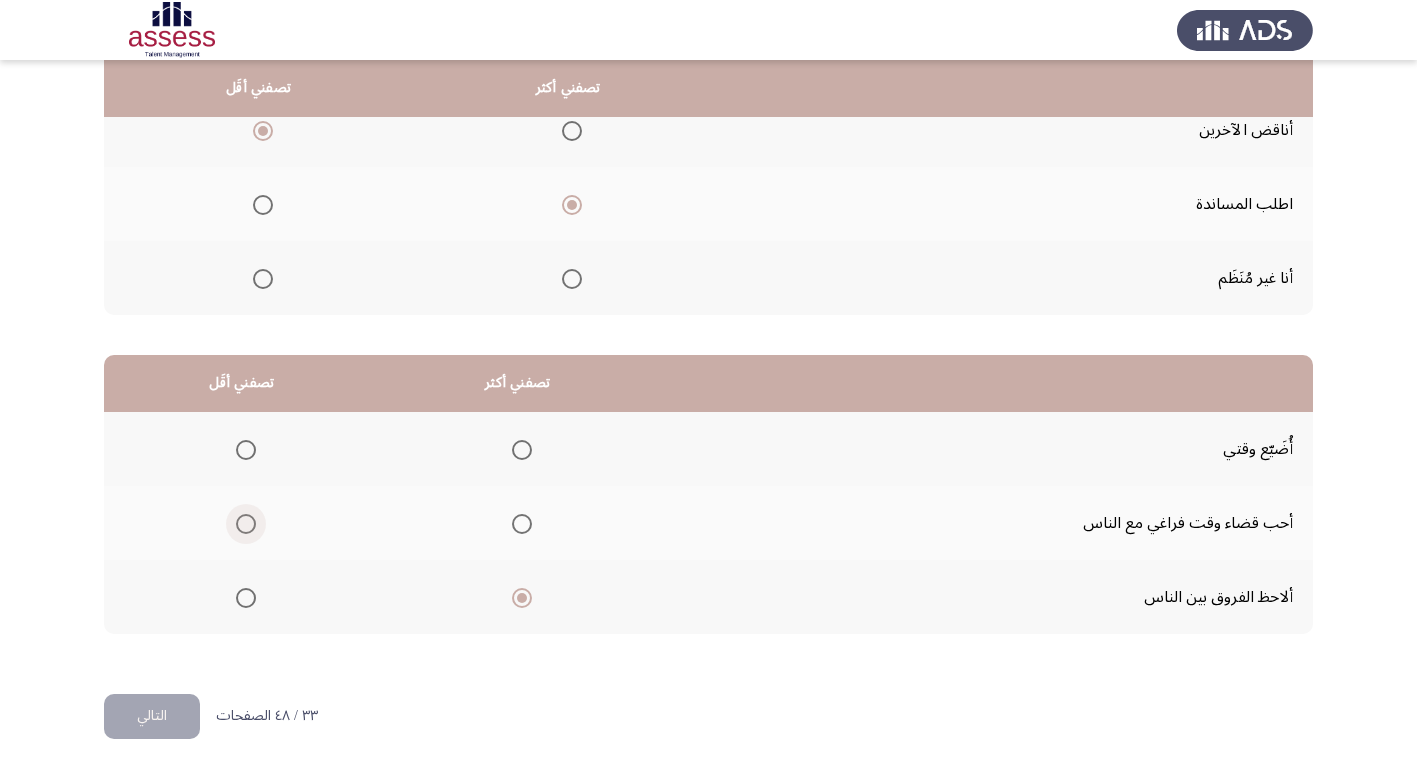 click at bounding box center [246, 524] 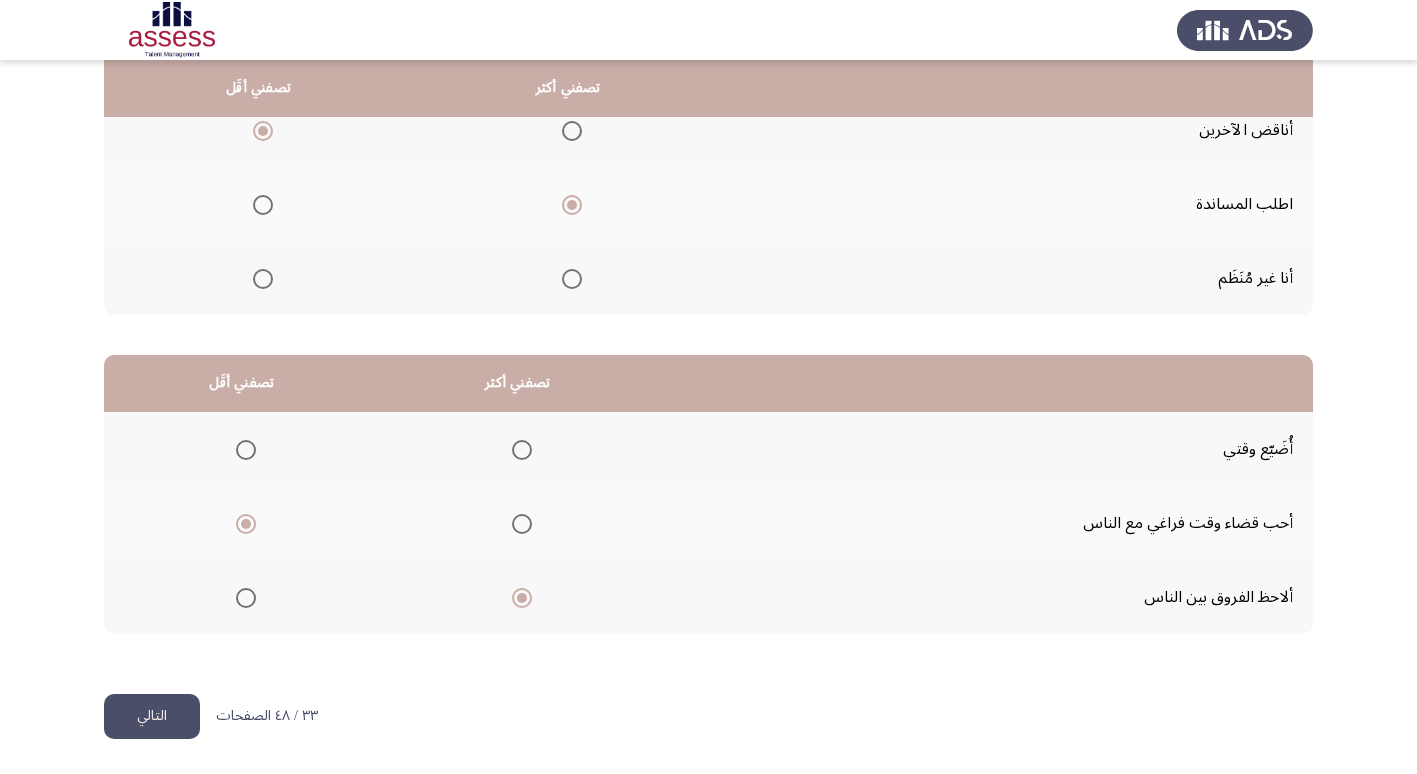click on "التالي" 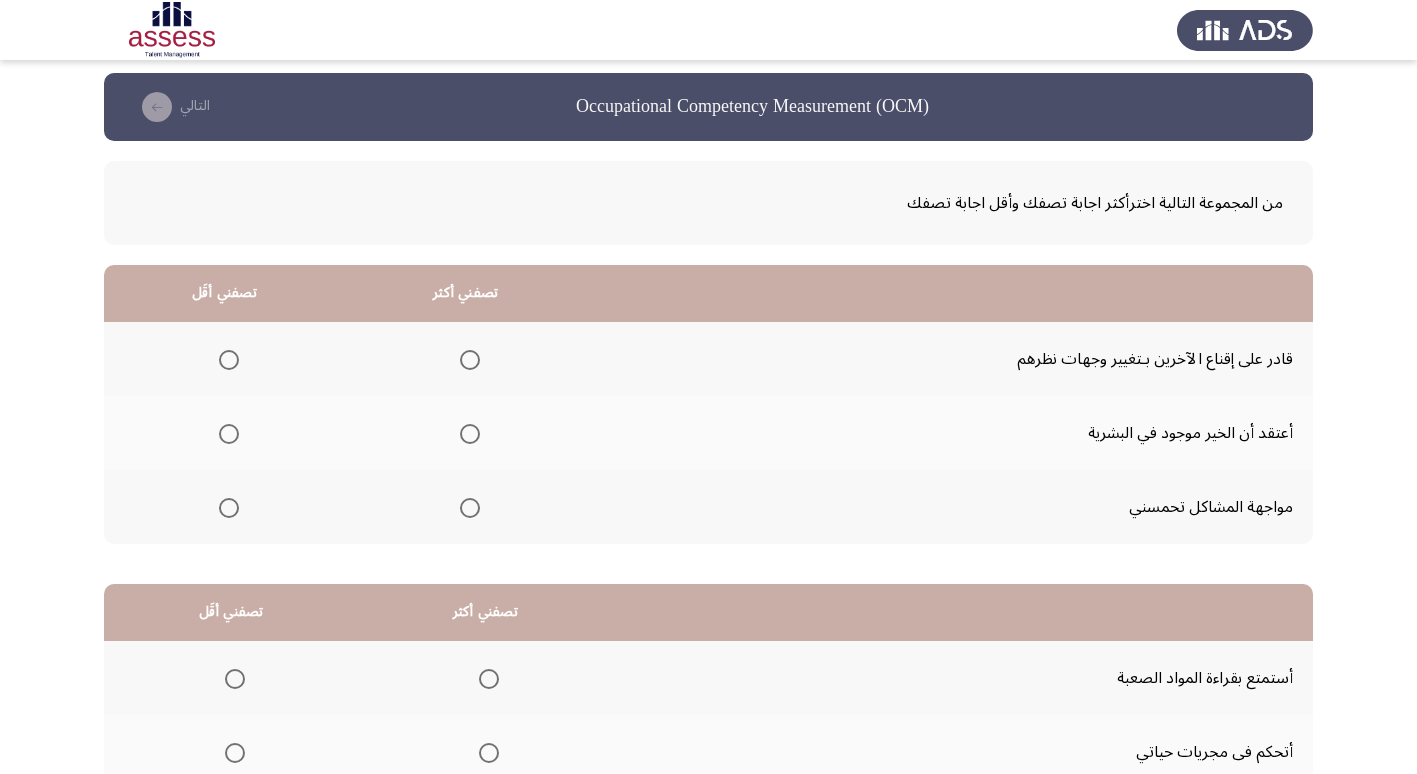 scroll, scrollTop: 0, scrollLeft: 0, axis: both 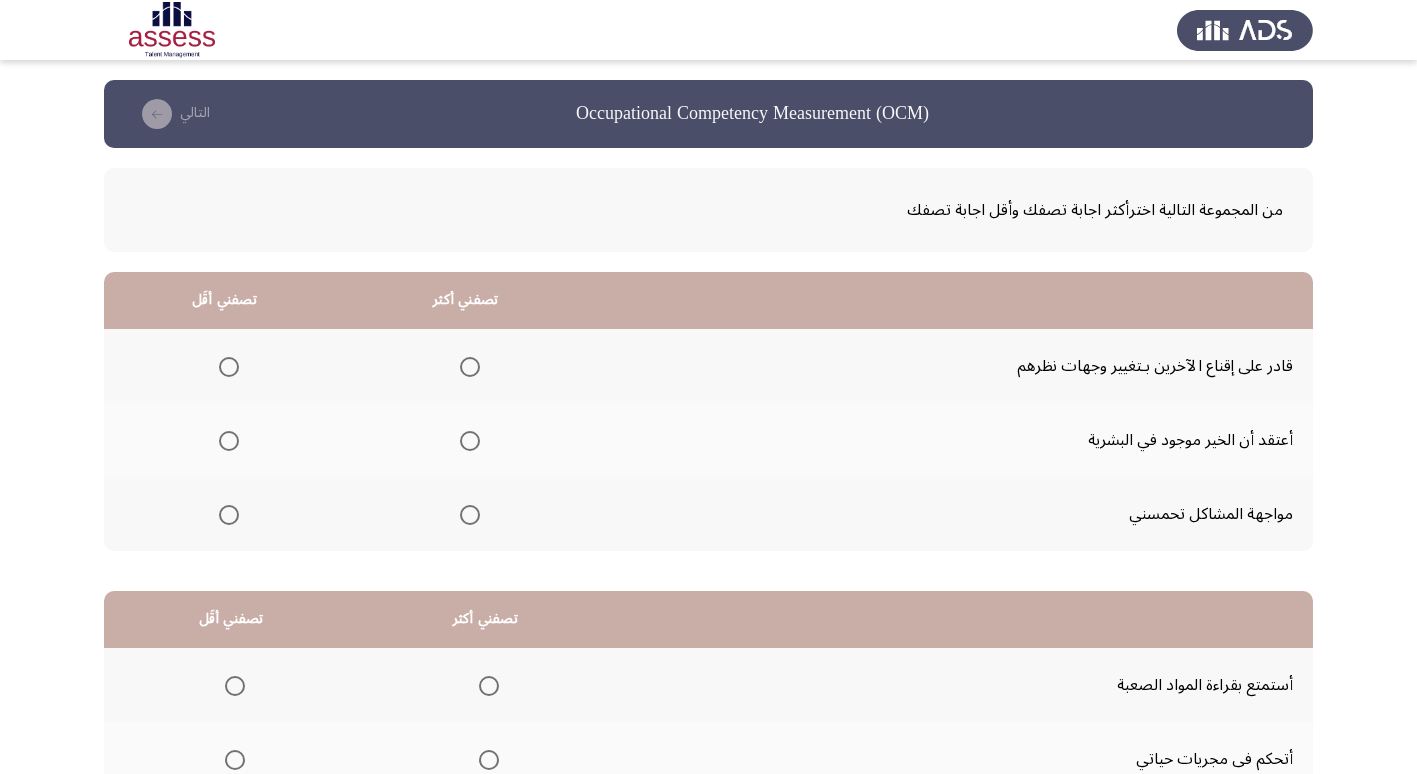 click at bounding box center [470, 441] 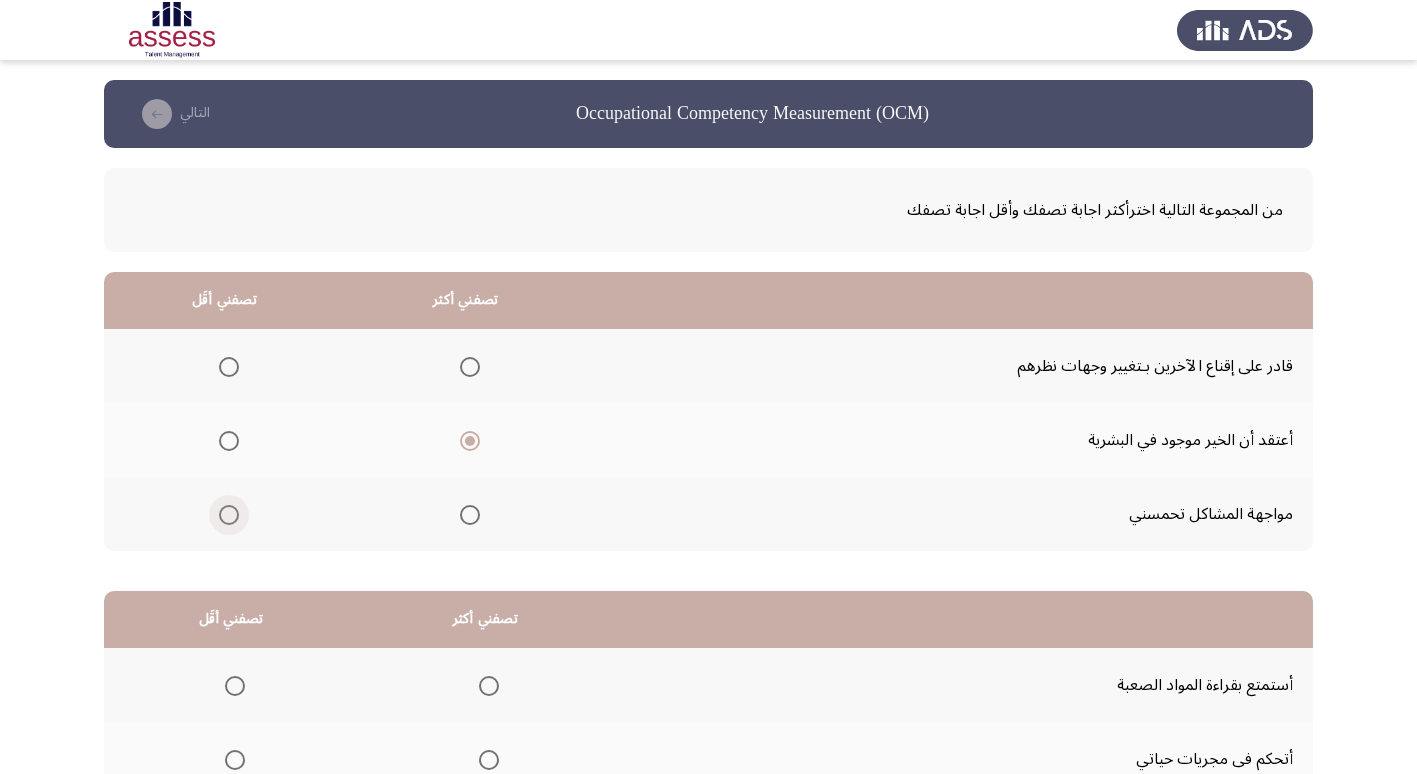 click at bounding box center (229, 515) 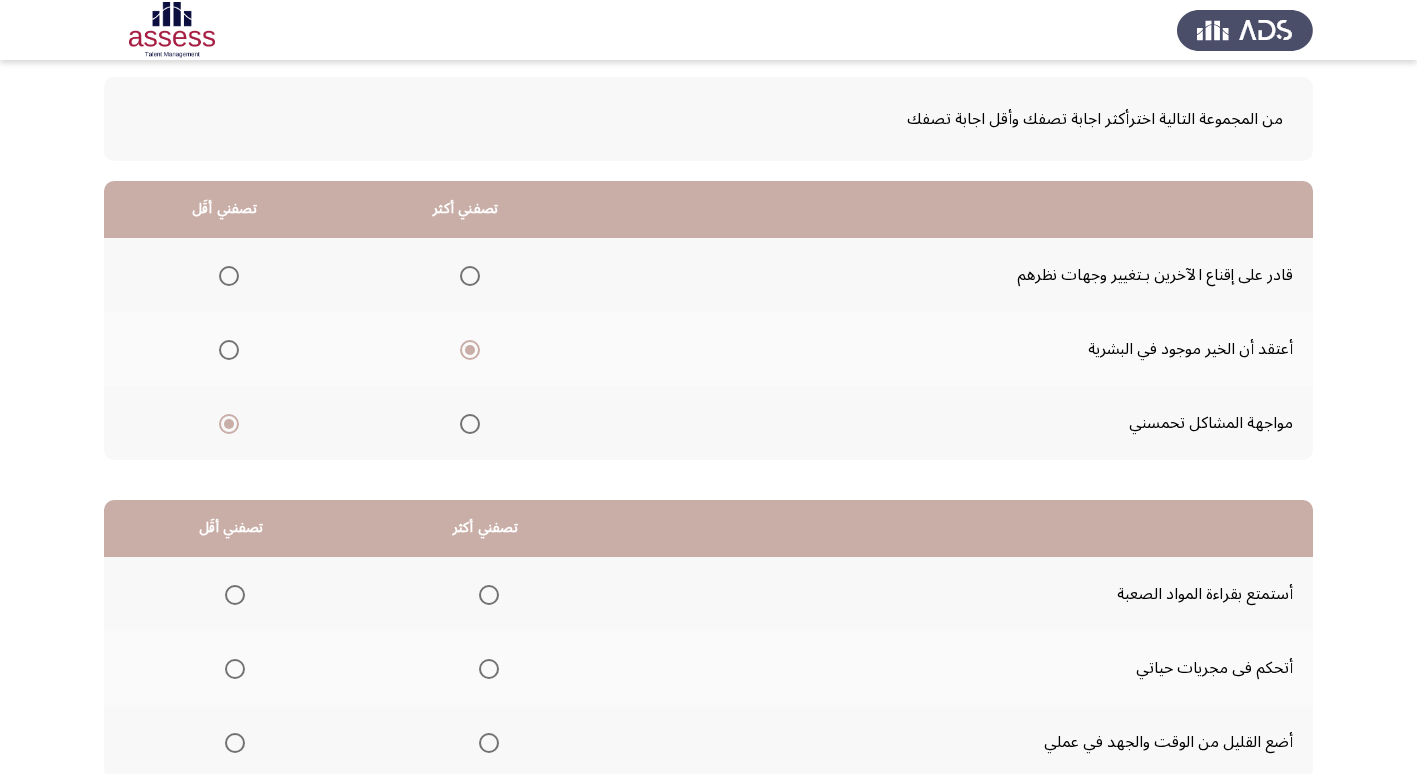 scroll, scrollTop: 236, scrollLeft: 0, axis: vertical 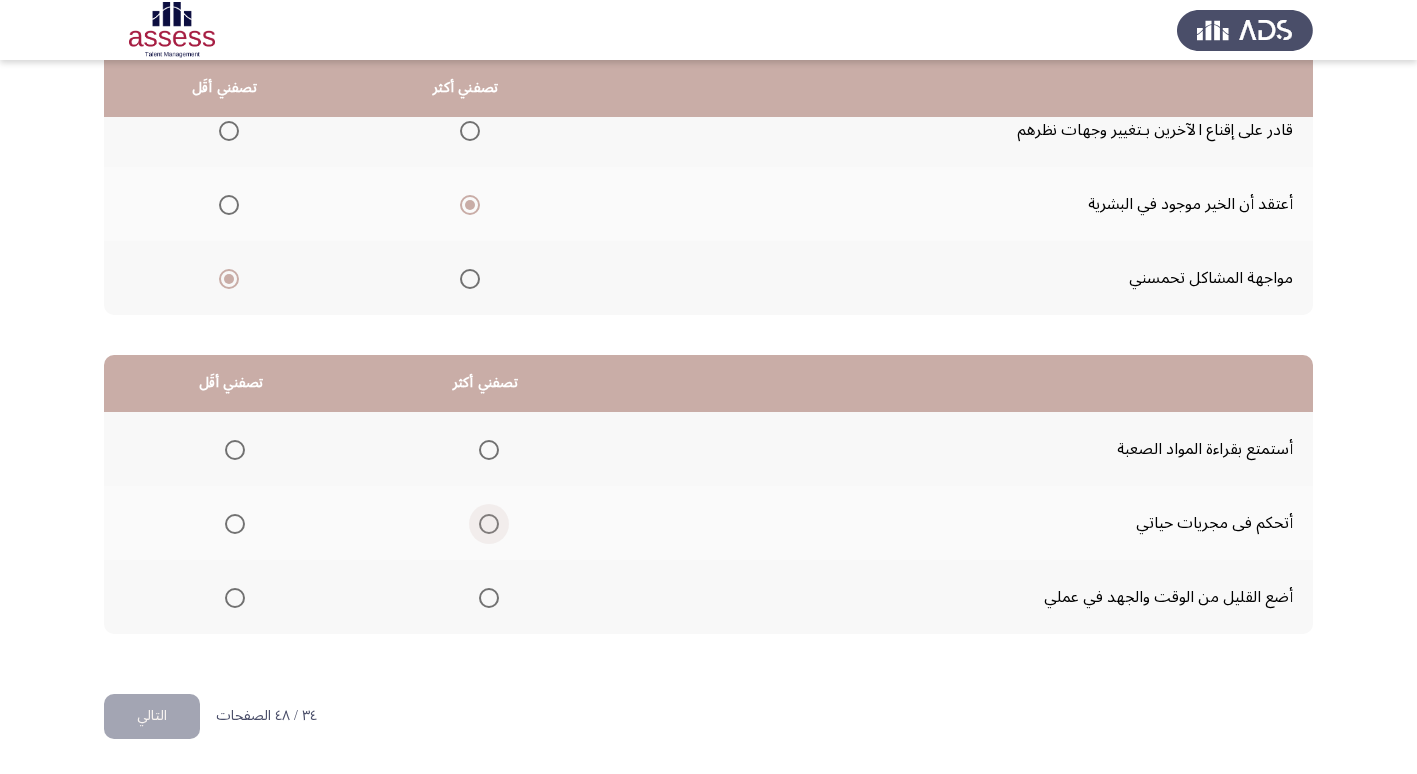 click at bounding box center [489, 524] 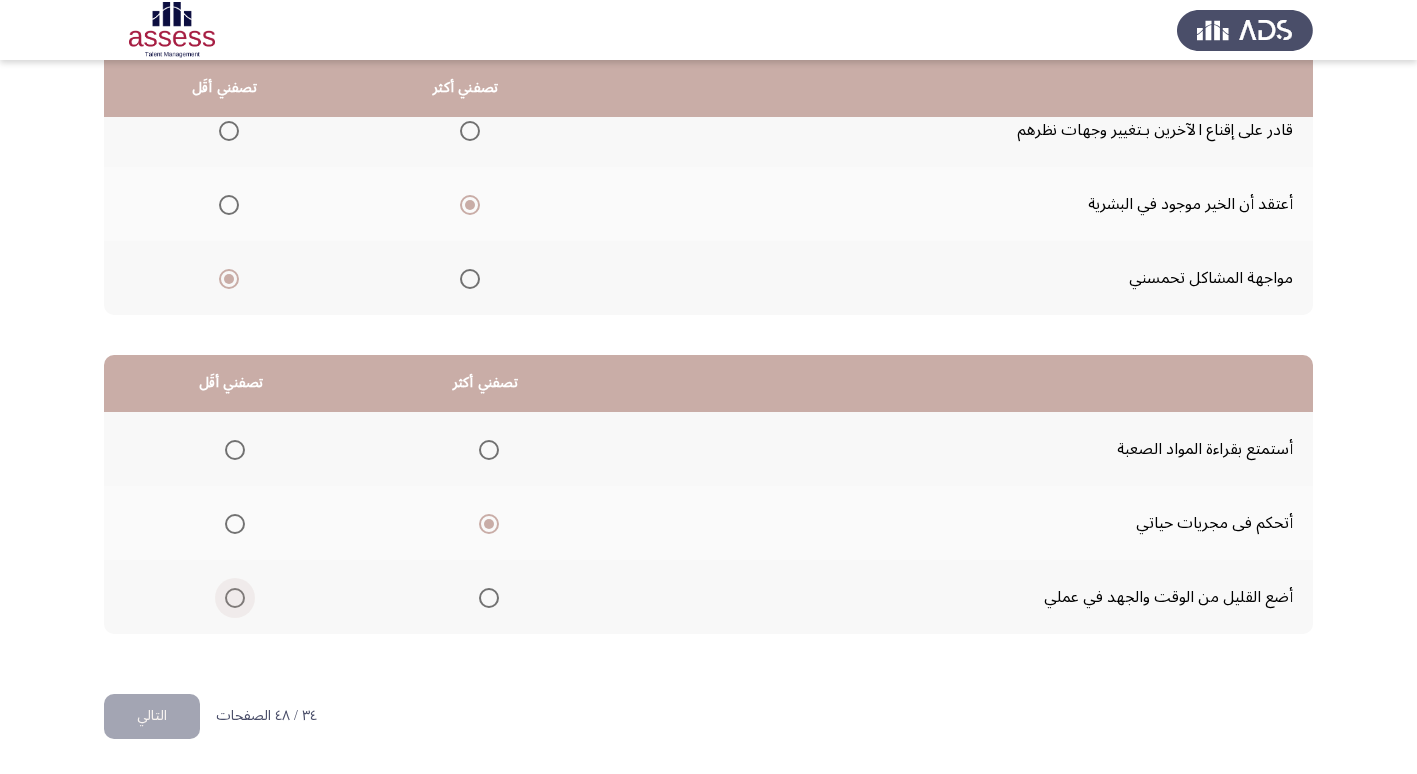 click at bounding box center [235, 598] 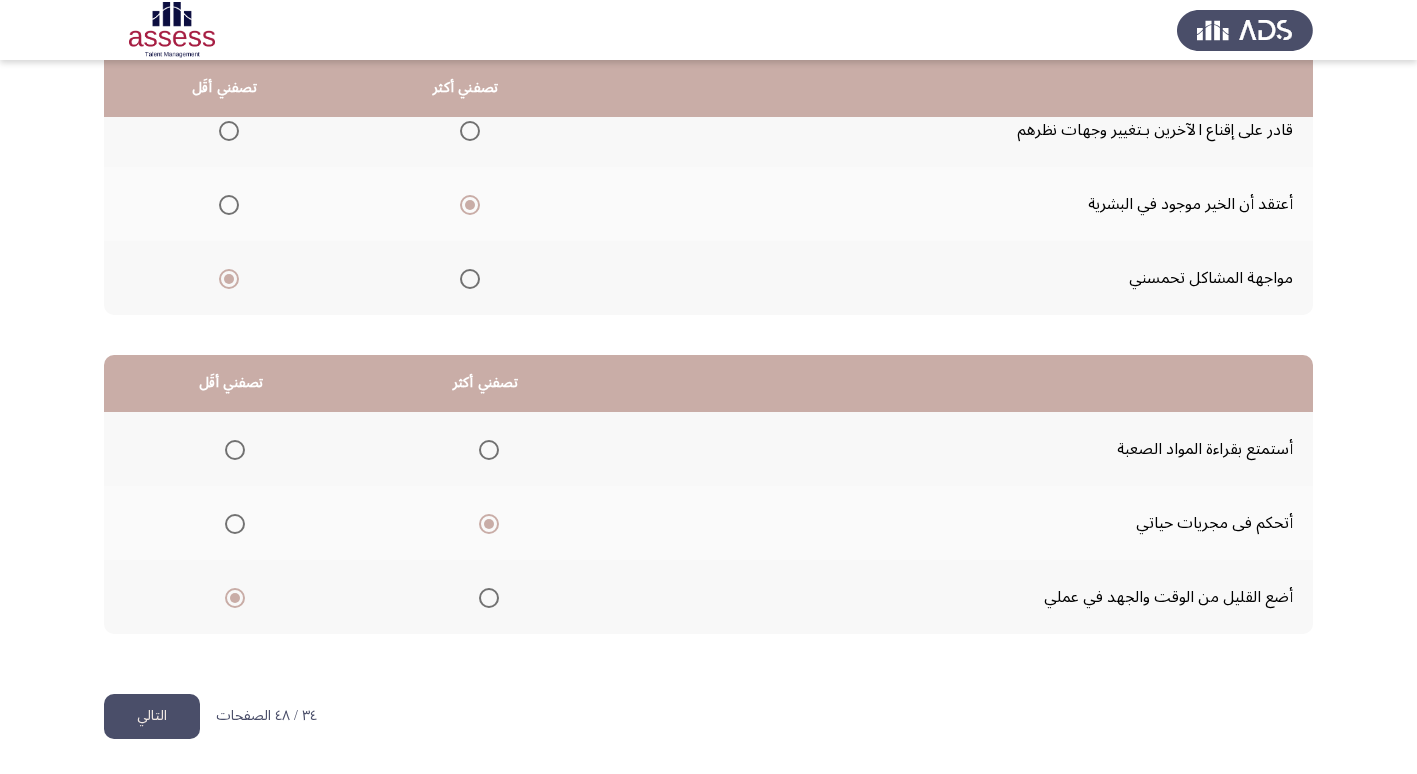click on "التالي" 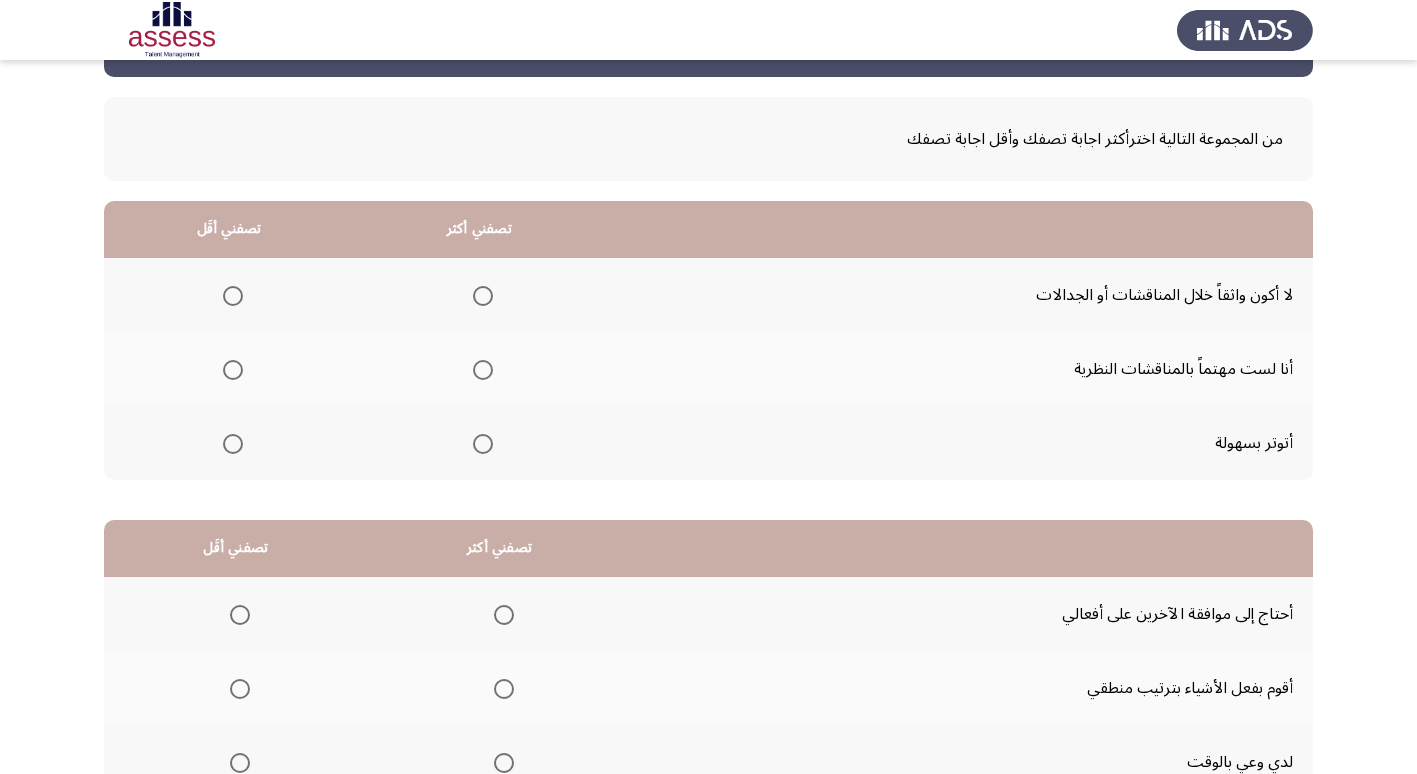 scroll, scrollTop: 200, scrollLeft: 0, axis: vertical 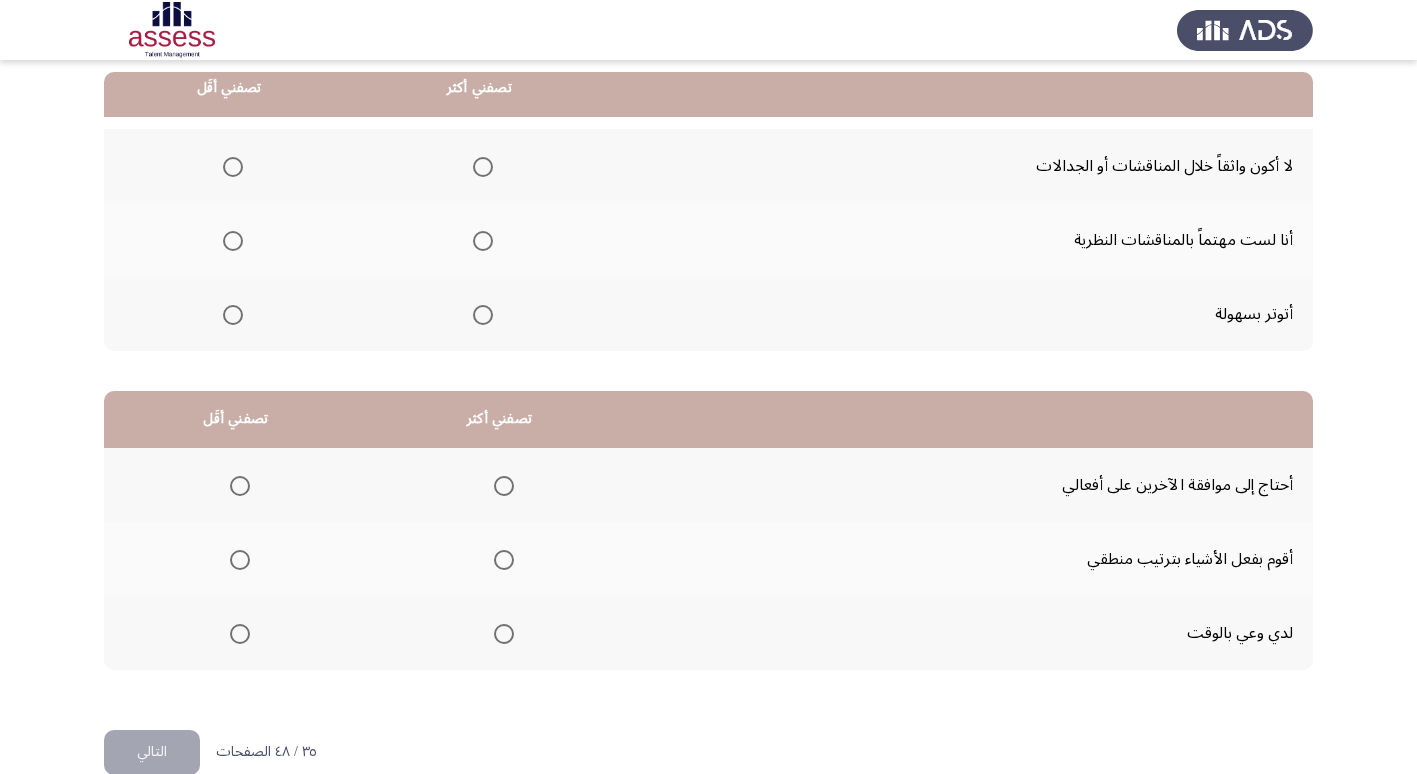 click at bounding box center [483, 167] 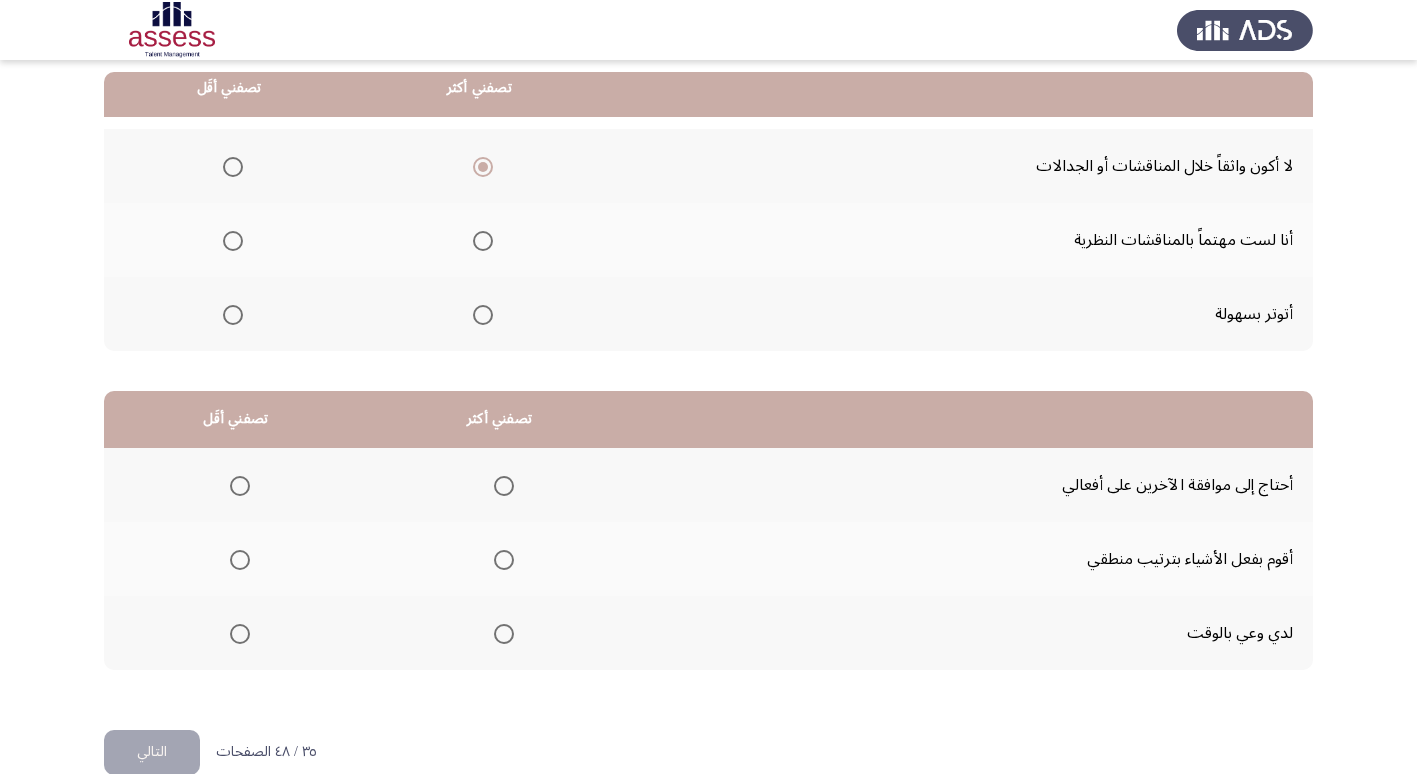 click at bounding box center (233, 241) 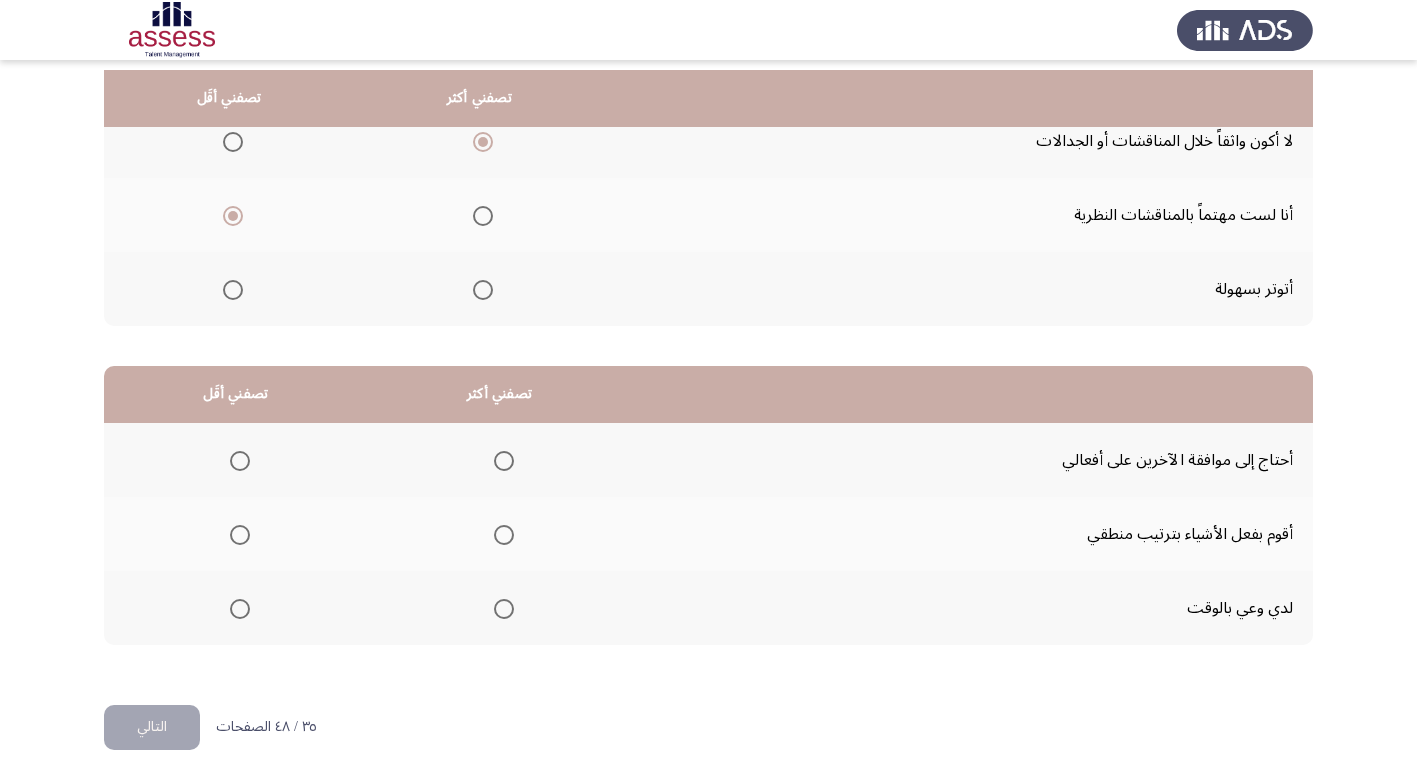 scroll, scrollTop: 236, scrollLeft: 0, axis: vertical 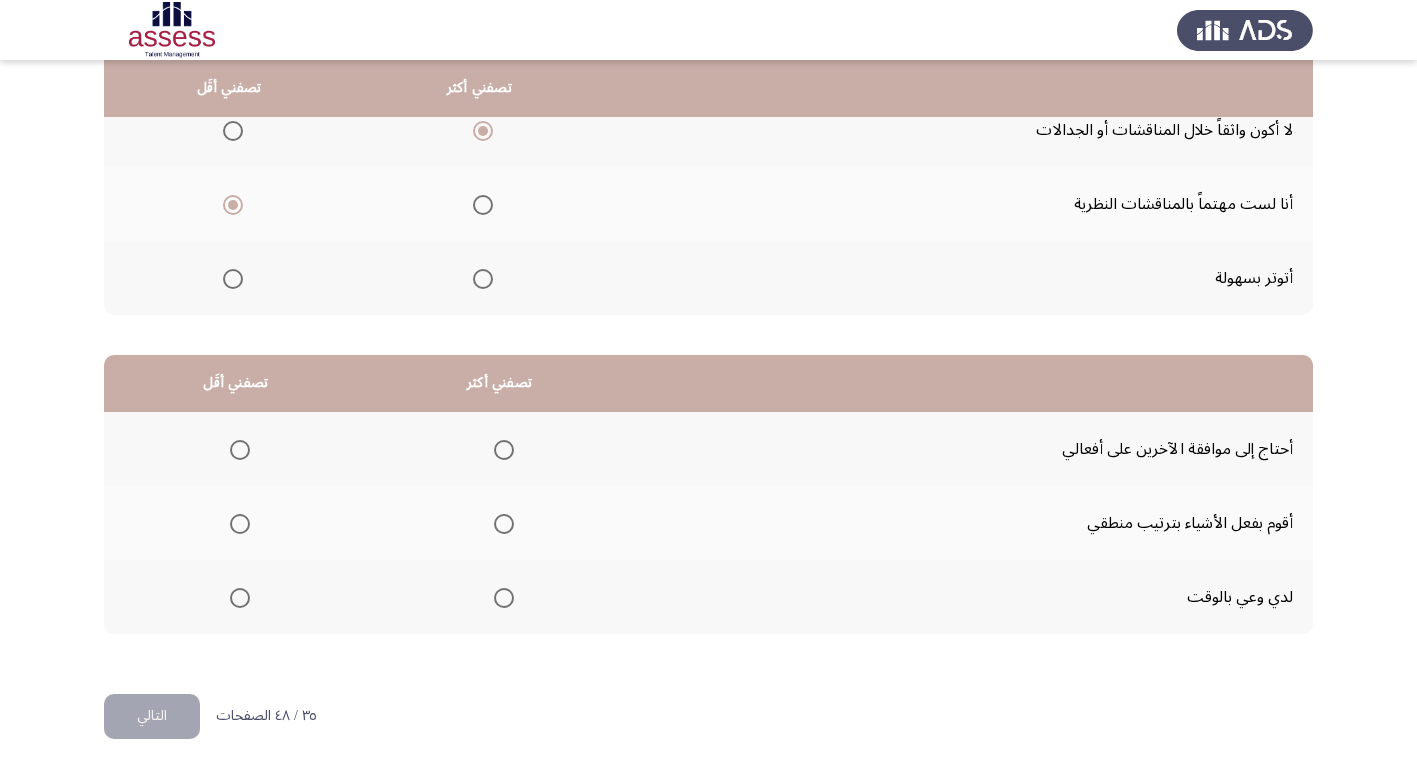 click at bounding box center (504, 598) 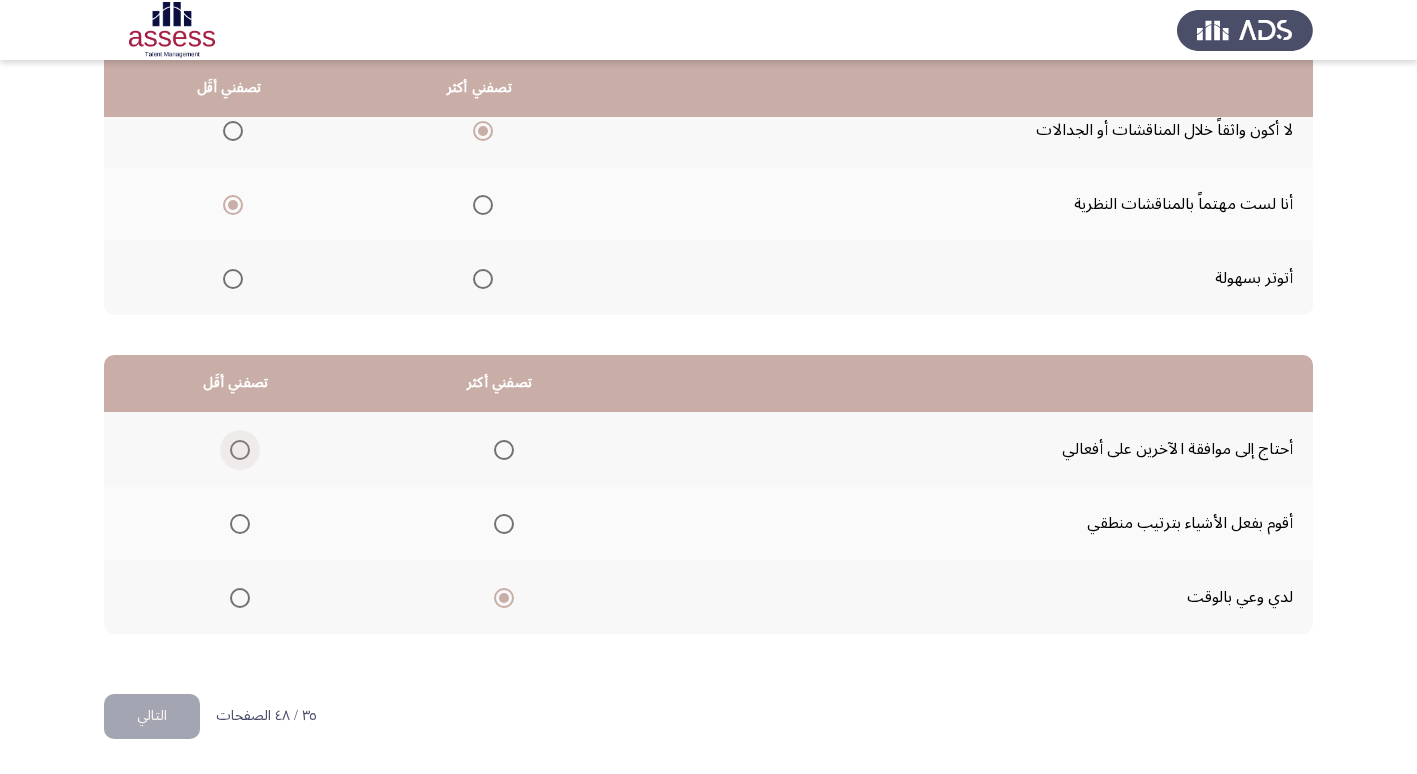 click at bounding box center [240, 450] 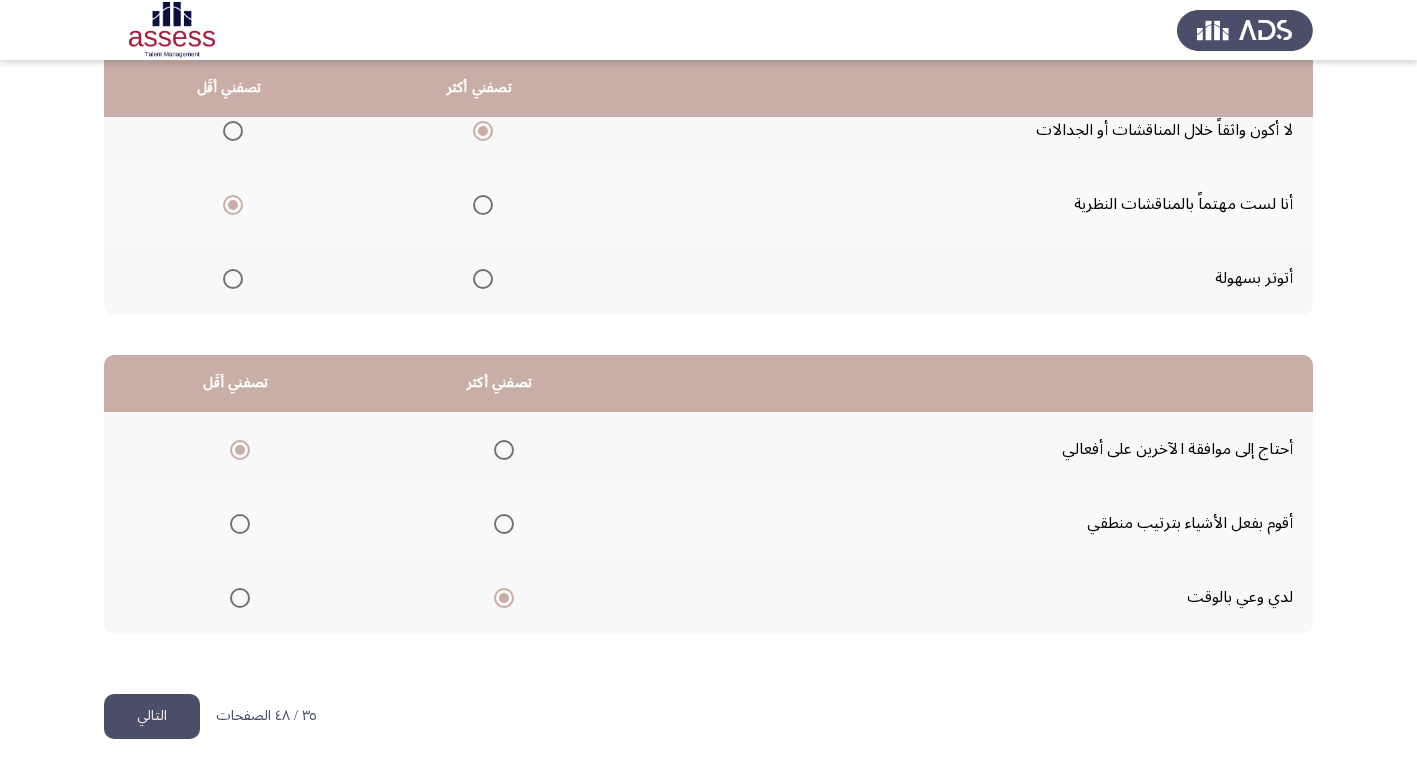 click on "التالي" 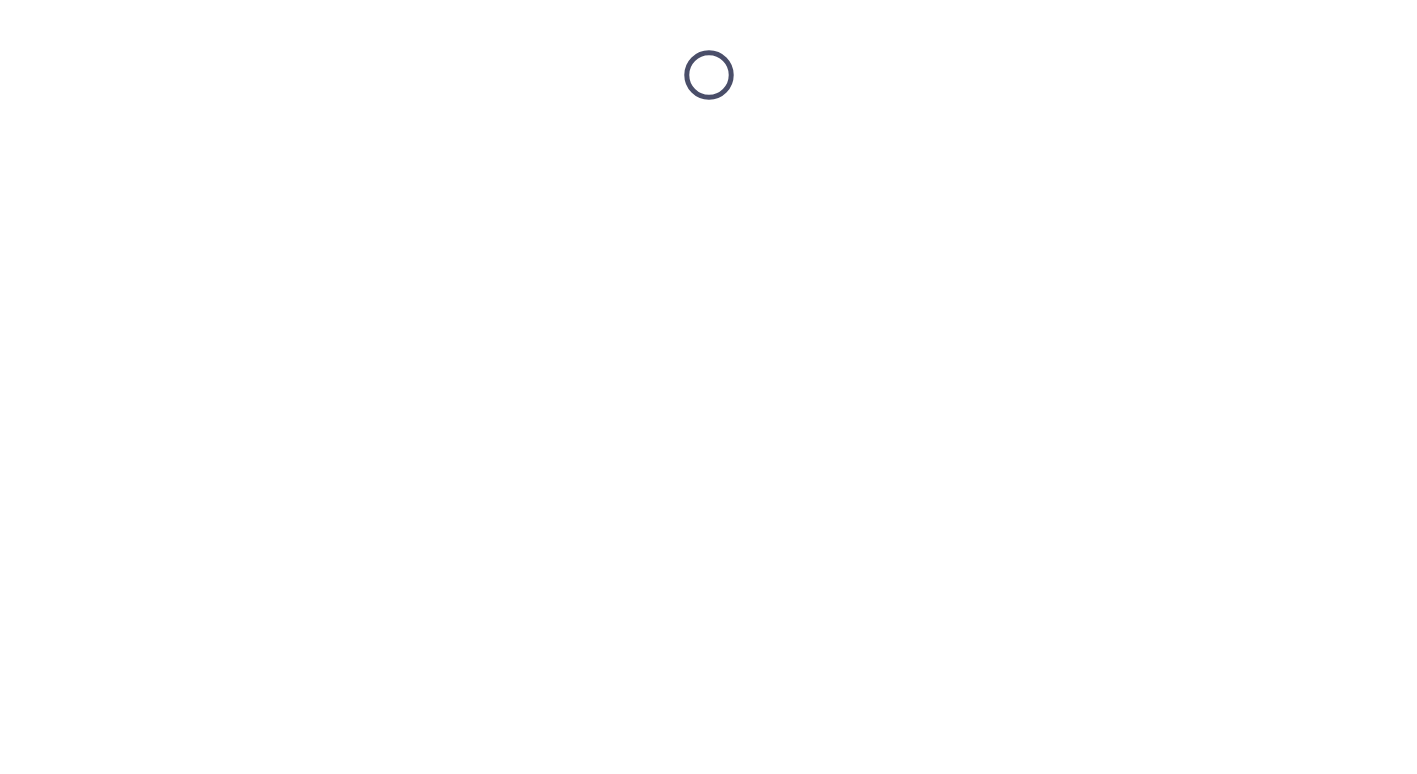 scroll, scrollTop: 0, scrollLeft: 0, axis: both 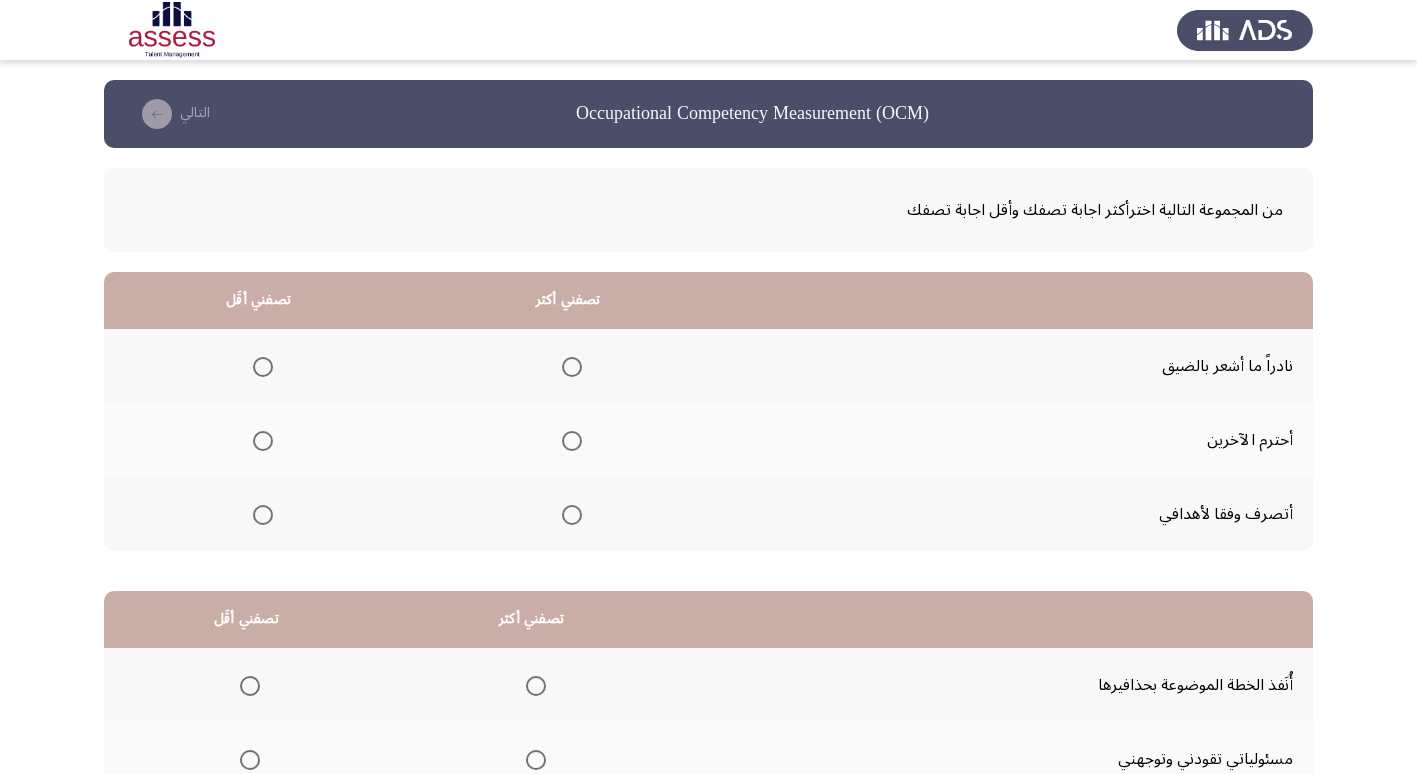click at bounding box center [572, 441] 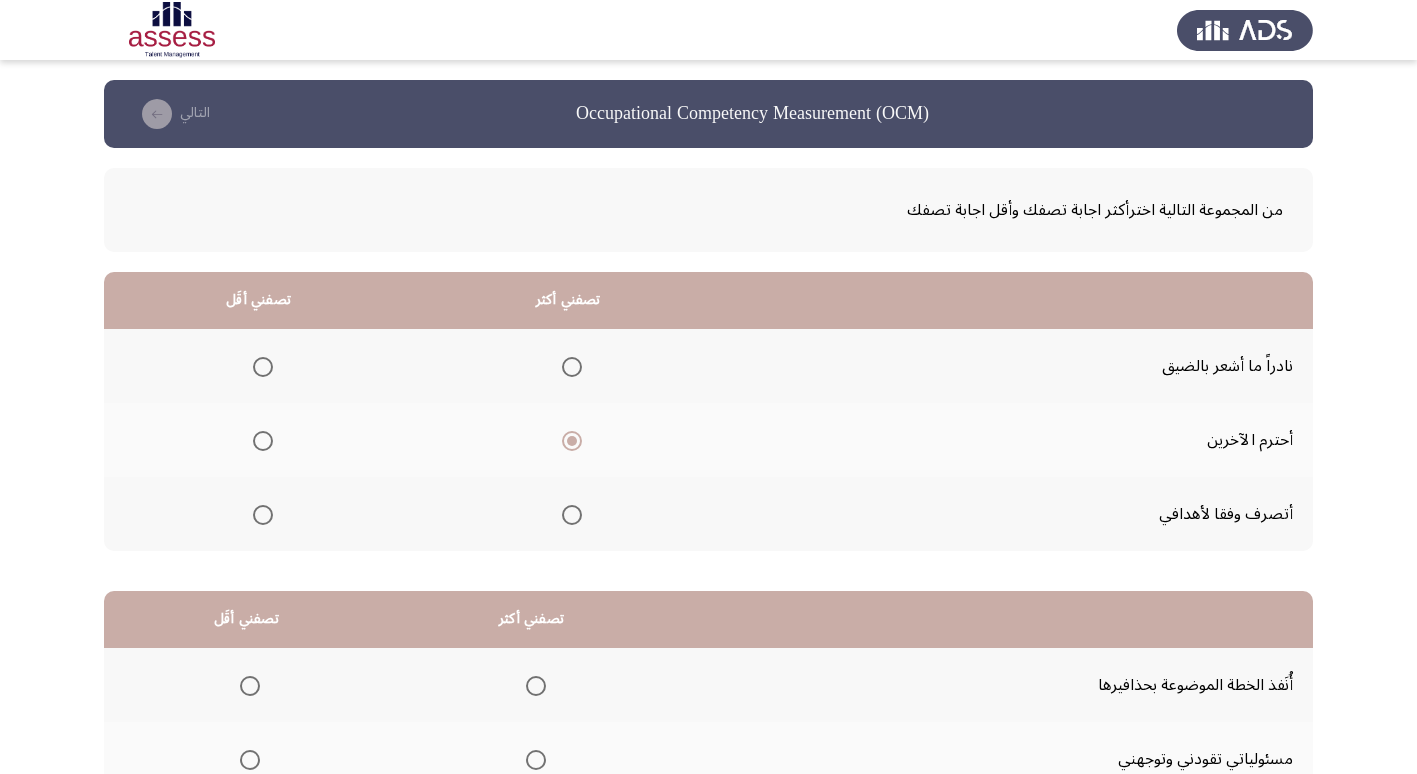click at bounding box center (263, 367) 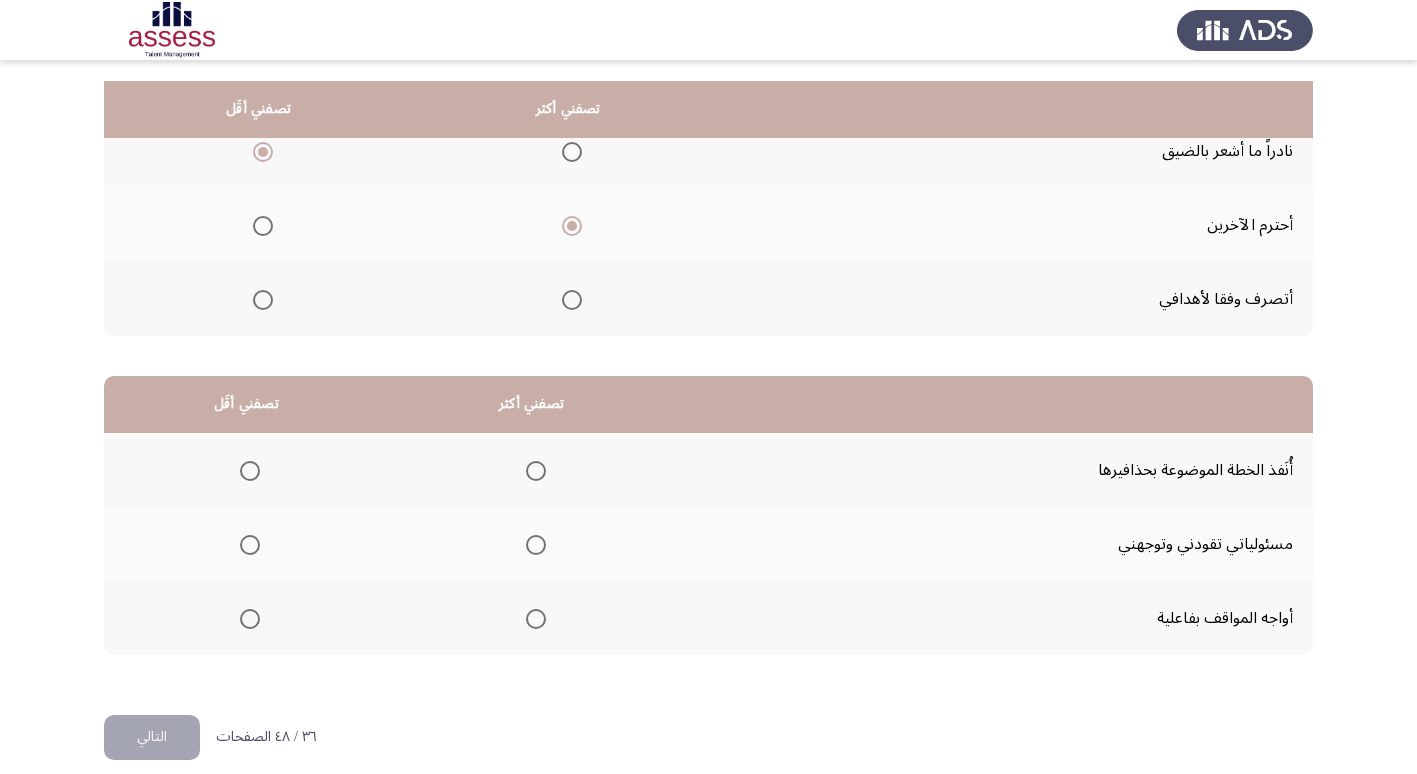 scroll, scrollTop: 236, scrollLeft: 0, axis: vertical 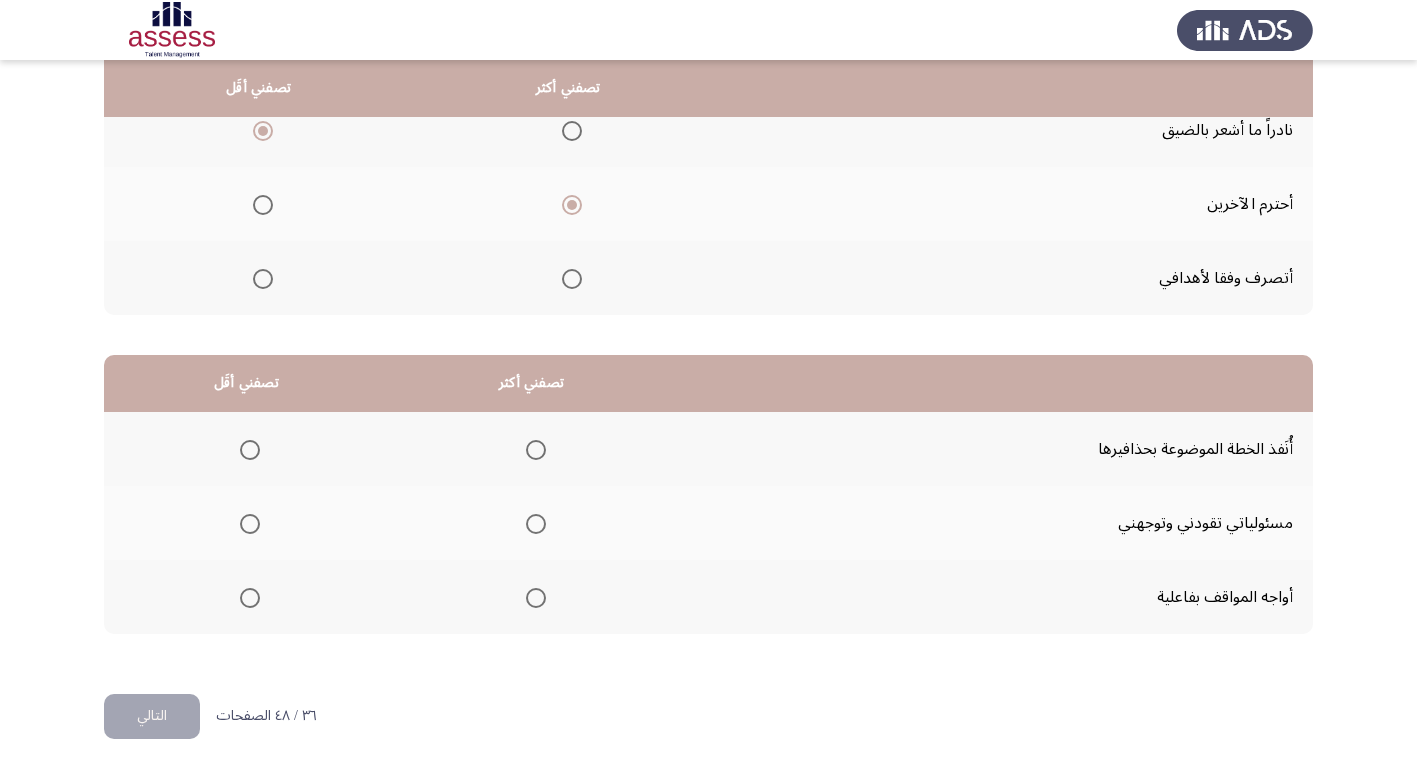 click at bounding box center (536, 598) 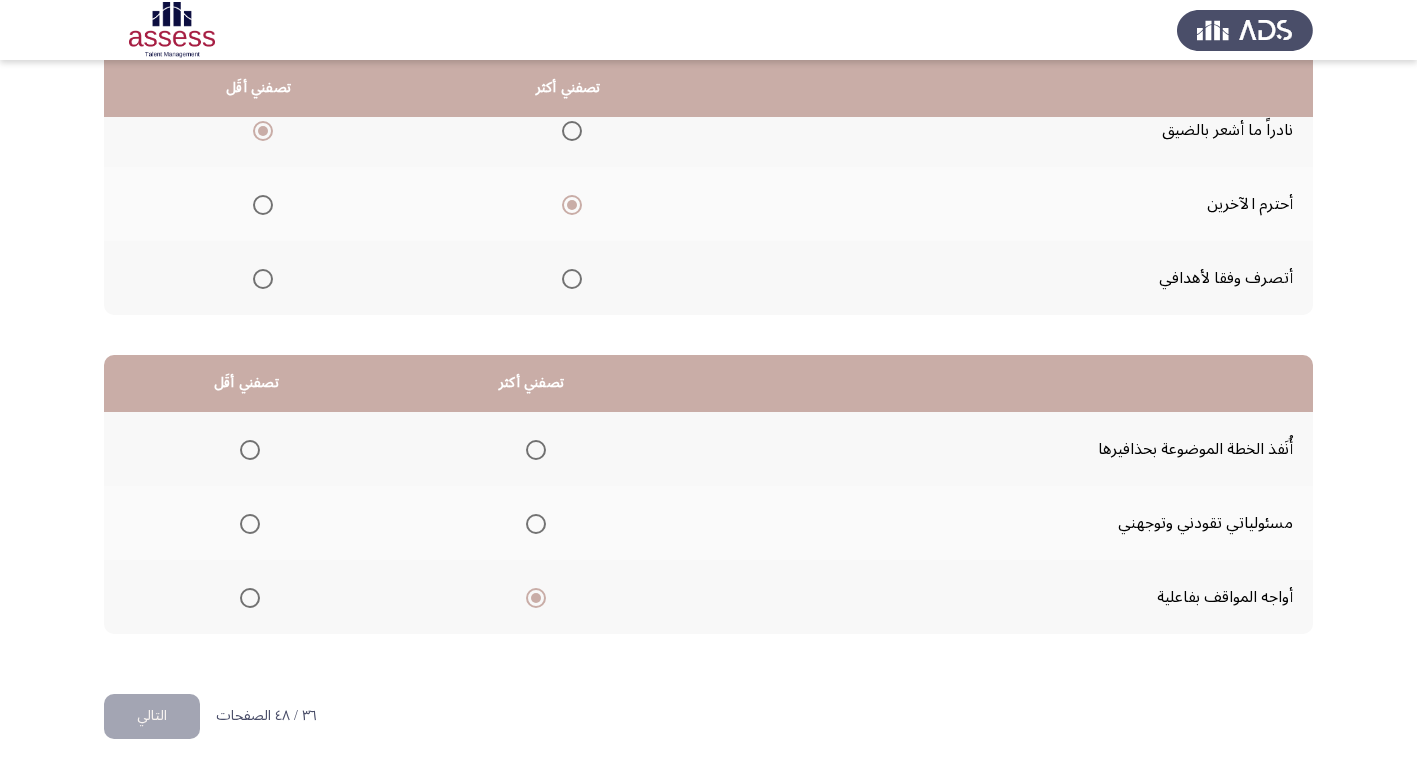 click at bounding box center (250, 524) 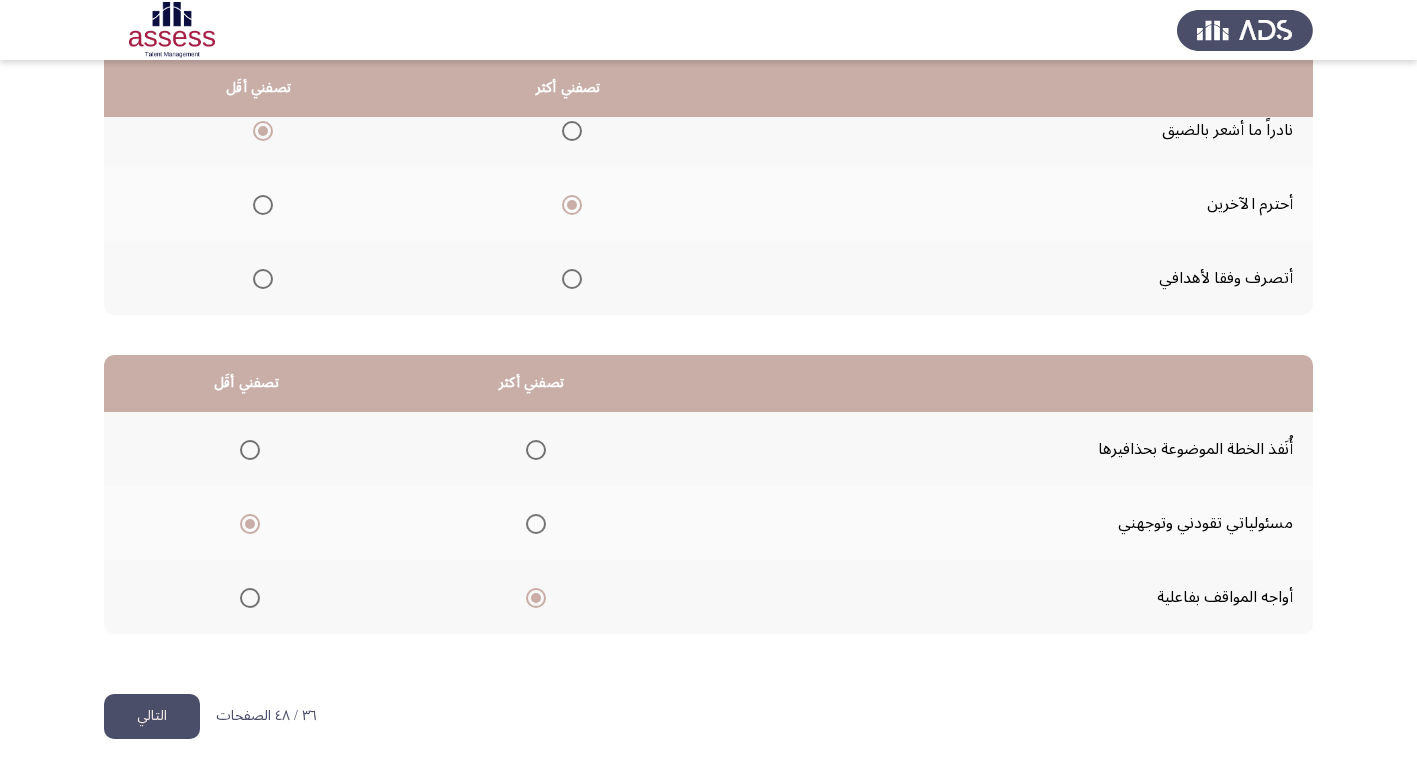 click on "التالي" 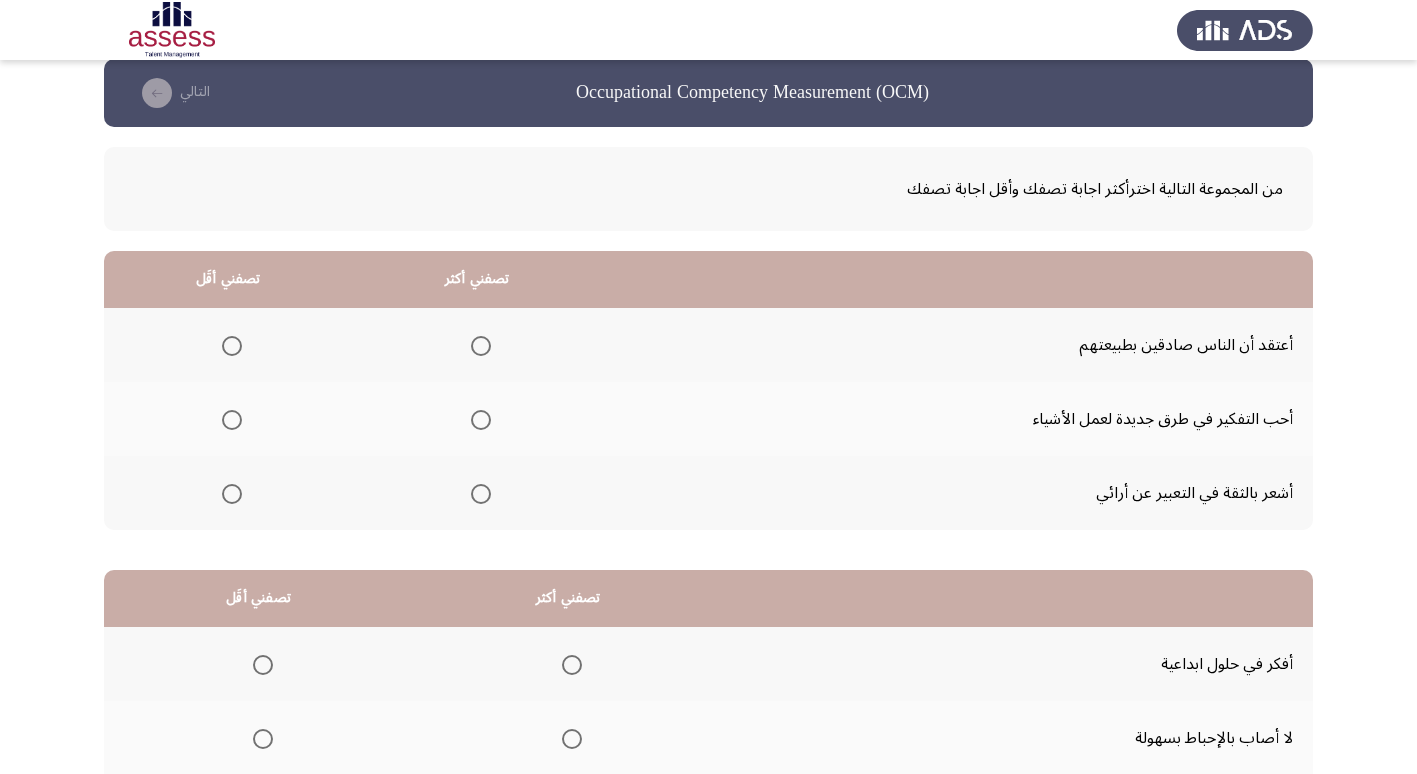 scroll, scrollTop: 0, scrollLeft: 0, axis: both 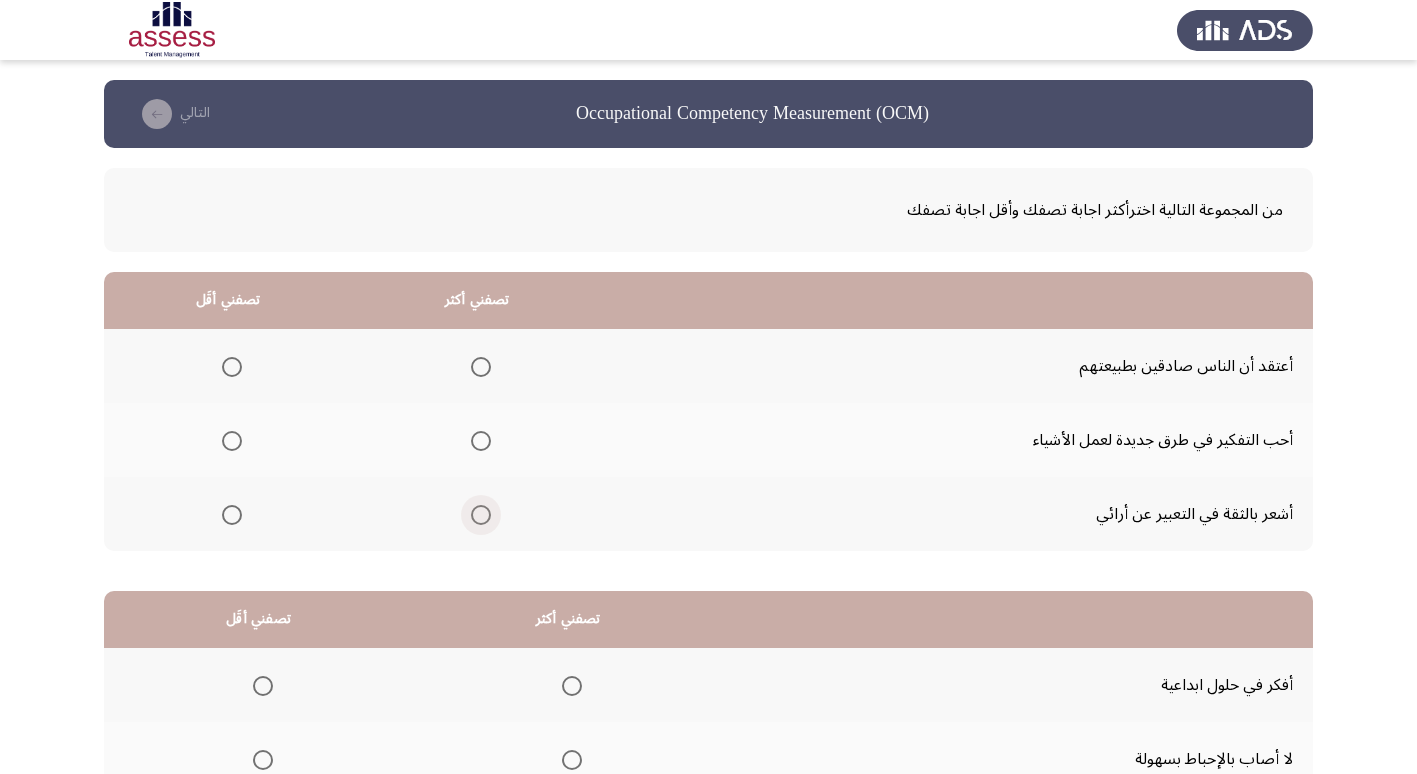 click at bounding box center [481, 515] 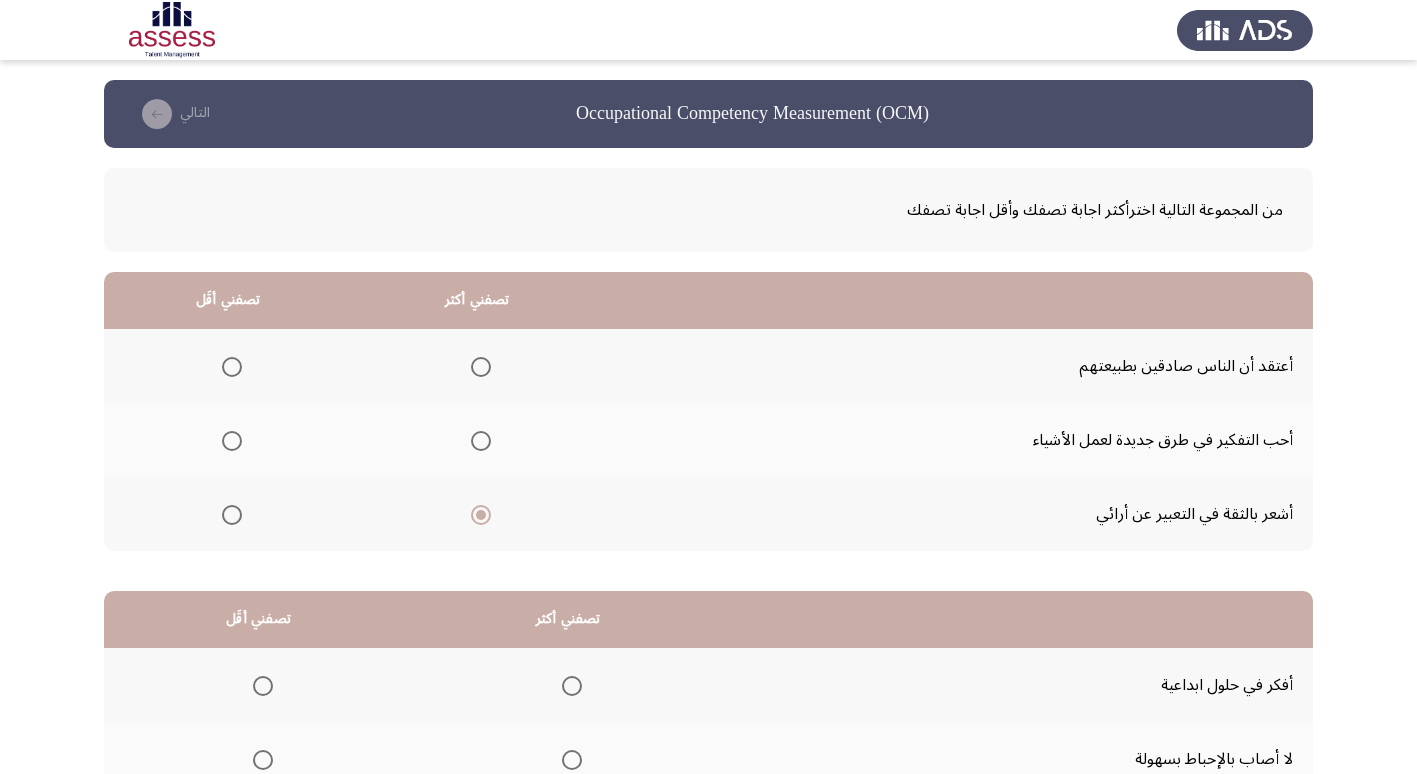click at bounding box center (232, 367) 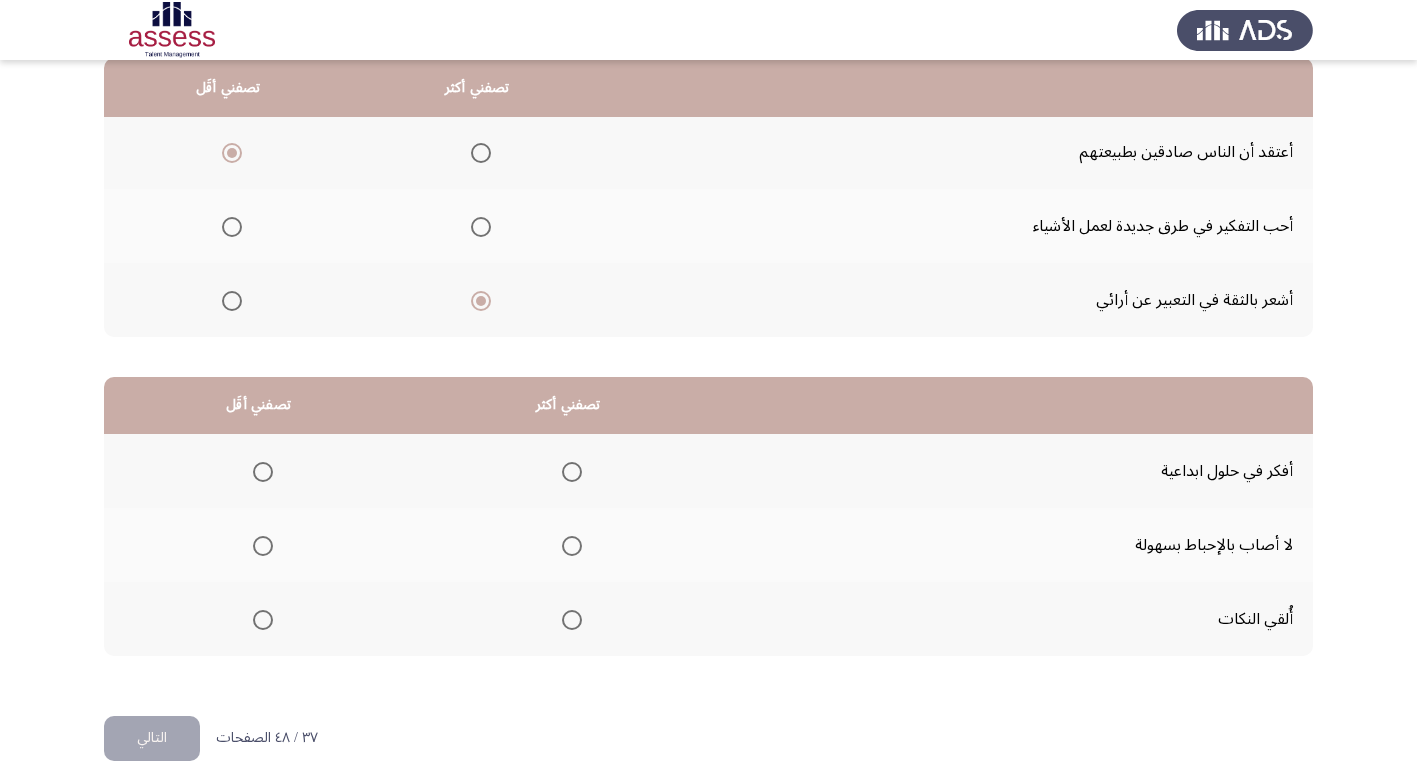 scroll, scrollTop: 236, scrollLeft: 0, axis: vertical 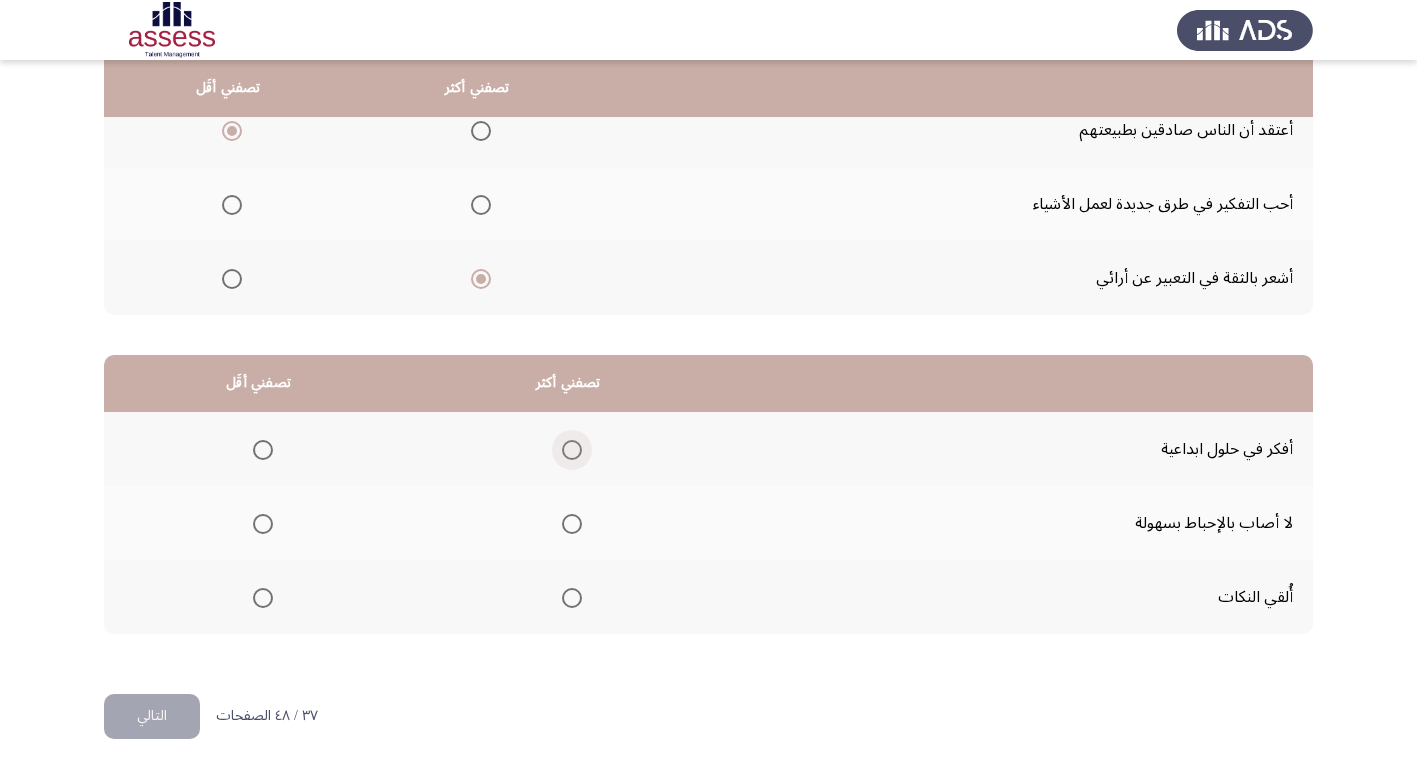 click 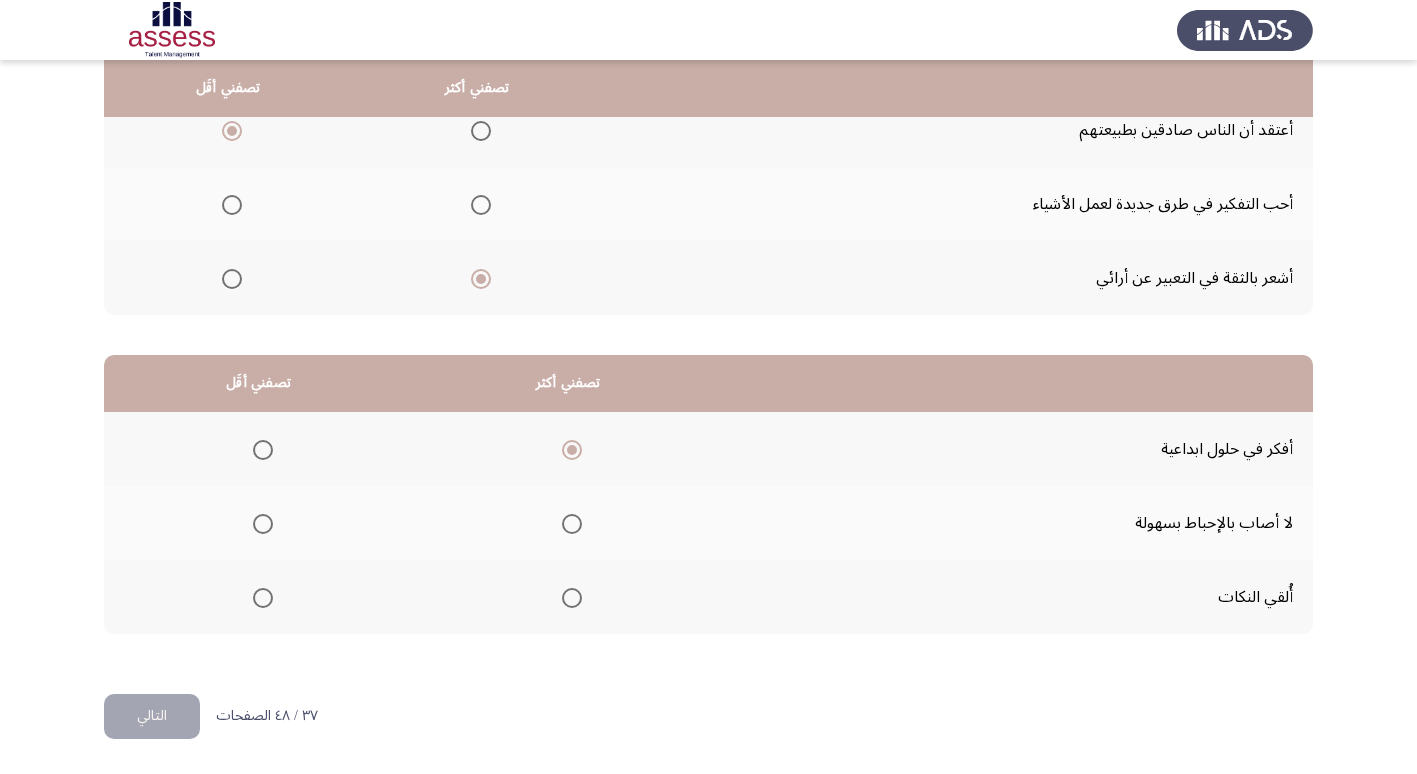 click at bounding box center (263, 524) 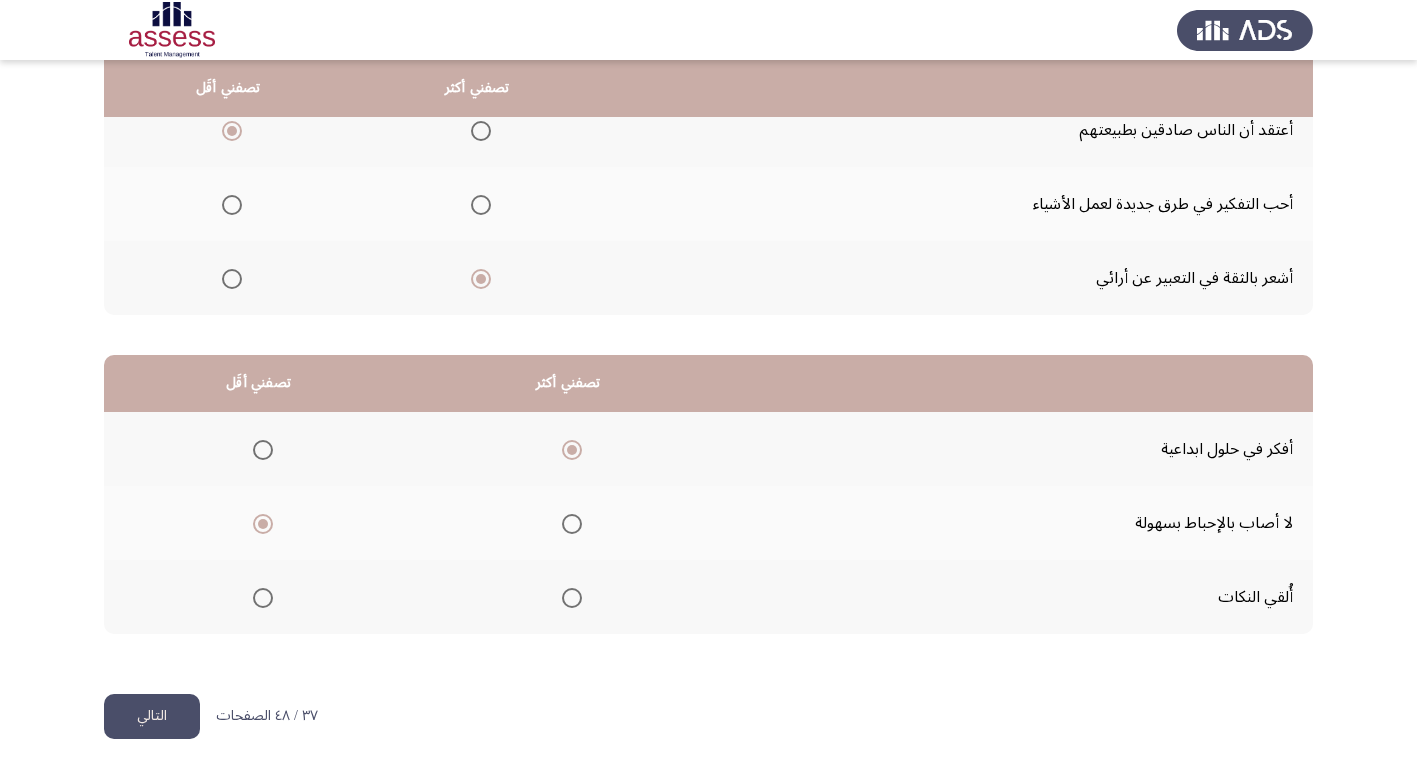 click on "التالي" 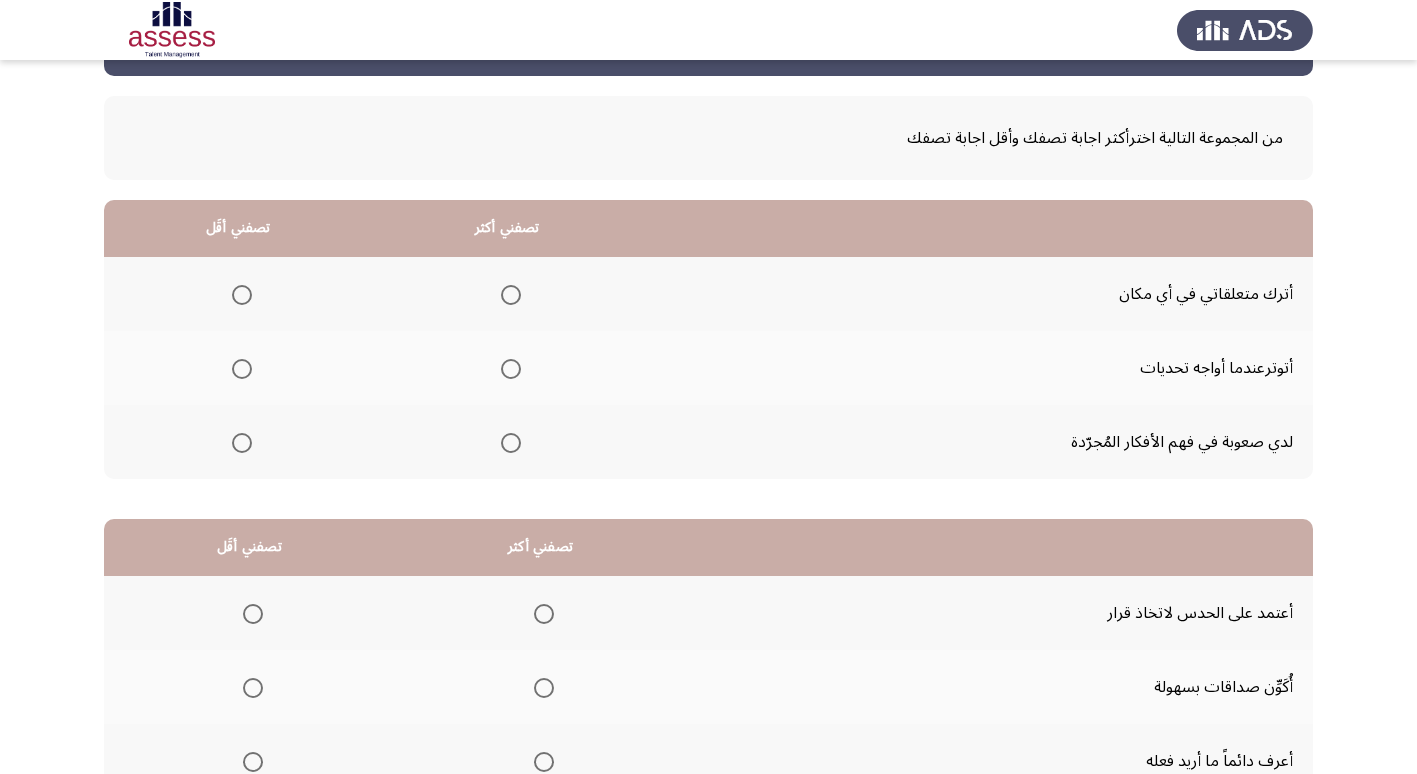 scroll, scrollTop: 100, scrollLeft: 0, axis: vertical 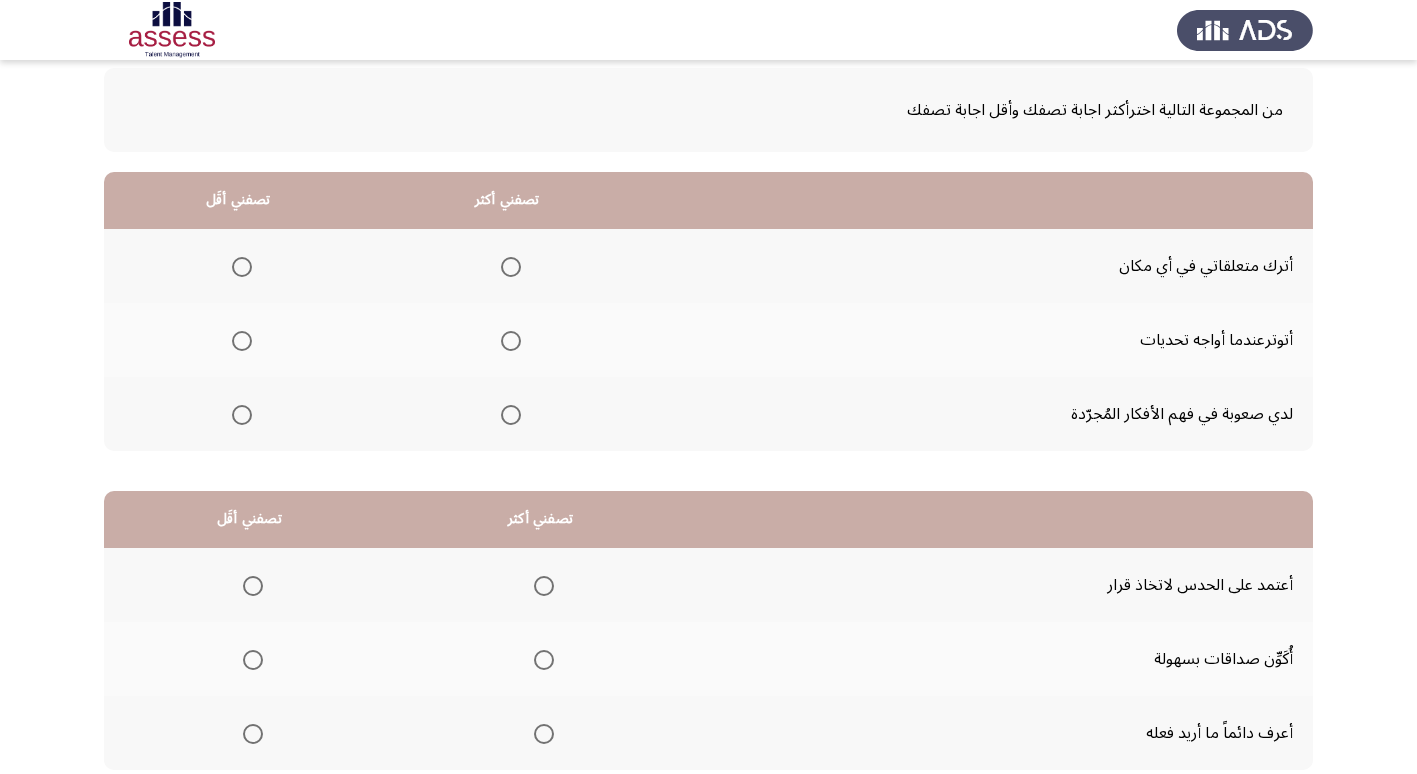 click at bounding box center (511, 415) 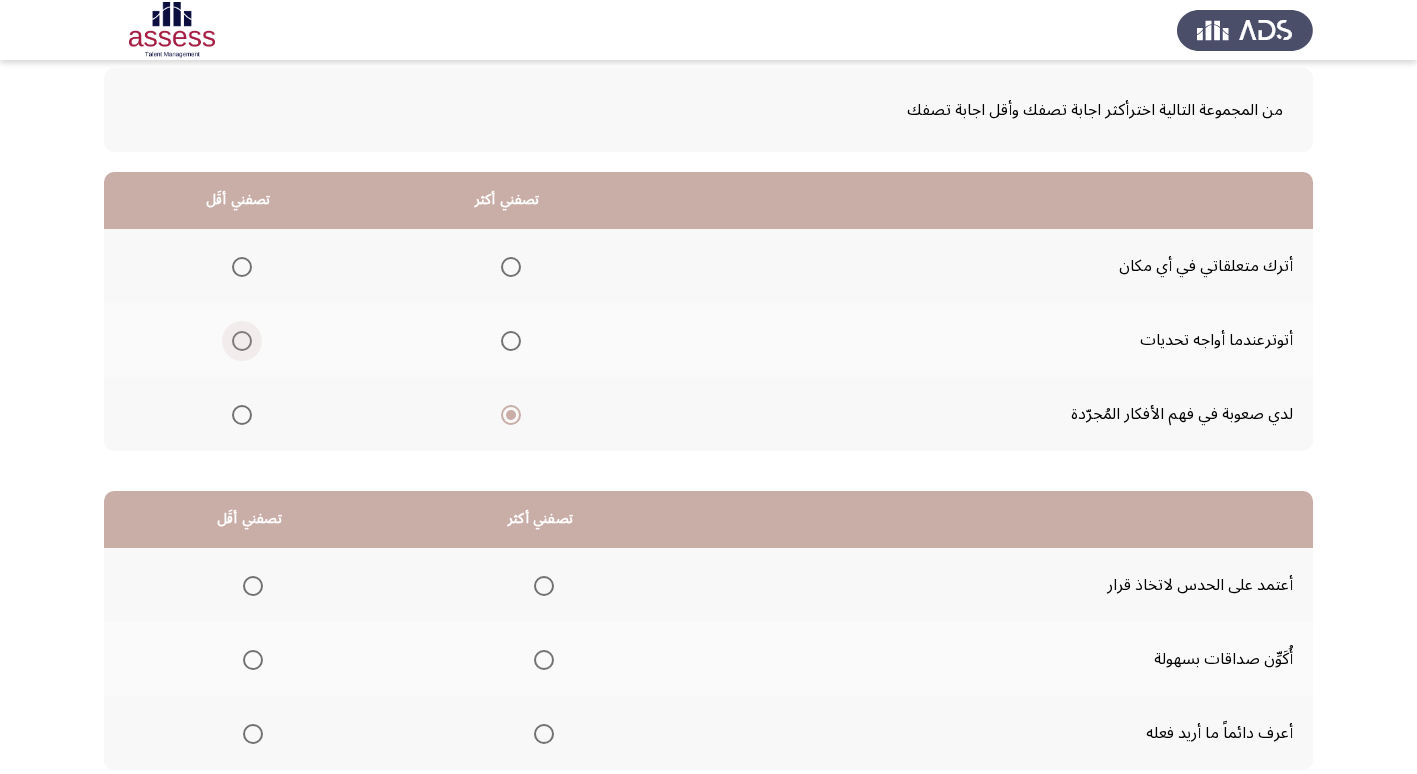 click at bounding box center [242, 341] 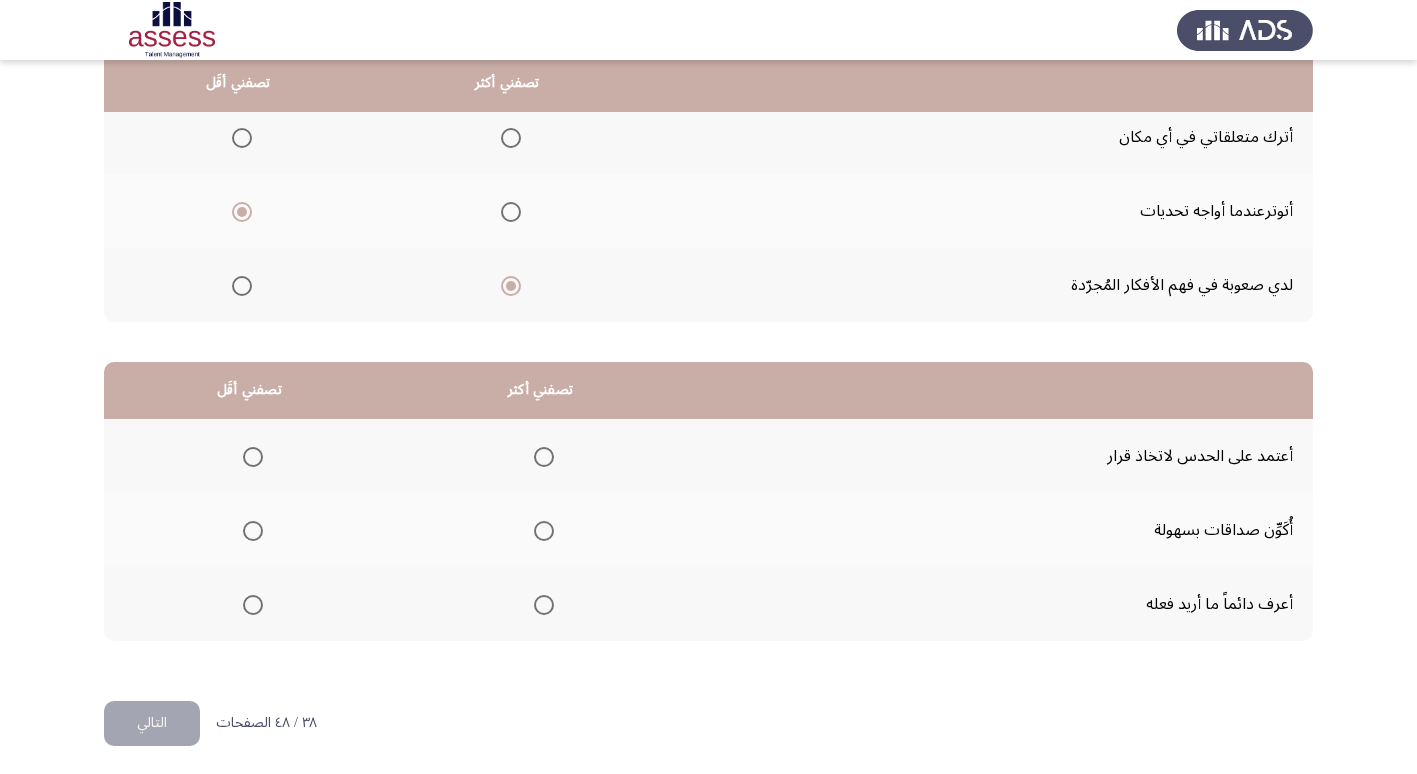 scroll, scrollTop: 236, scrollLeft: 0, axis: vertical 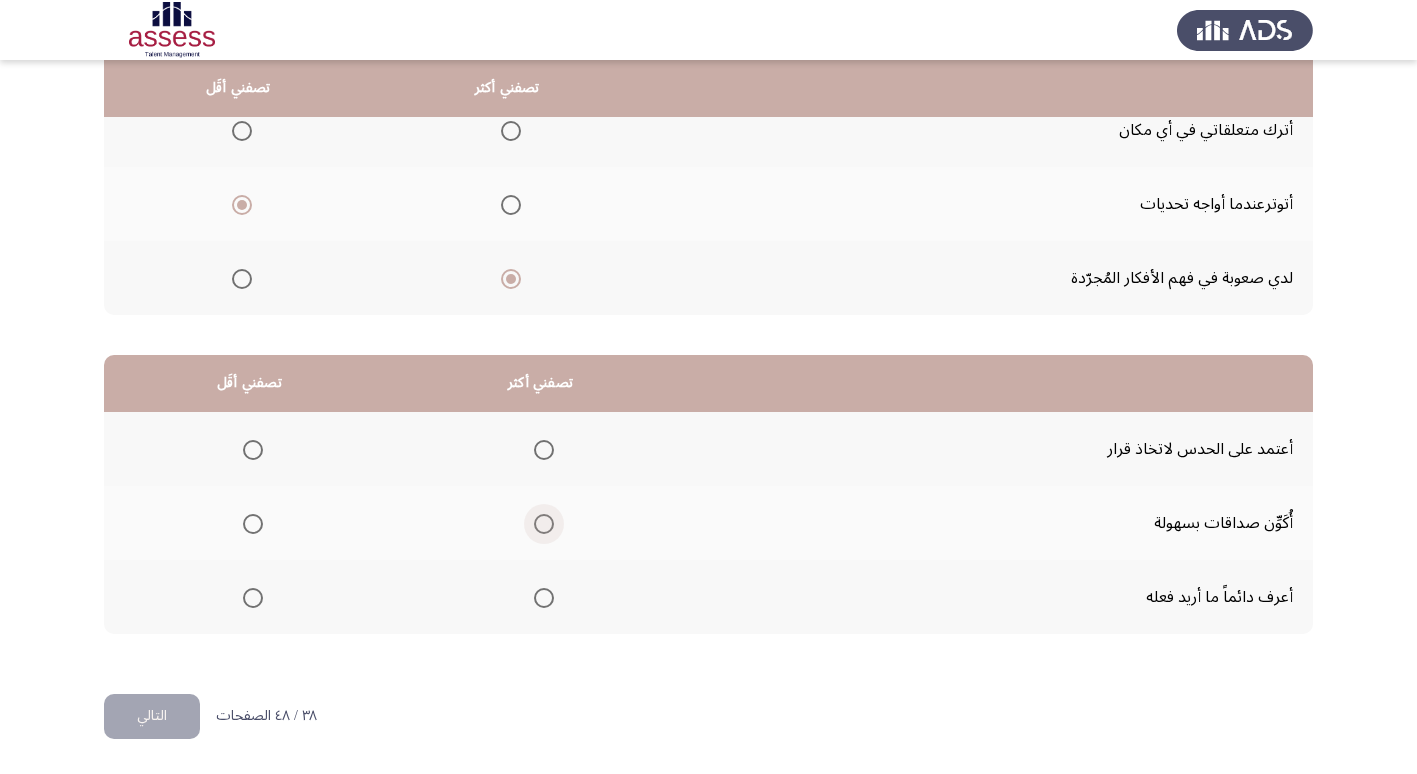 click at bounding box center [544, 524] 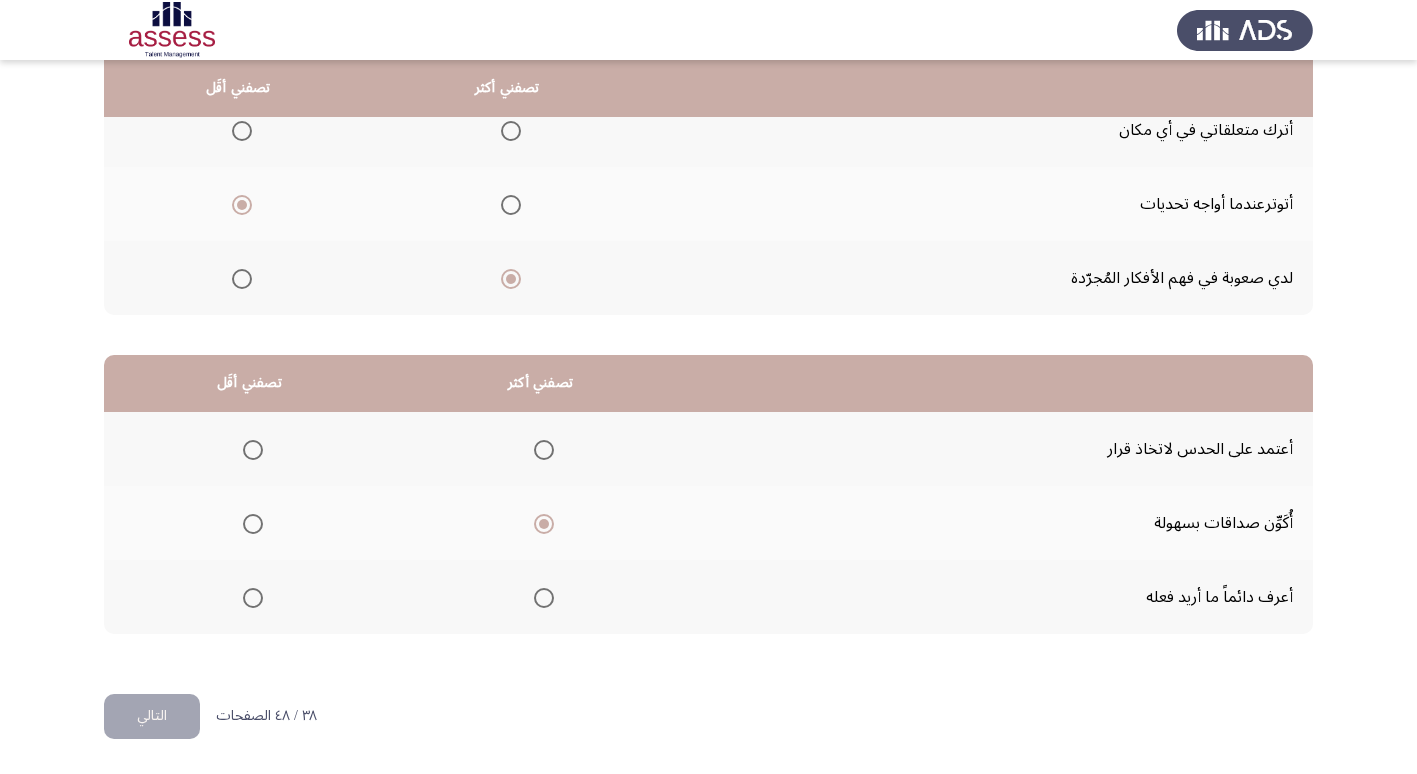click 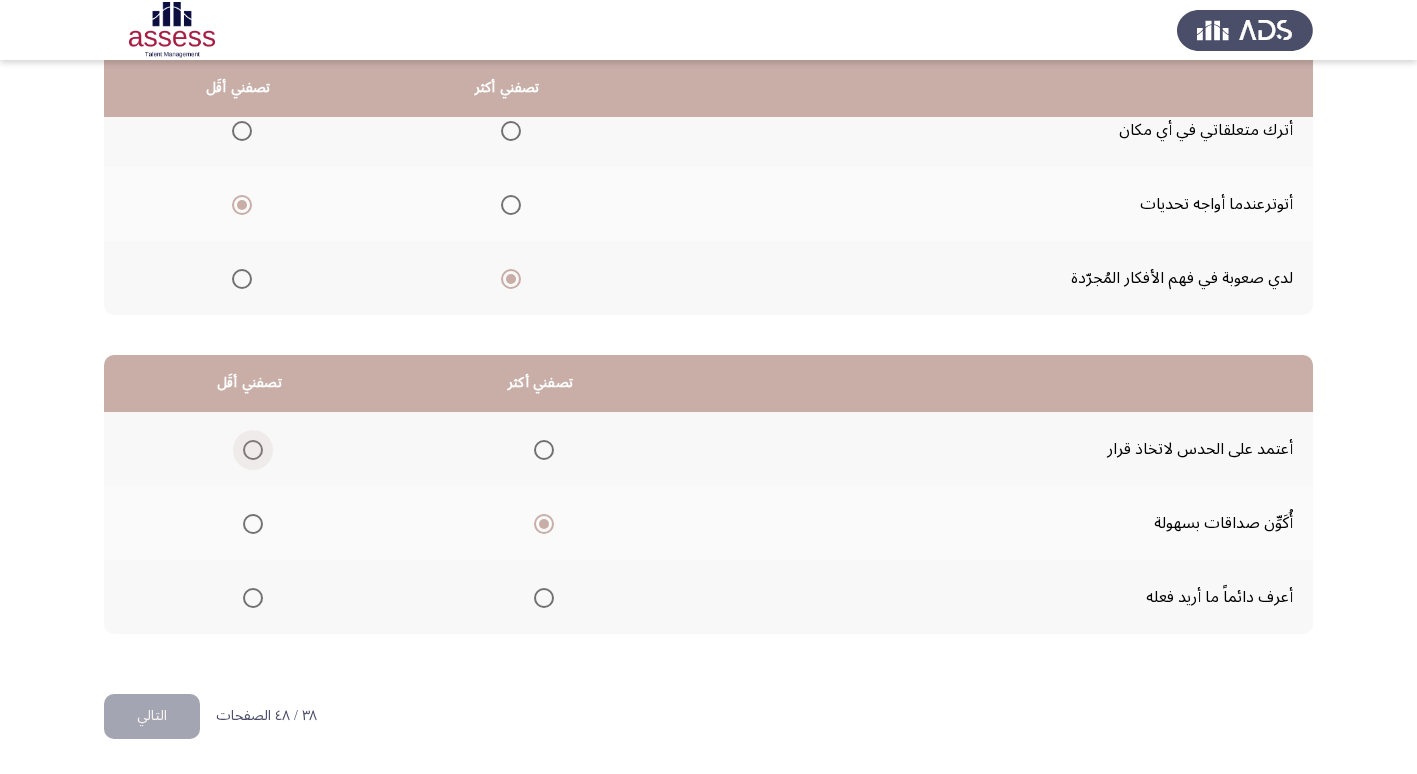 click at bounding box center (253, 450) 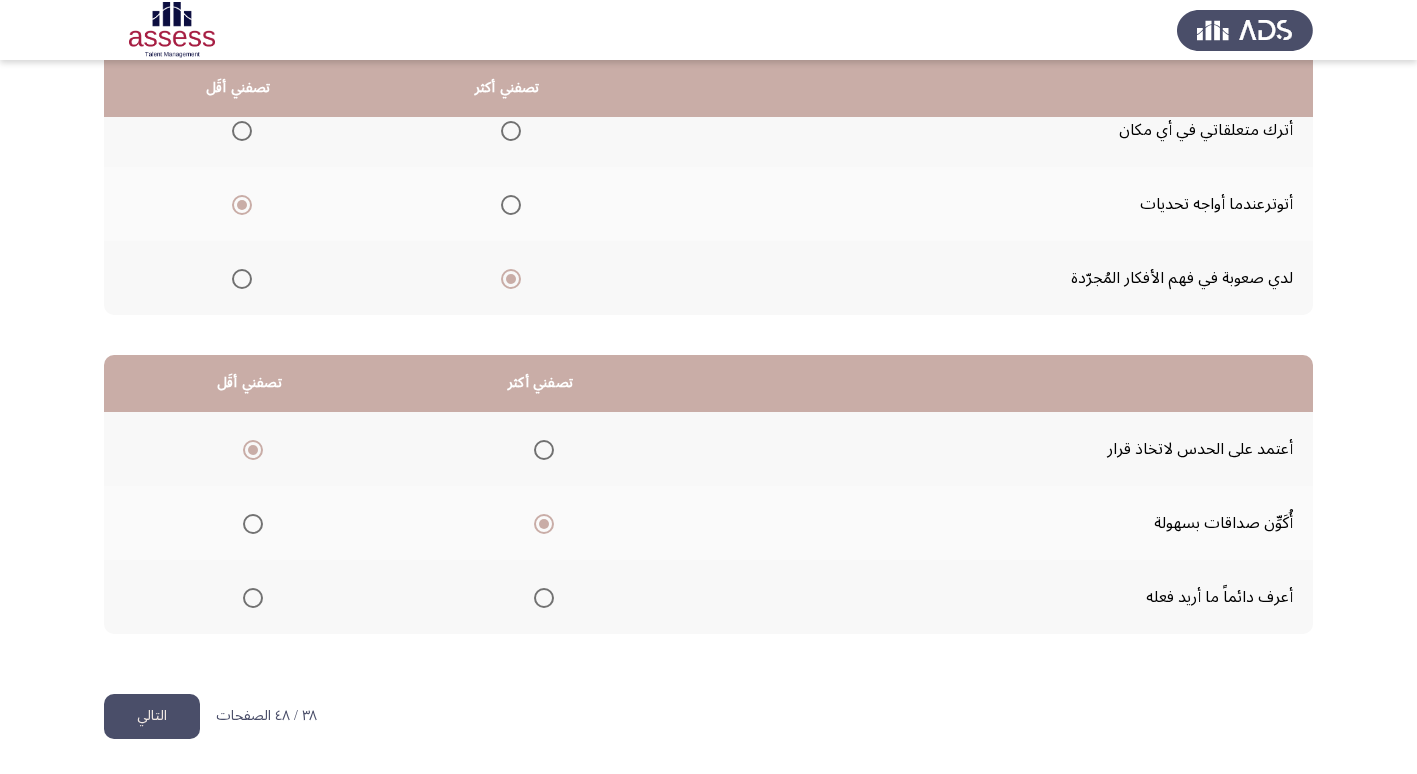 click on "التالي" 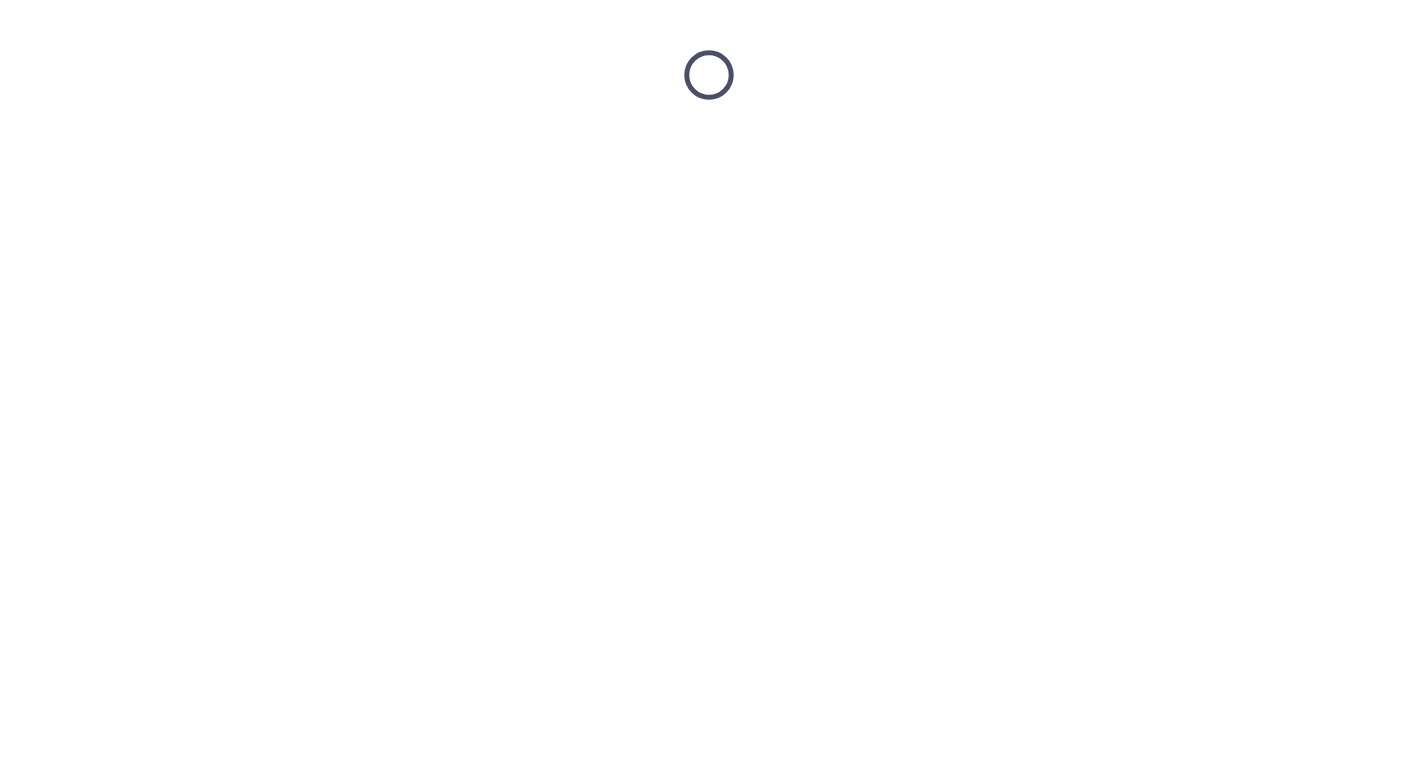 scroll, scrollTop: 0, scrollLeft: 0, axis: both 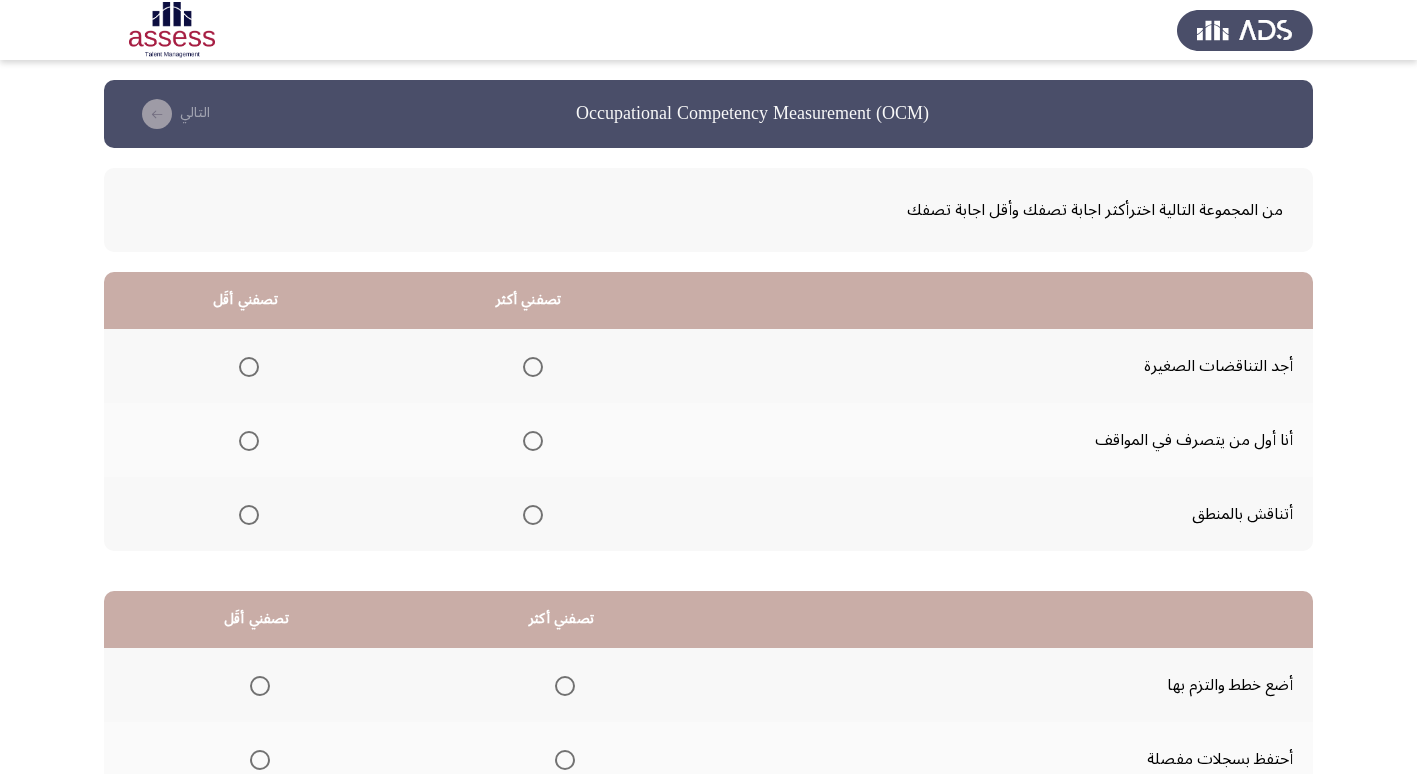 click at bounding box center [533, 515] 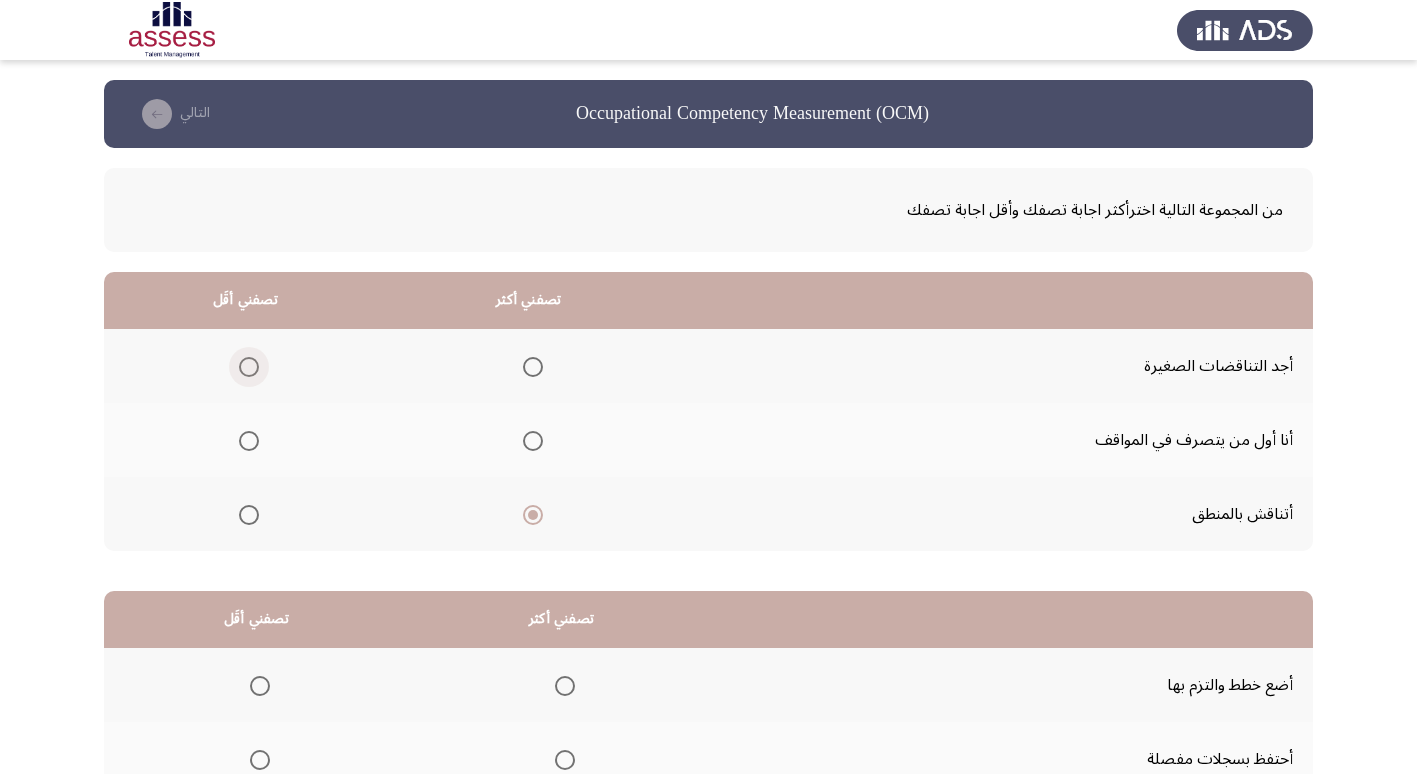 click at bounding box center [249, 367] 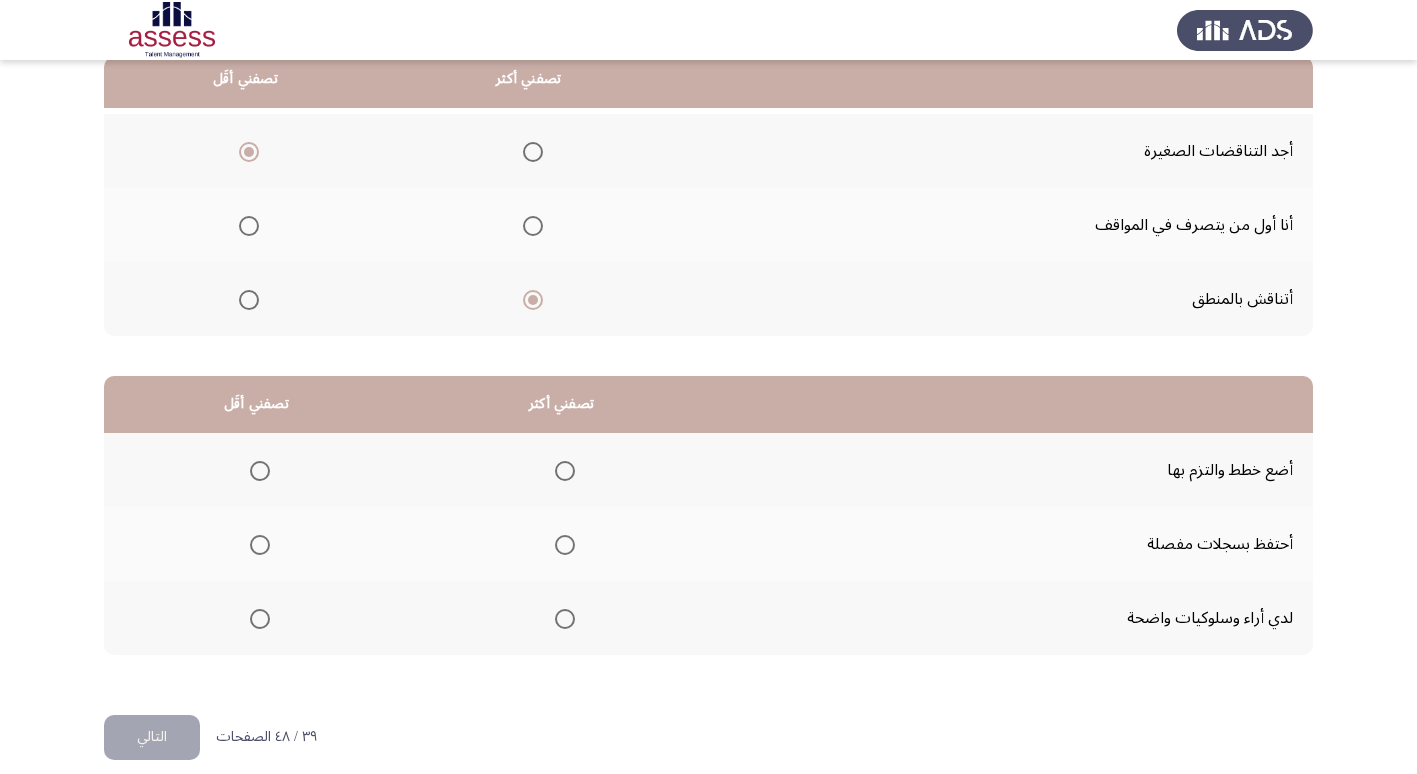 scroll, scrollTop: 236, scrollLeft: 0, axis: vertical 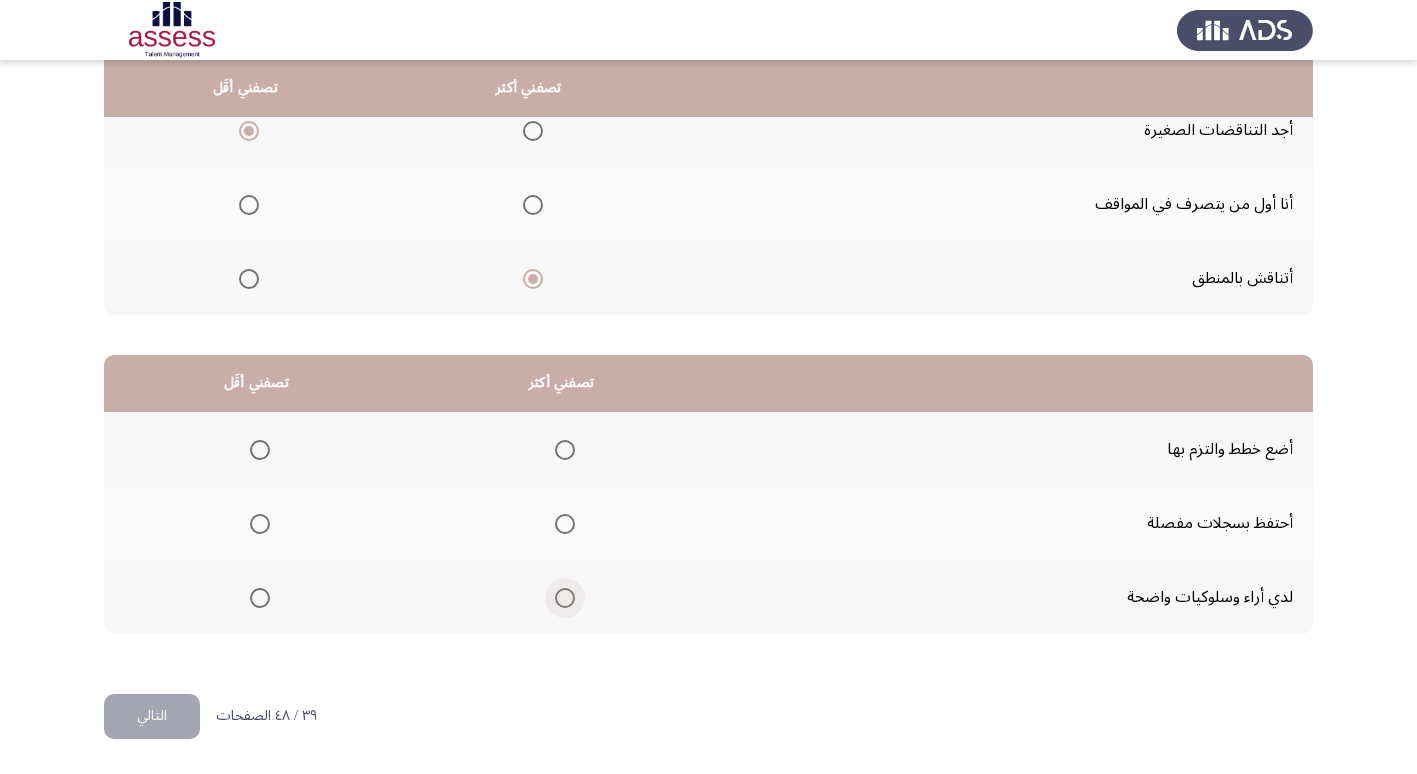 click at bounding box center (565, 598) 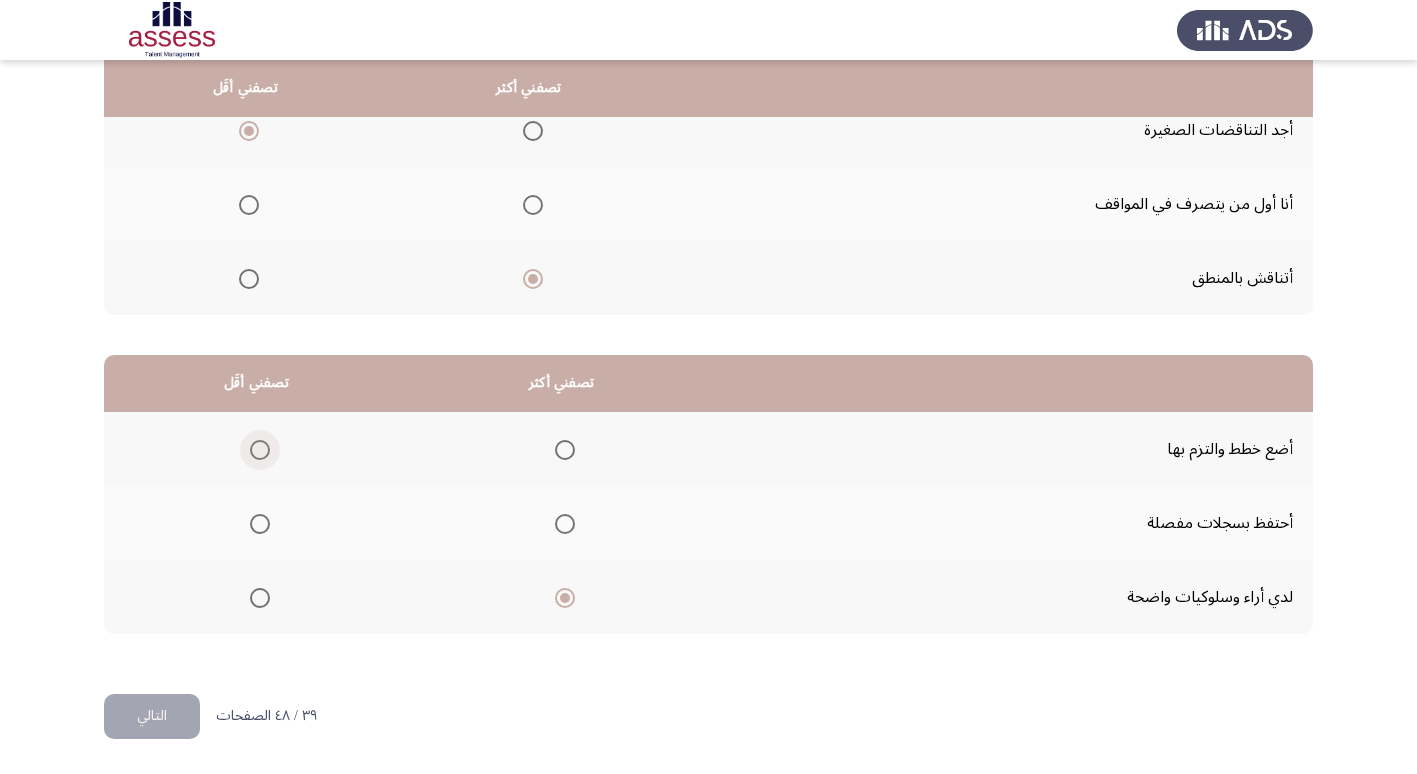 click at bounding box center [260, 450] 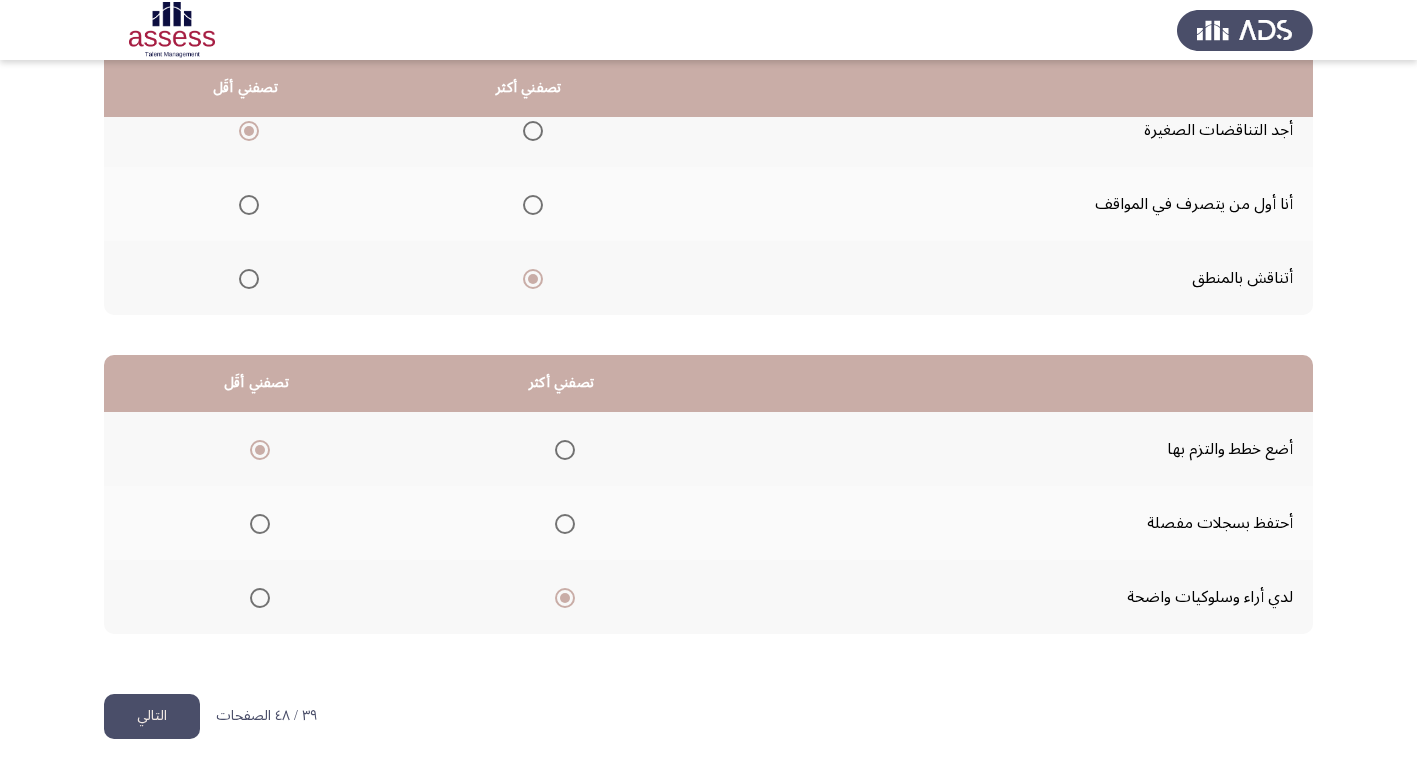 click on "التالي" 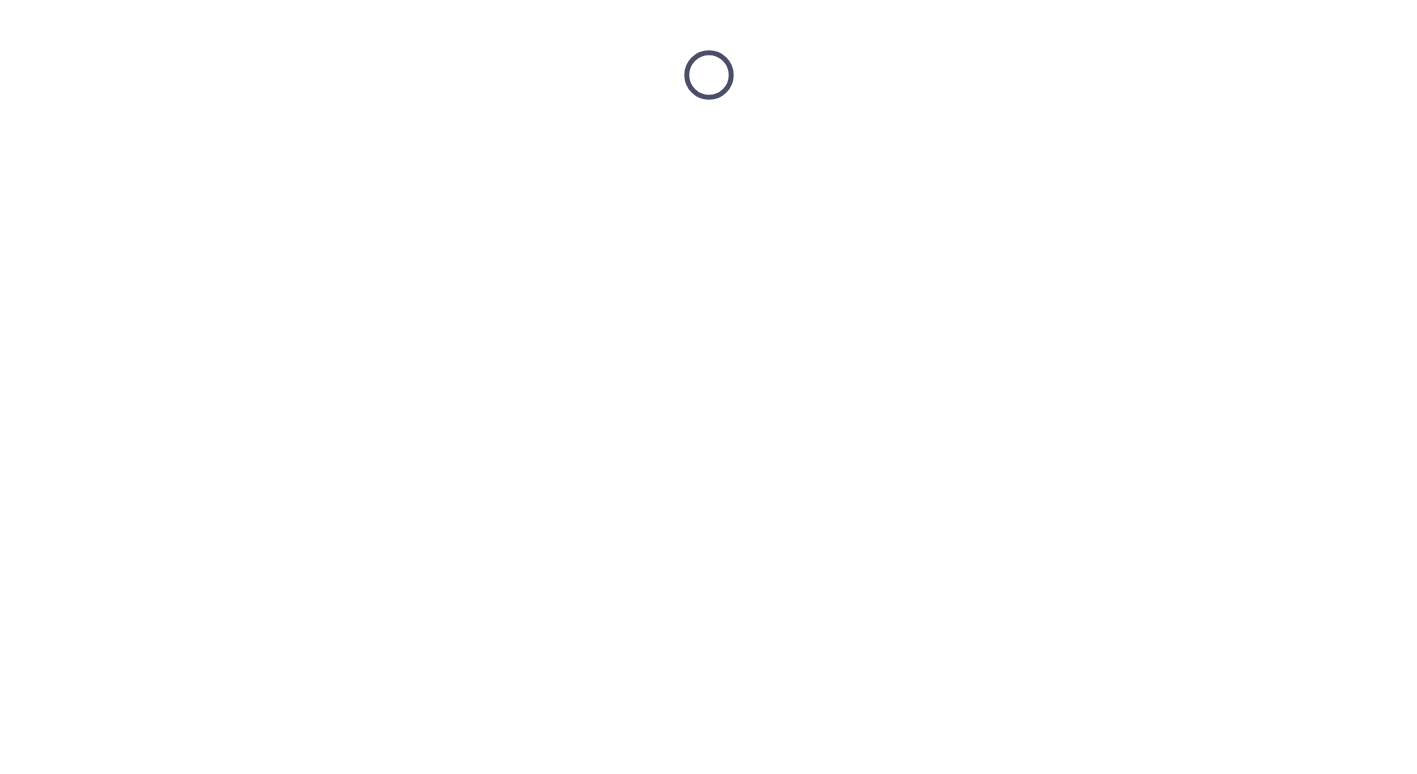 scroll, scrollTop: 0, scrollLeft: 0, axis: both 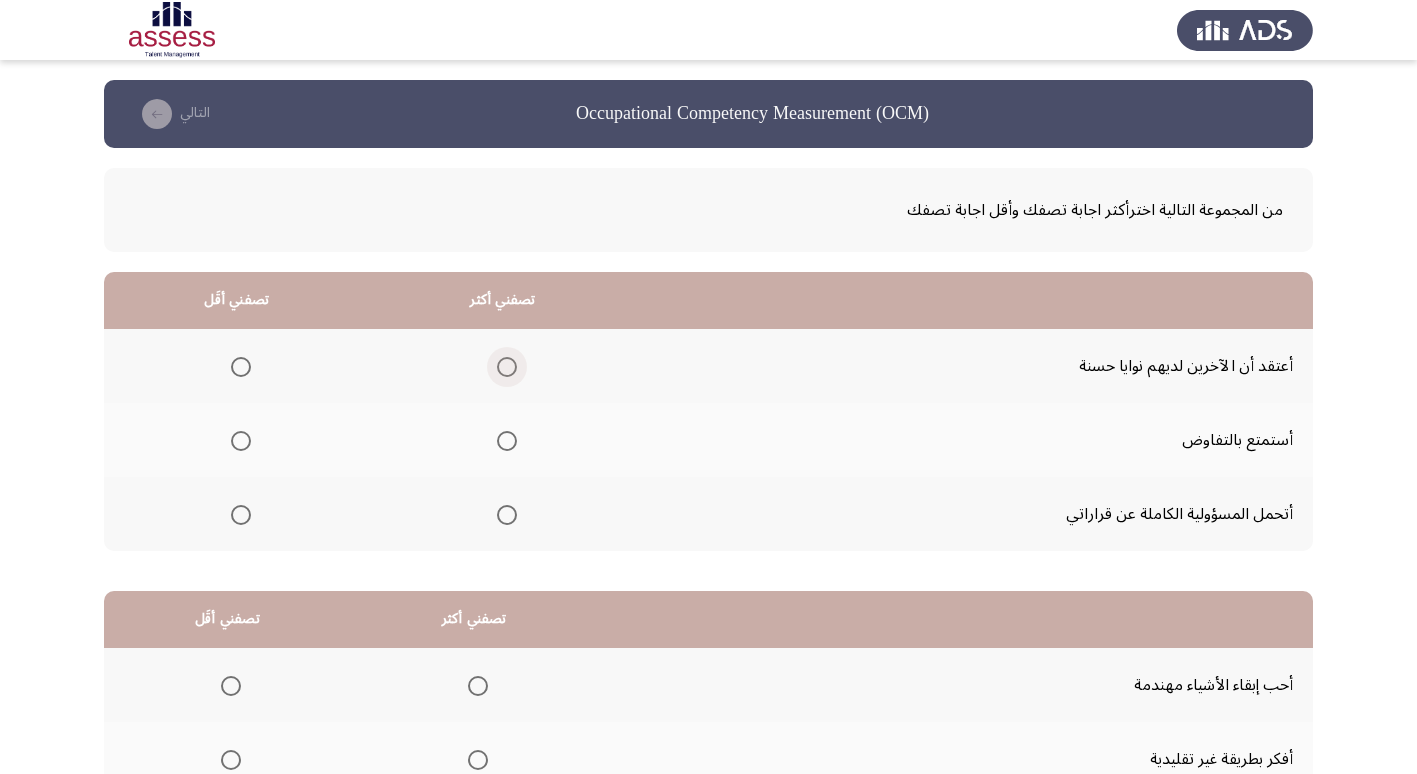 click at bounding box center [507, 367] 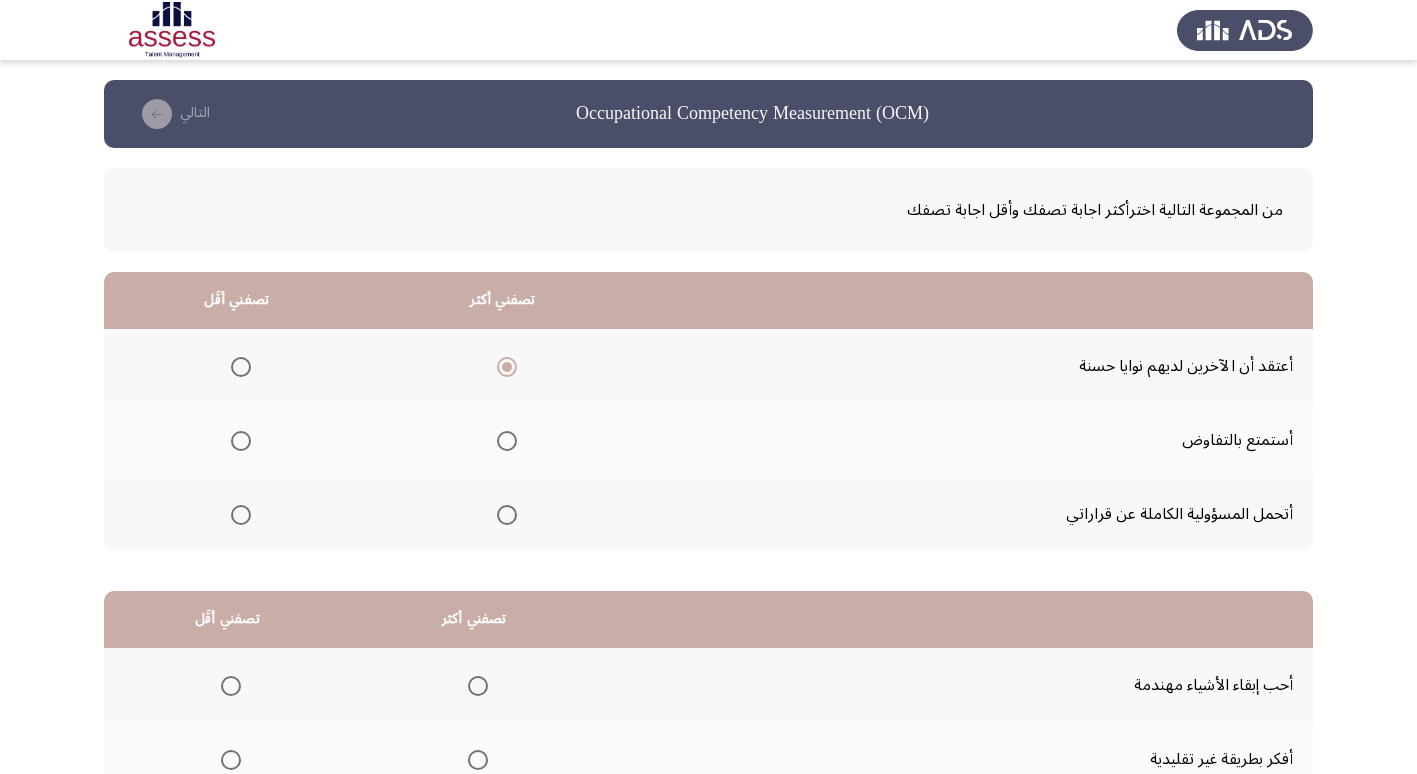click at bounding box center (241, 441) 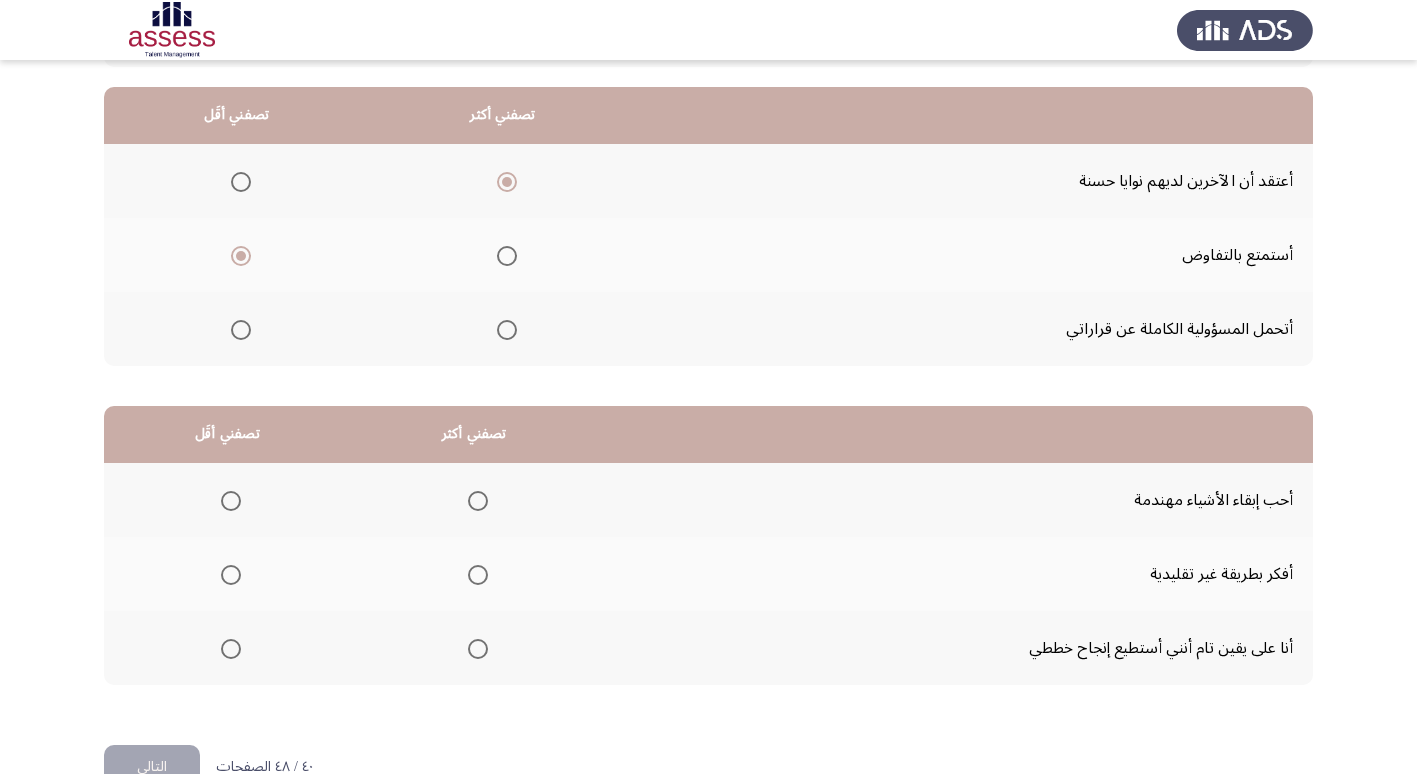 scroll, scrollTop: 236, scrollLeft: 0, axis: vertical 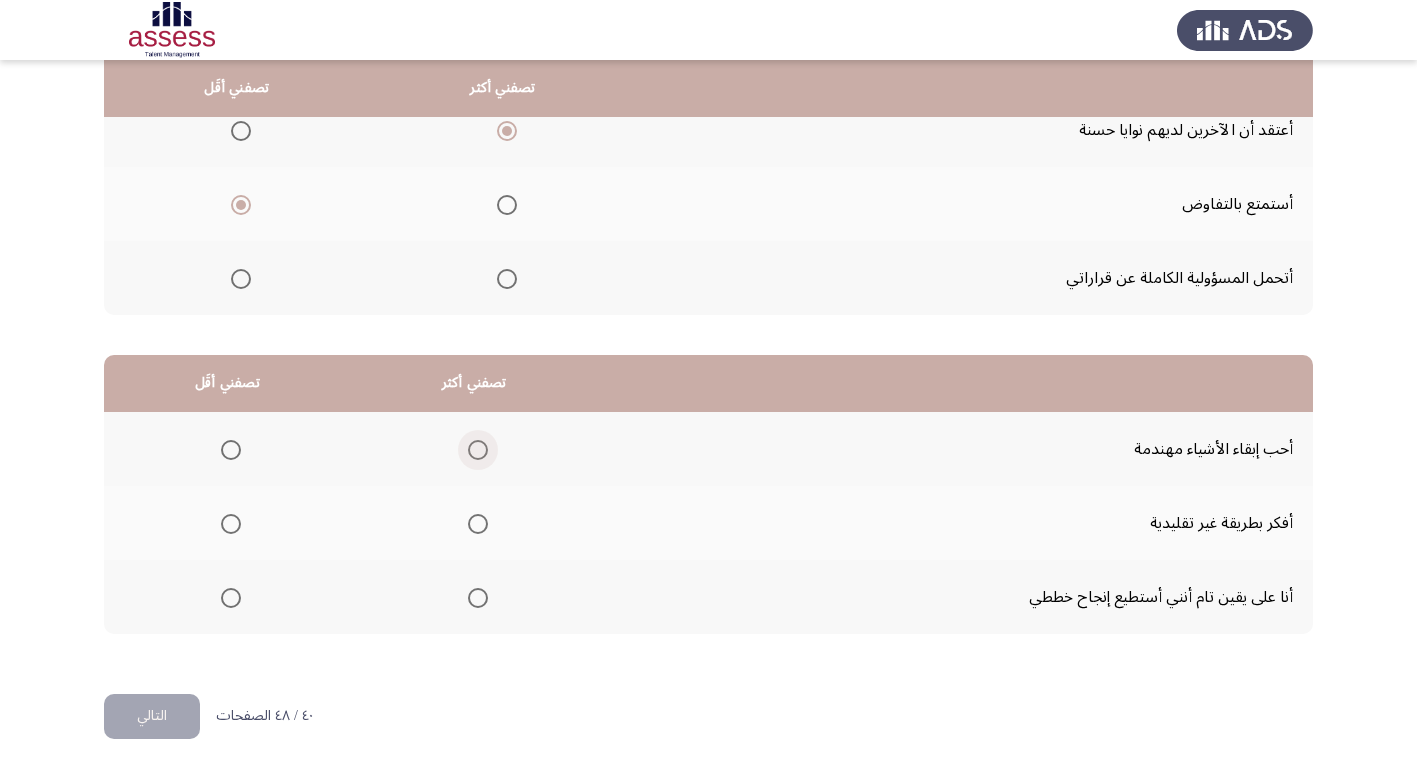 click at bounding box center [478, 450] 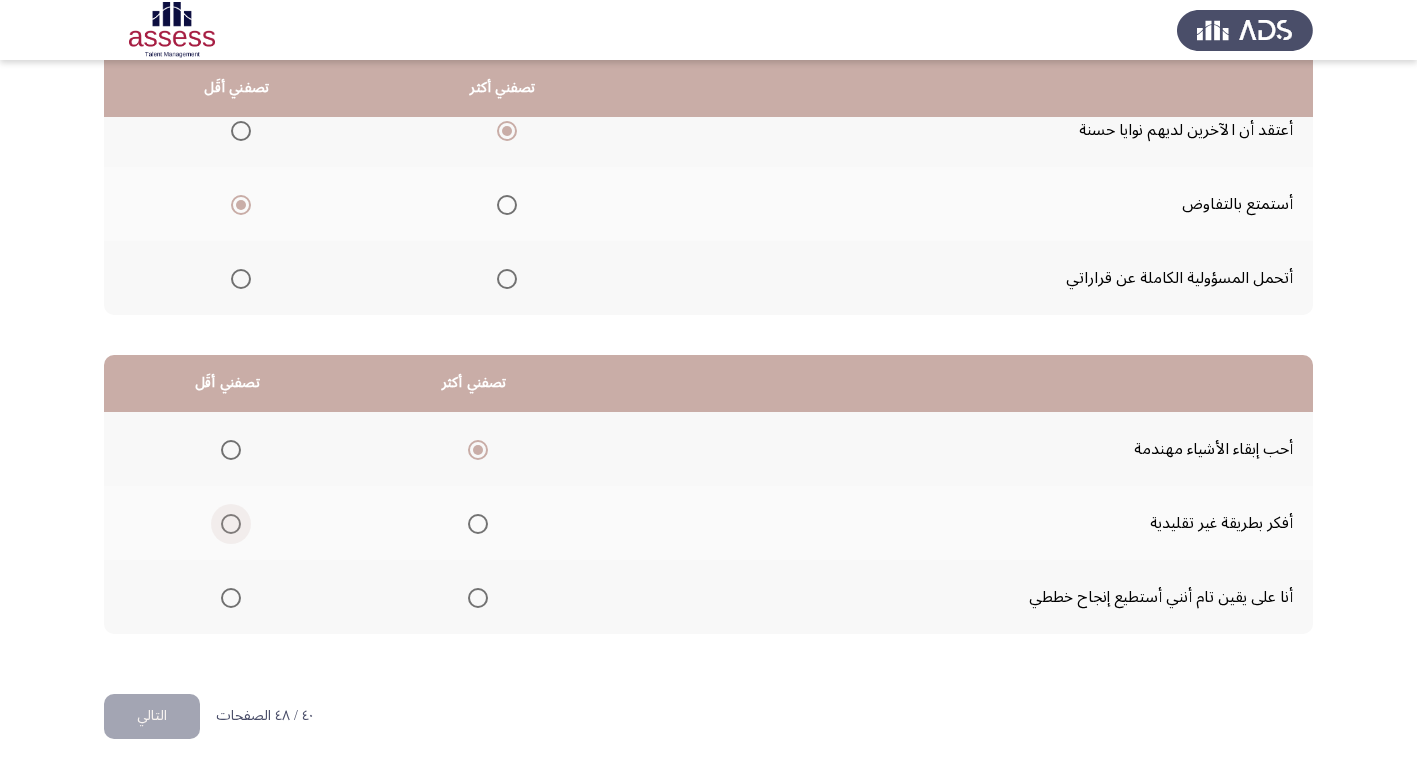 click at bounding box center (231, 524) 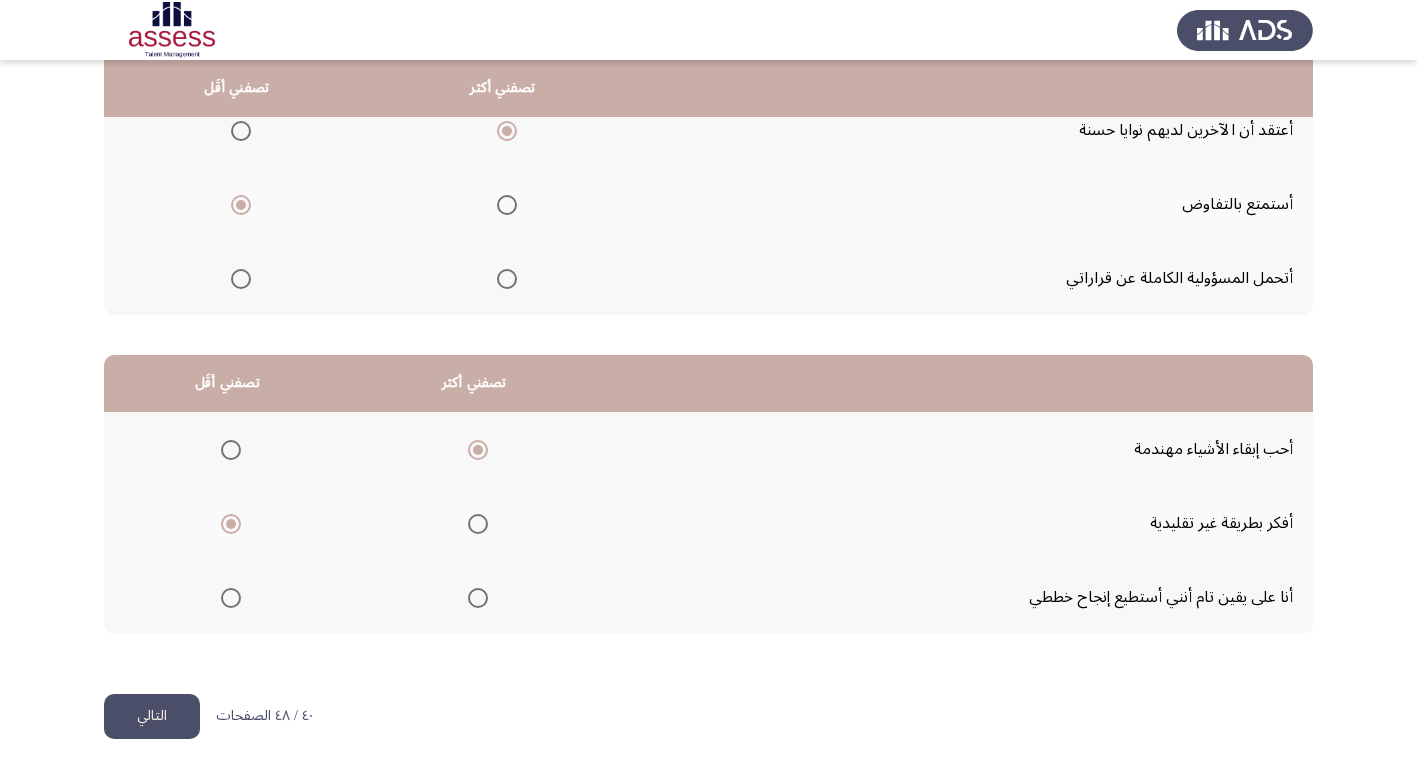 click on "التالي" 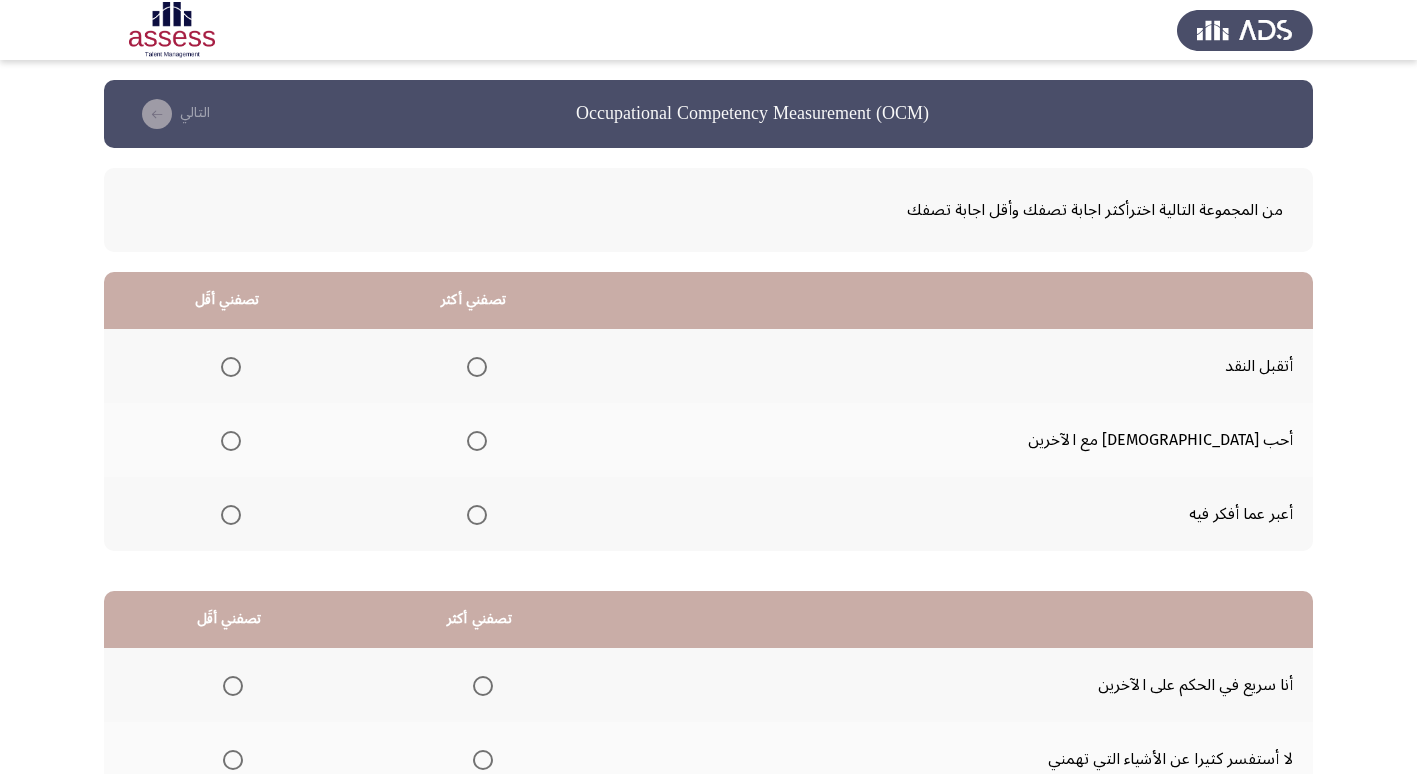 click at bounding box center [477, 441] 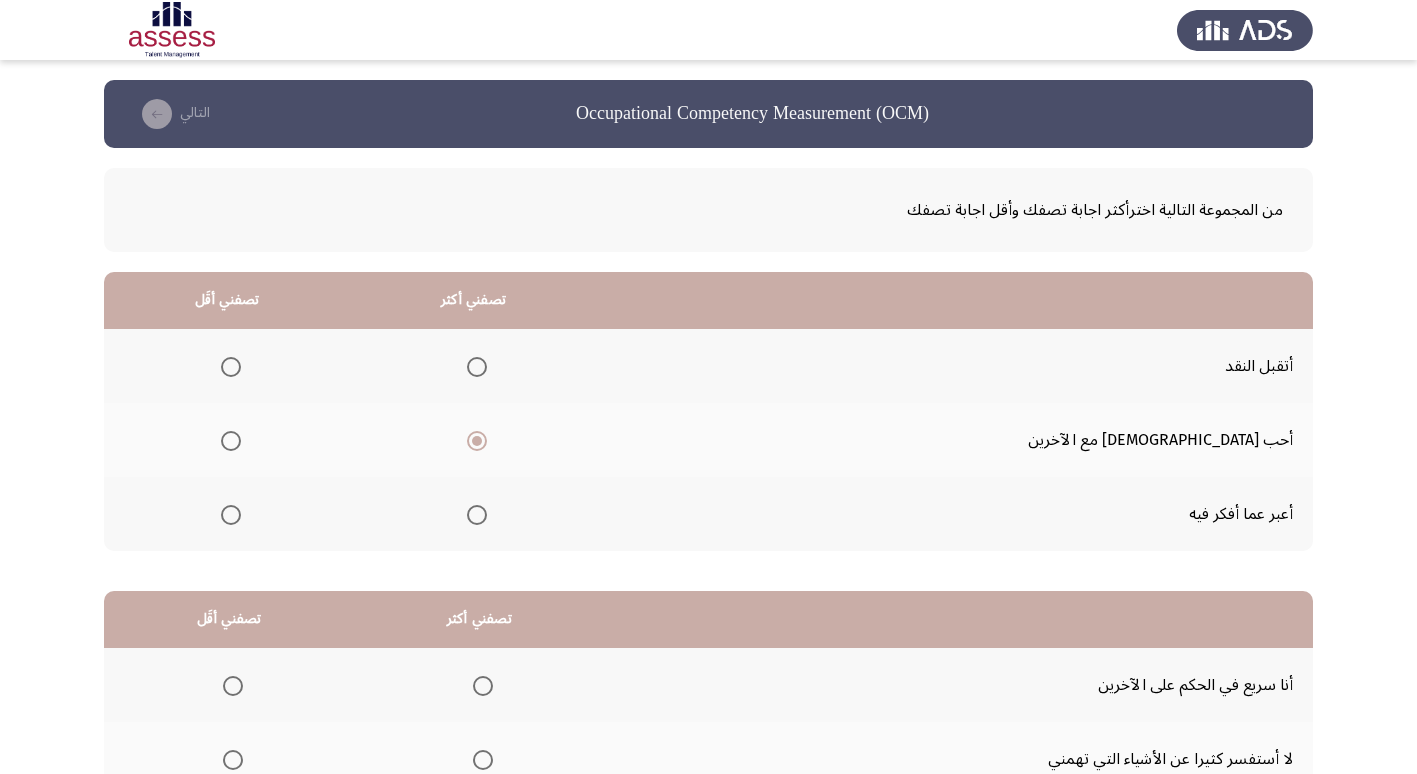 click at bounding box center [231, 515] 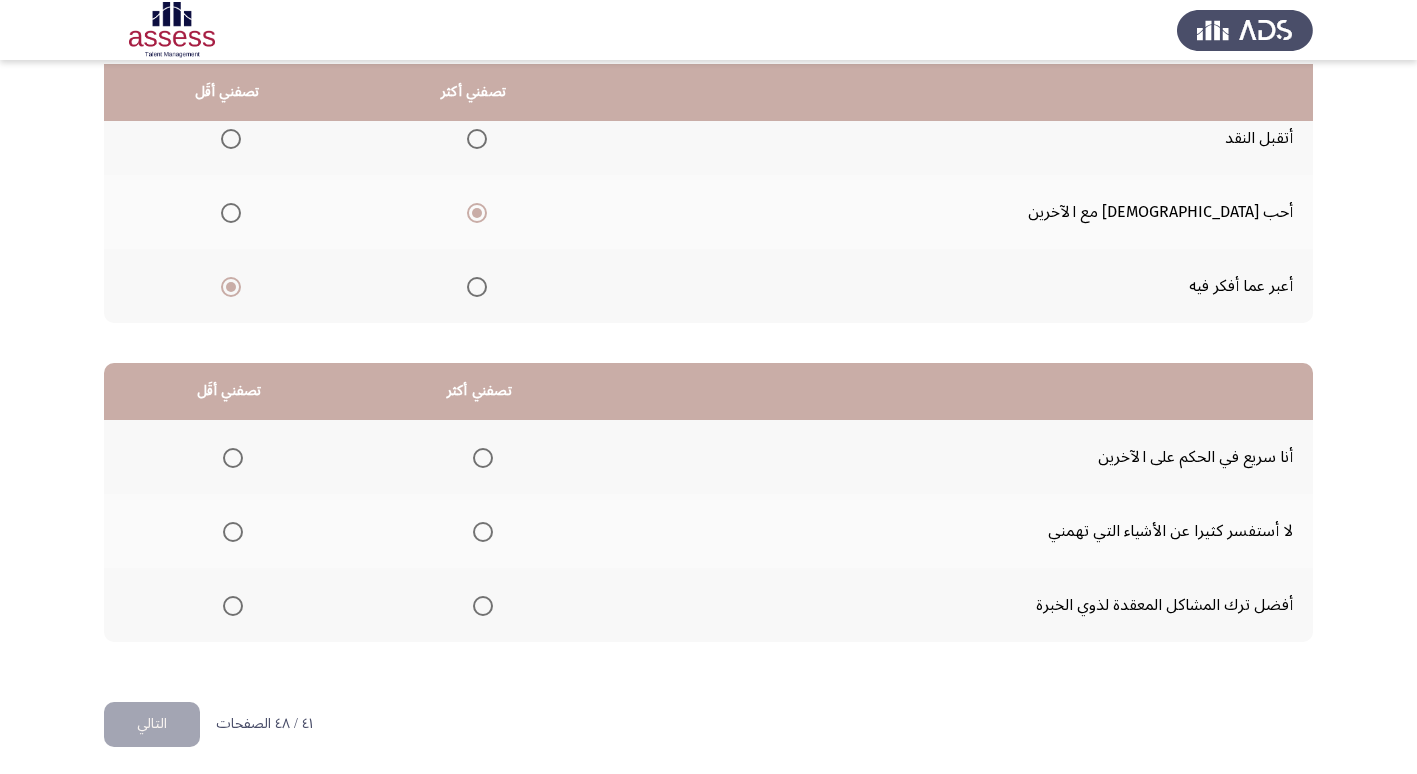 scroll, scrollTop: 236, scrollLeft: 0, axis: vertical 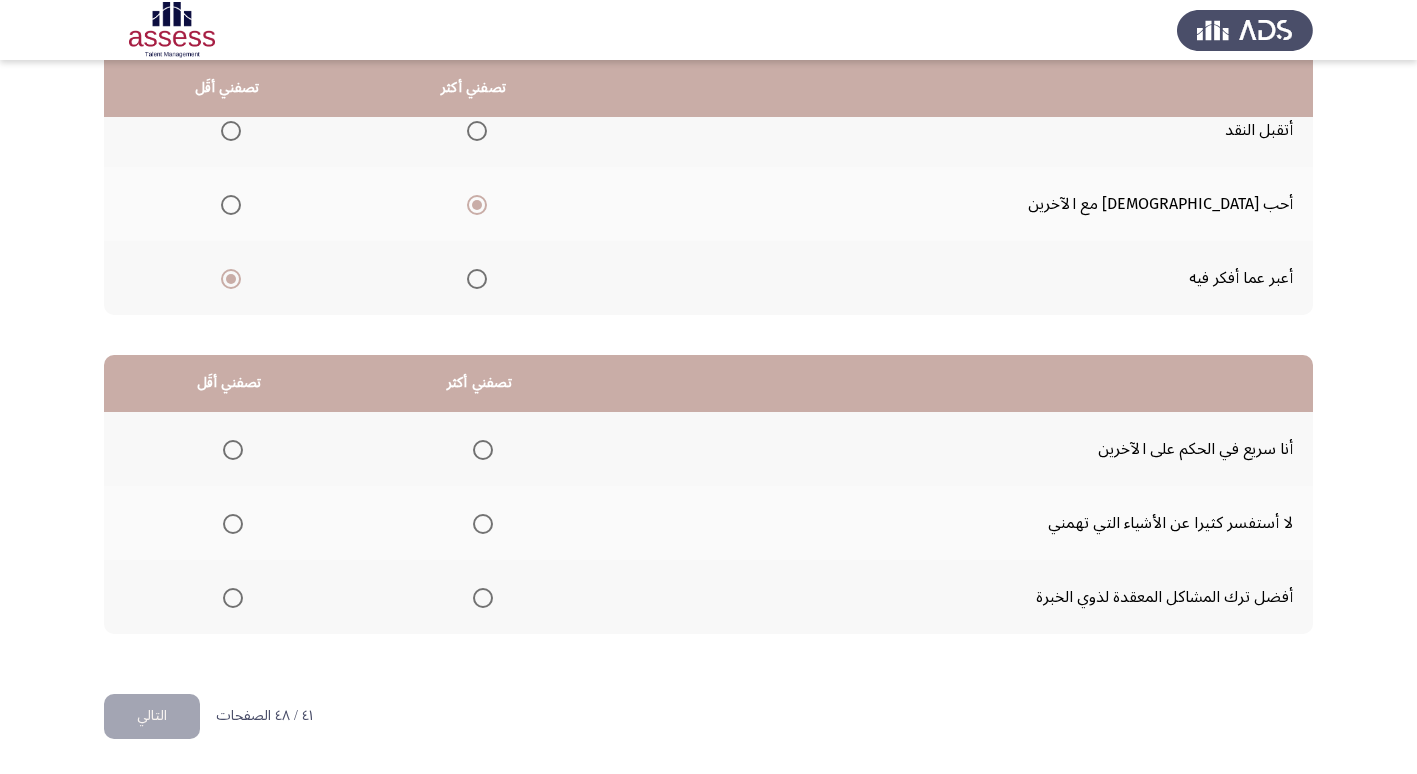 click at bounding box center (483, 598) 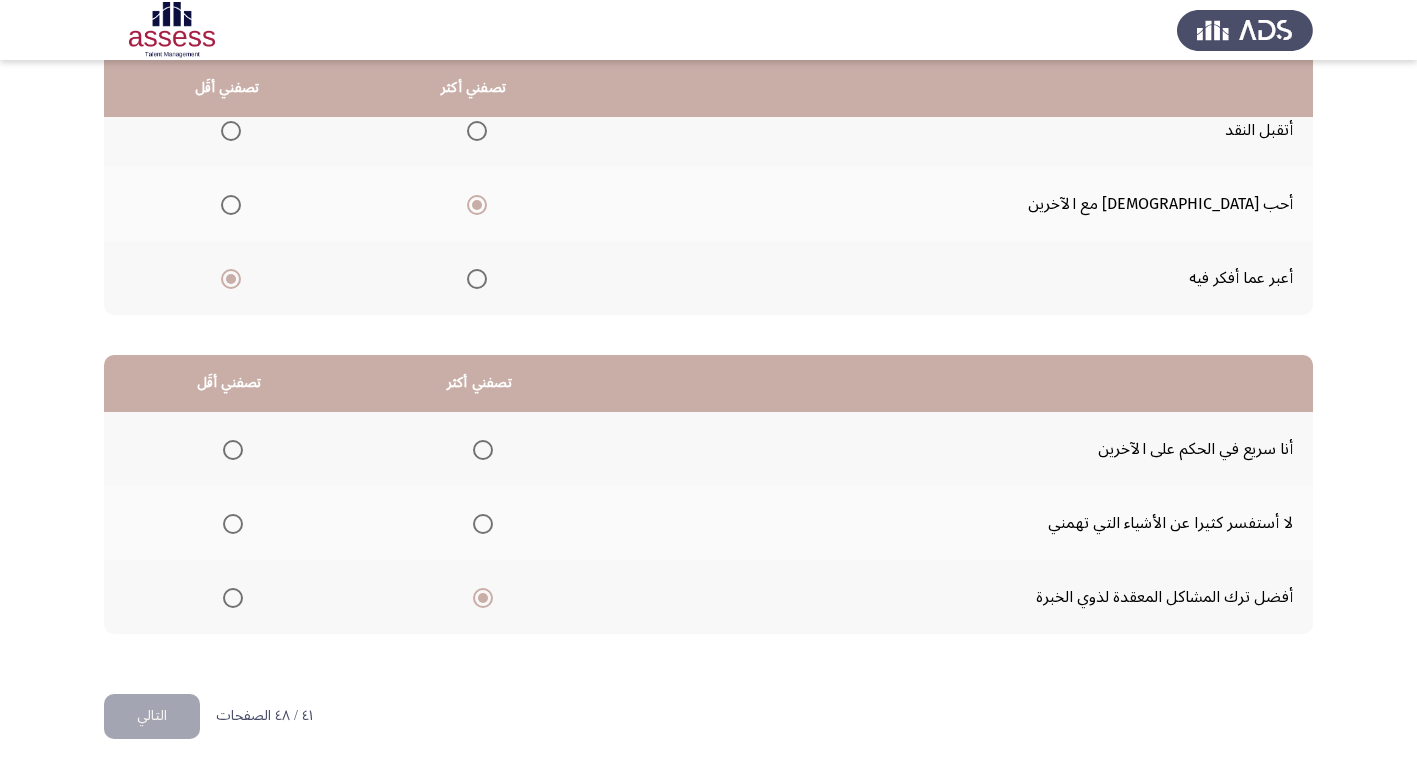 click at bounding box center [233, 450] 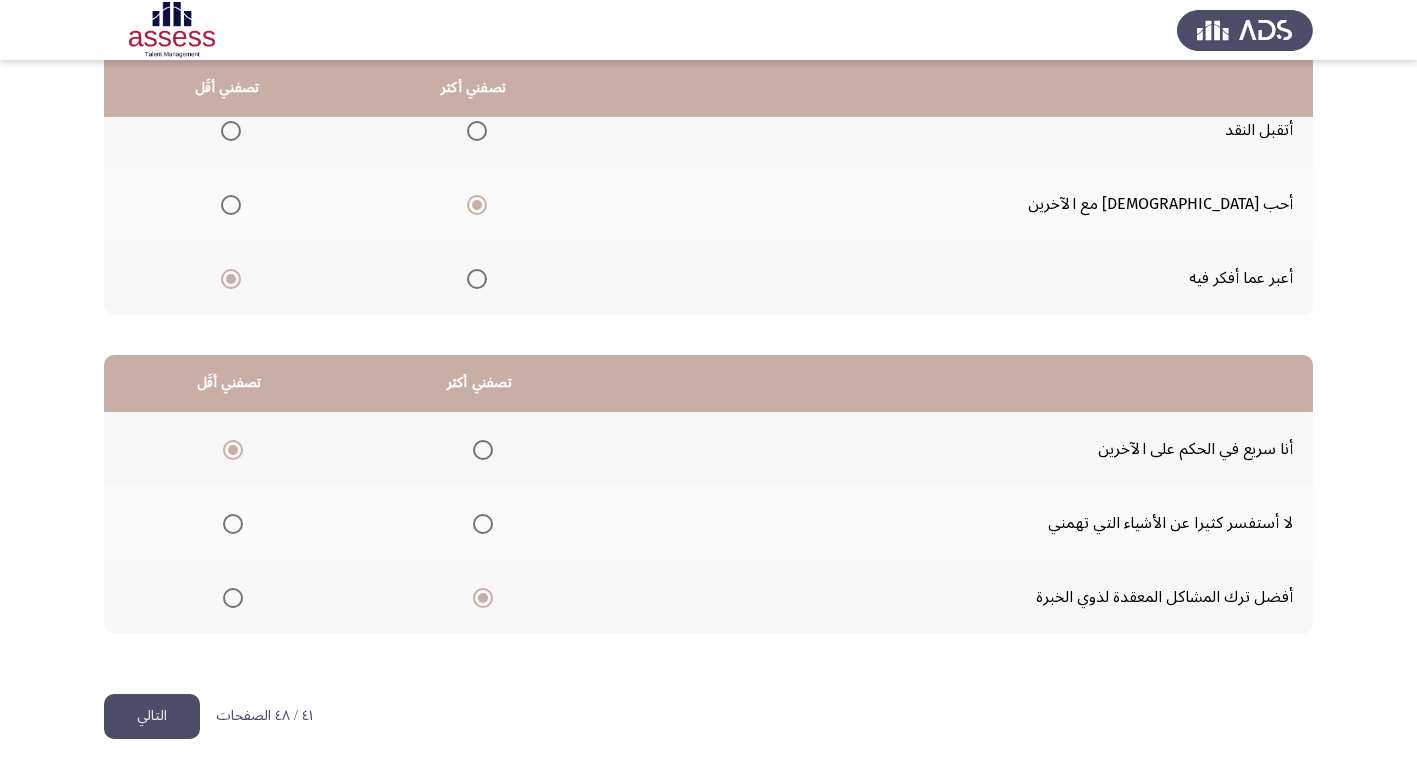 click on "التالي" 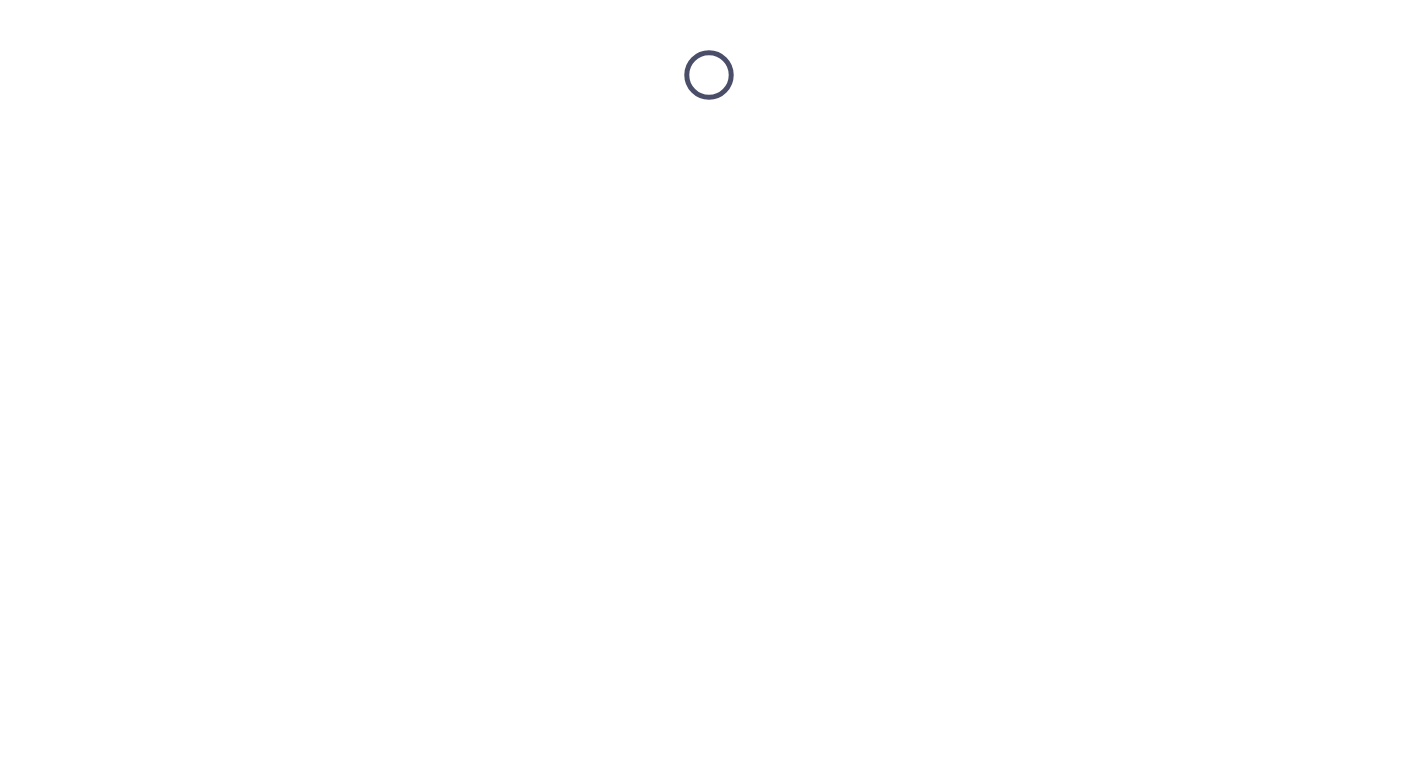 scroll, scrollTop: 0, scrollLeft: 0, axis: both 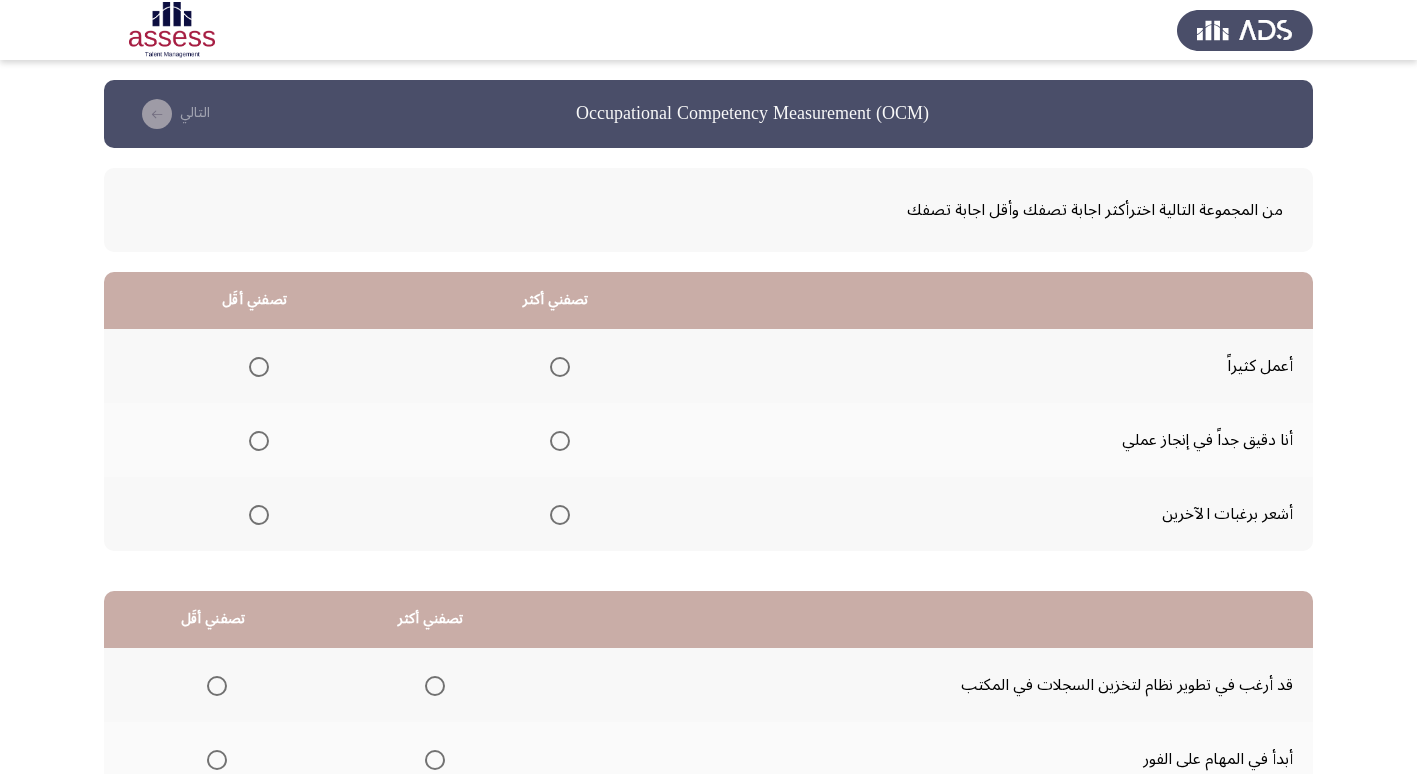 click at bounding box center (560, 441) 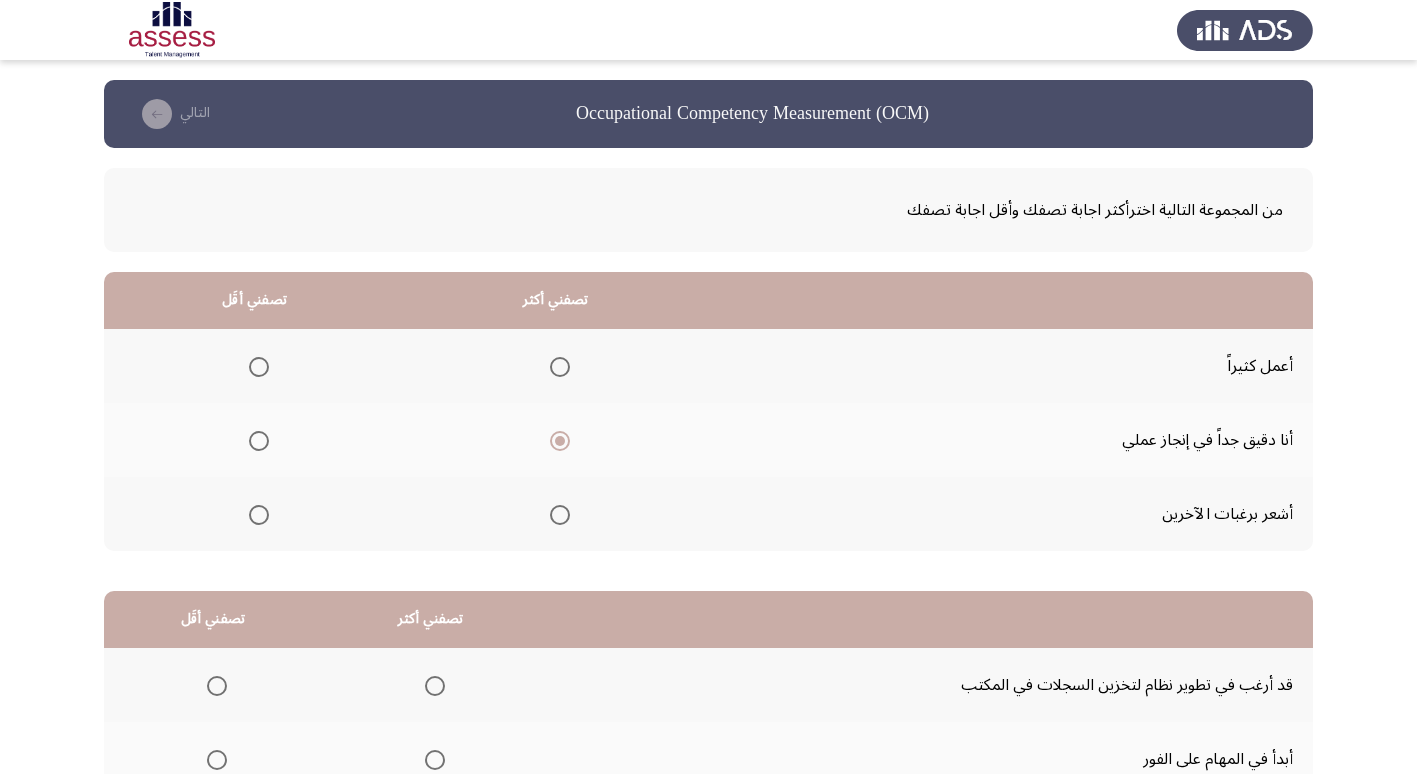 click at bounding box center [259, 515] 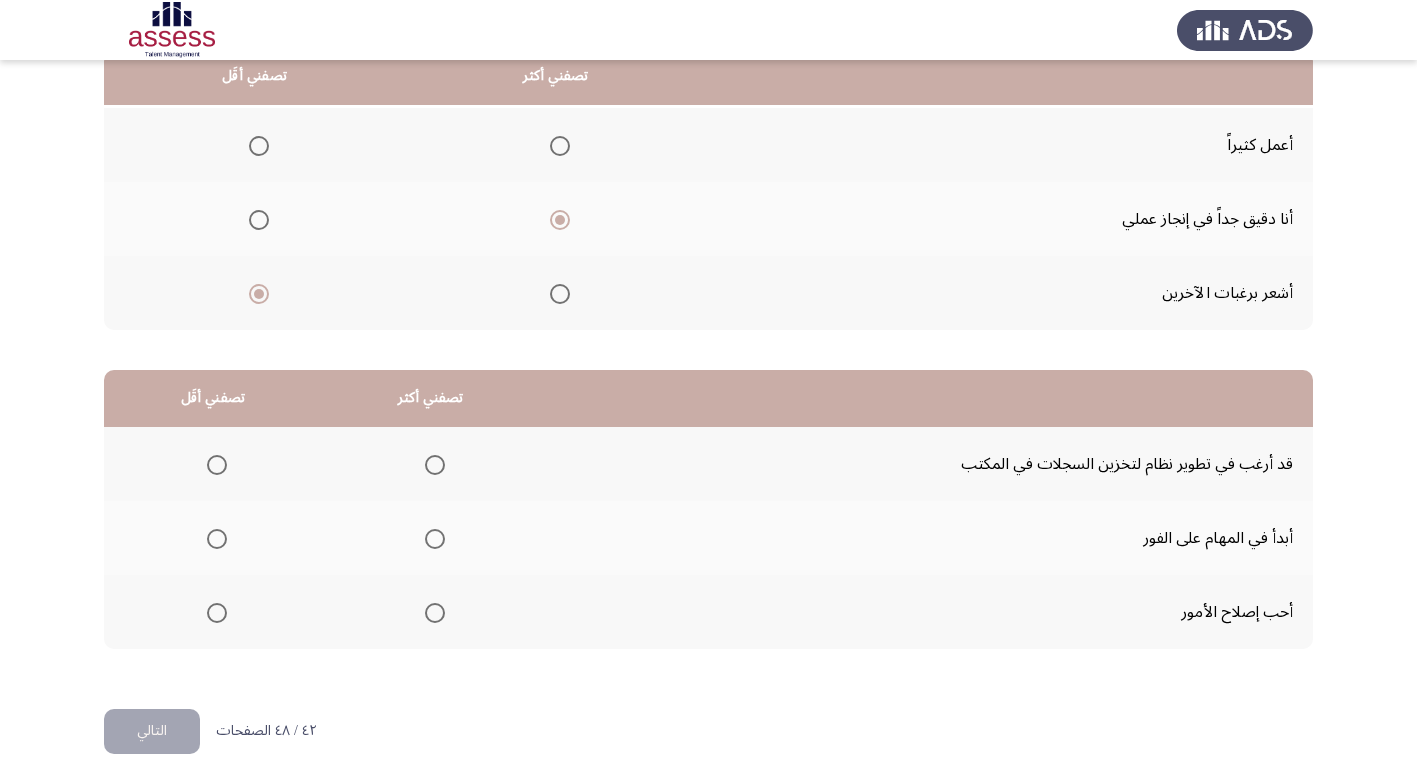 scroll, scrollTop: 236, scrollLeft: 0, axis: vertical 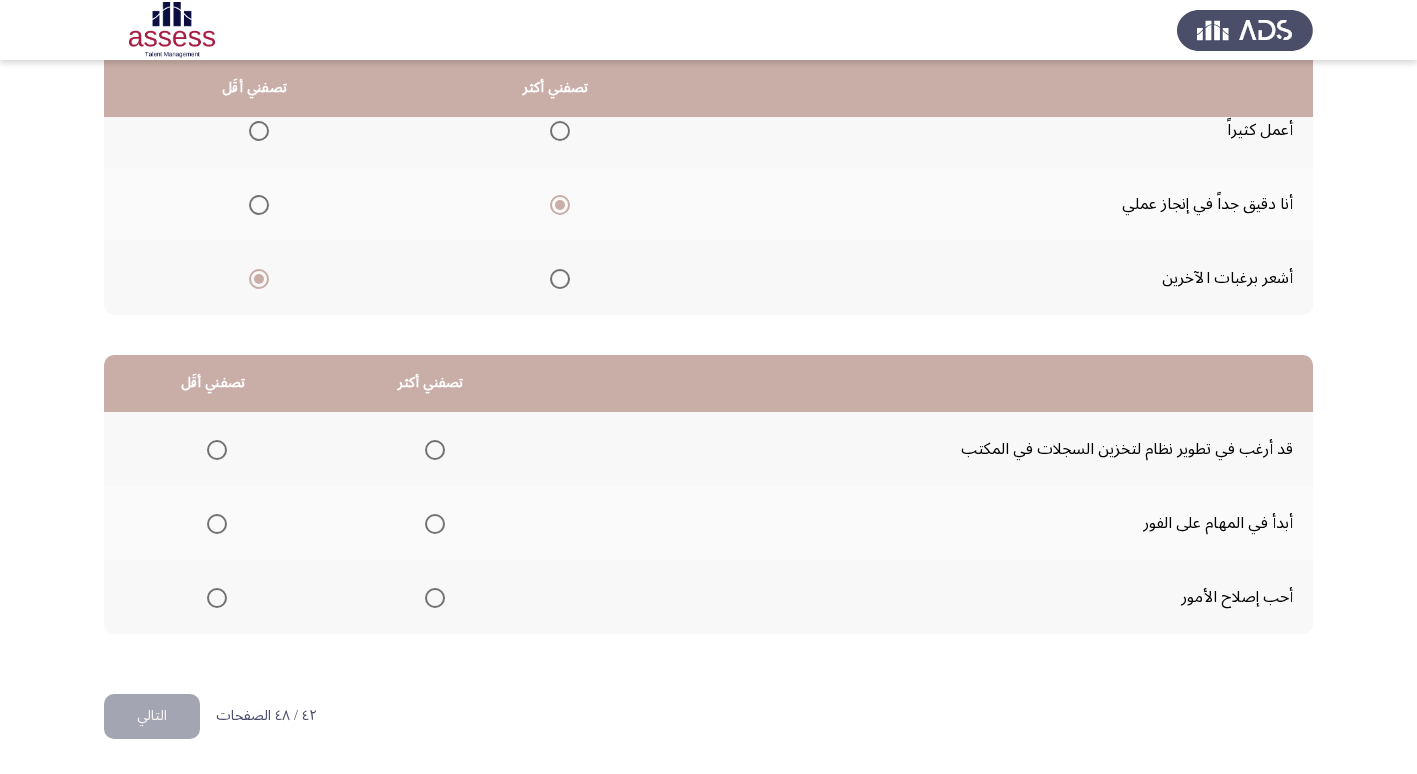 click at bounding box center (435, 598) 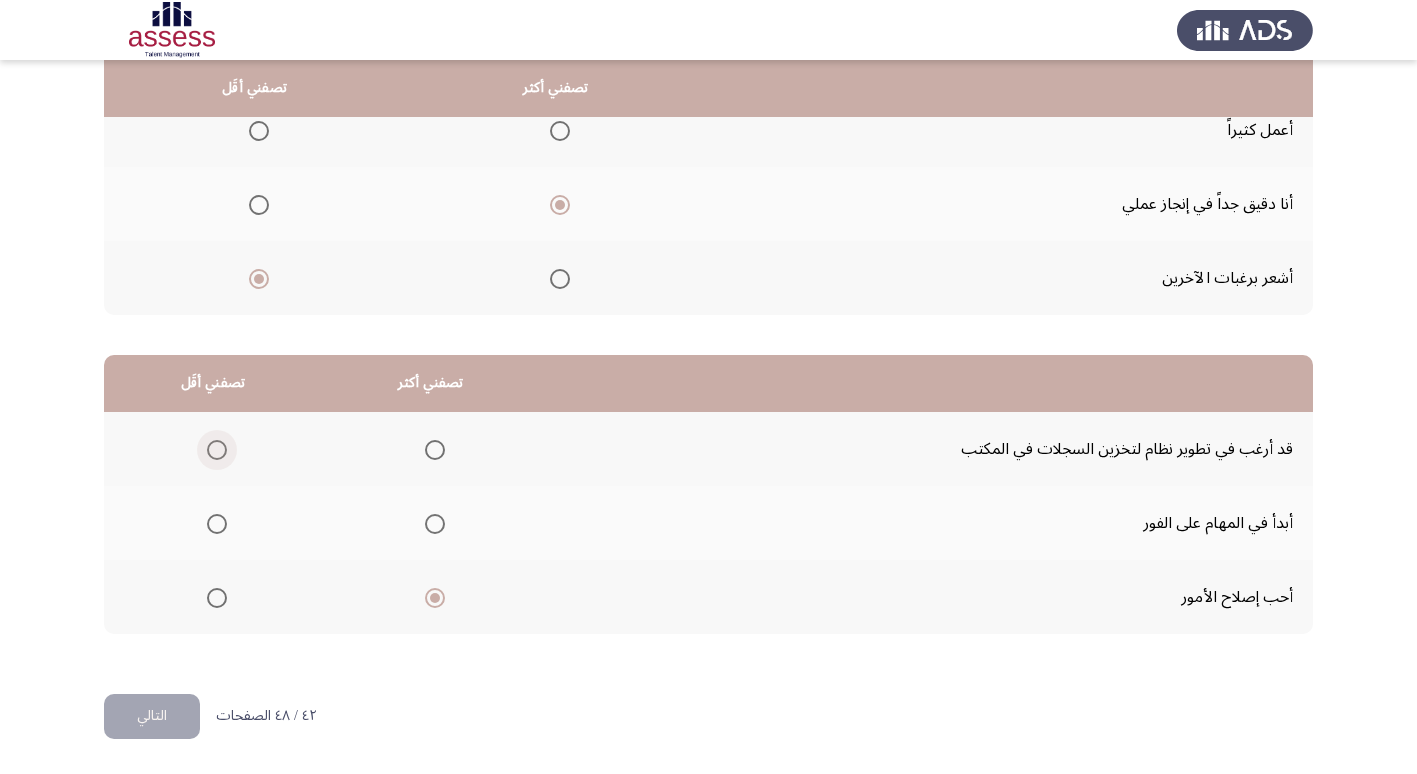 click at bounding box center (217, 450) 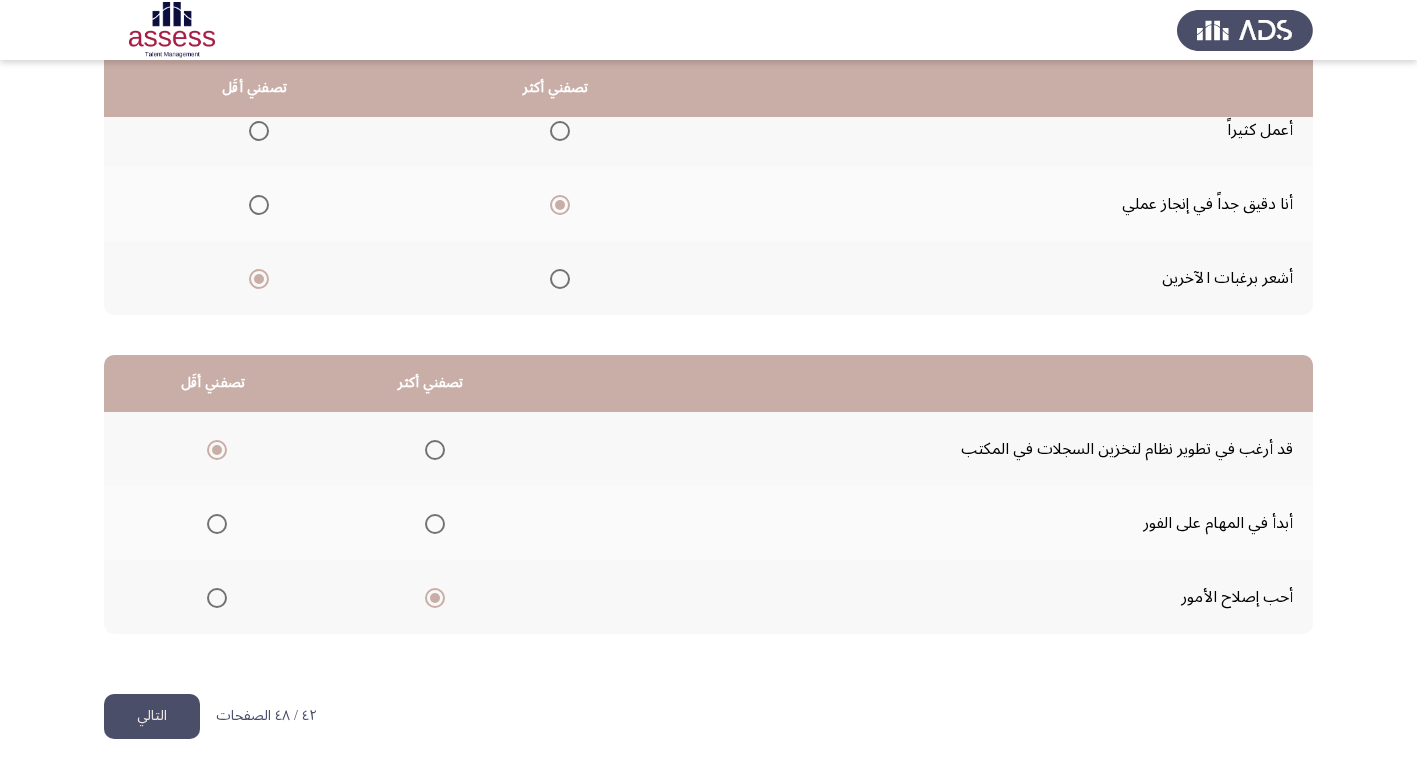 click on "التالي" 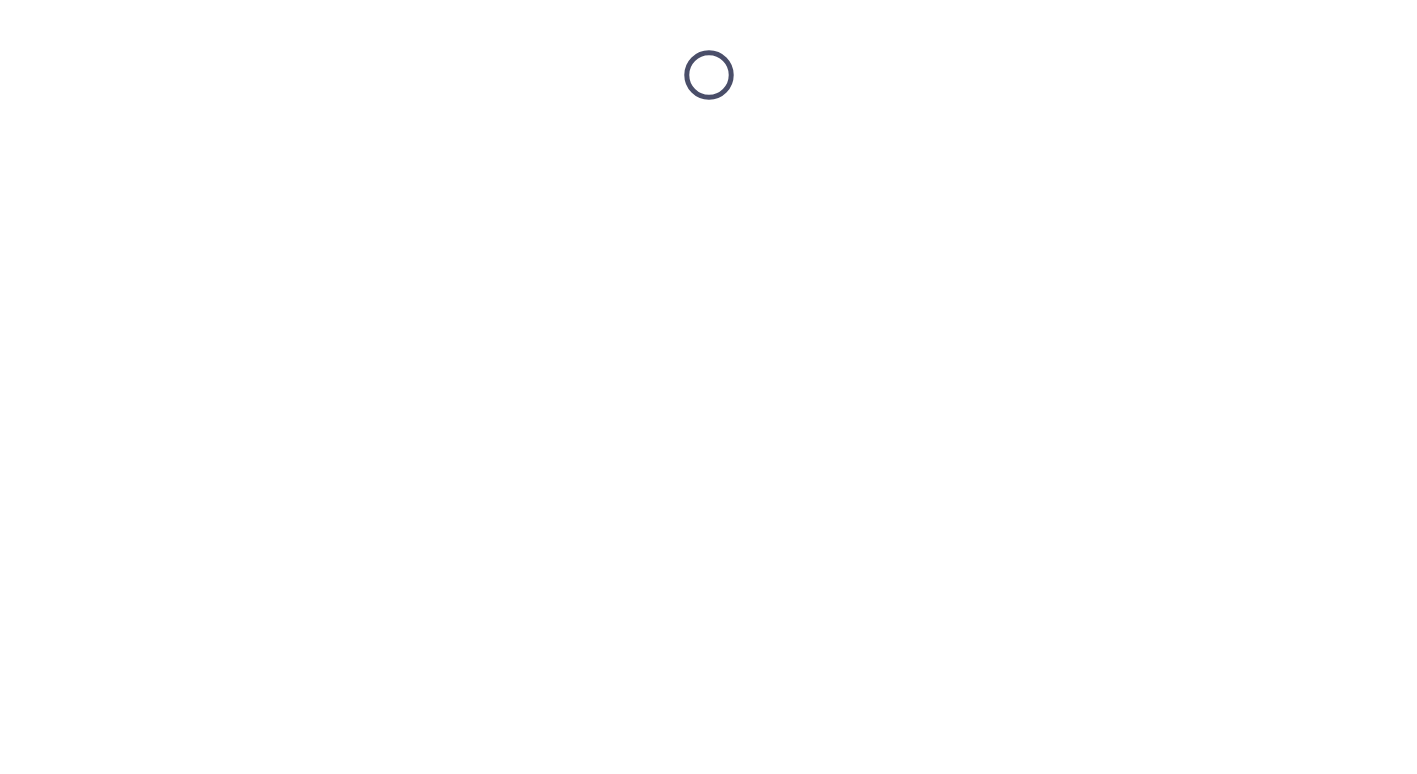 scroll, scrollTop: 0, scrollLeft: 0, axis: both 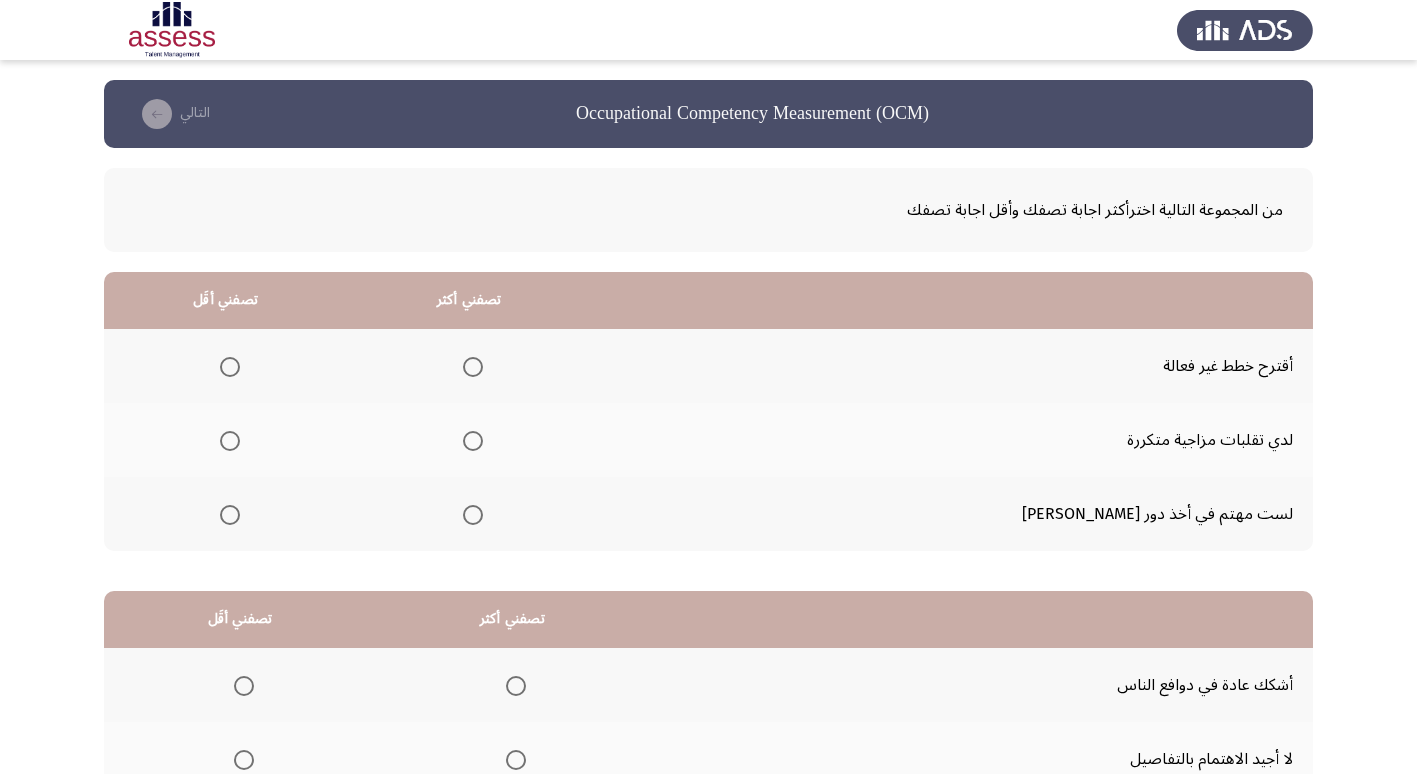 click at bounding box center [230, 515] 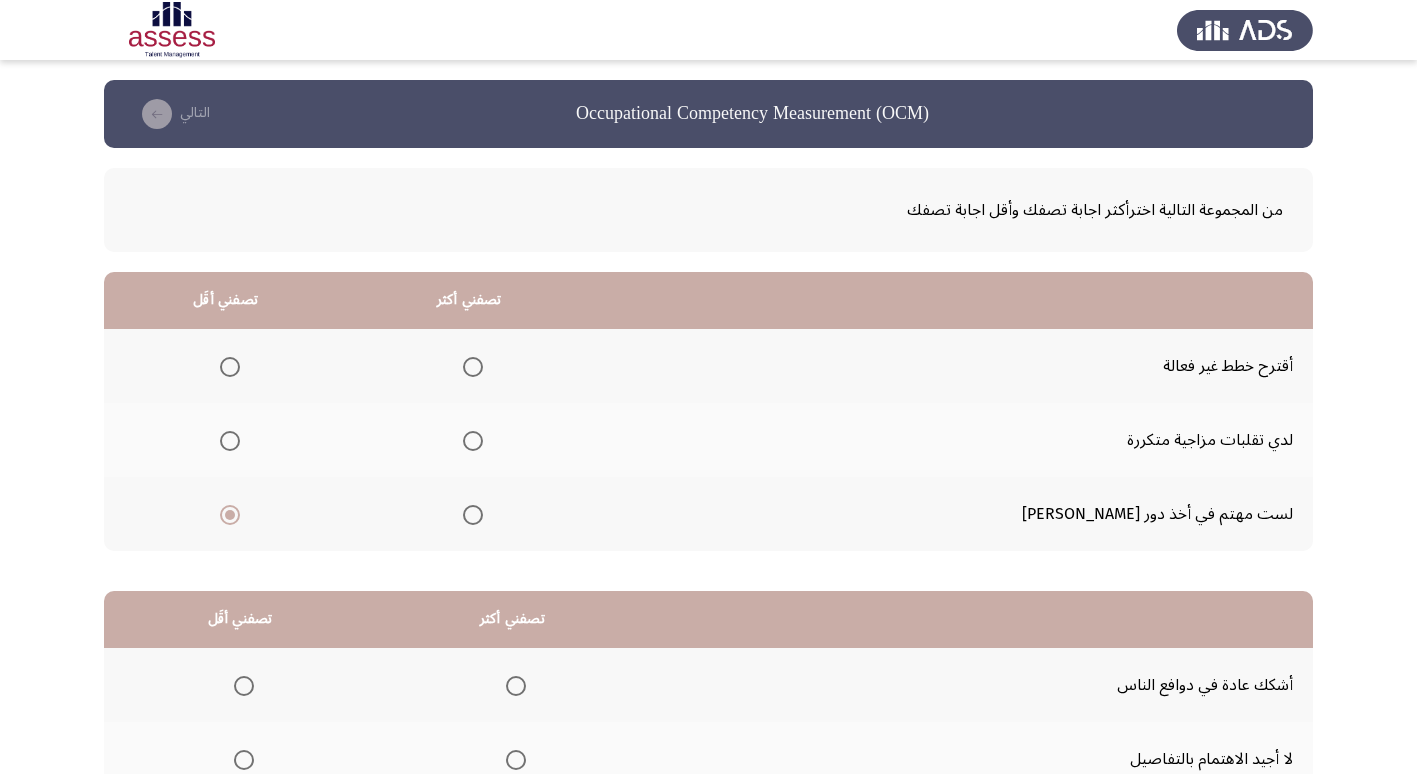 click at bounding box center [473, 367] 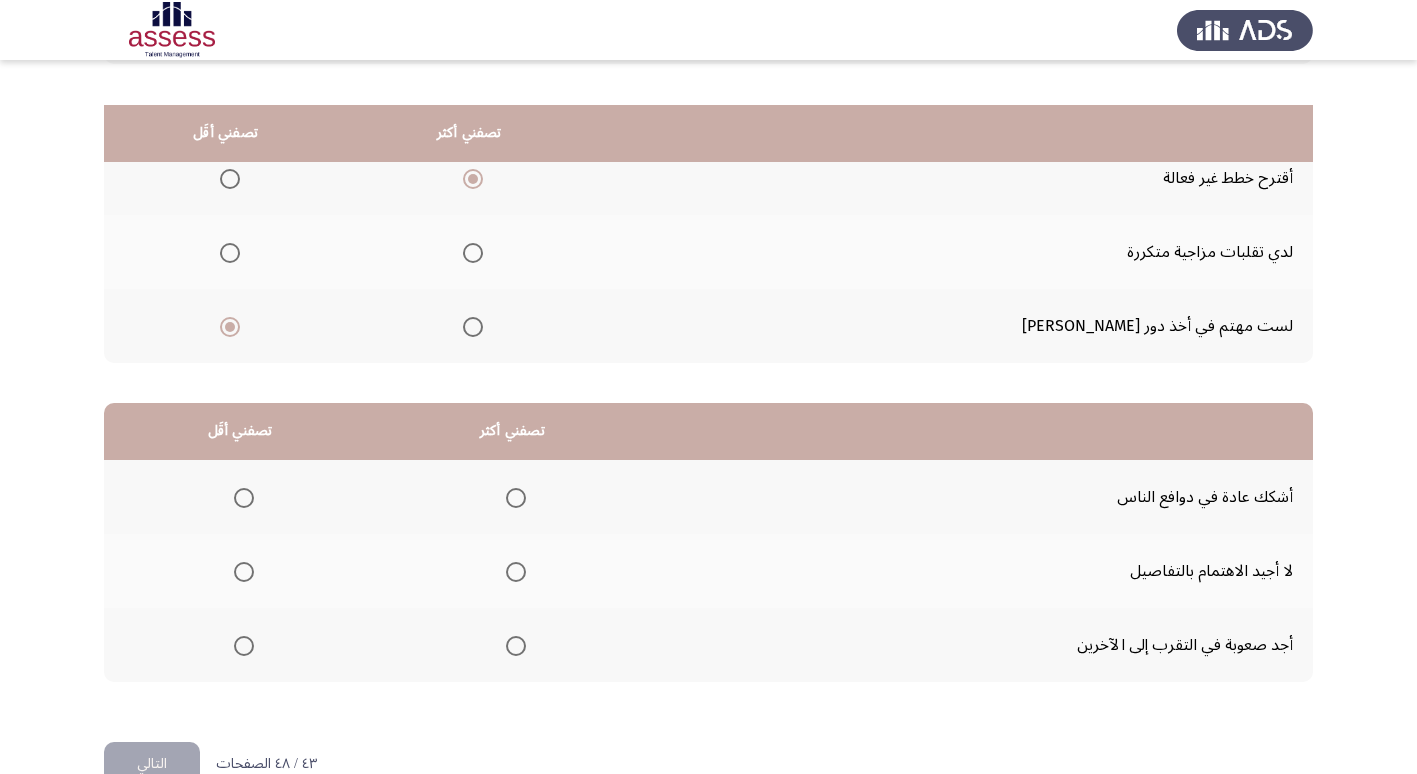 scroll, scrollTop: 236, scrollLeft: 0, axis: vertical 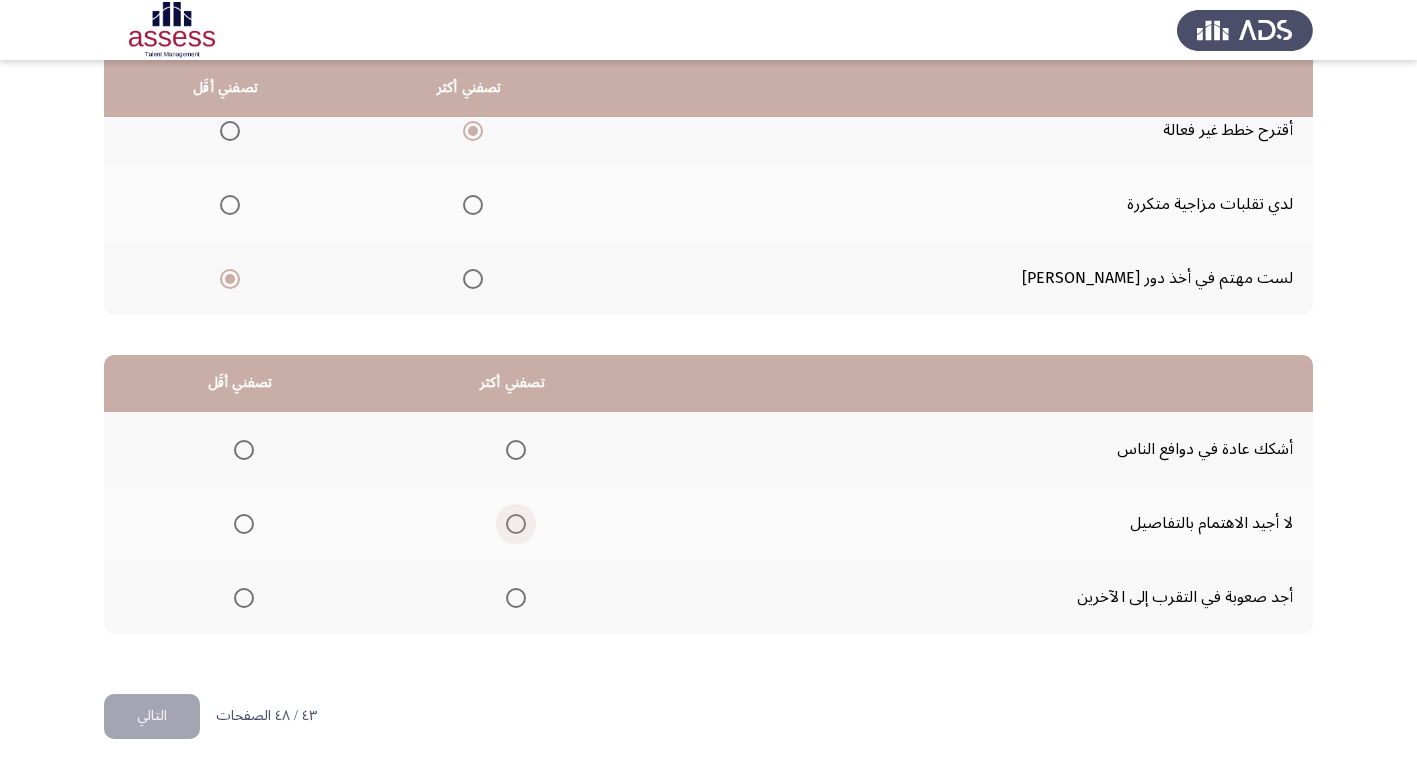 click at bounding box center [516, 524] 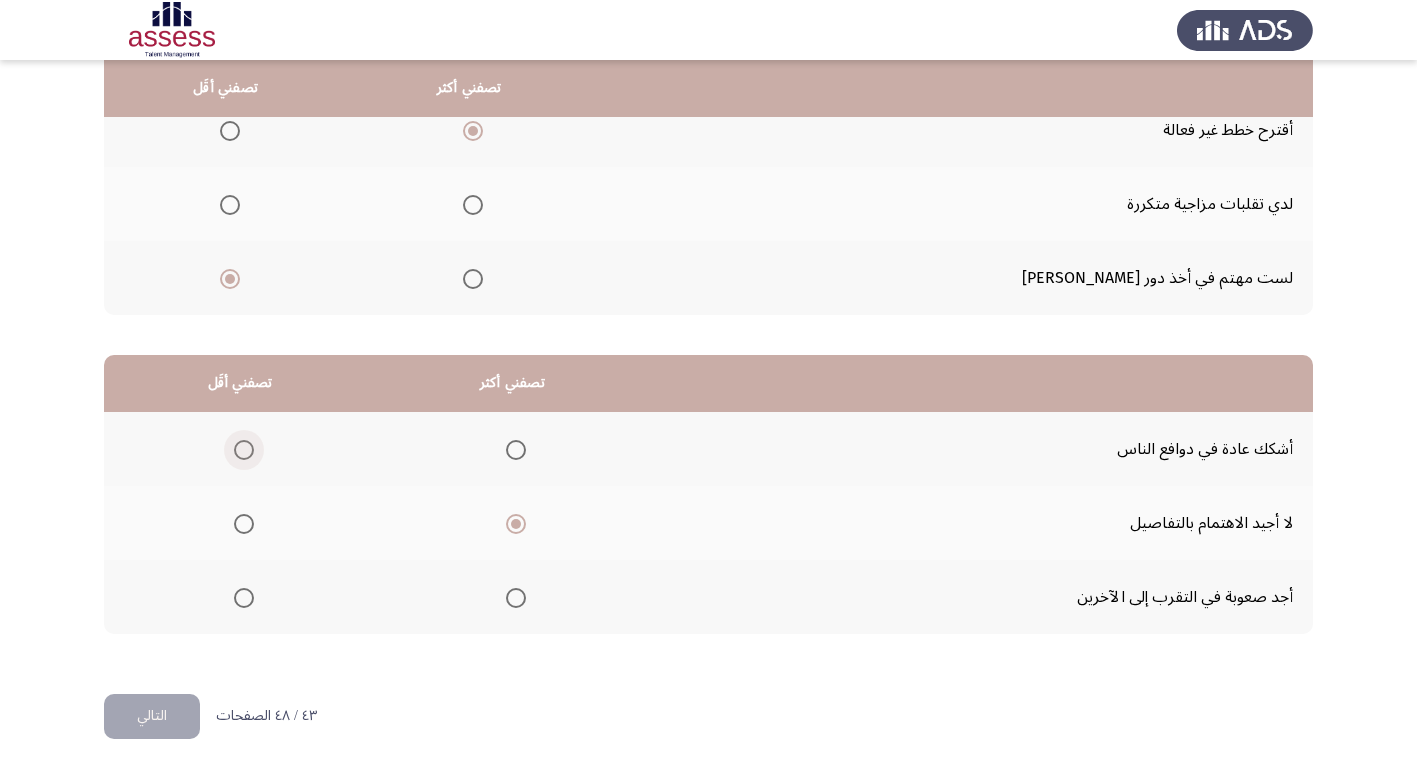 click at bounding box center [244, 450] 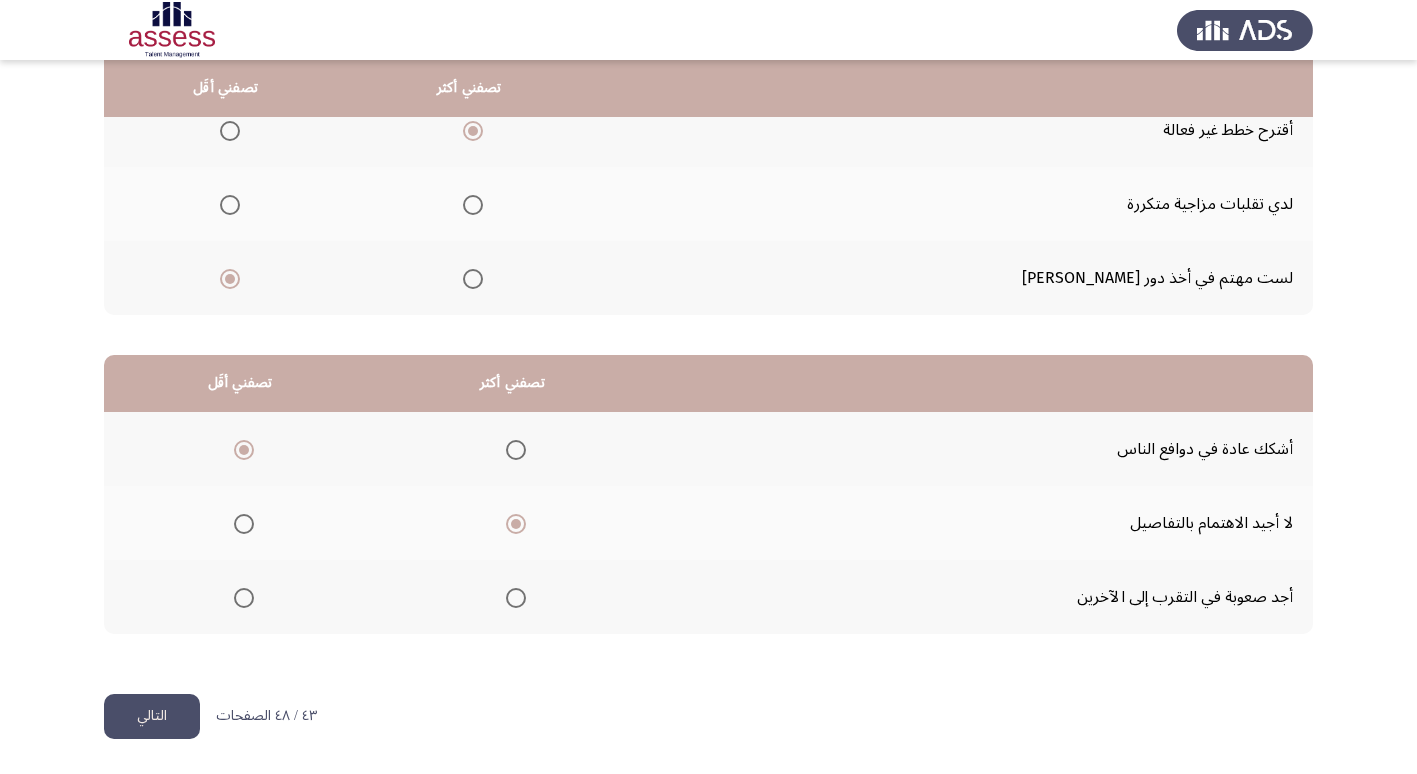 click on "التالي" 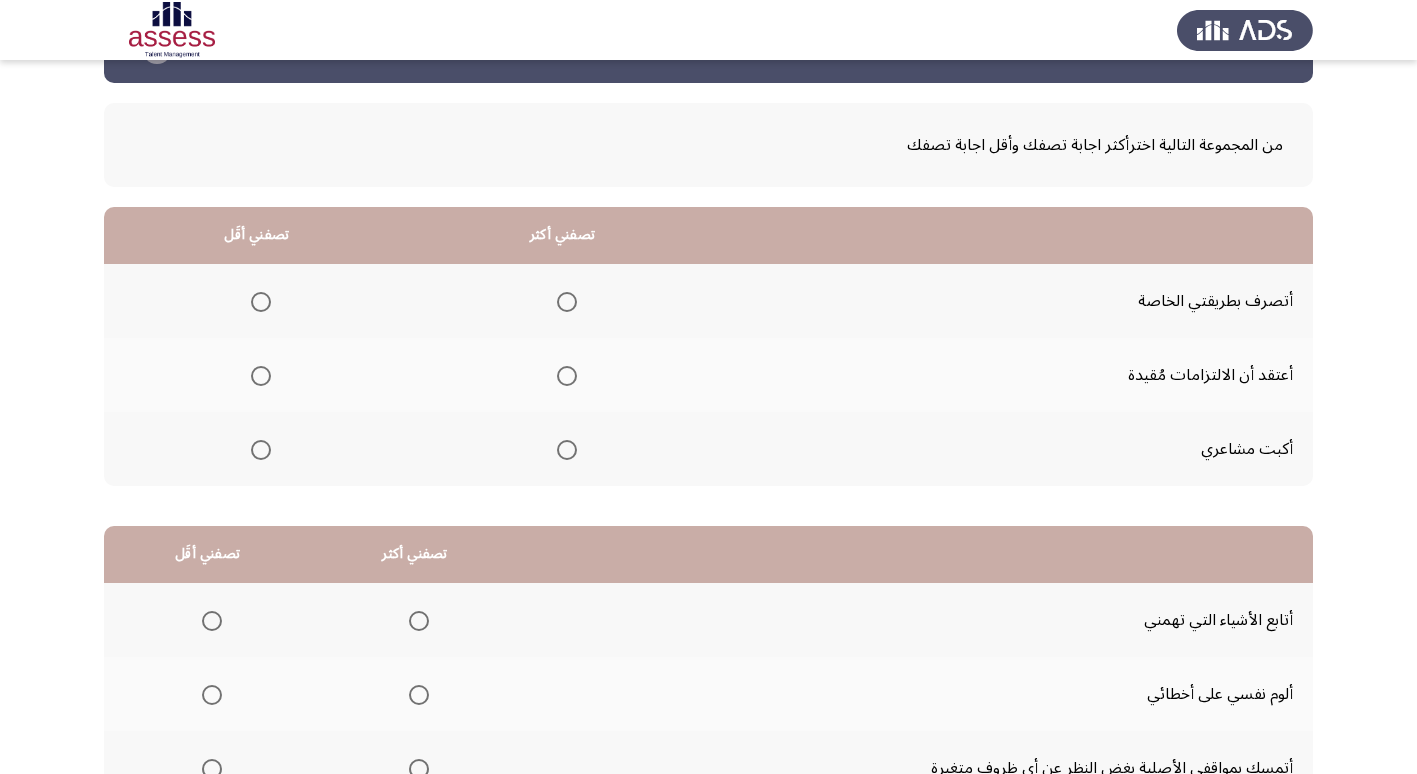 scroll, scrollTop: 100, scrollLeft: 0, axis: vertical 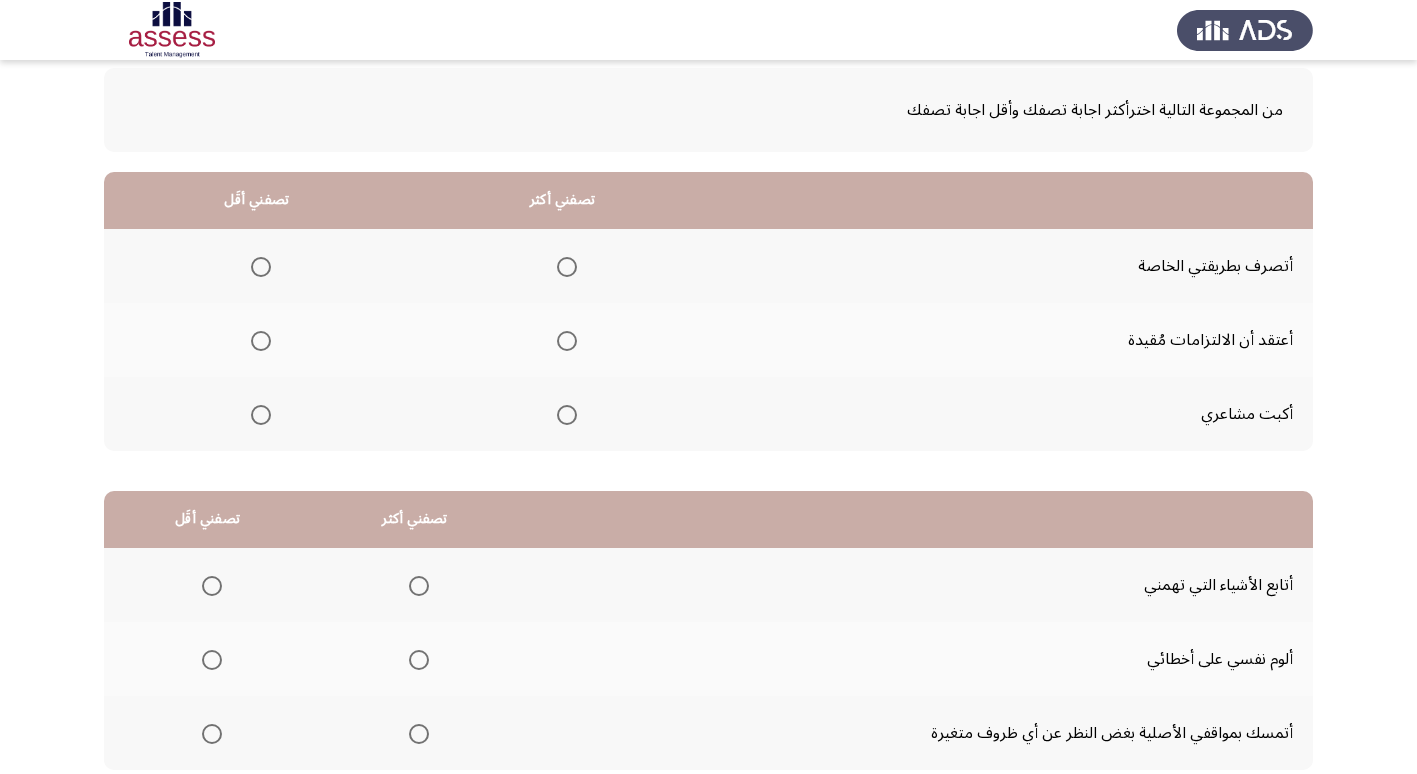 click at bounding box center (567, 341) 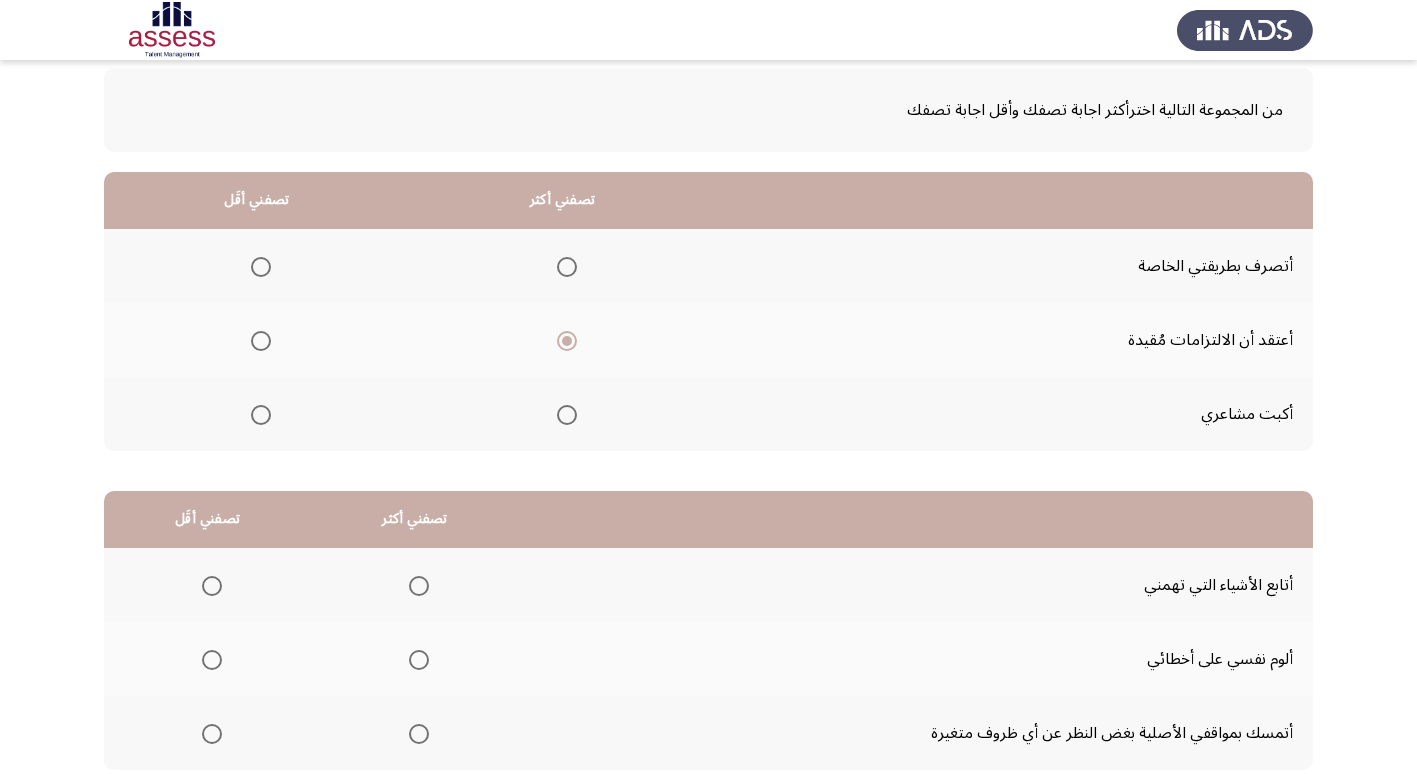 click at bounding box center [261, 415] 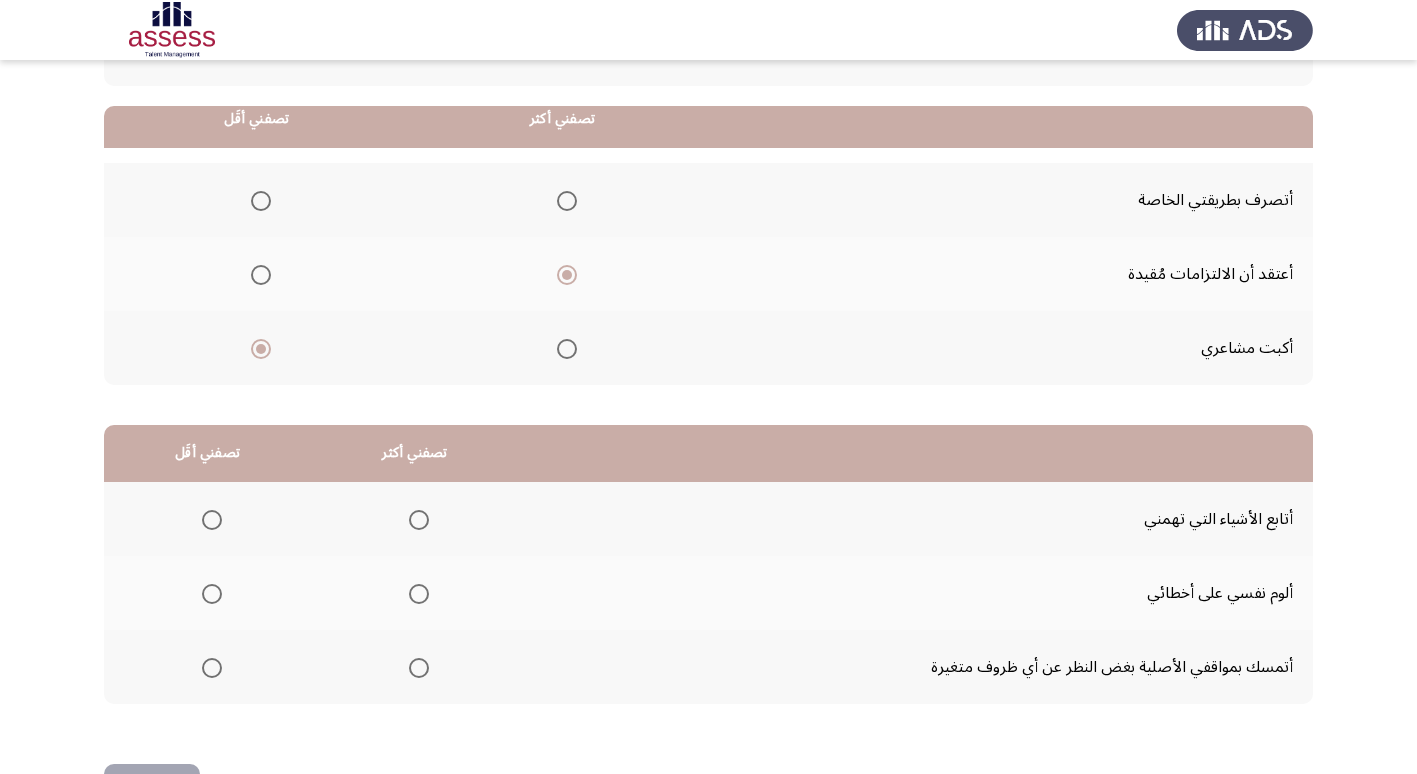 scroll, scrollTop: 236, scrollLeft: 0, axis: vertical 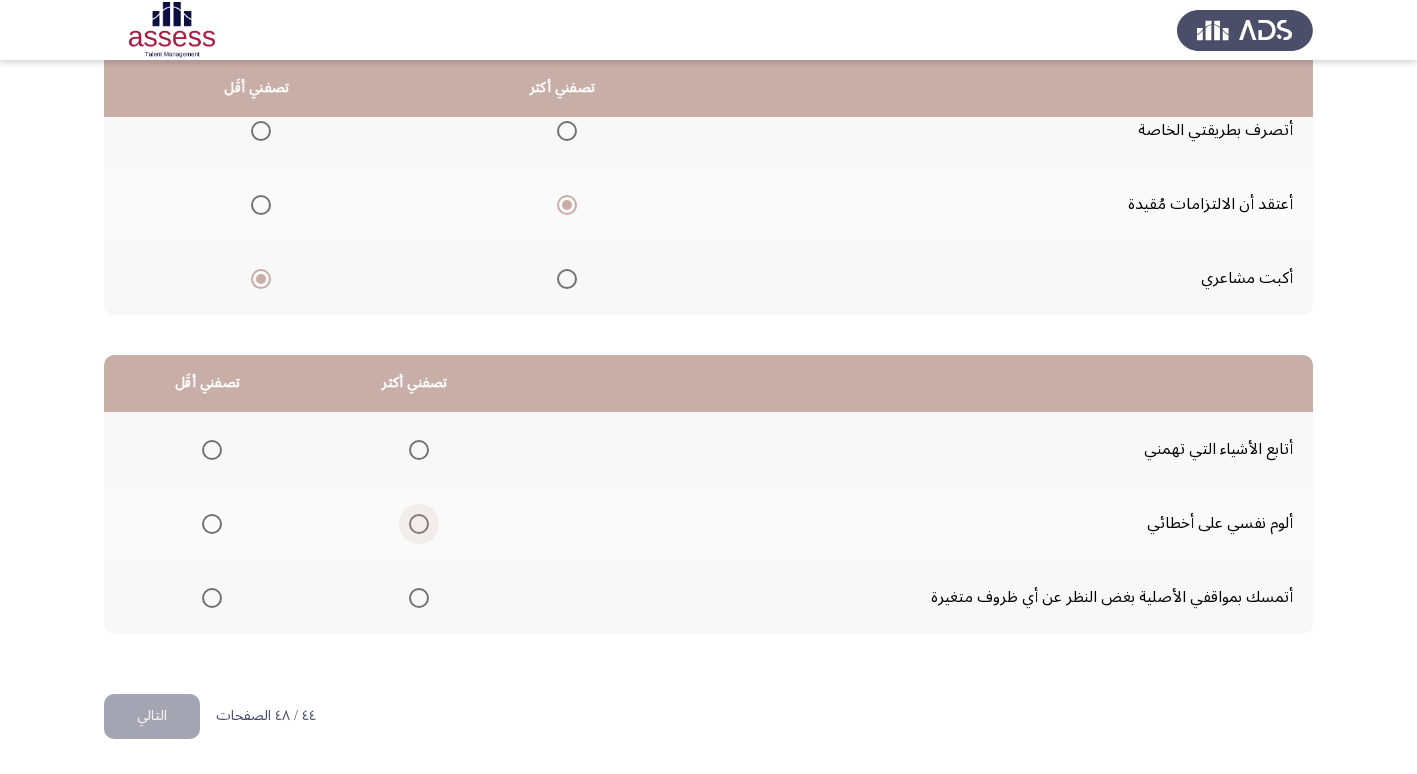 click at bounding box center [419, 524] 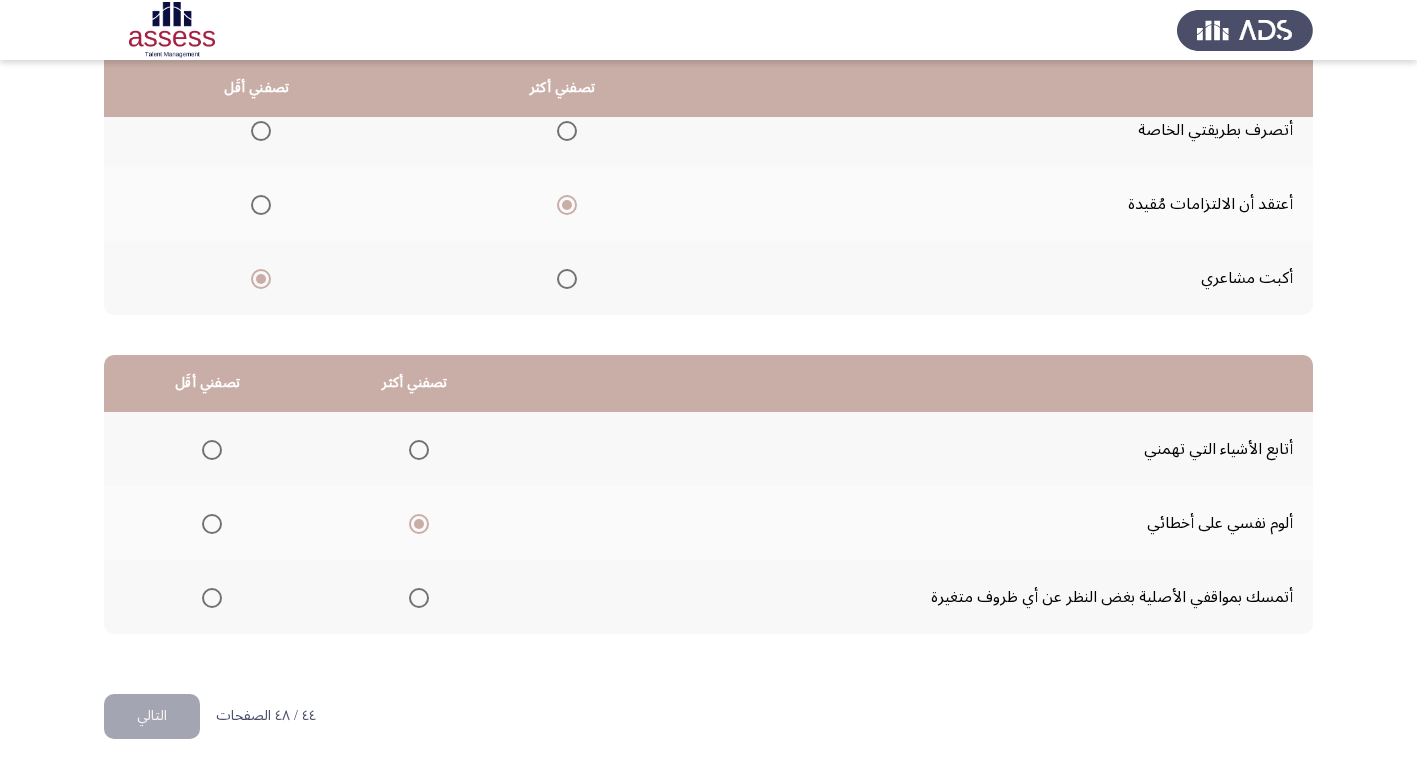 click at bounding box center [212, 450] 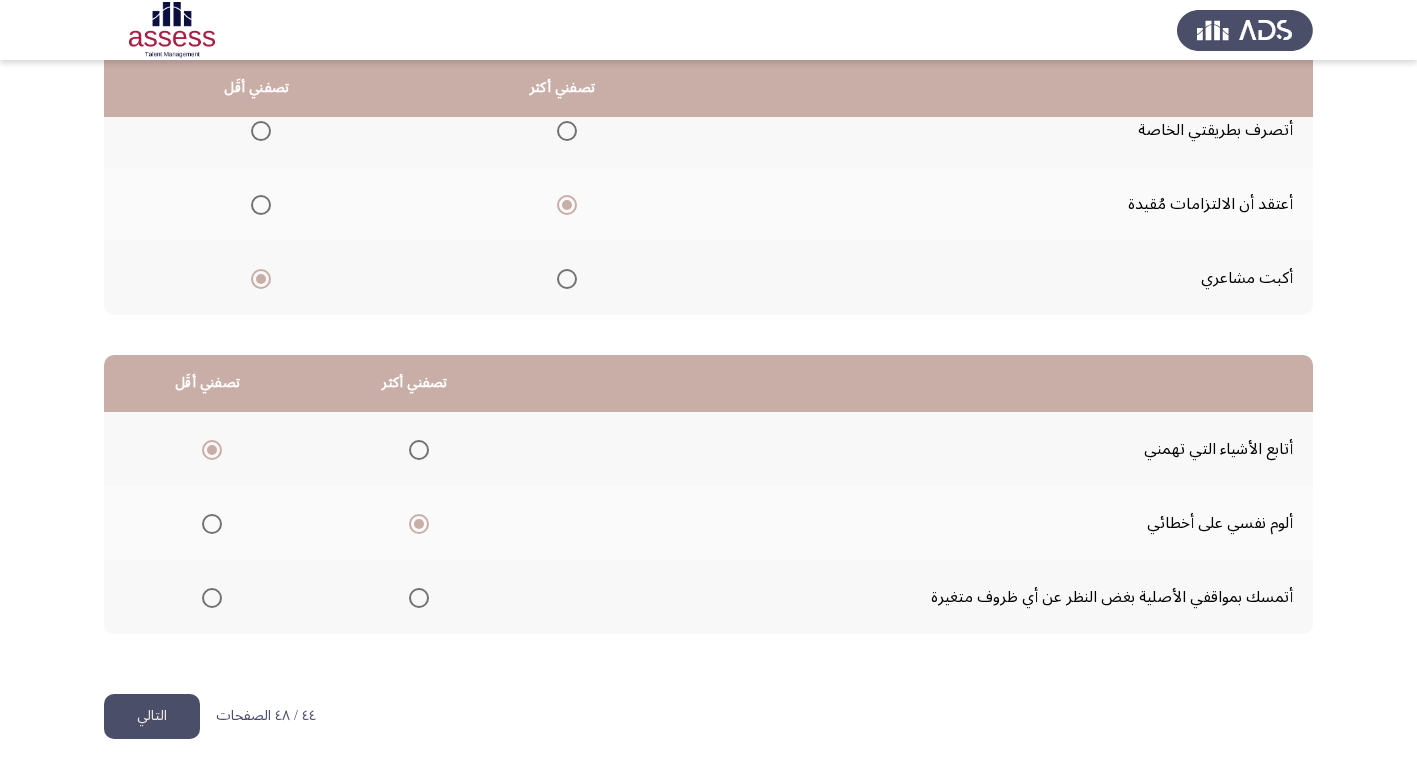 click on "التالي" 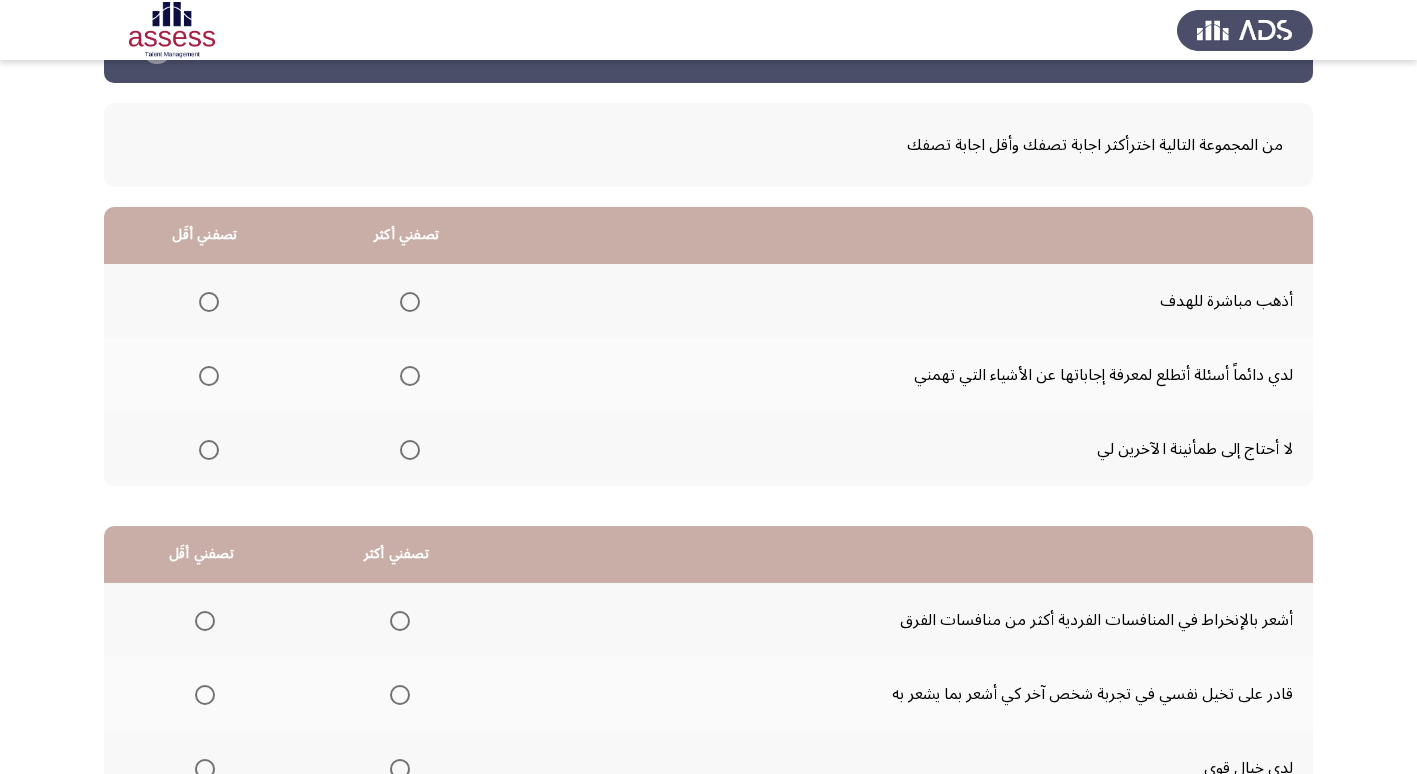 scroll, scrollTop: 100, scrollLeft: 0, axis: vertical 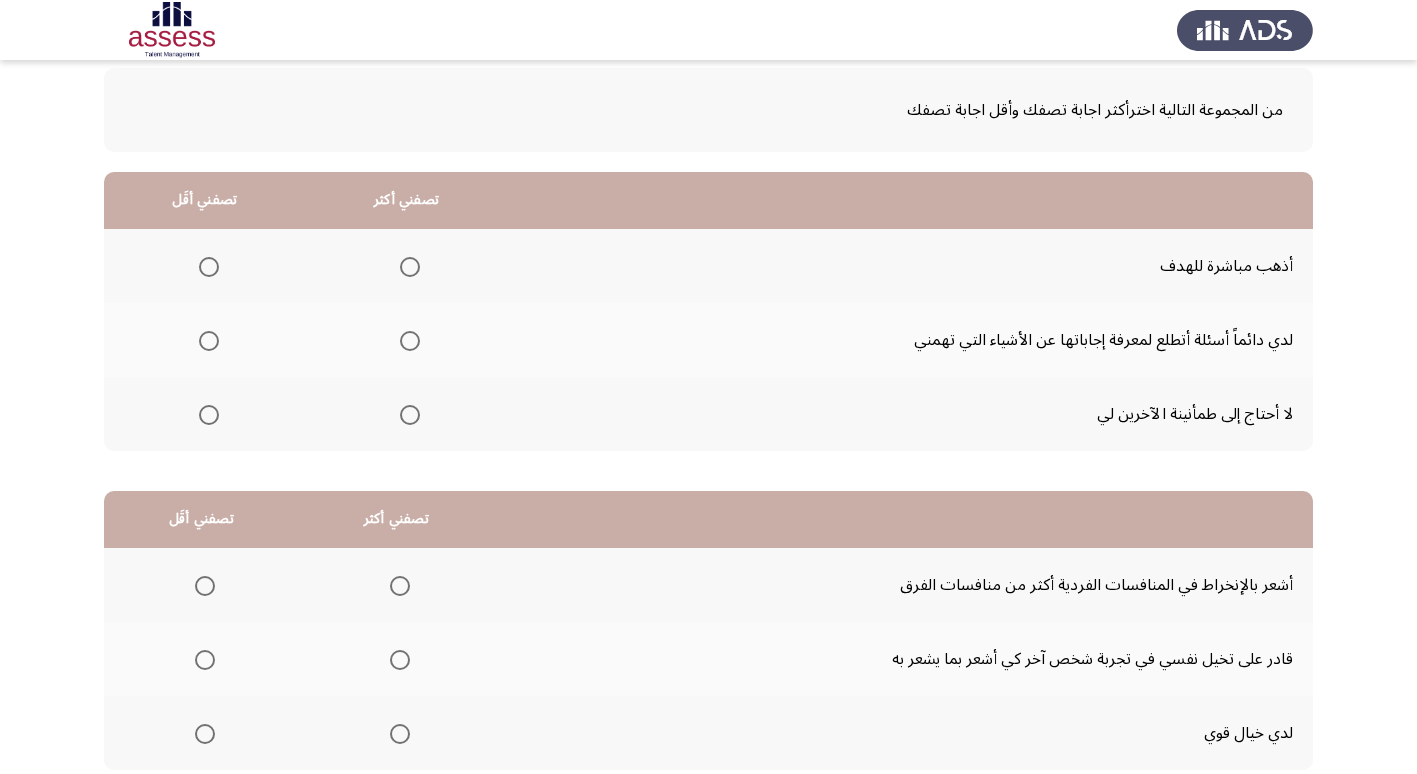 click at bounding box center [410, 267] 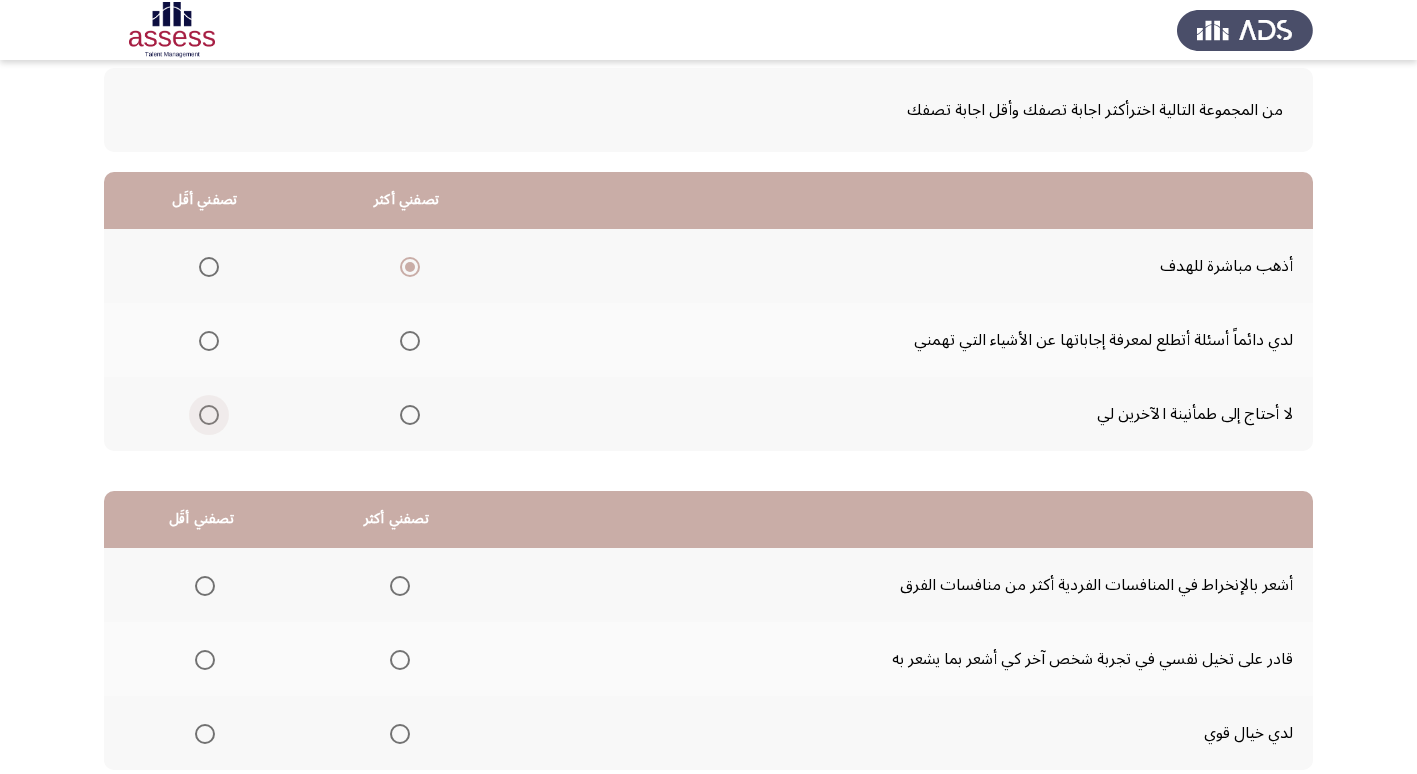 click at bounding box center (209, 415) 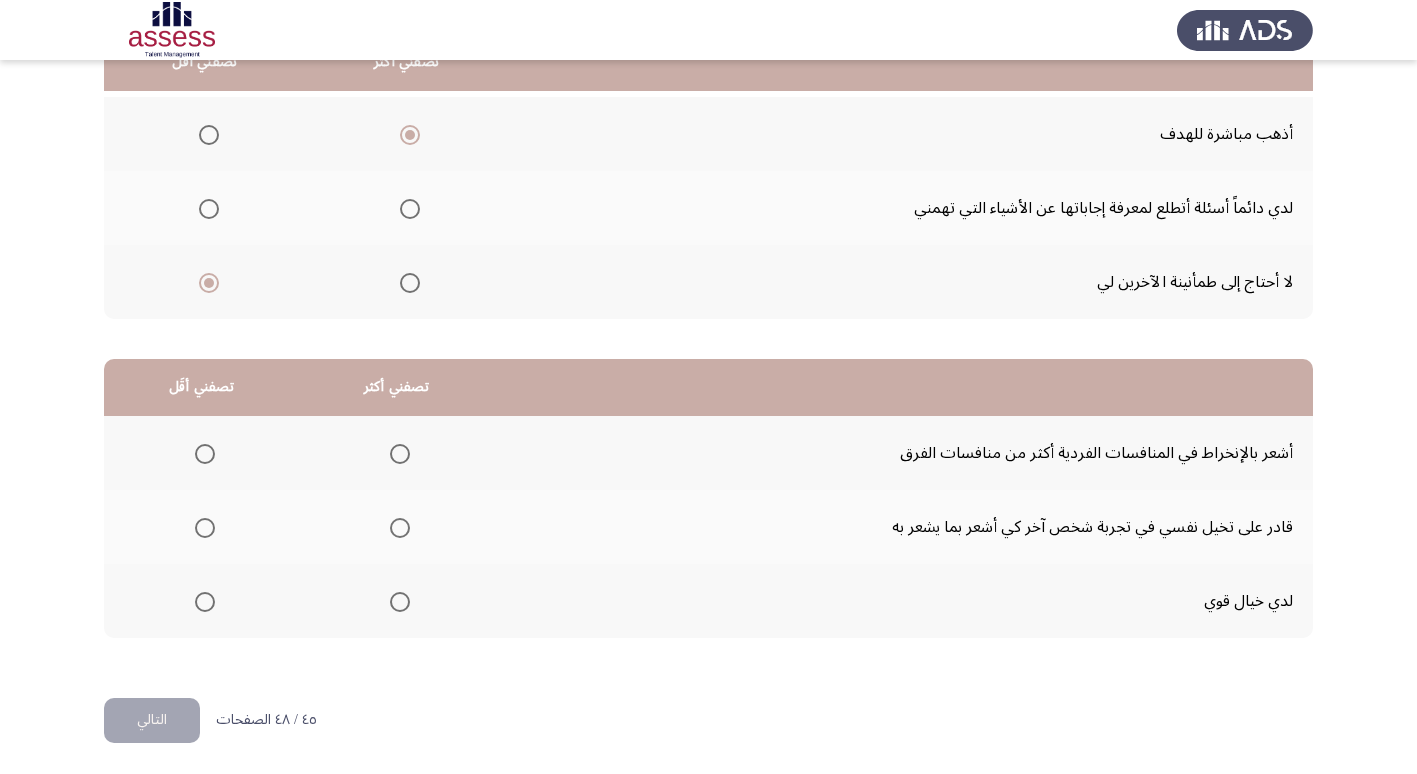 scroll, scrollTop: 236, scrollLeft: 0, axis: vertical 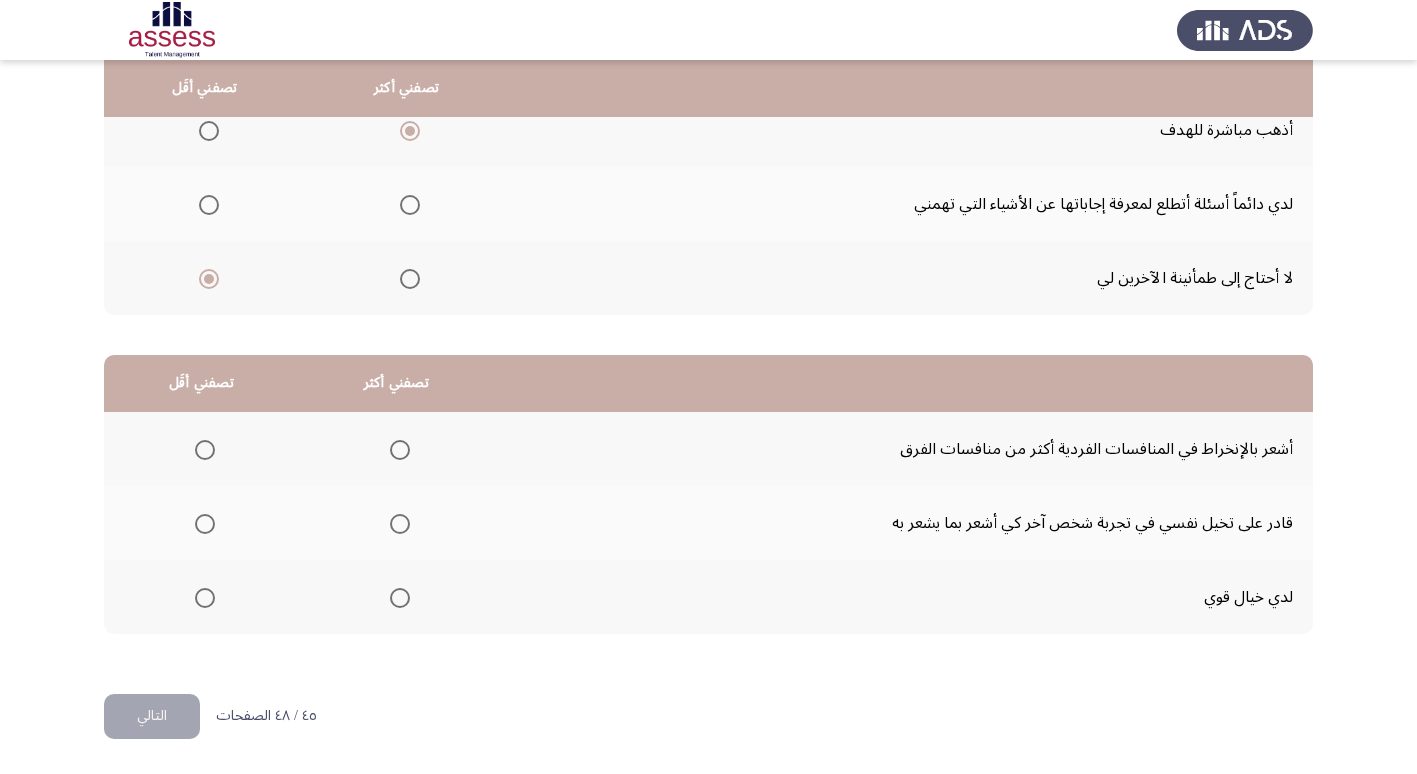 click at bounding box center [400, 524] 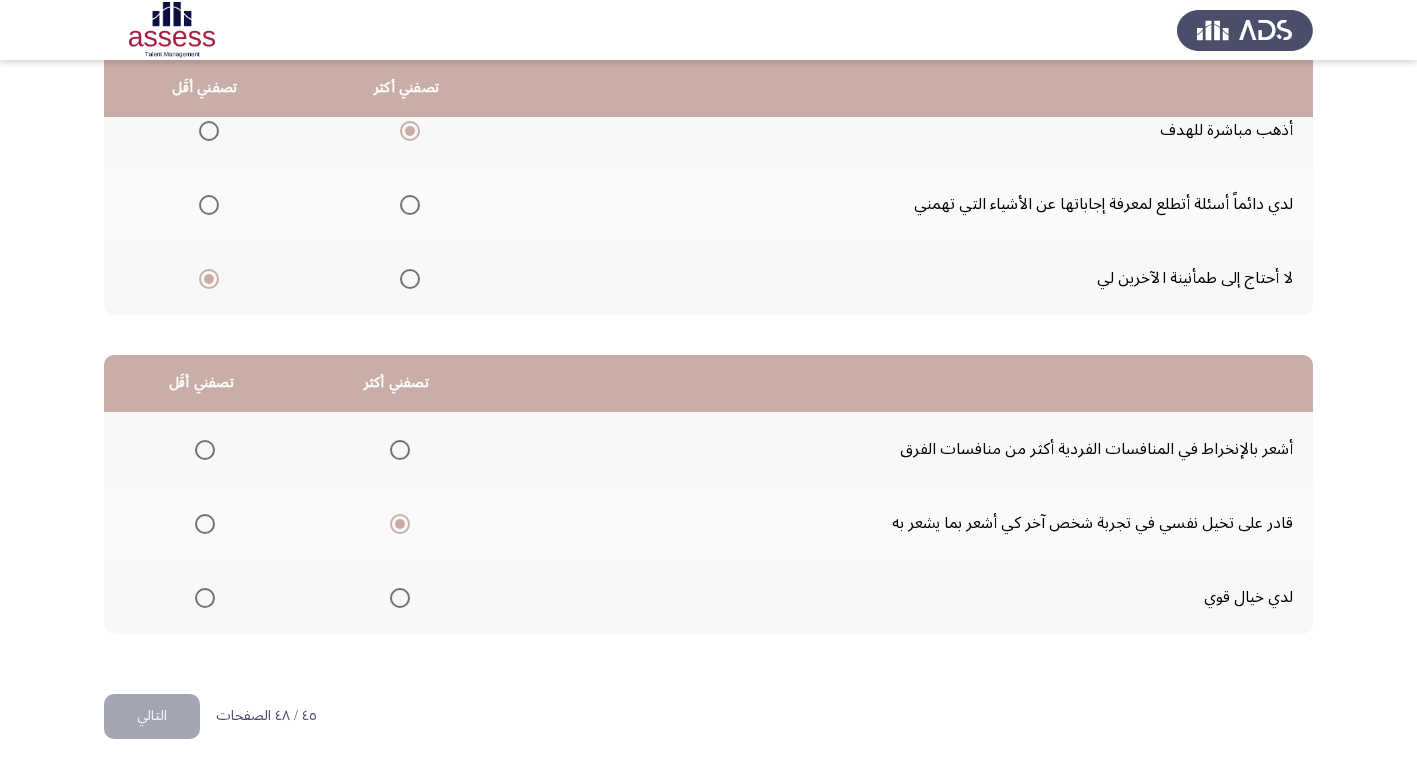 click at bounding box center [205, 450] 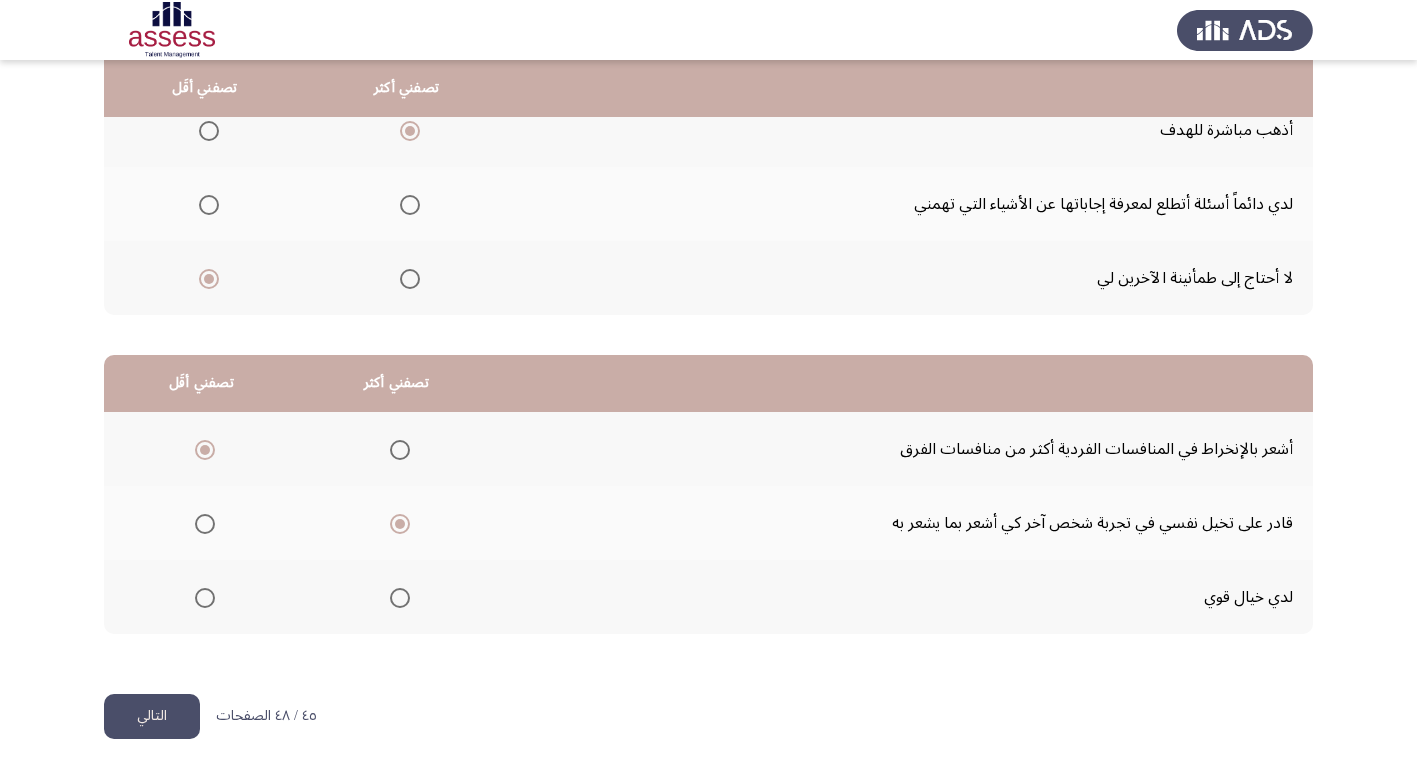 click on "التالي" 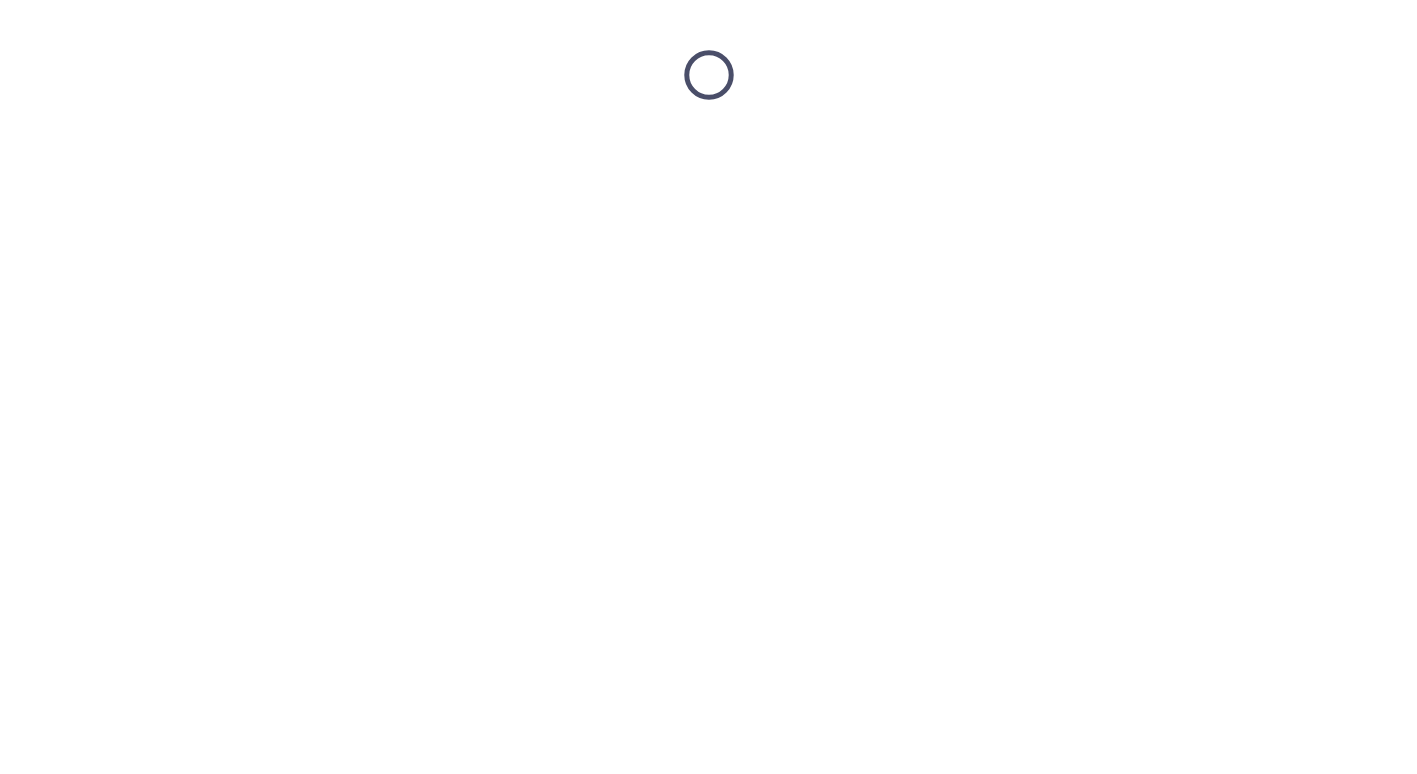 scroll, scrollTop: 0, scrollLeft: 0, axis: both 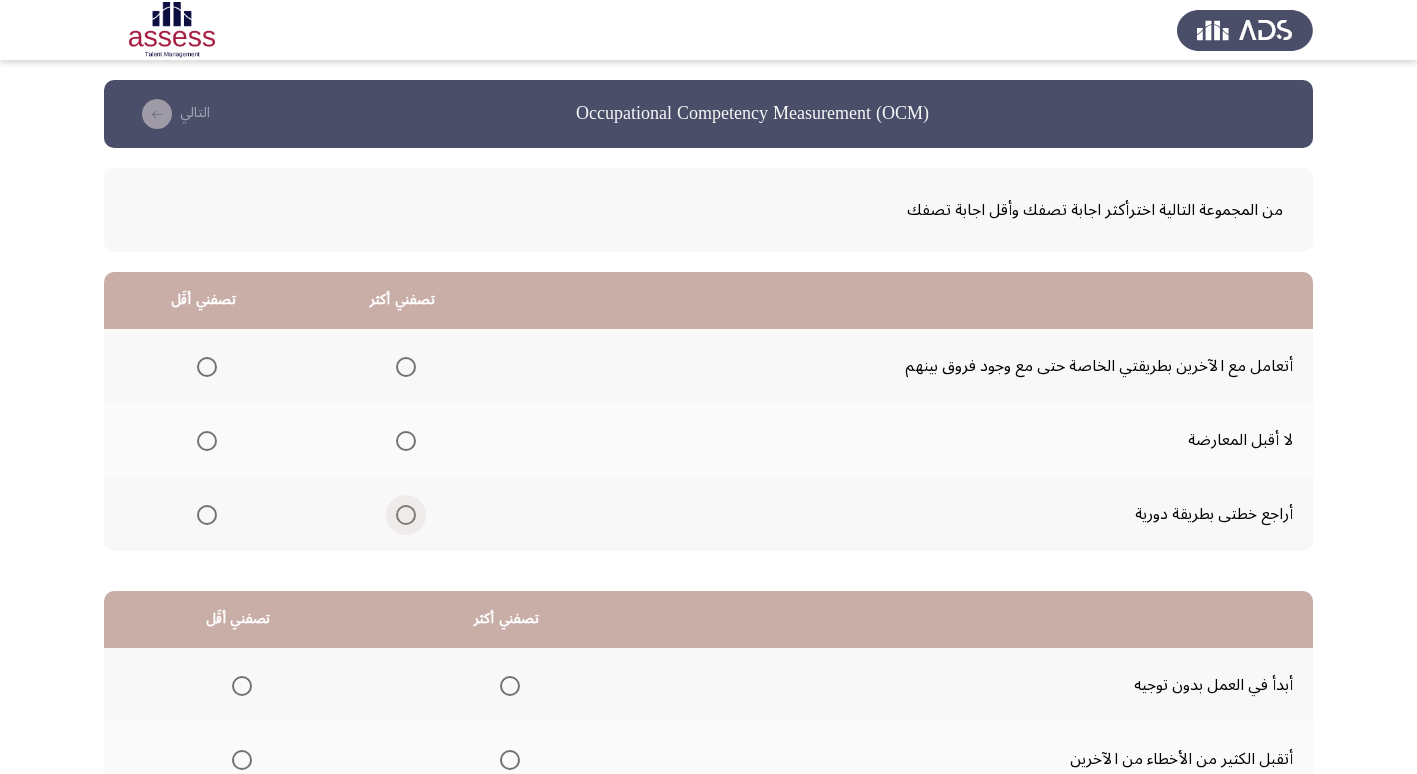 click at bounding box center (406, 515) 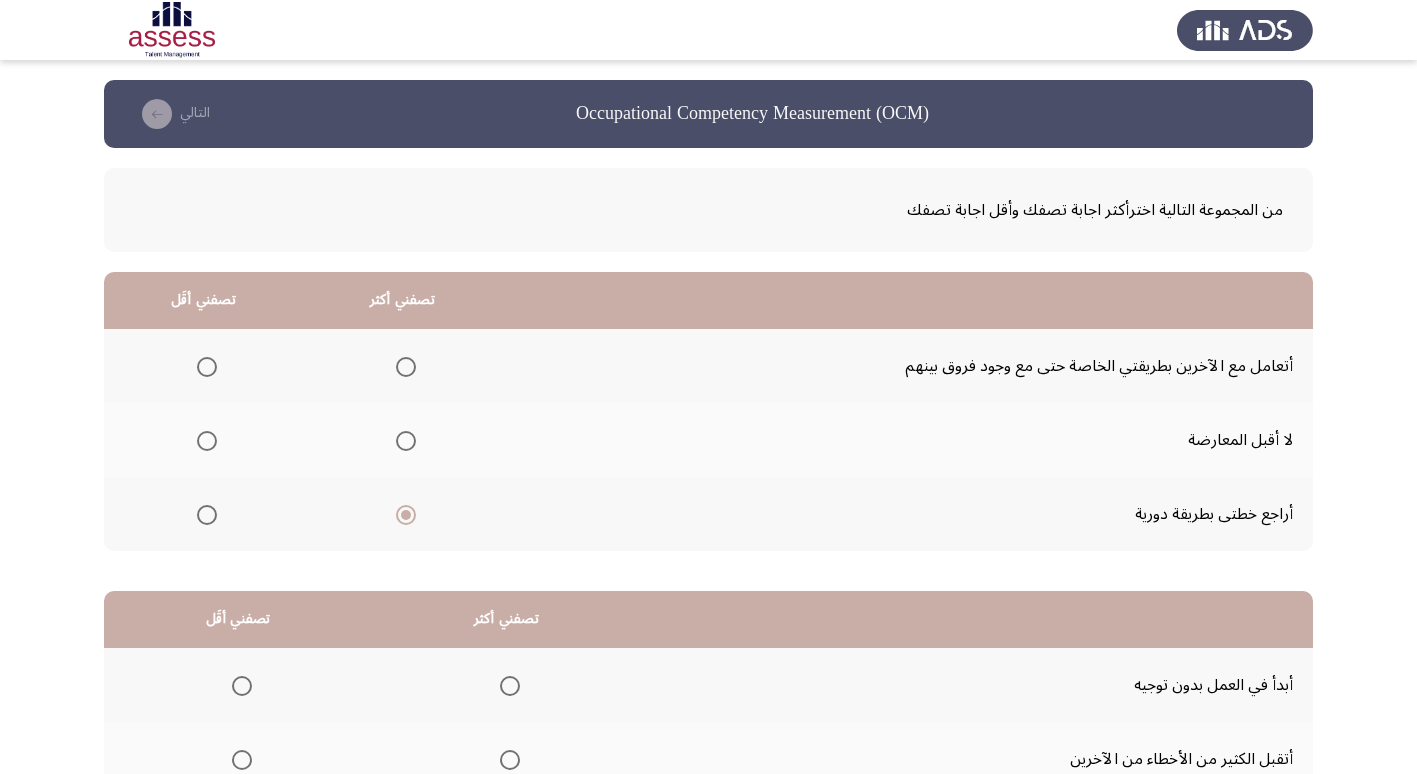 click at bounding box center [207, 441] 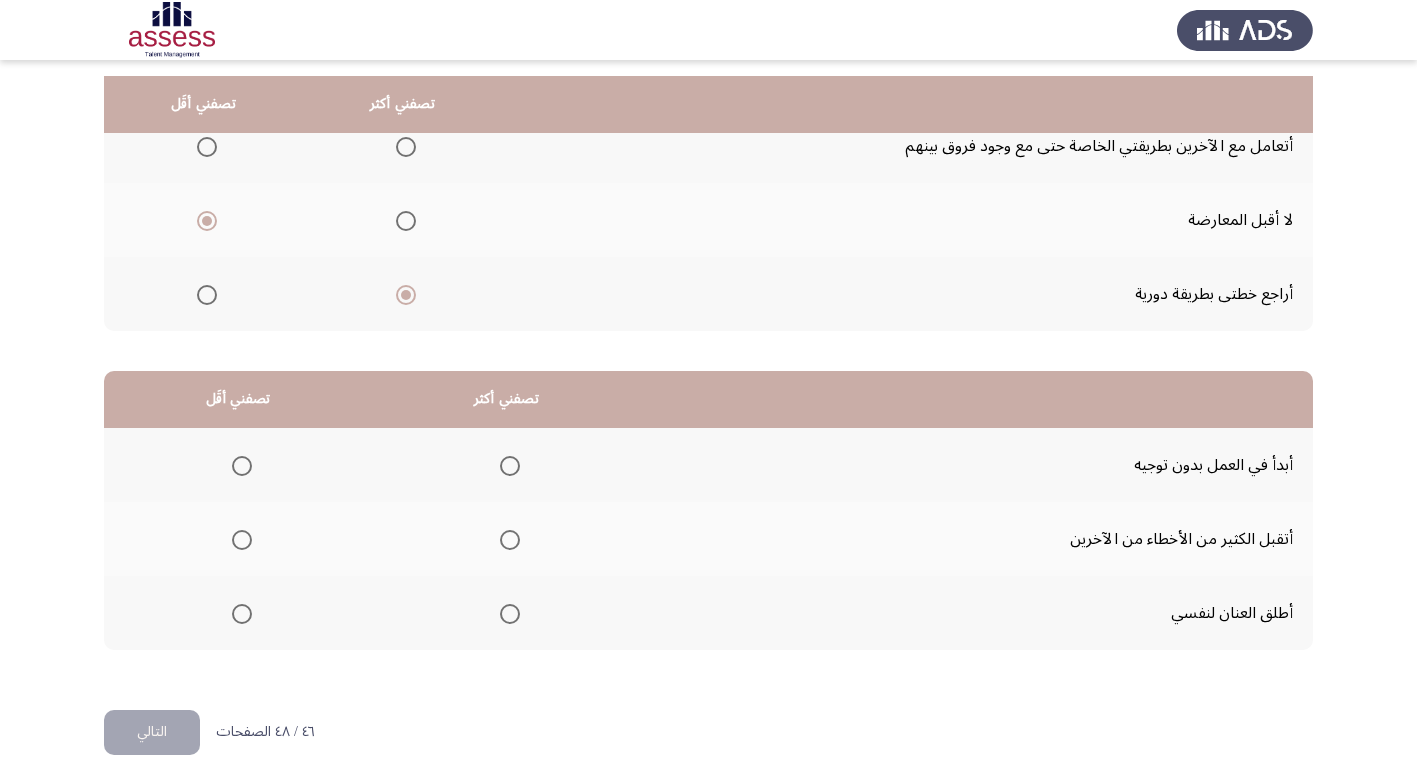 scroll, scrollTop: 236, scrollLeft: 0, axis: vertical 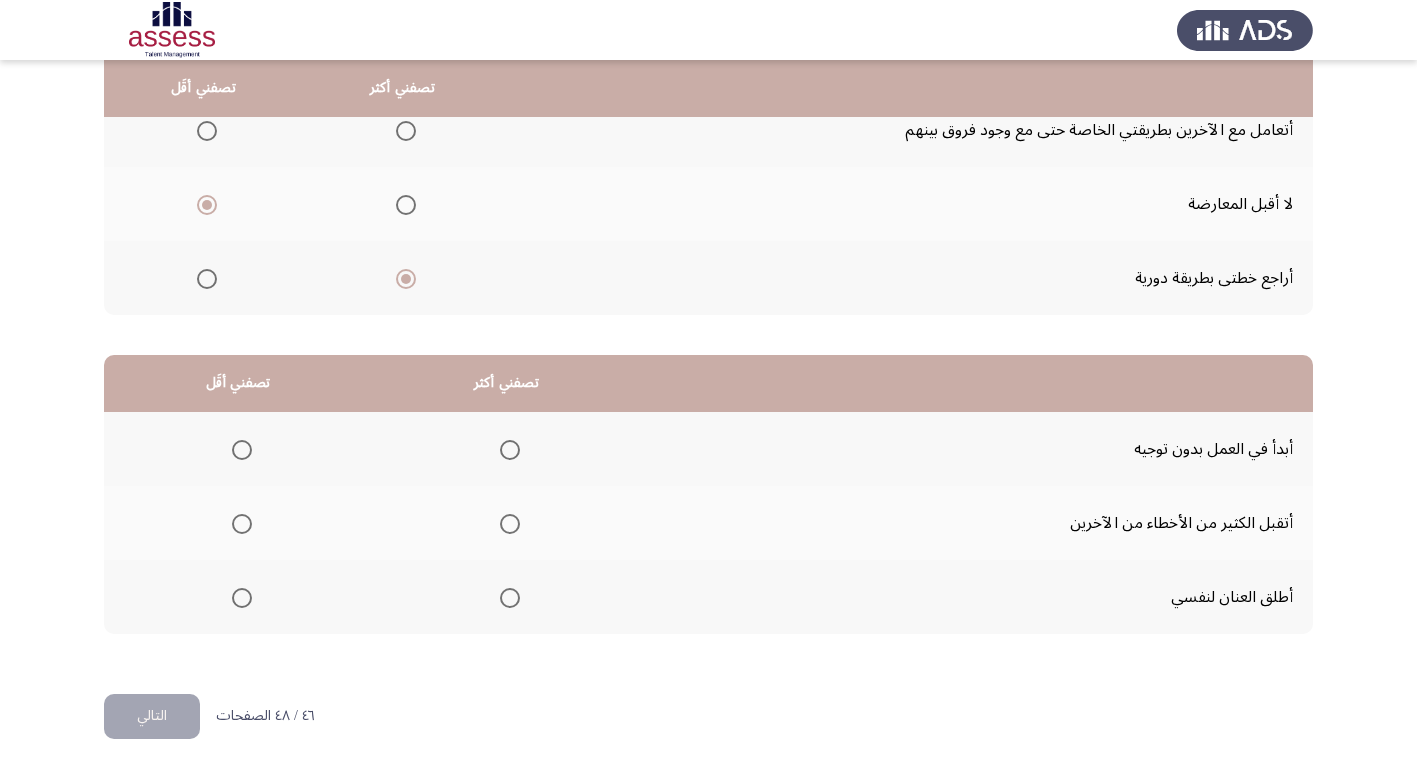 click at bounding box center (510, 524) 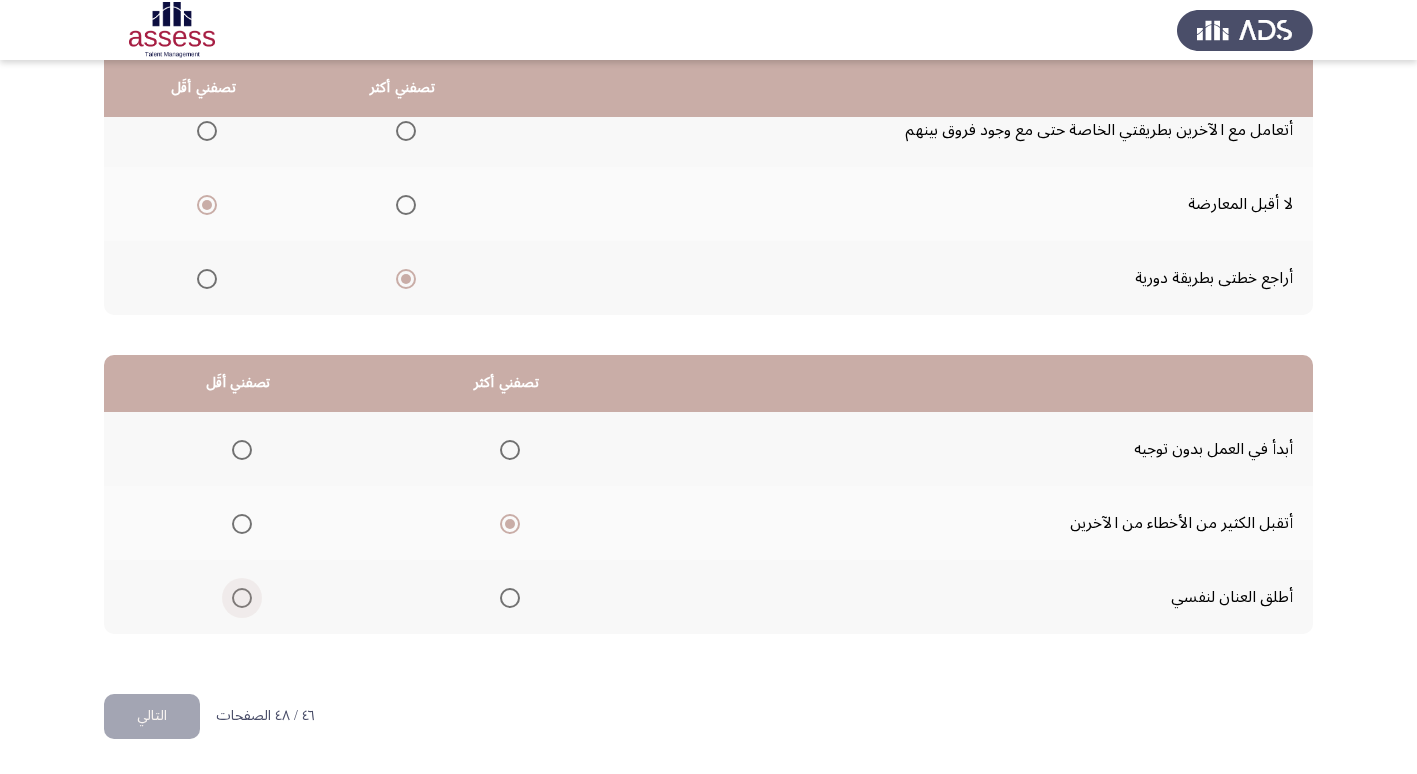 click at bounding box center [242, 598] 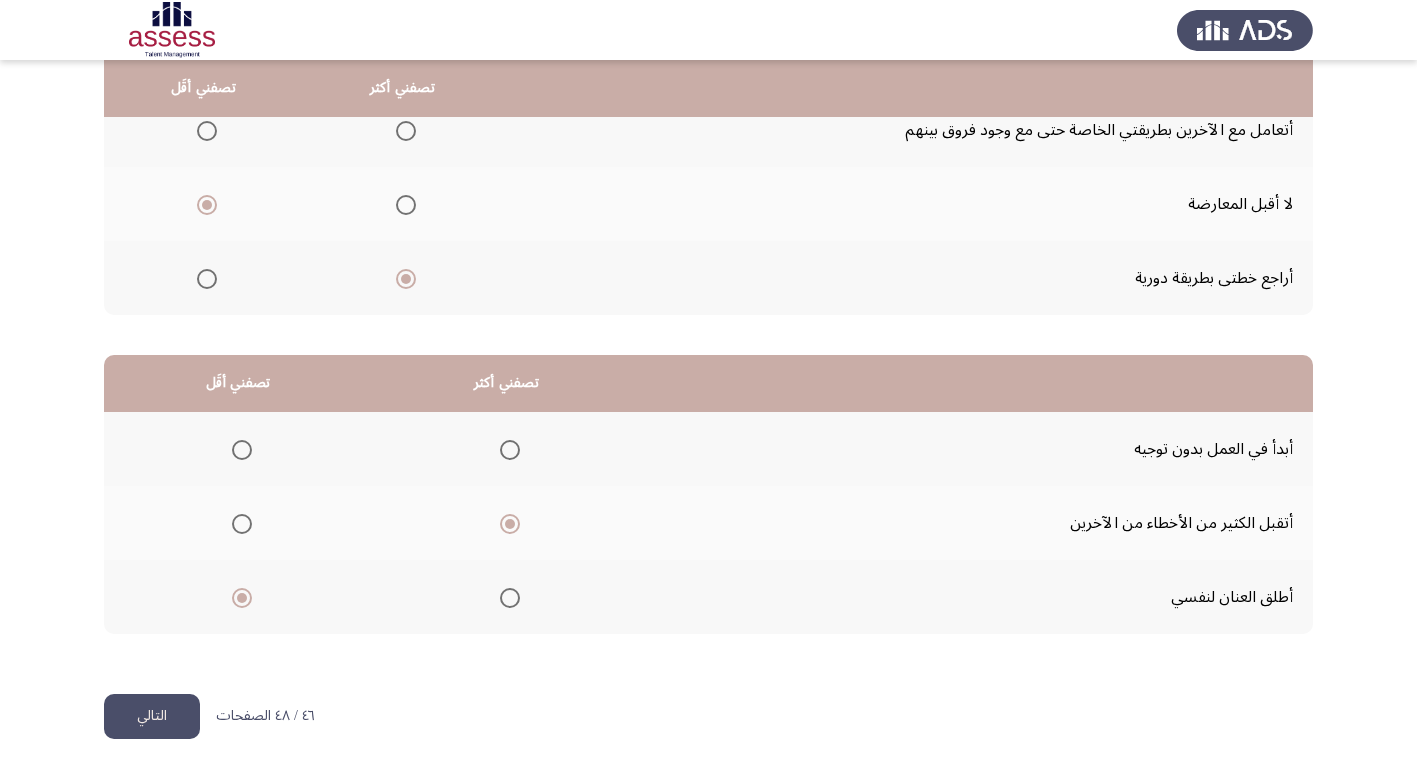 click on "التالي" 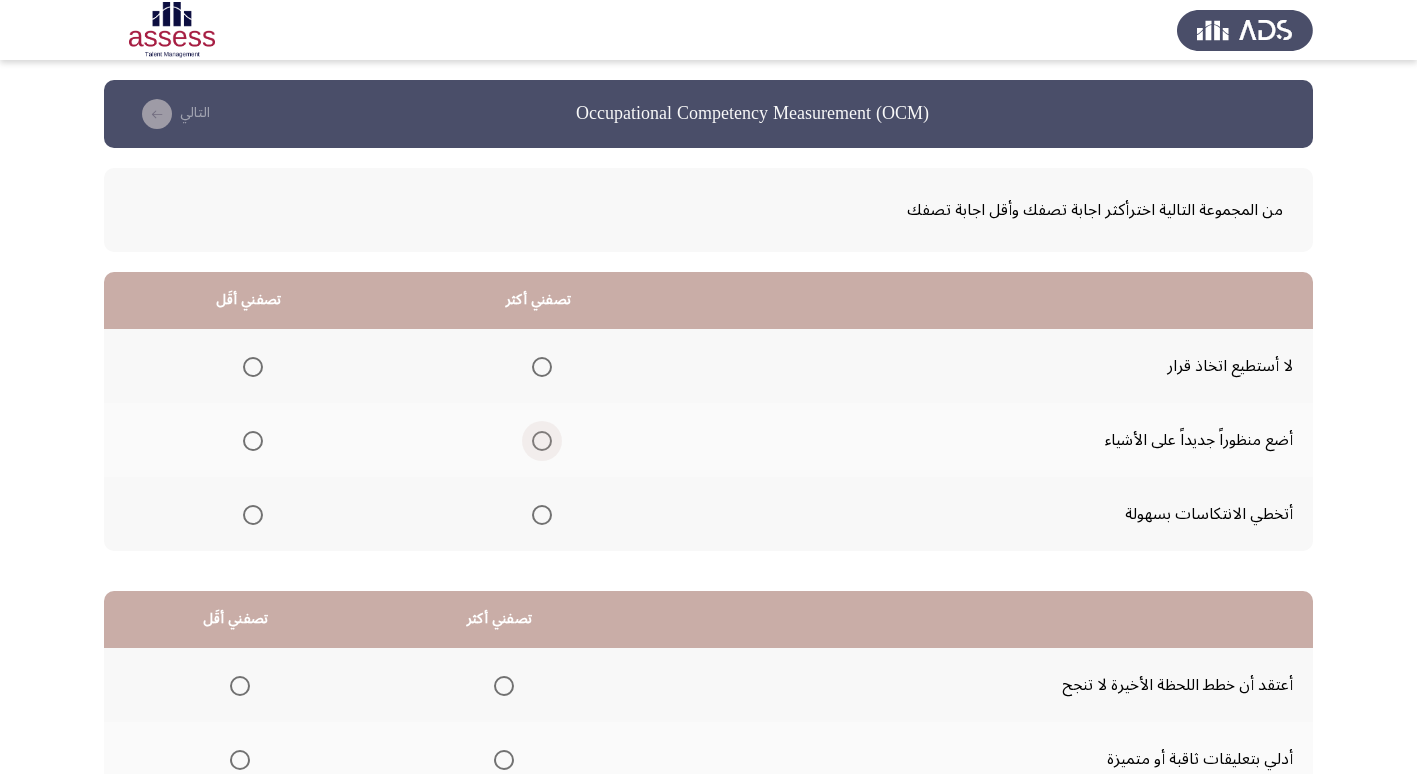 click at bounding box center (542, 441) 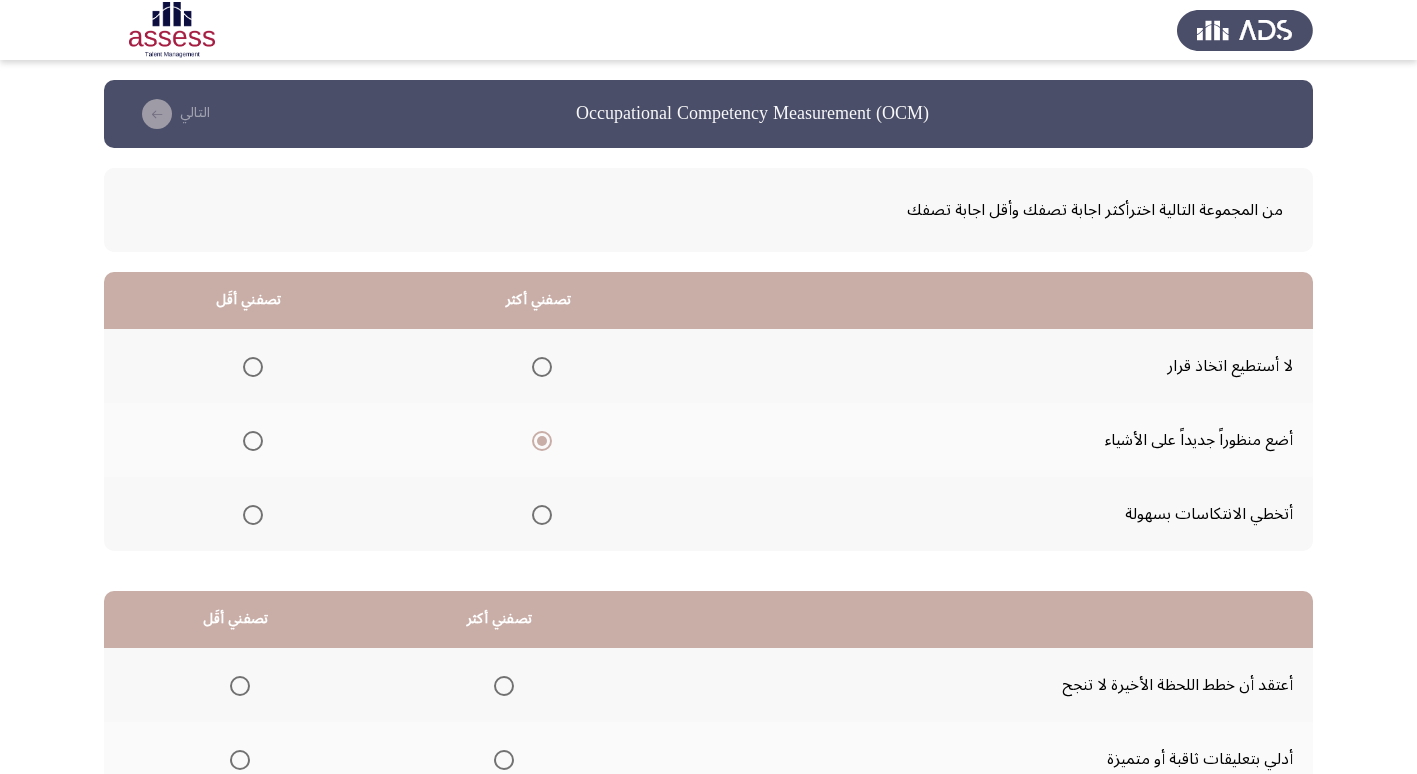 click at bounding box center [253, 367] 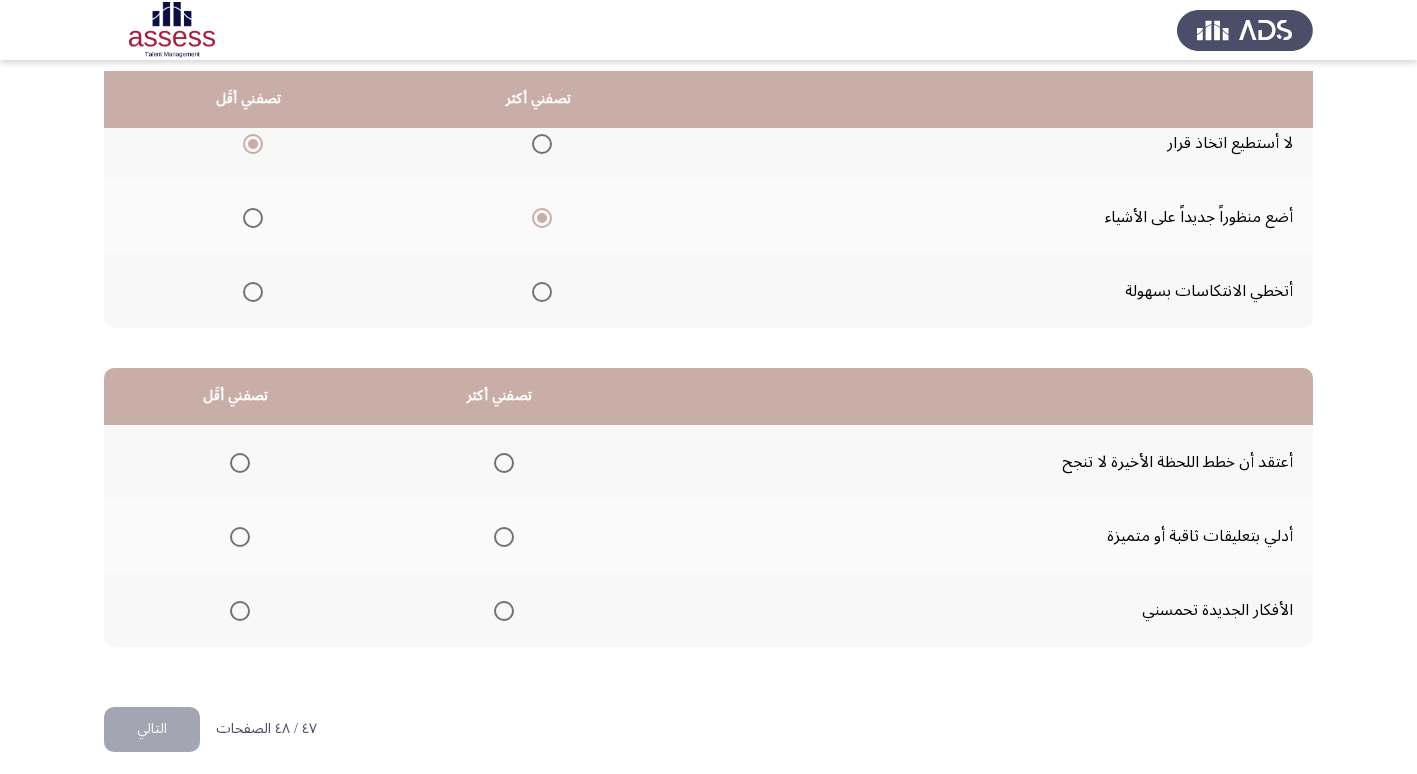 scroll, scrollTop: 236, scrollLeft: 0, axis: vertical 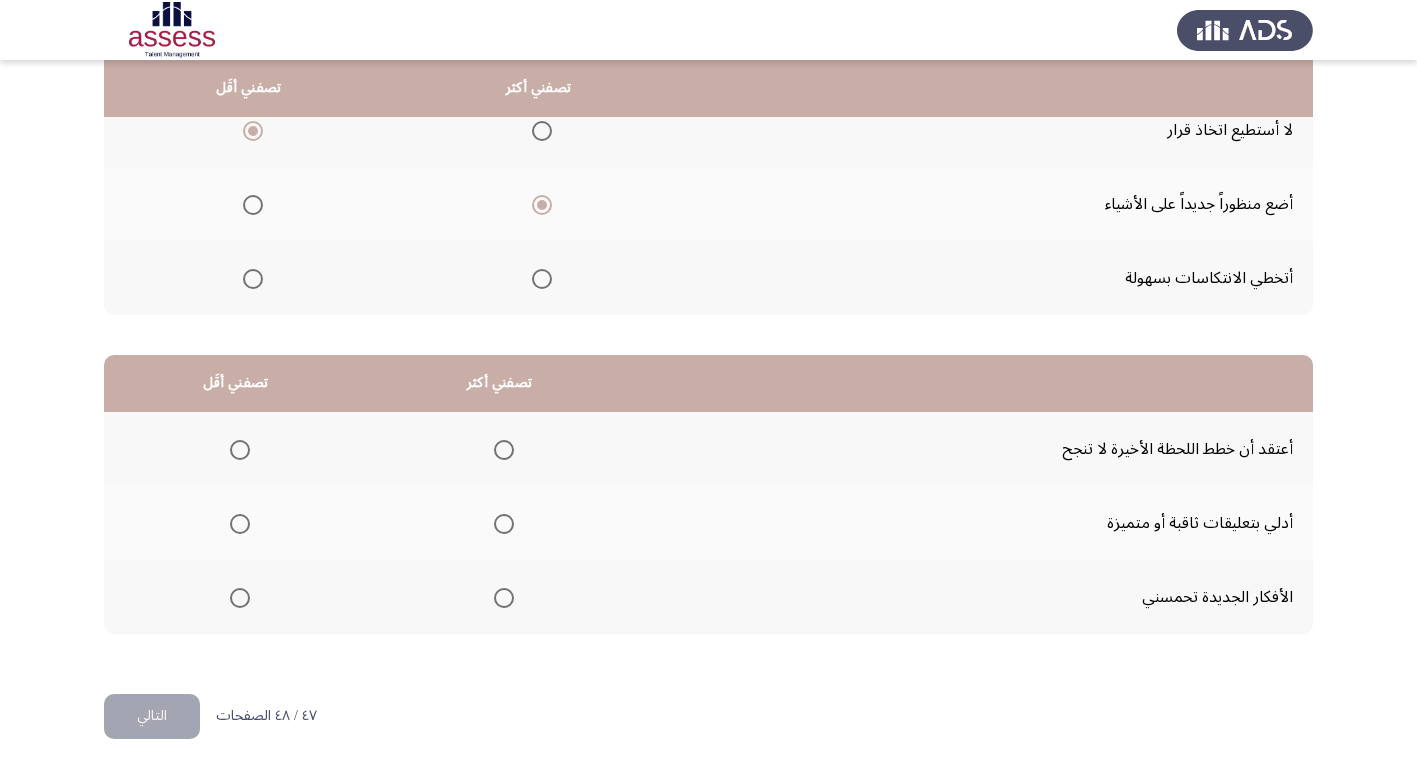 click at bounding box center (504, 598) 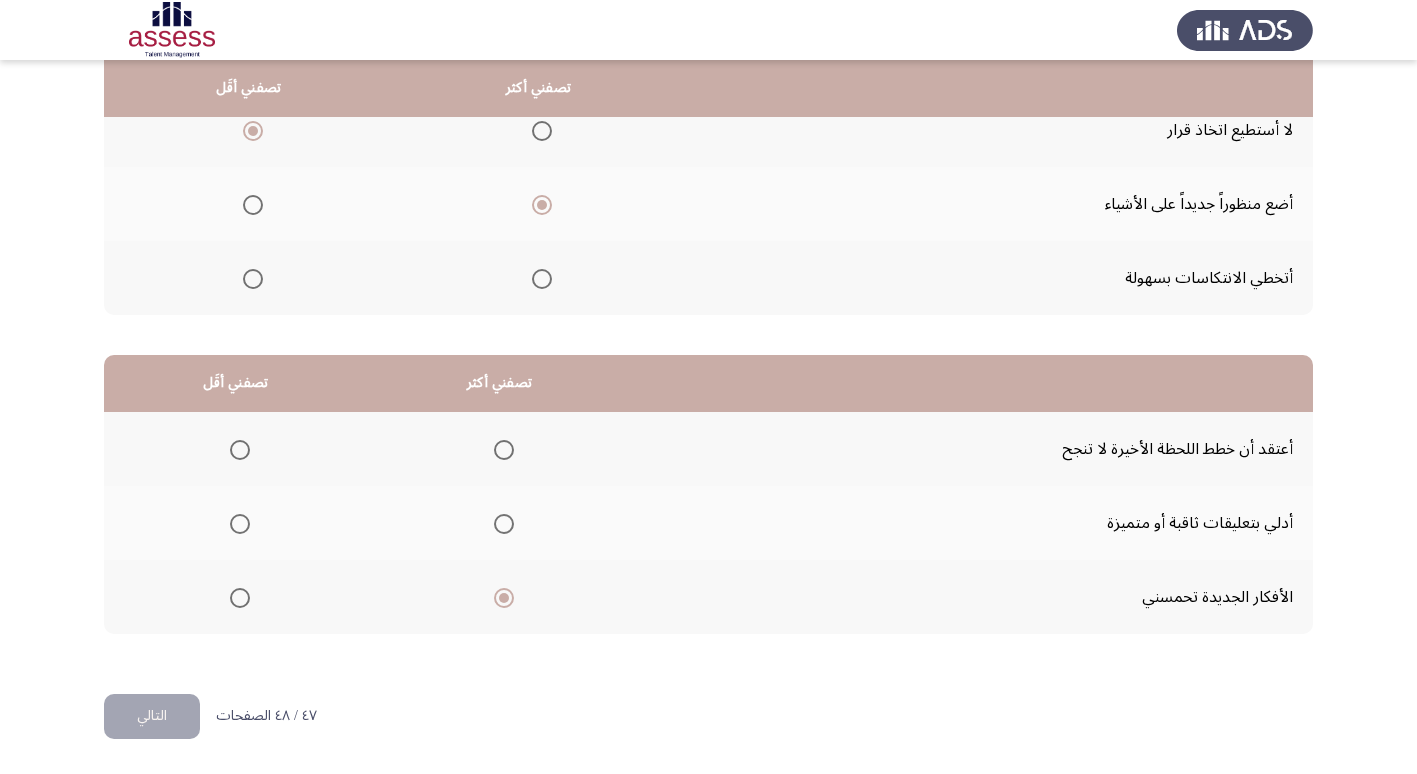 click at bounding box center [240, 450] 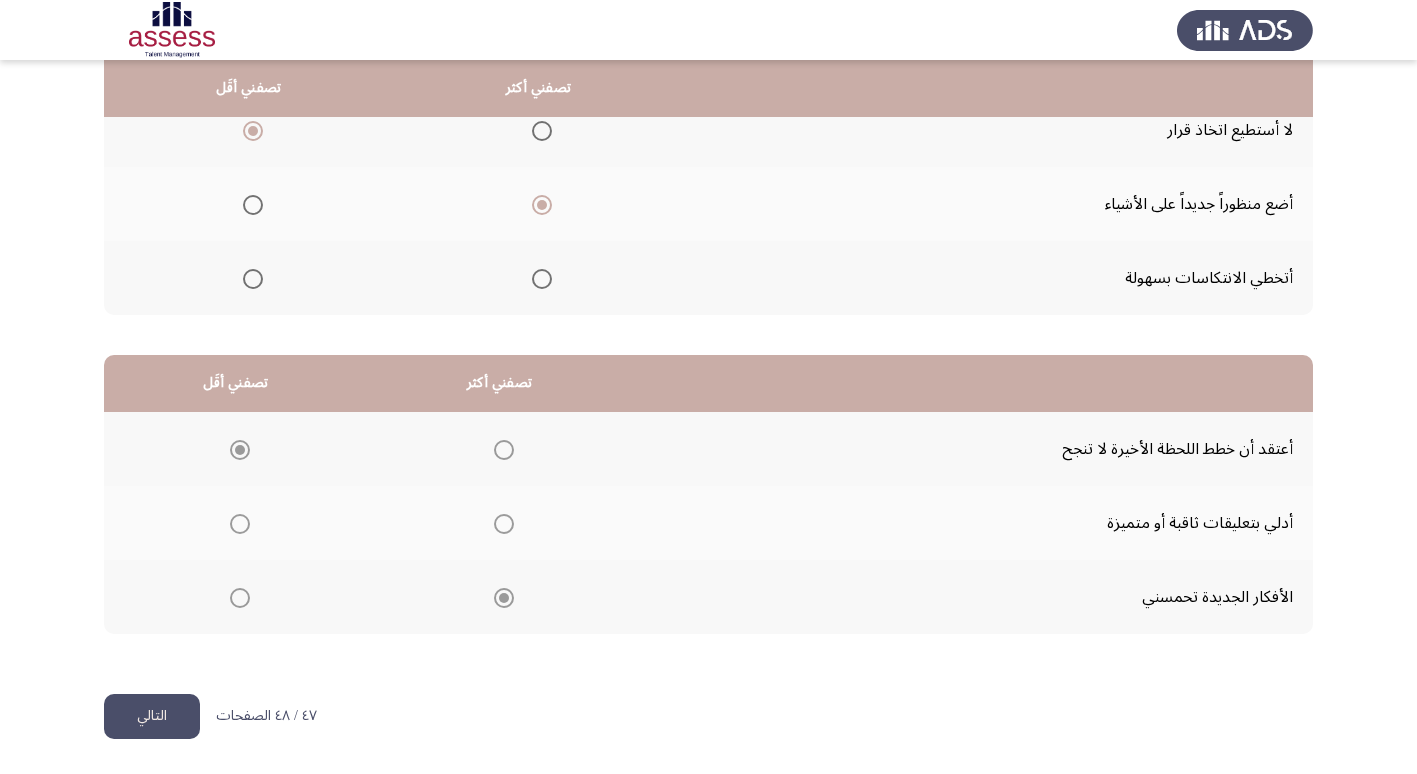click on "التالي" 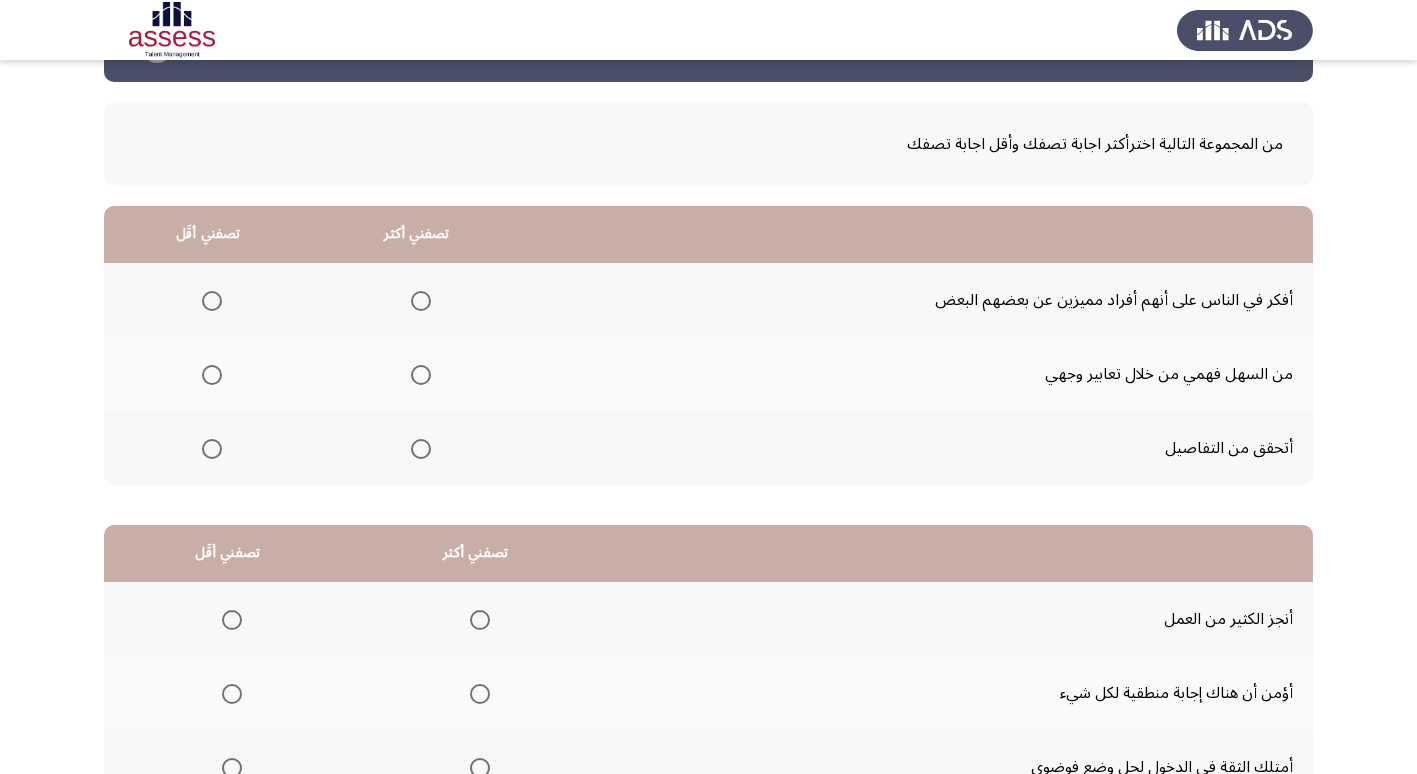 scroll, scrollTop: 100, scrollLeft: 0, axis: vertical 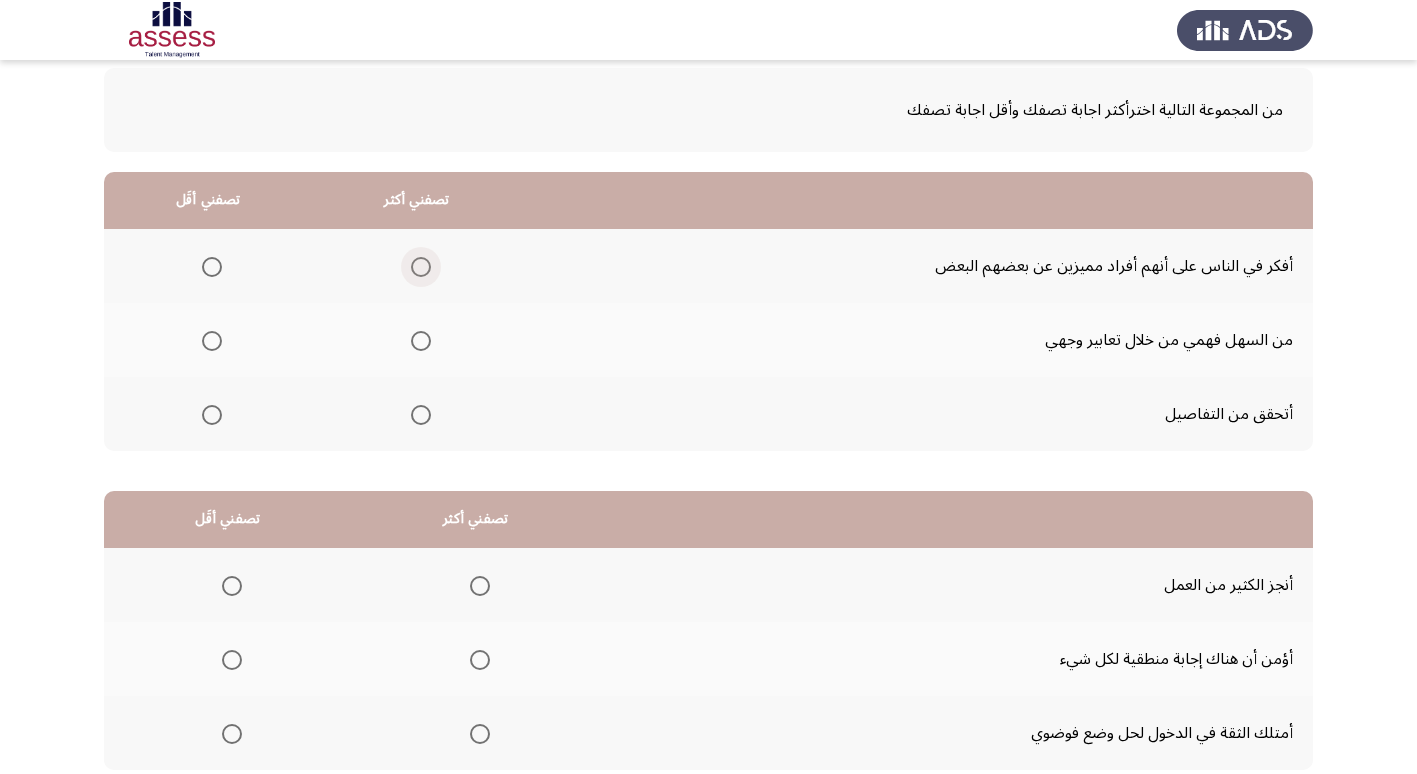 click at bounding box center [421, 267] 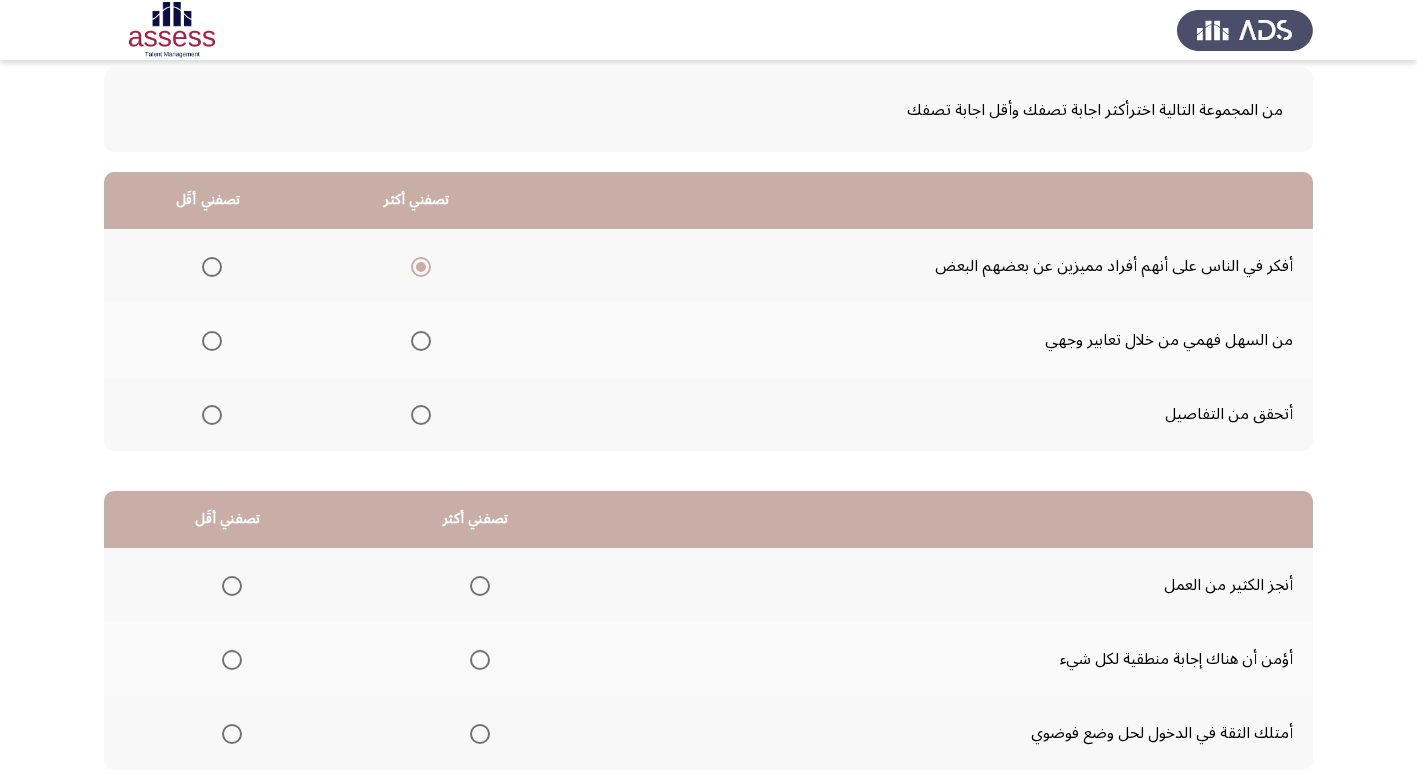 click at bounding box center (212, 341) 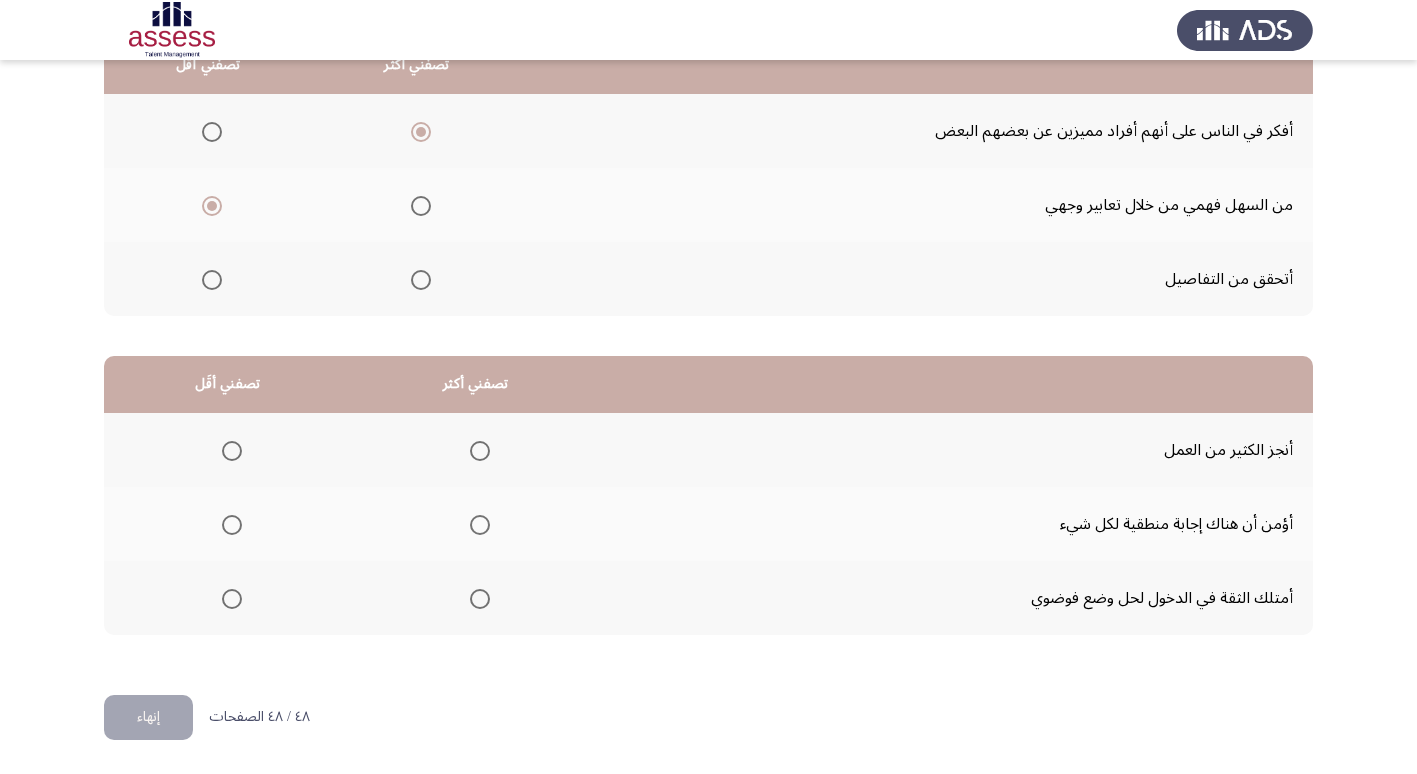 scroll, scrollTop: 236, scrollLeft: 0, axis: vertical 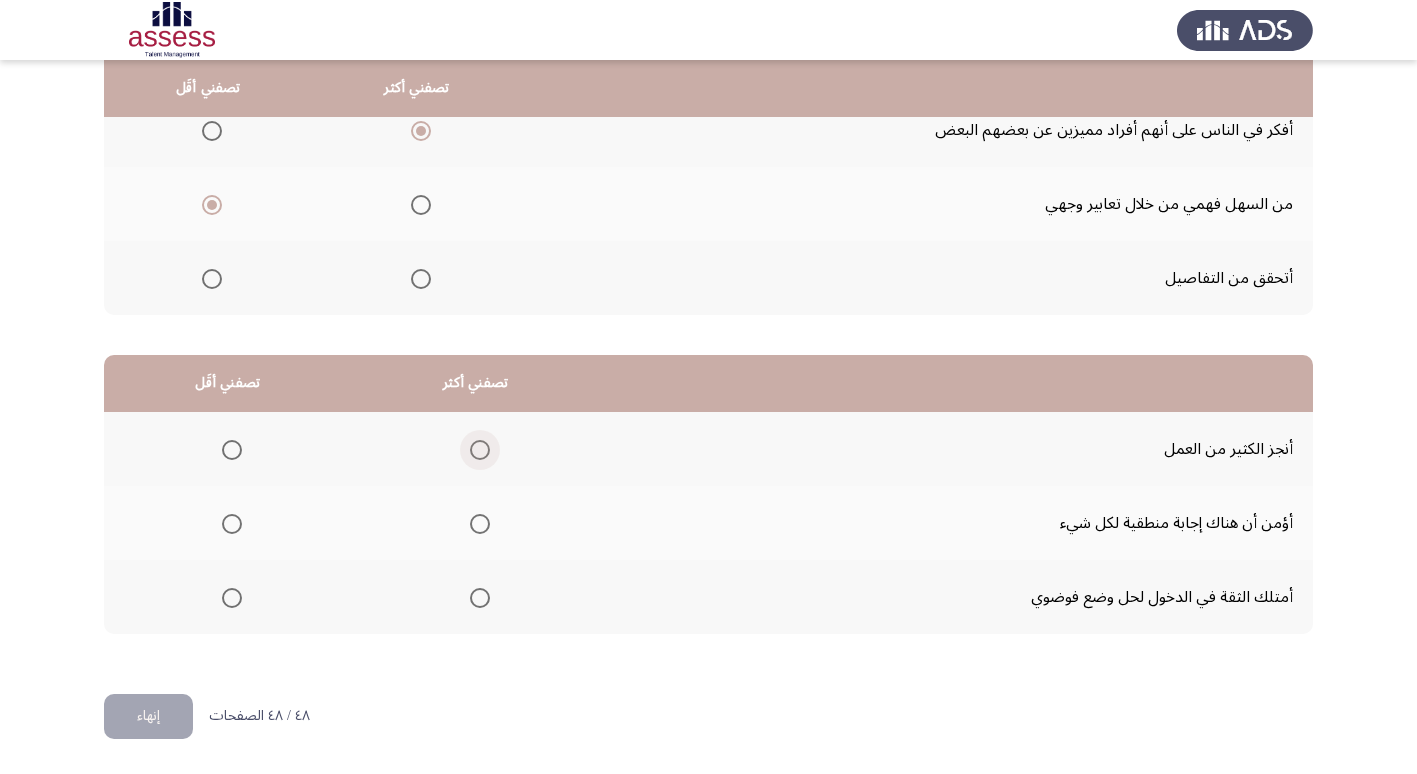 click at bounding box center [480, 450] 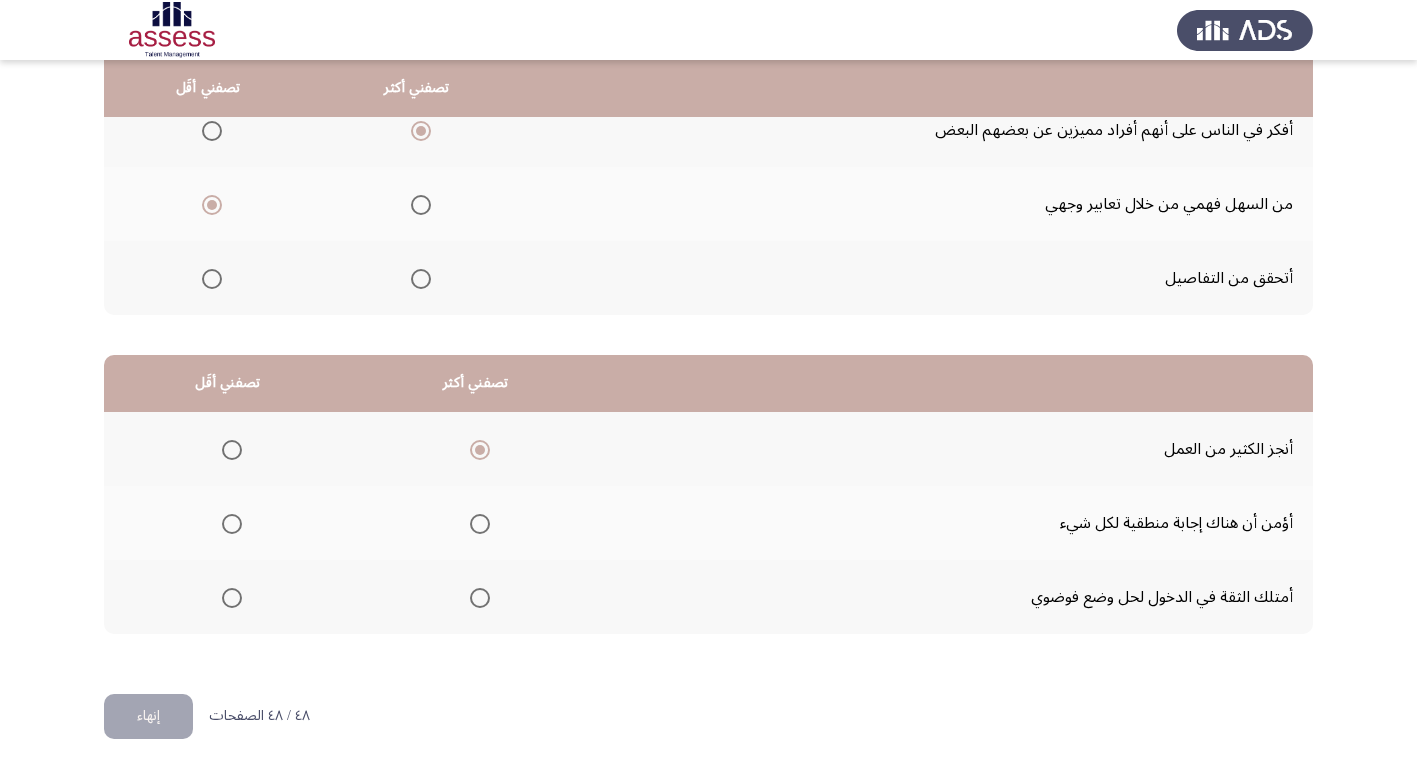 click at bounding box center [232, 598] 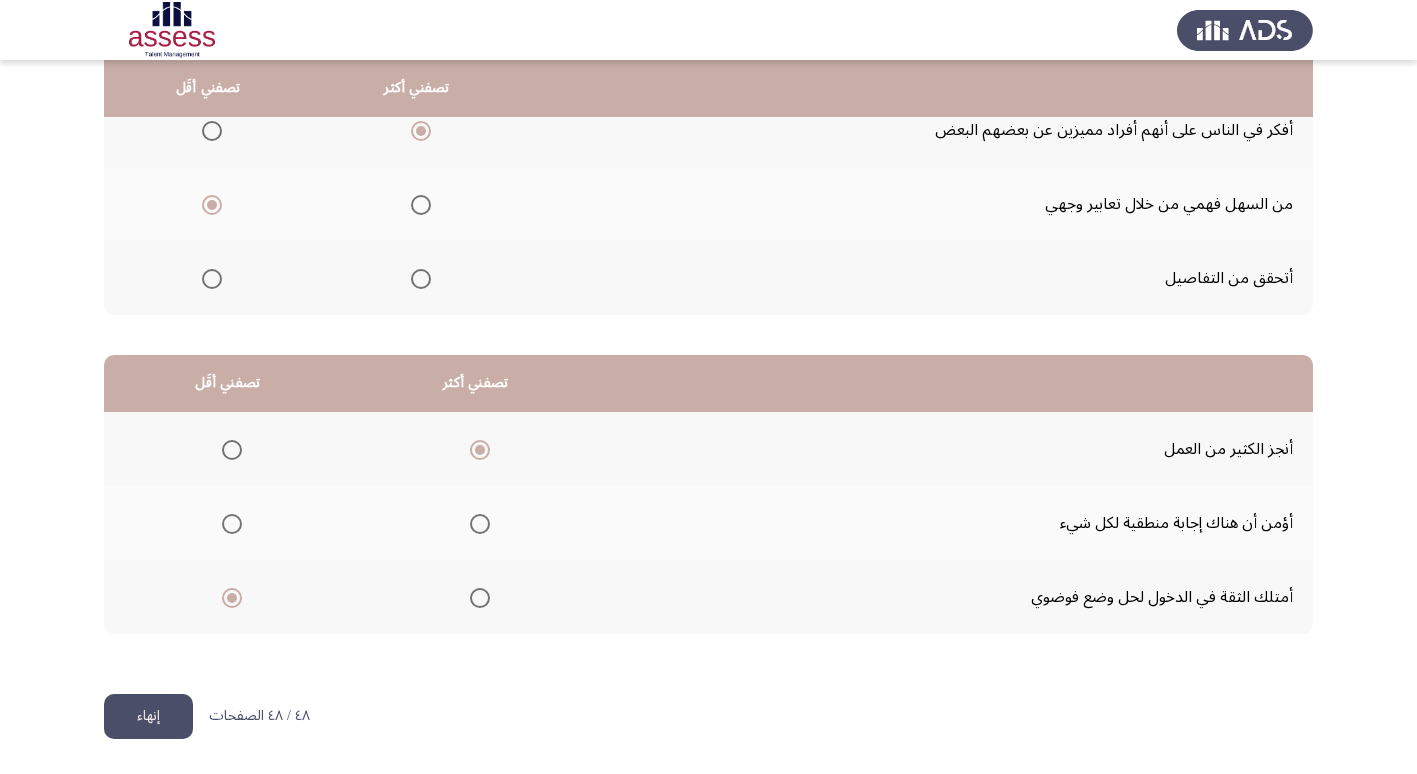 click on "إنهاء" 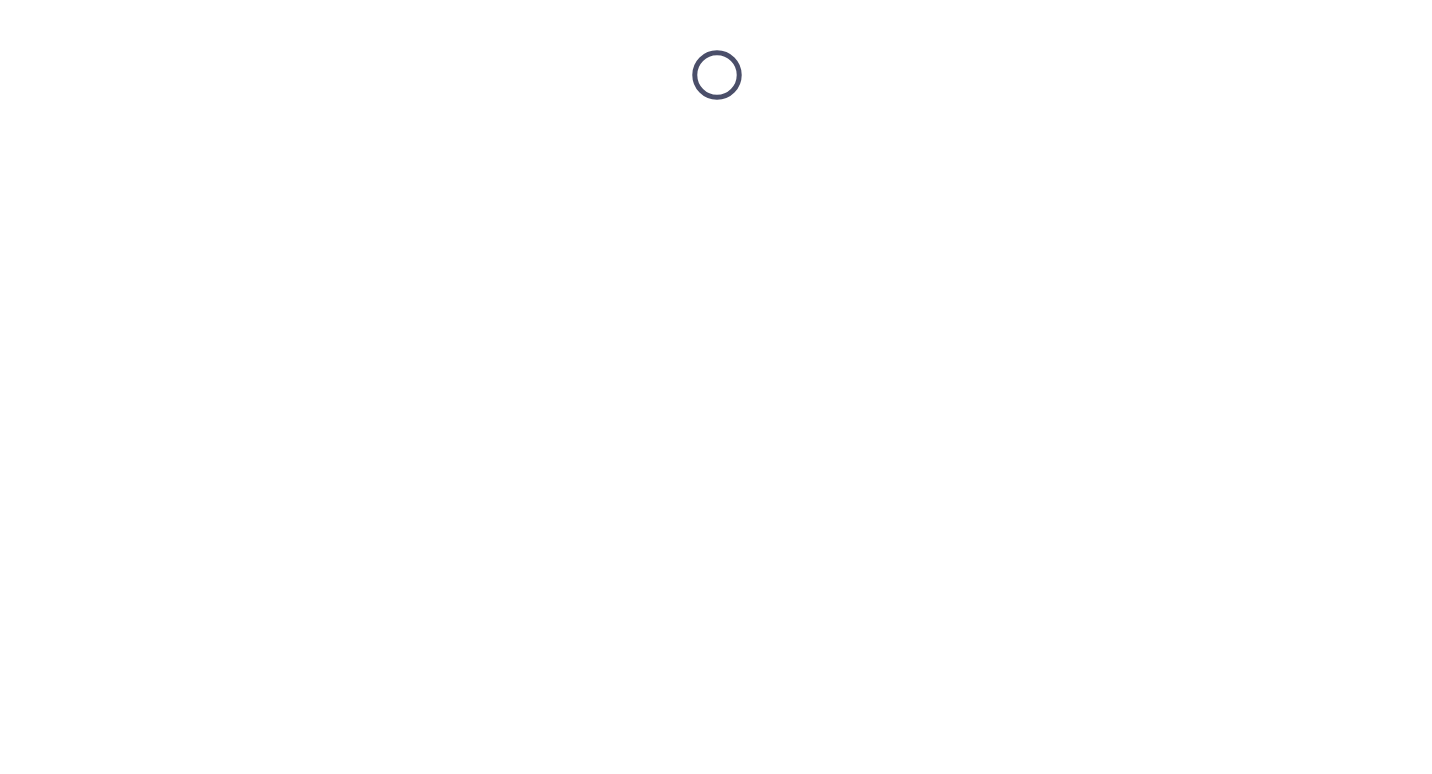 scroll, scrollTop: 0, scrollLeft: 0, axis: both 